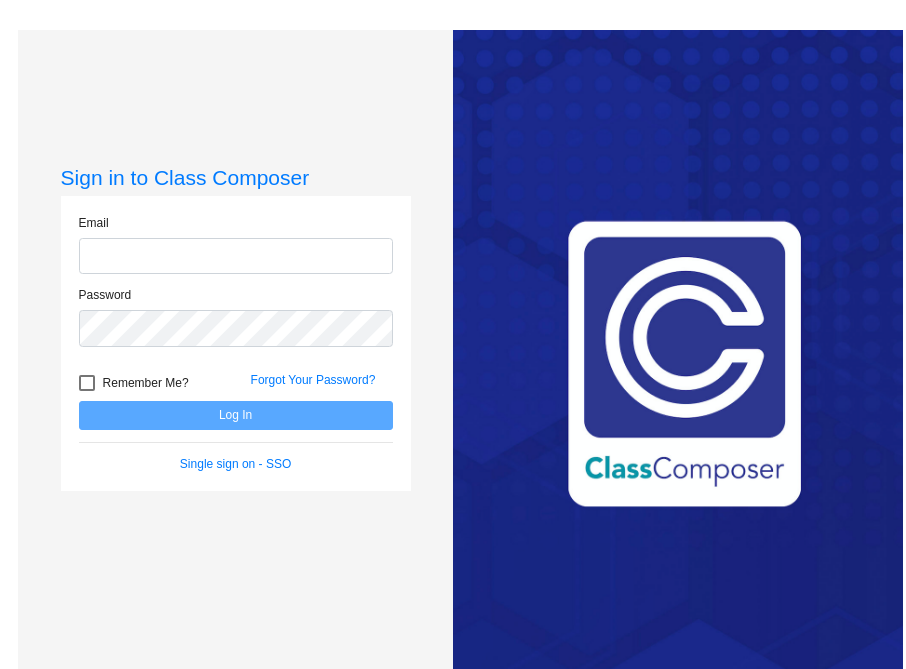 scroll, scrollTop: 0, scrollLeft: 0, axis: both 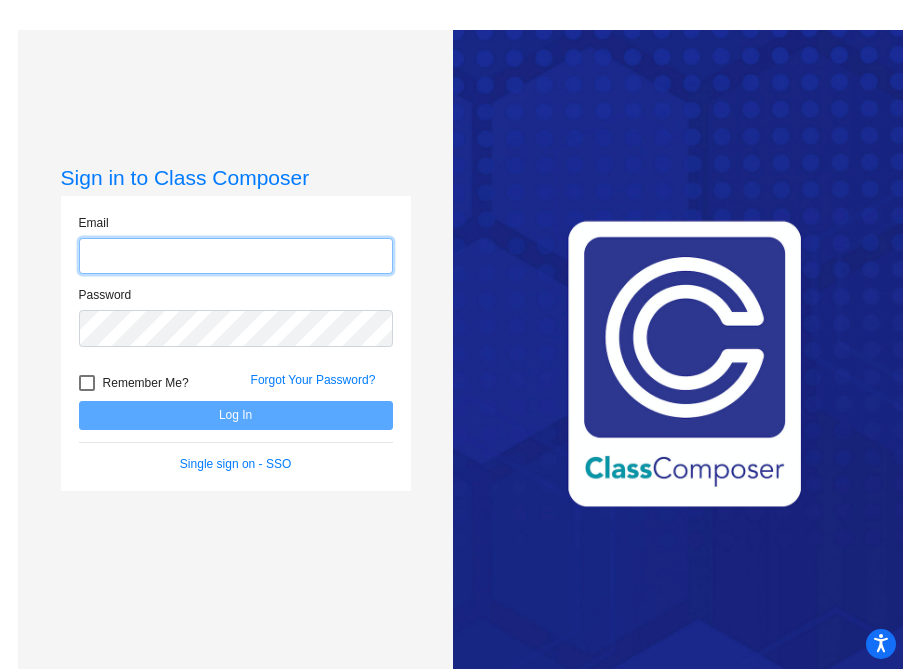 click 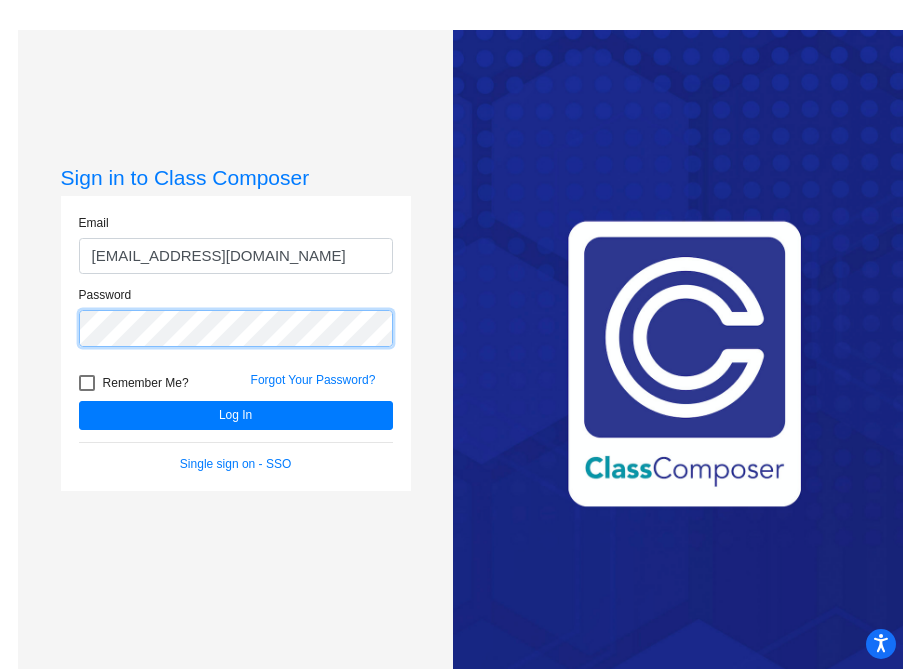 click on "Log In" 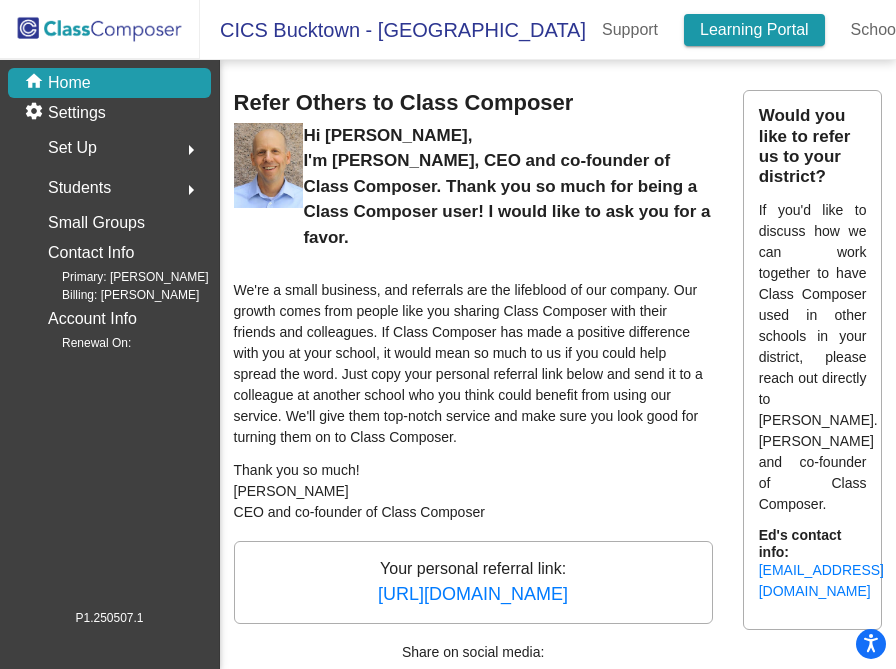 click on "Learning Portal" 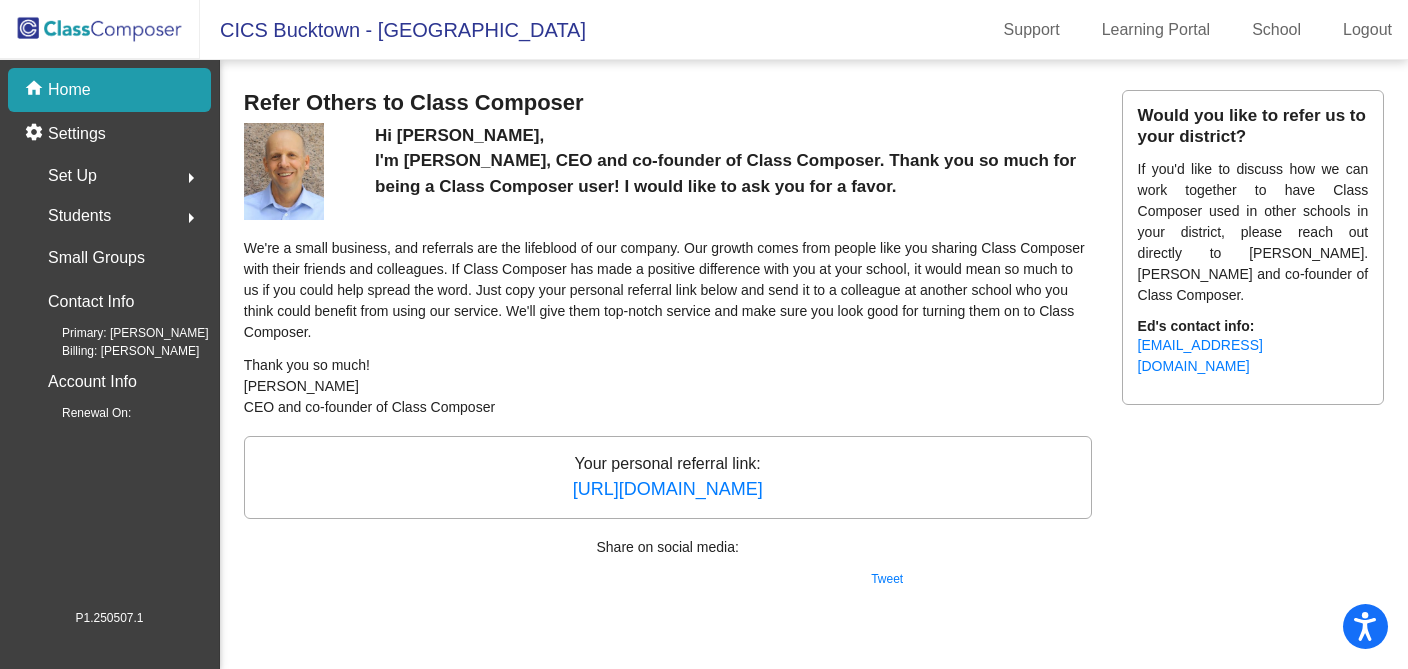 click on "Set Up  arrow_right" 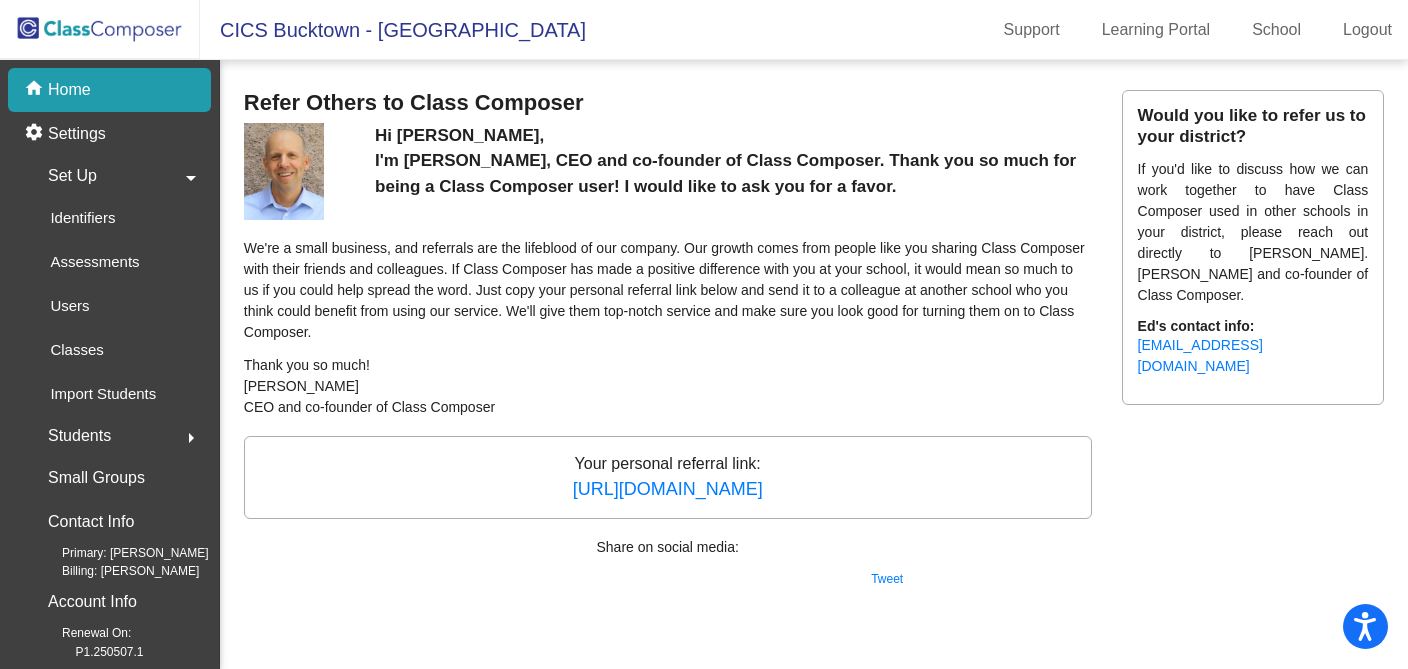 click on "Students  arrow_right" 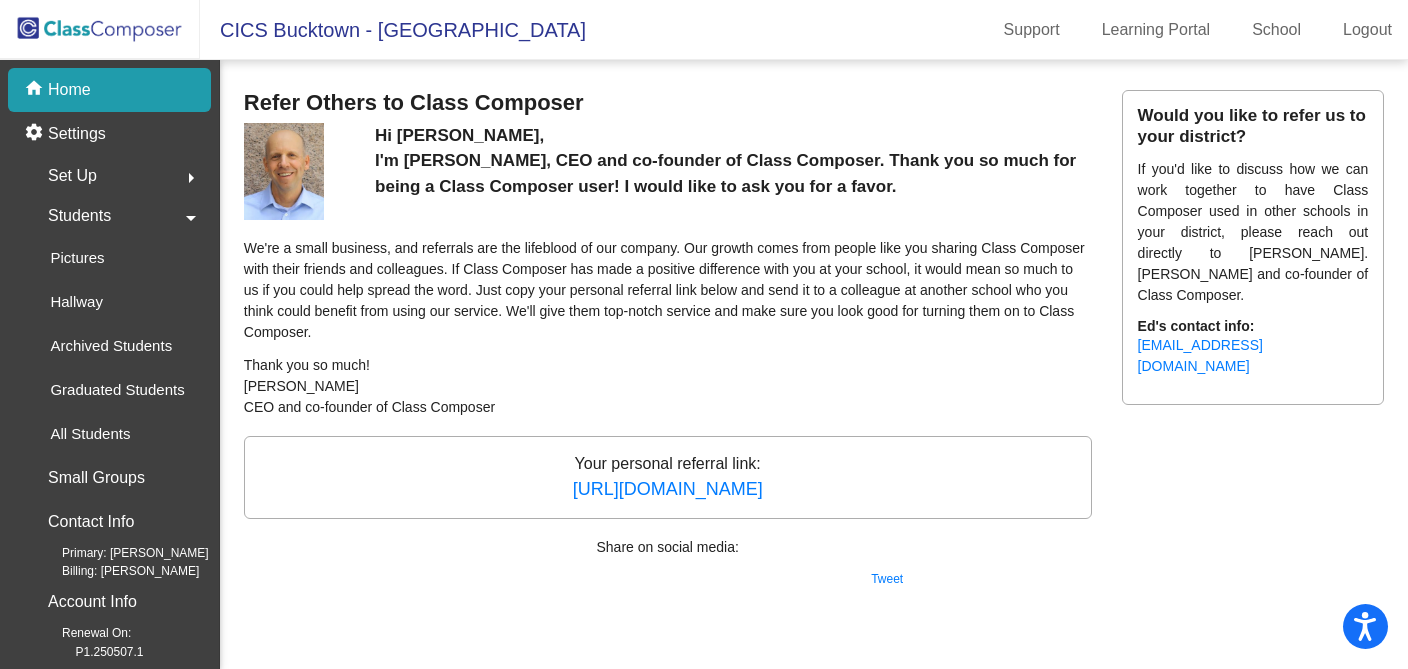 click on "Home" 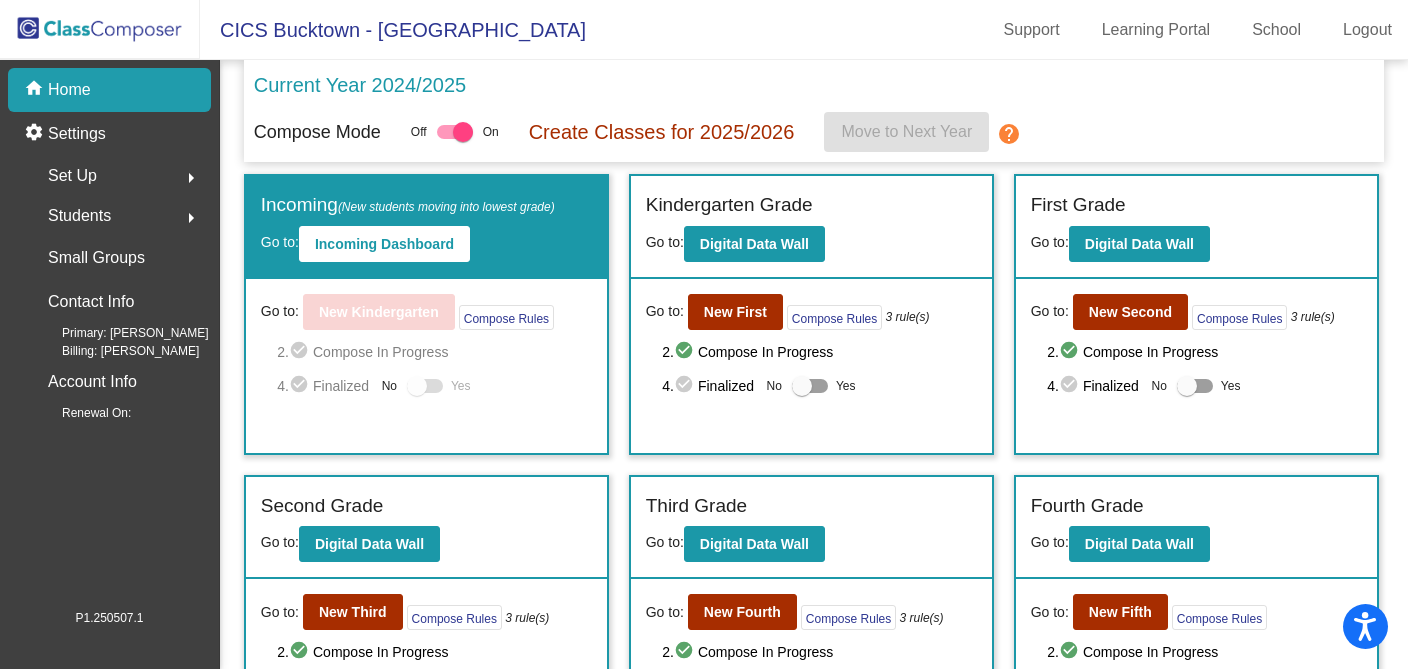 click on "Students" 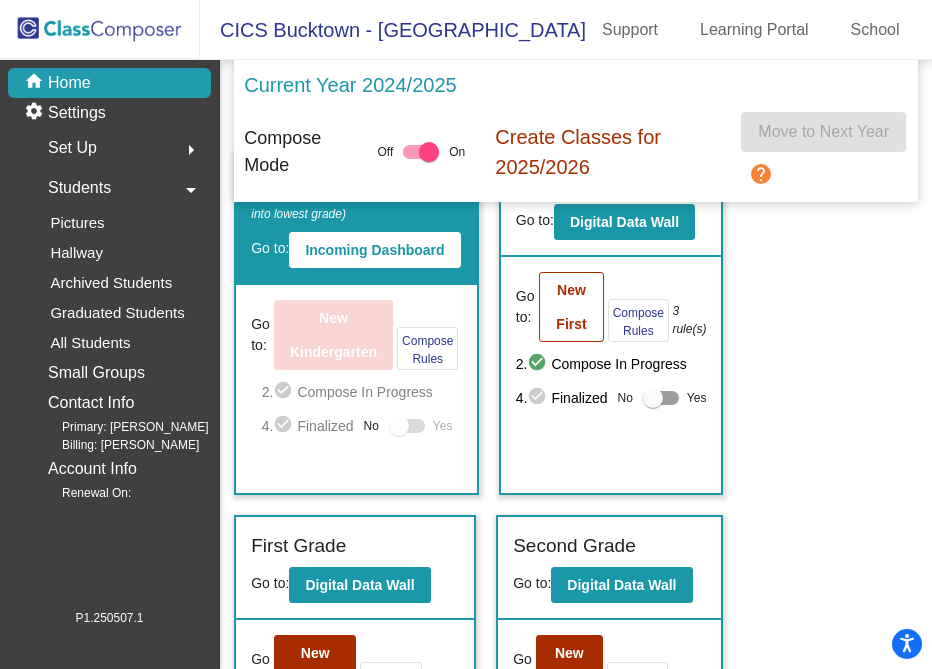 scroll, scrollTop: 12, scrollLeft: 0, axis: vertical 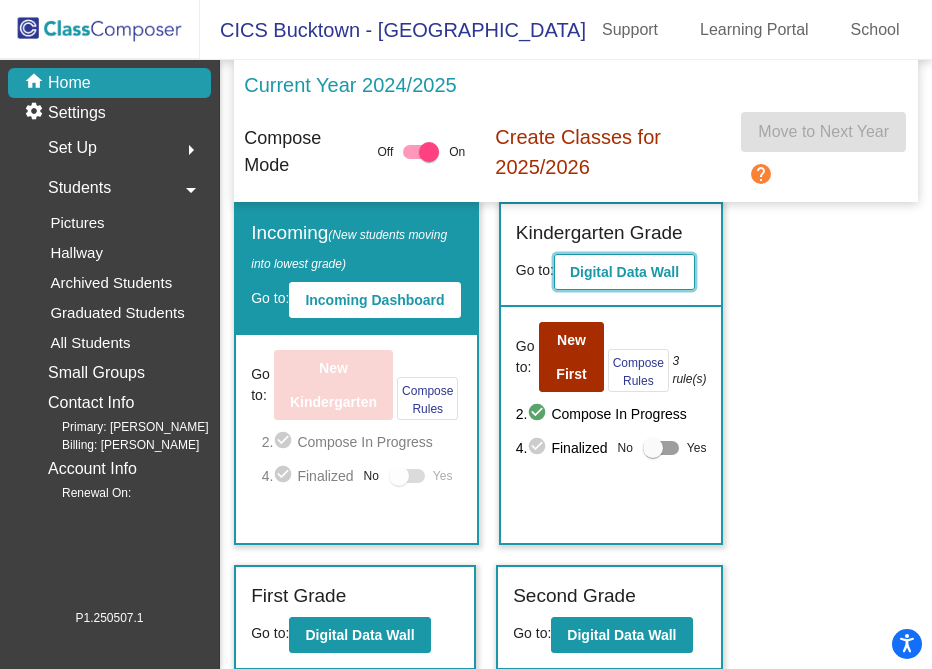 click on "Digital Data Wall" 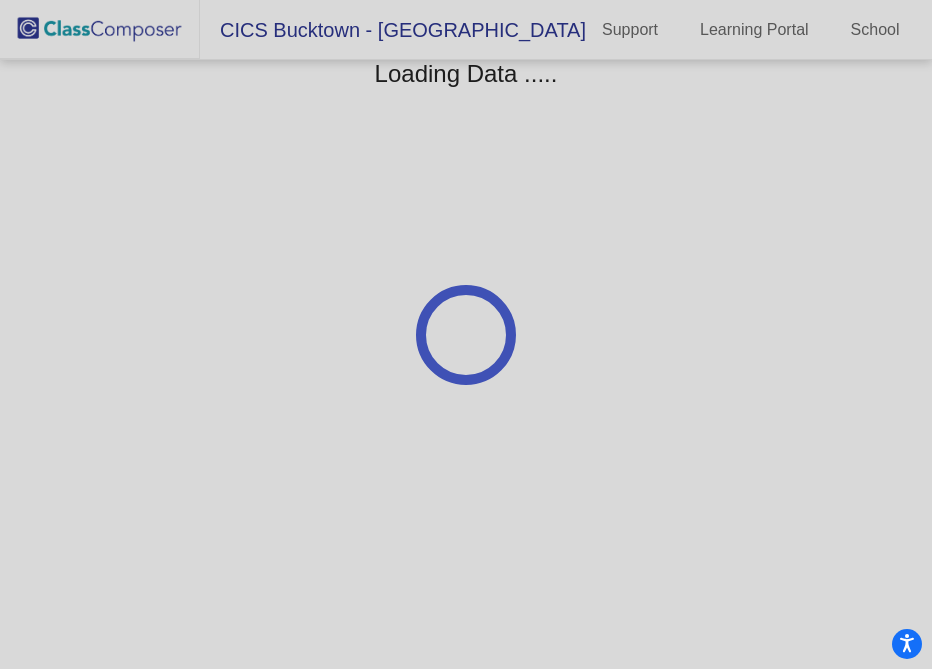 scroll, scrollTop: 0, scrollLeft: 0, axis: both 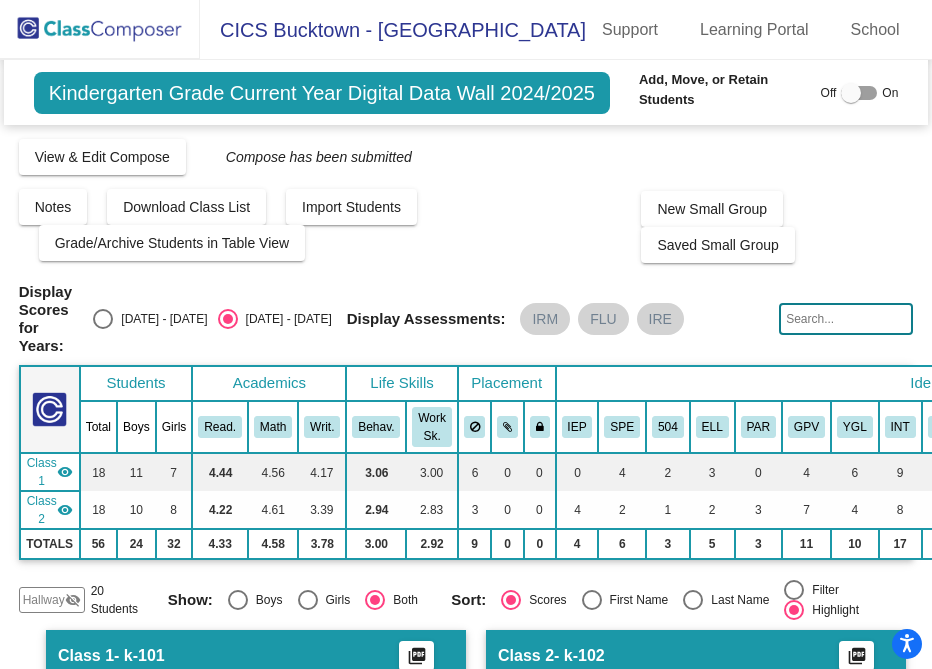 click at bounding box center [851, 93] 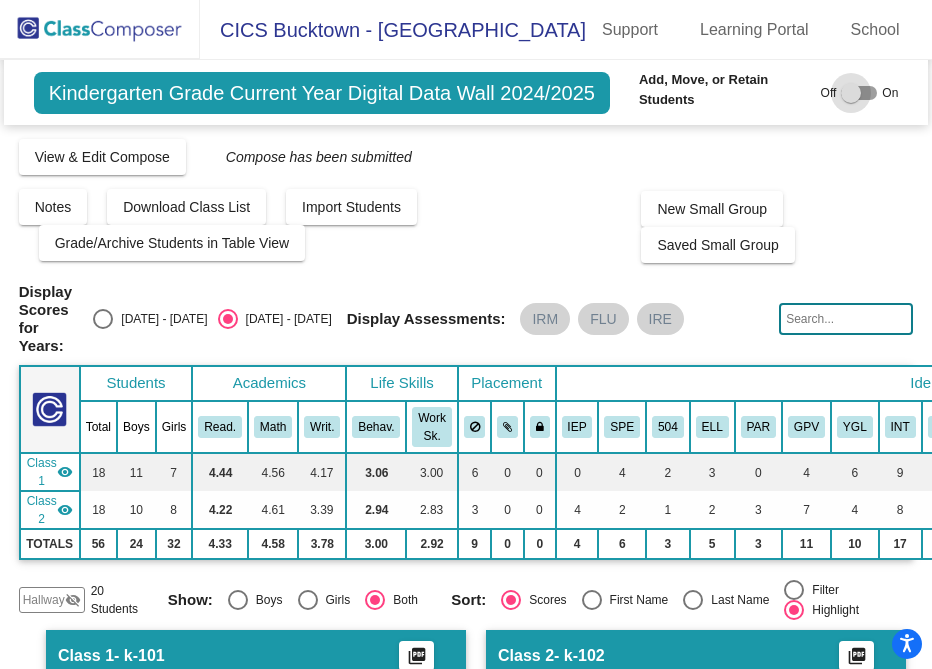 checkbox on "true" 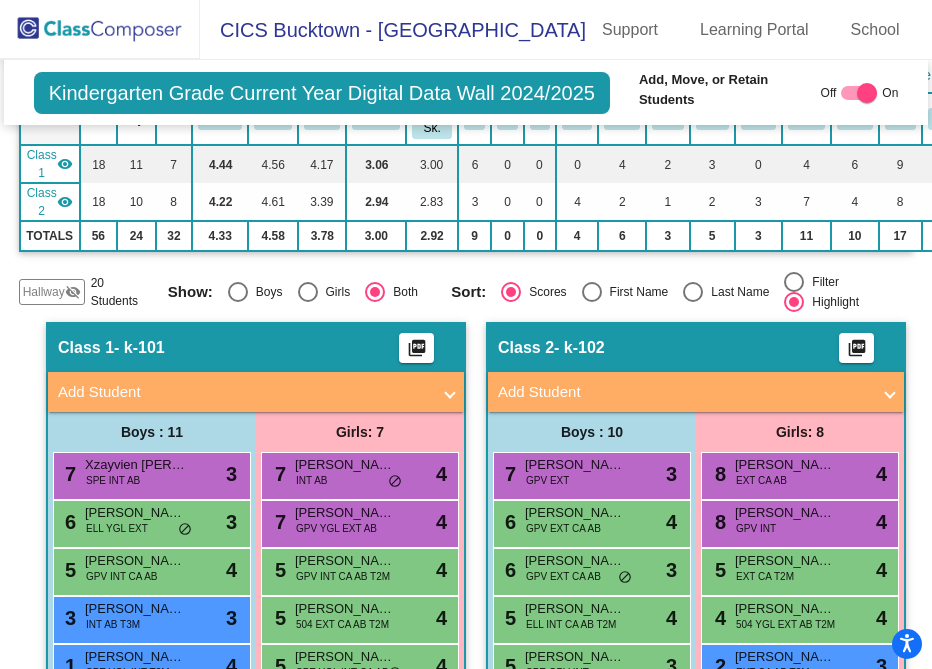 scroll, scrollTop: 283, scrollLeft: 0, axis: vertical 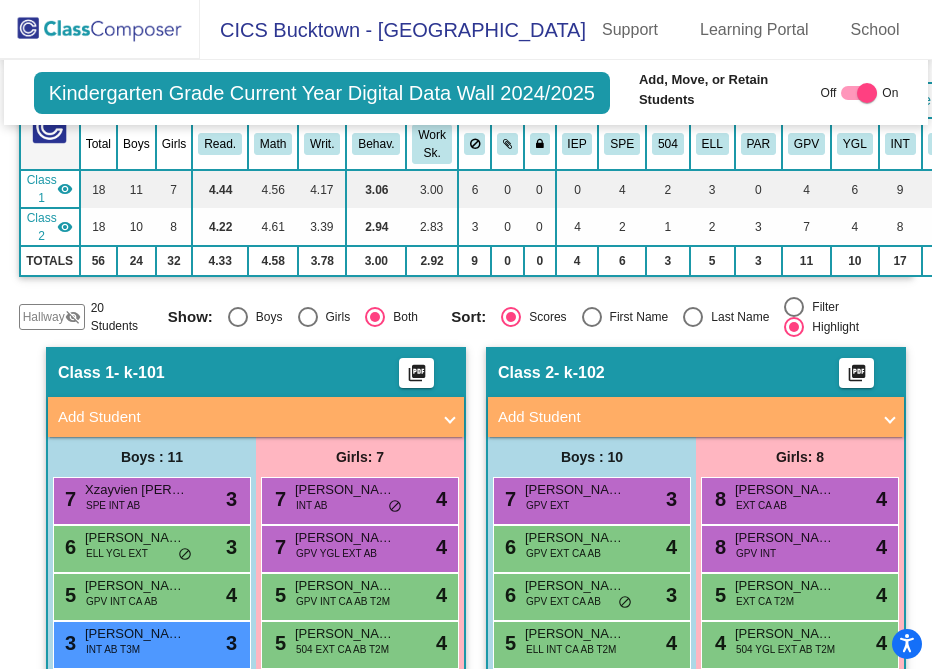 click on "visibility_off" 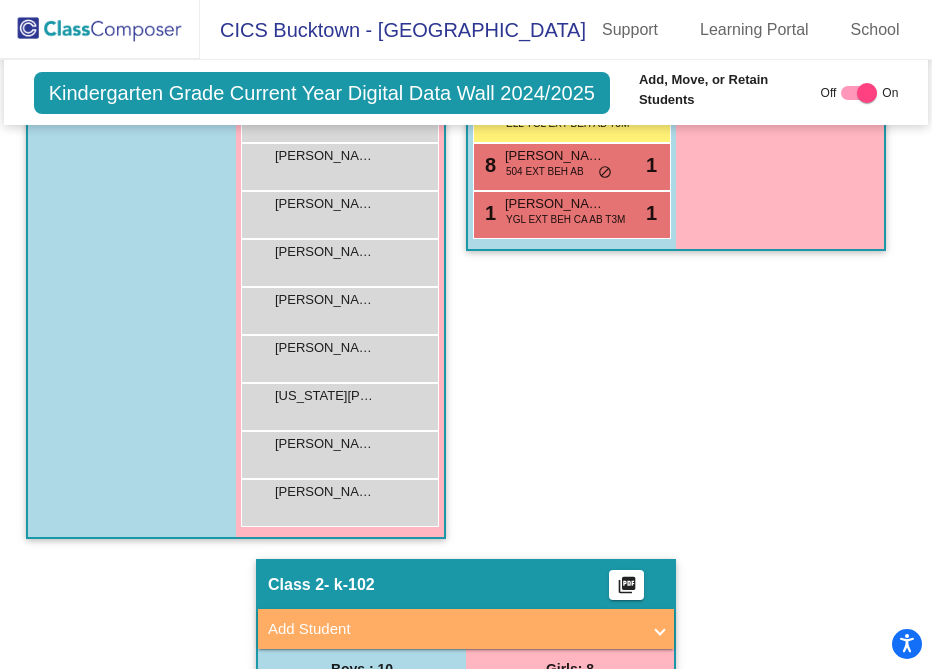 scroll, scrollTop: 1134, scrollLeft: 0, axis: vertical 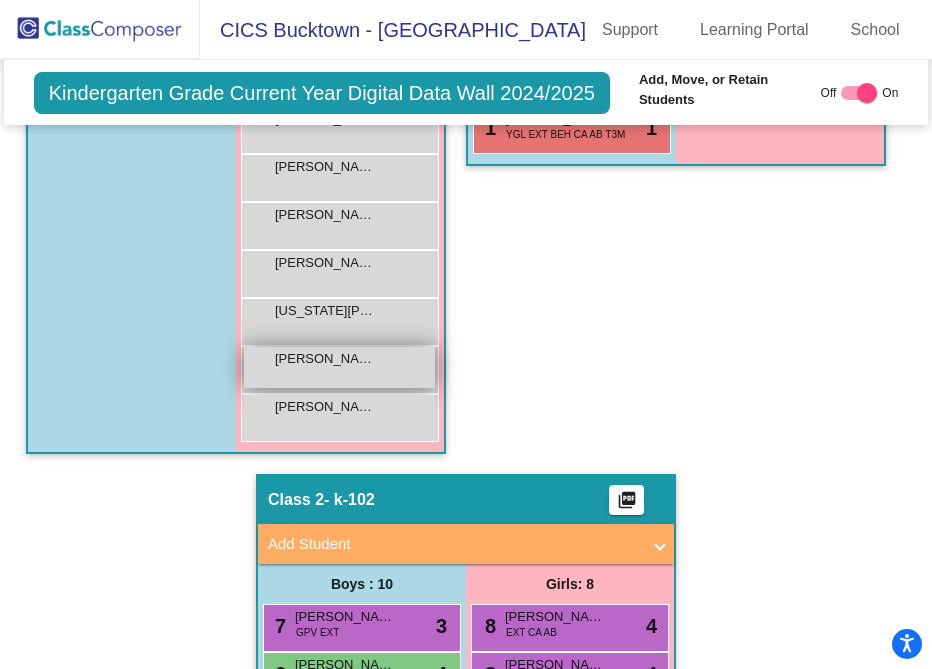click on "[PERSON_NAME] lock do_not_disturb_alt" at bounding box center [339, 367] 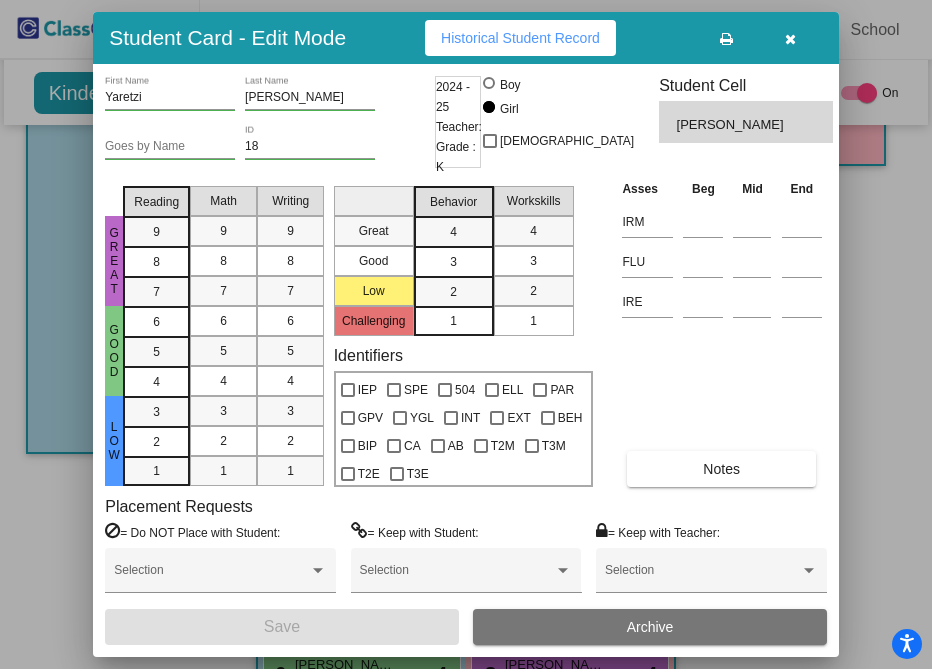 click at bounding box center (790, 39) 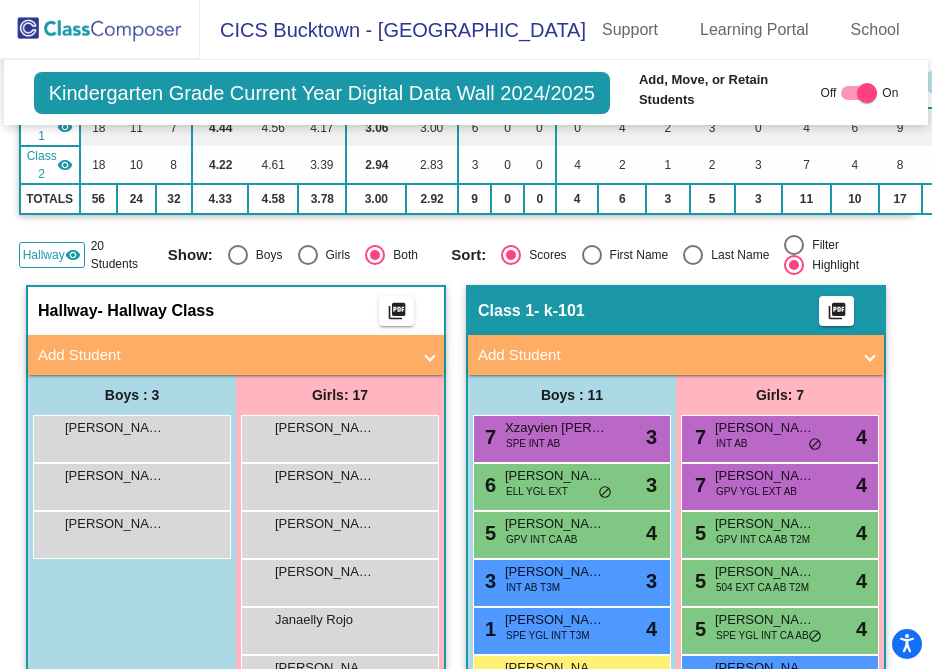 scroll, scrollTop: 396, scrollLeft: 0, axis: vertical 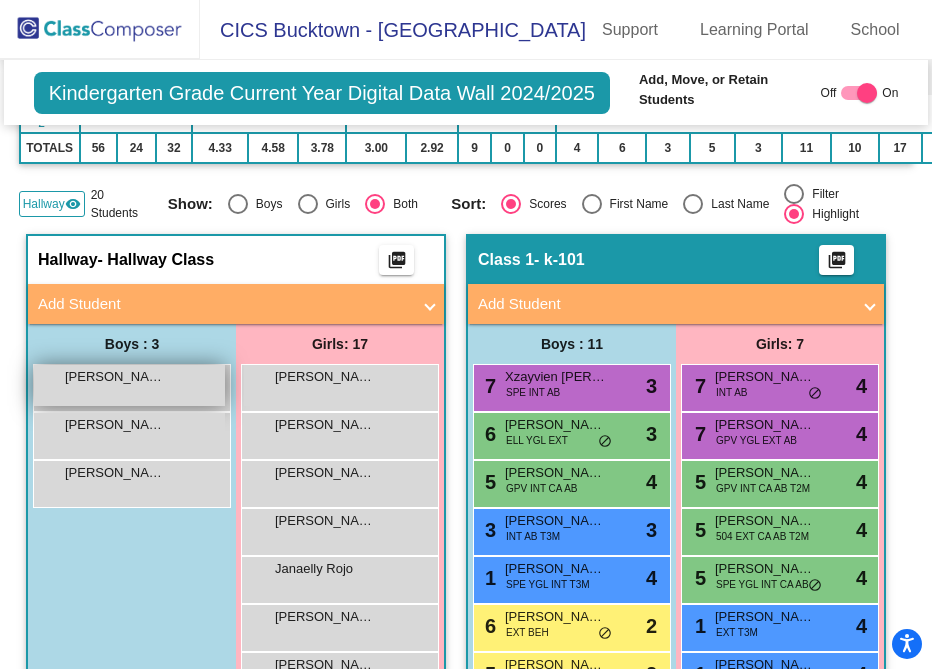 click on "[PERSON_NAME] lock do_not_disturb_alt" at bounding box center [129, 385] 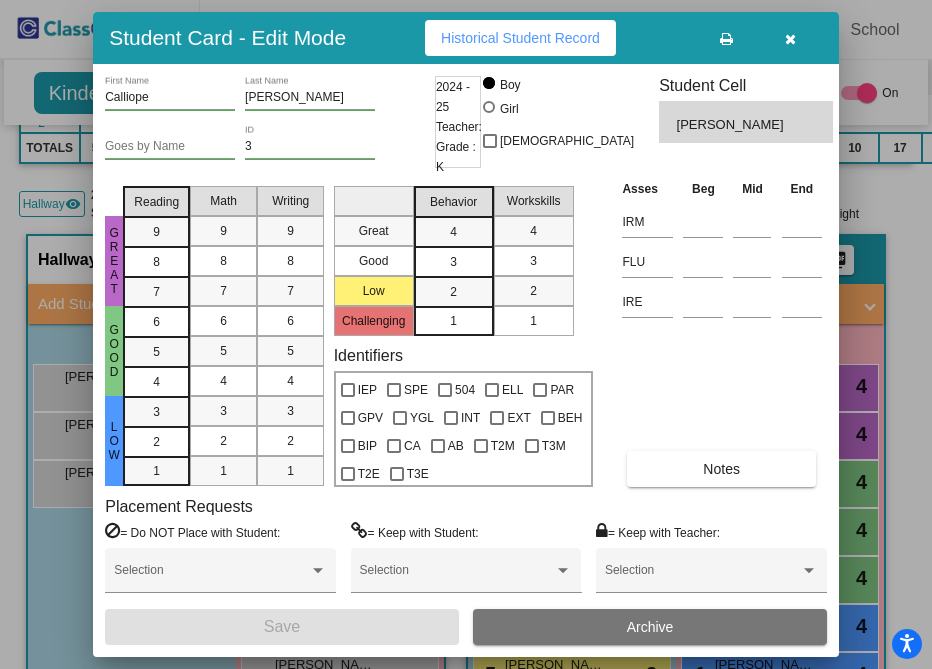 scroll, scrollTop: 0, scrollLeft: 0, axis: both 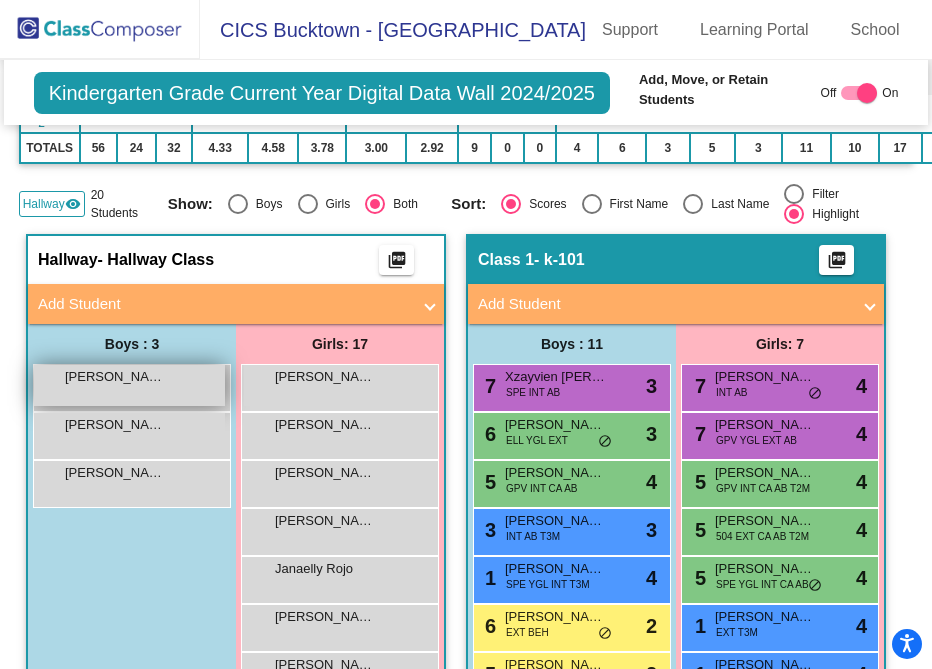 click on "[PERSON_NAME] lock do_not_disturb_alt" at bounding box center (129, 385) 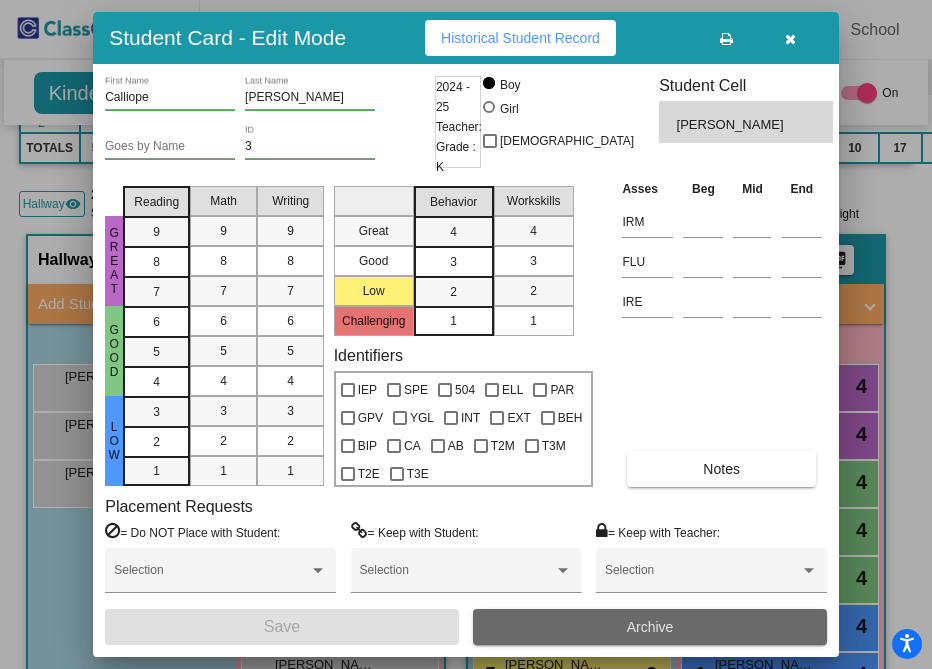 click on "Archive" at bounding box center [650, 627] 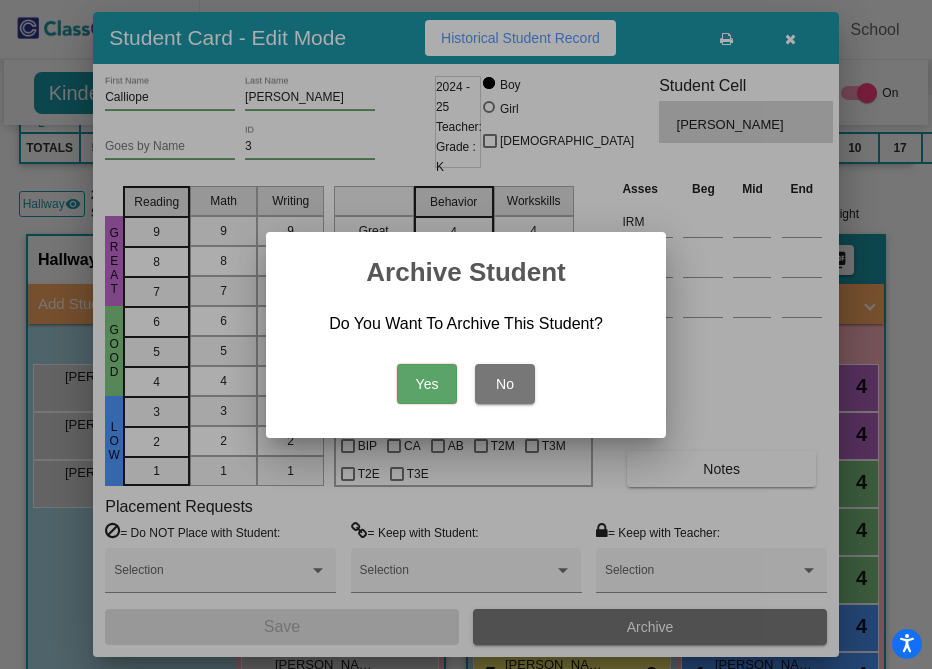 click on "Yes" at bounding box center [427, 384] 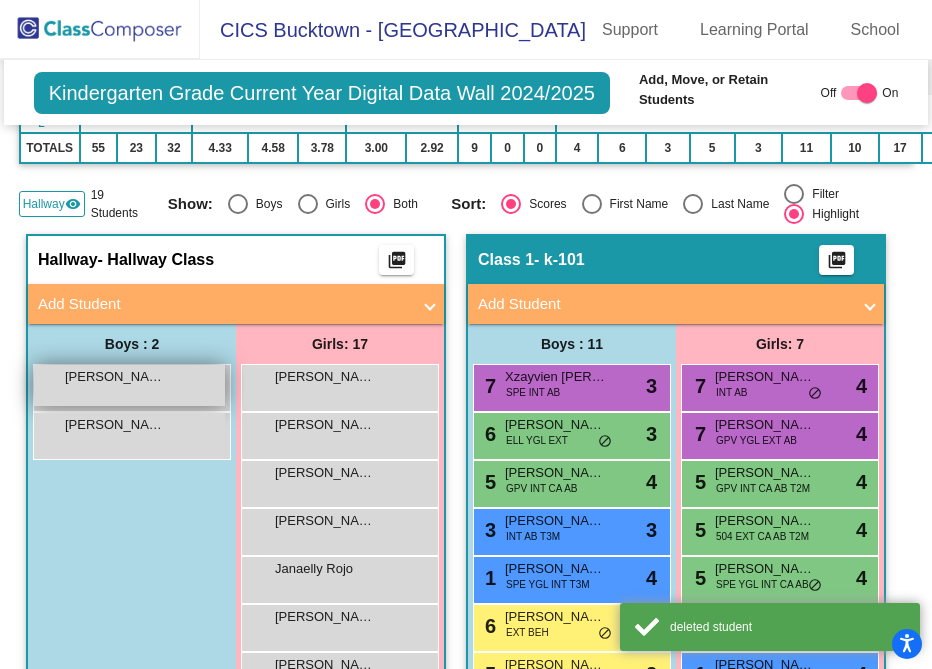 click on "[PERSON_NAME]" at bounding box center (115, 377) 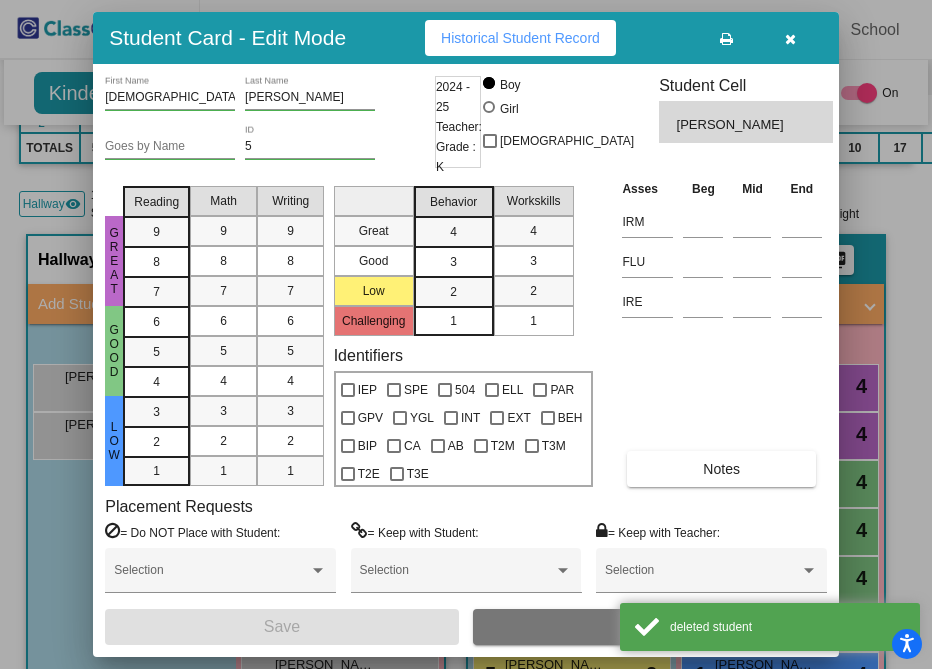click on "Archive" at bounding box center (650, 627) 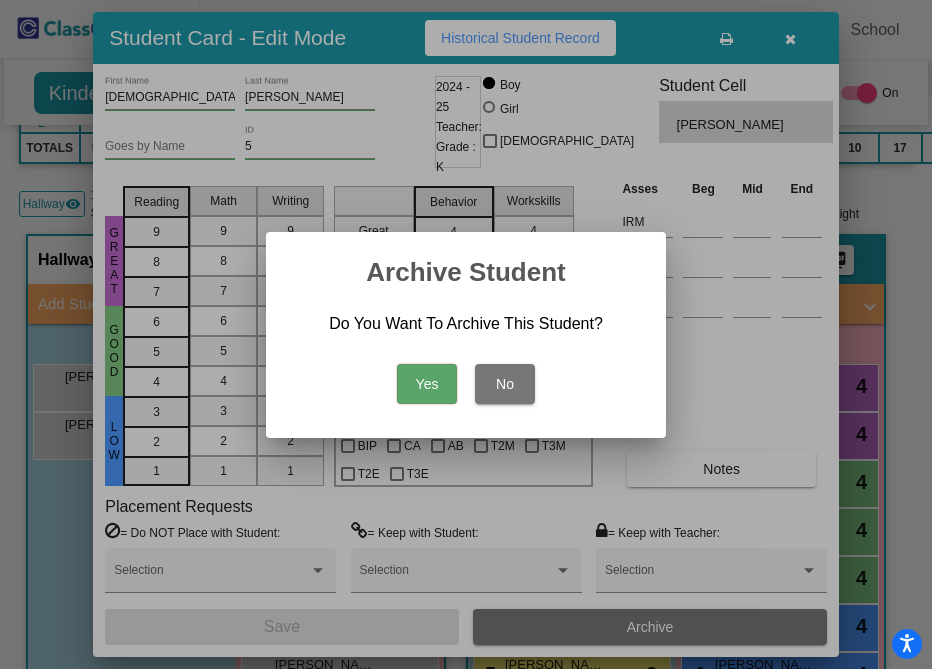 click on "Yes" at bounding box center (427, 384) 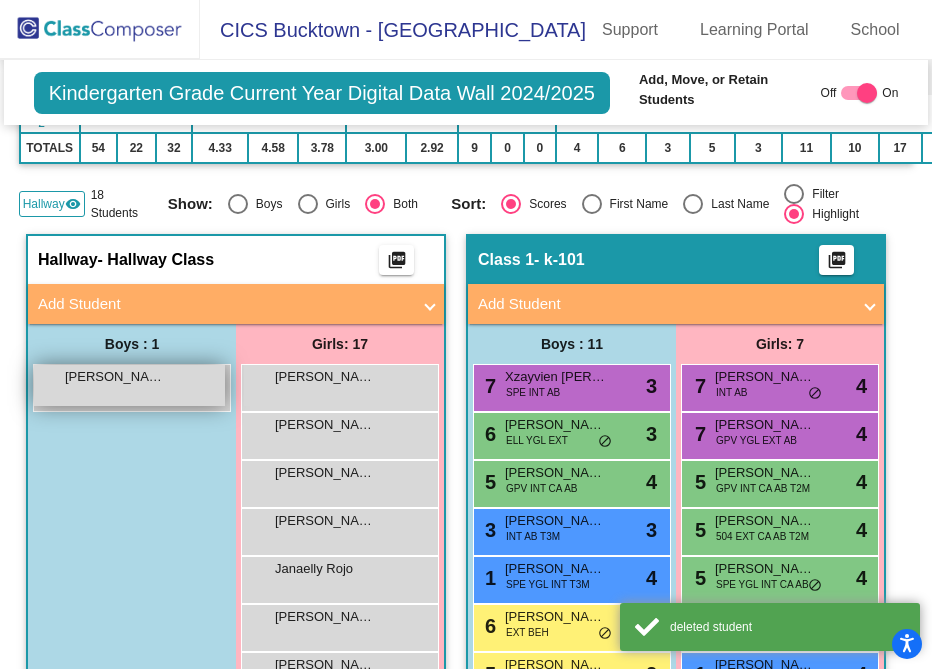 click on "[PERSON_NAME] lock do_not_disturb_alt" at bounding box center [129, 385] 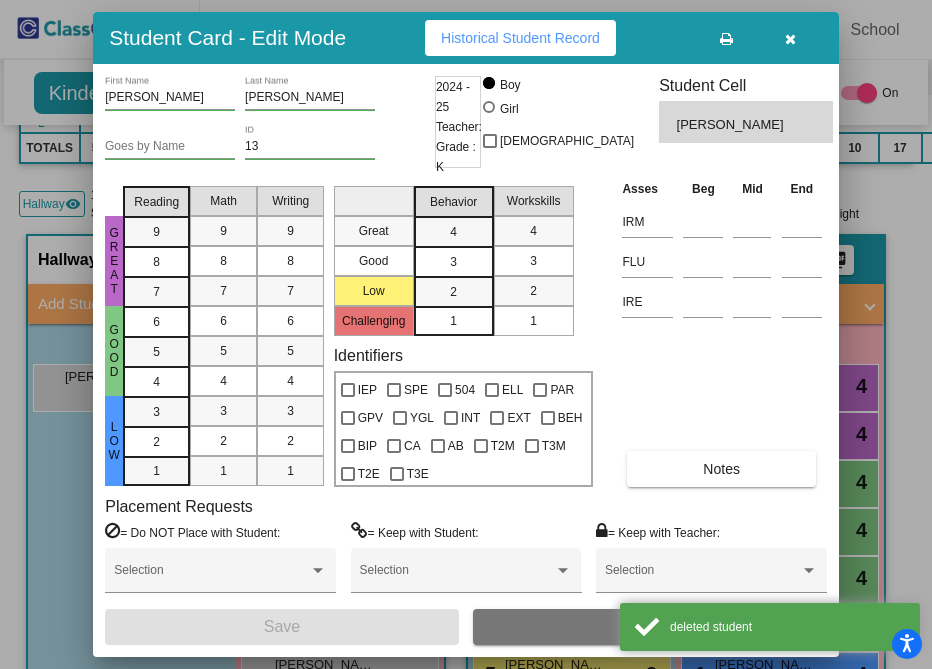 click on "Archive" at bounding box center (650, 627) 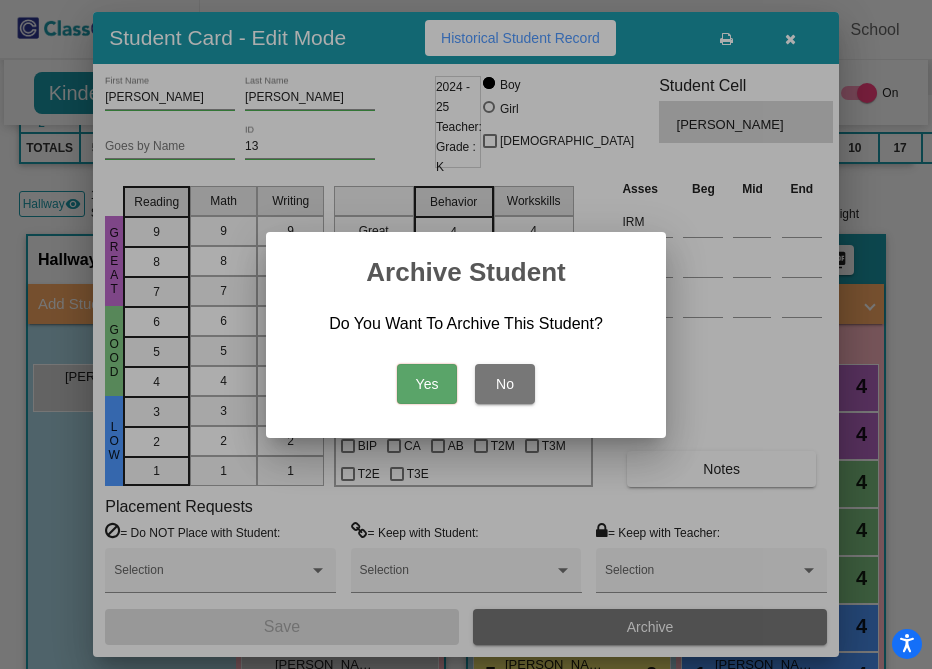 click on "Yes" at bounding box center [427, 384] 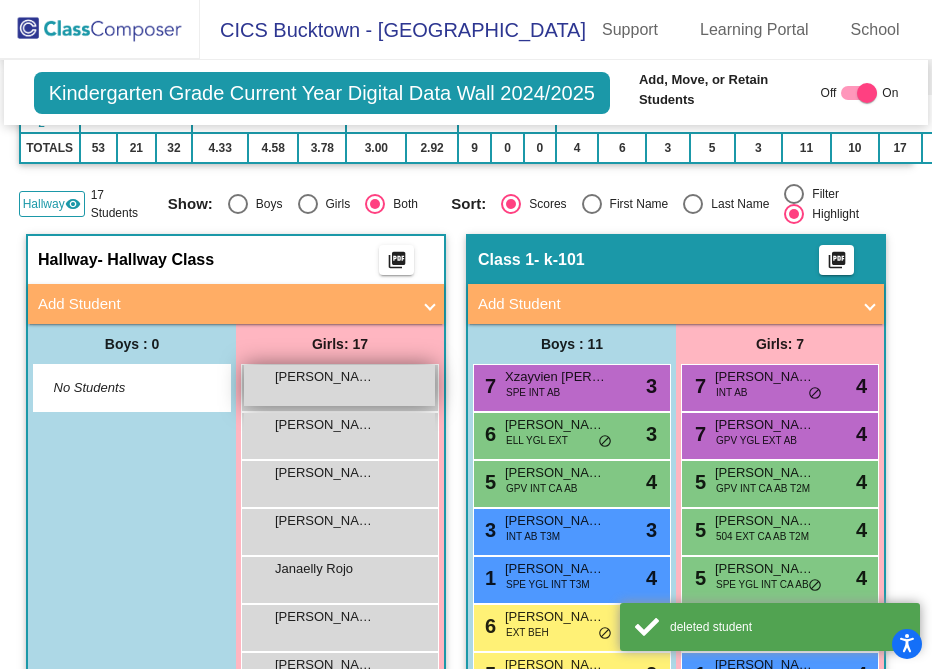 click on "[PERSON_NAME]" at bounding box center (325, 377) 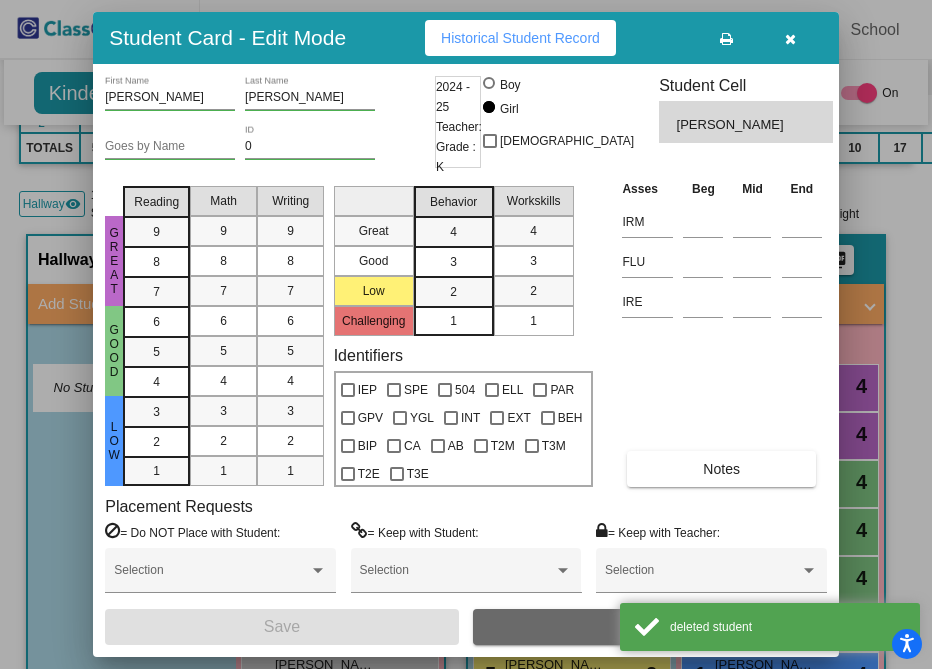click on "Archive" at bounding box center (650, 627) 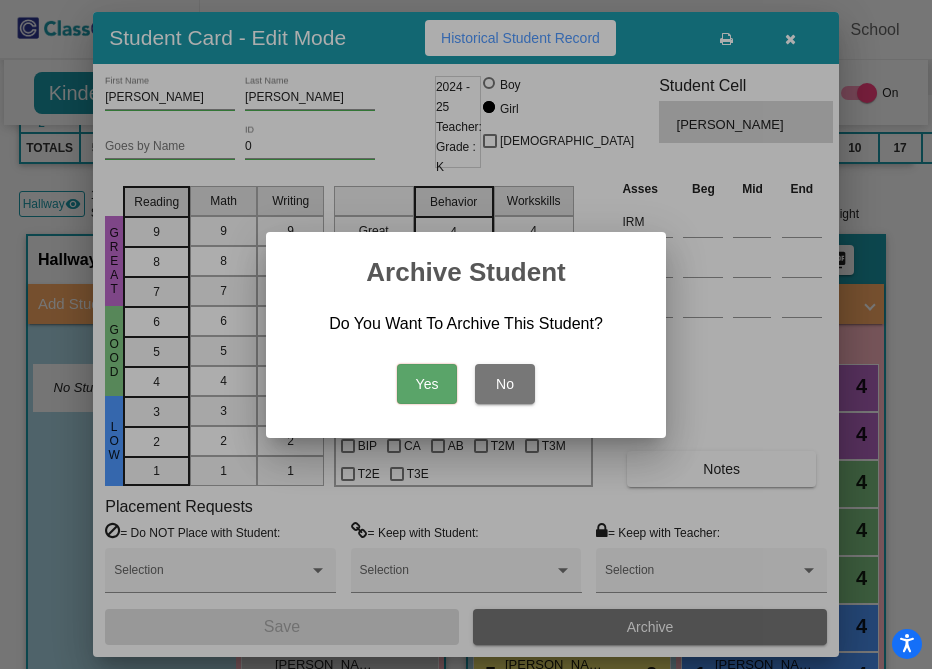click on "Yes" at bounding box center [427, 384] 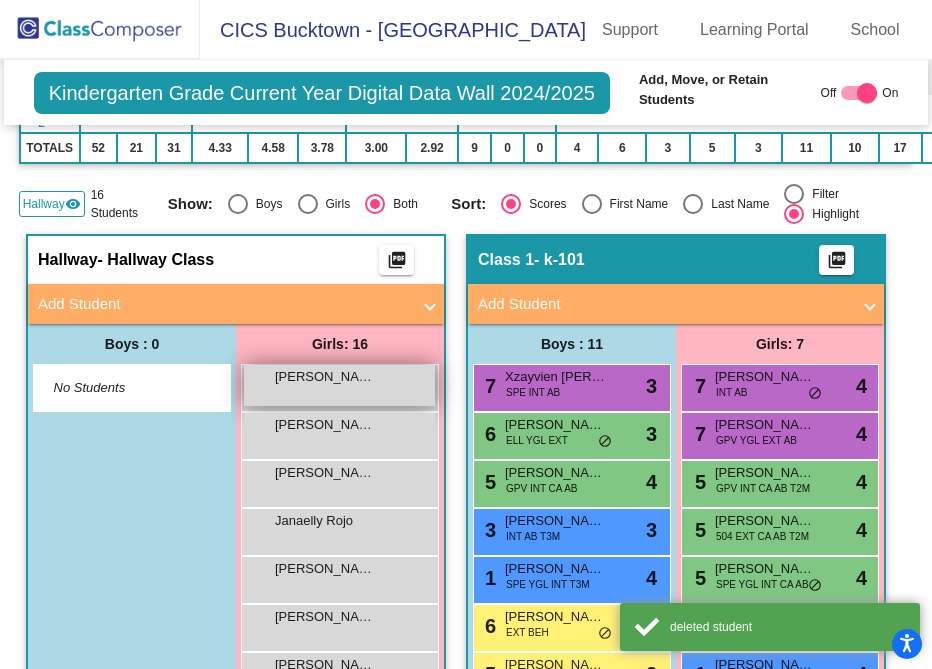 click on "[PERSON_NAME] lock do_not_disturb_alt" at bounding box center [339, 385] 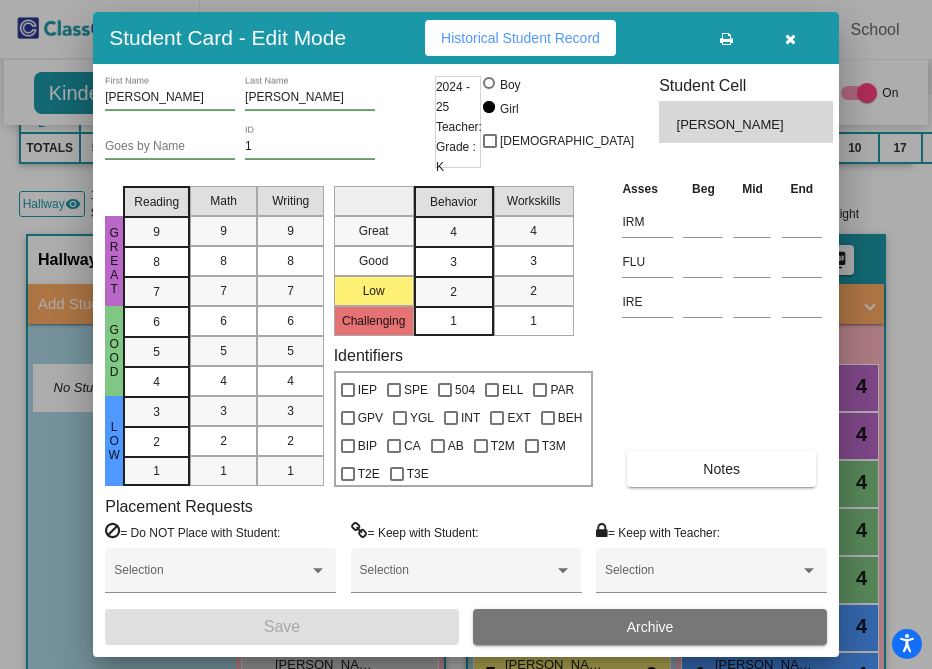 click on "Archive" at bounding box center (650, 627) 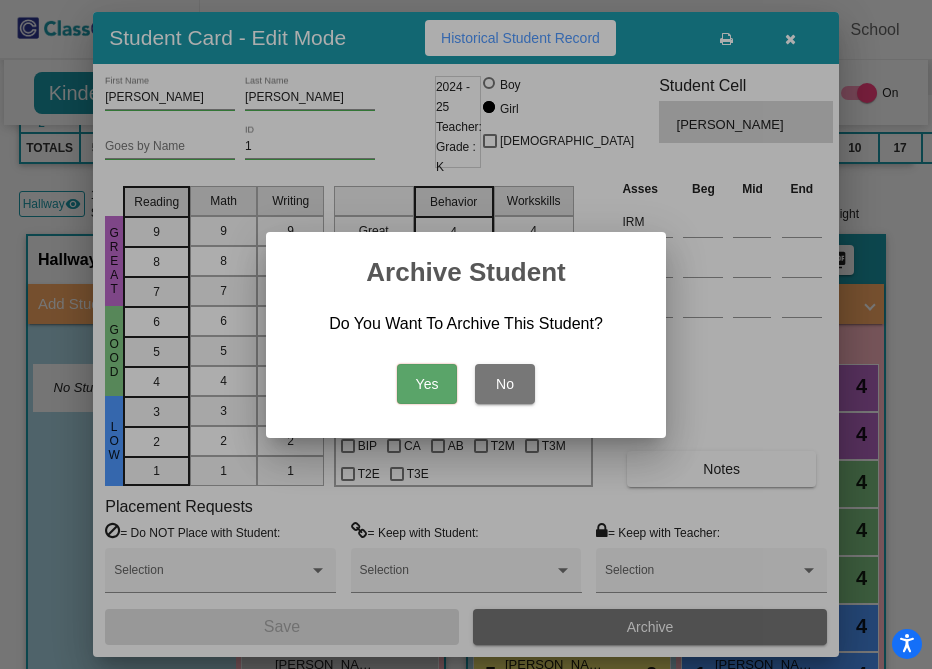 click on "Yes" at bounding box center (427, 384) 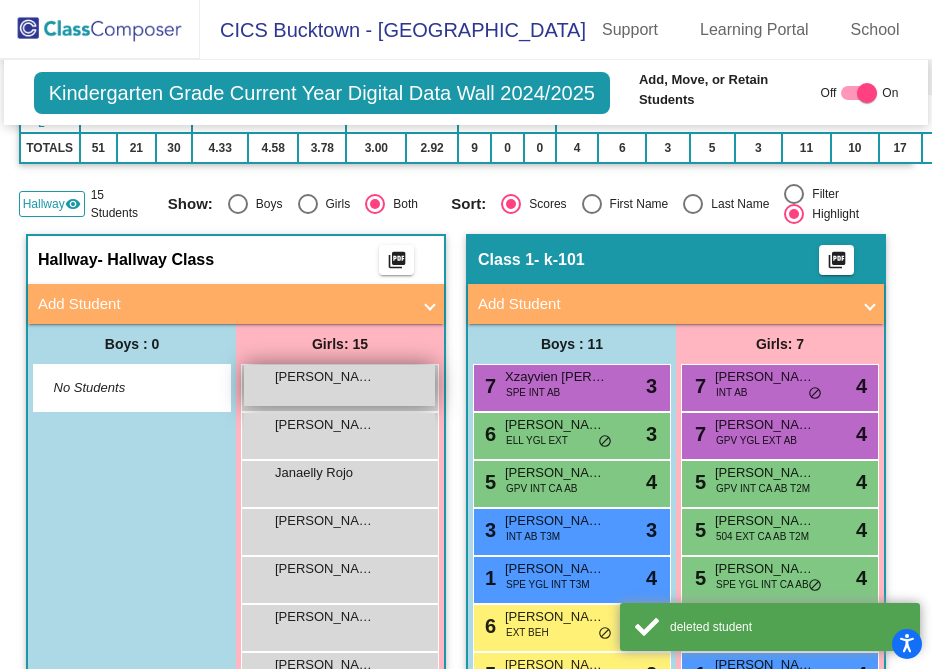 click on "[PERSON_NAME]" at bounding box center [325, 377] 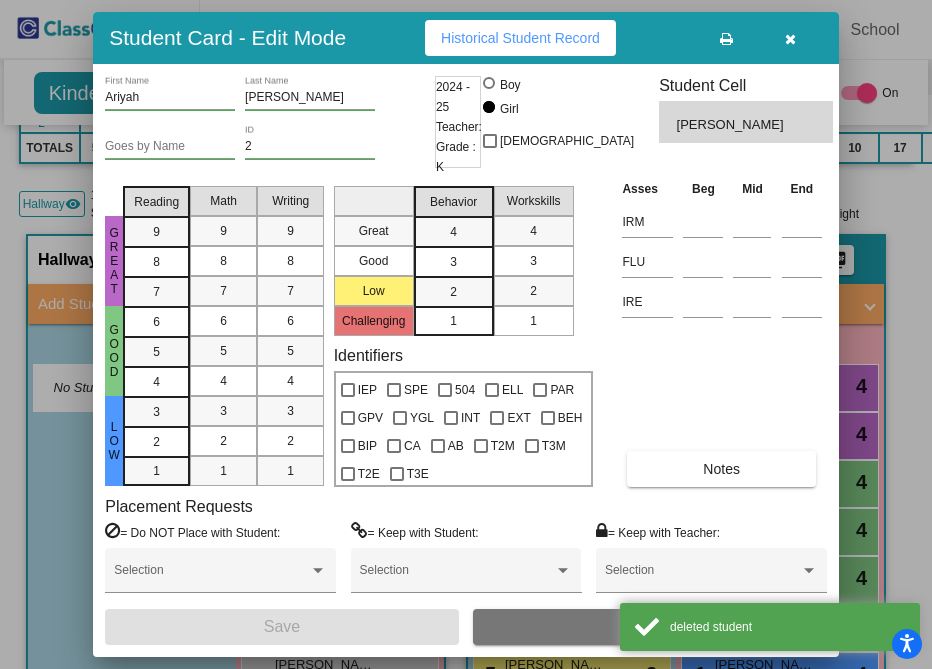 click on "Archive" at bounding box center (650, 627) 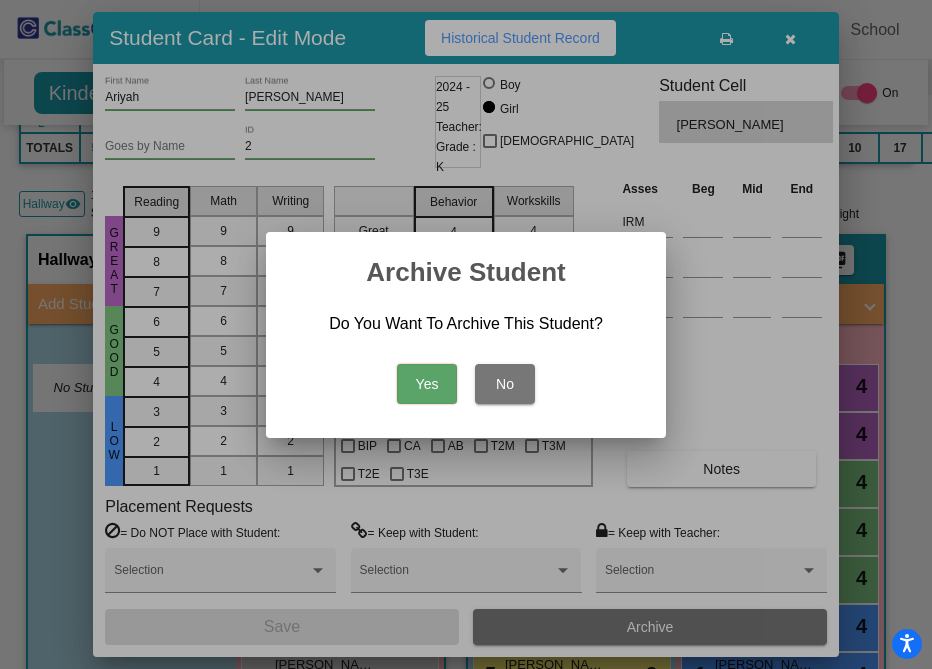 click on "Yes" at bounding box center (427, 384) 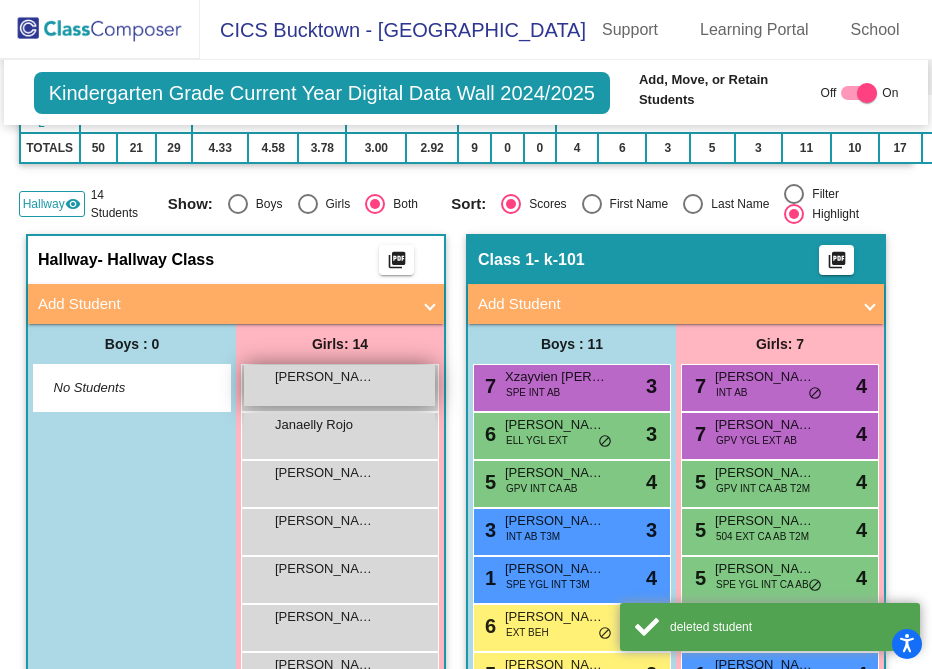 click on "[PERSON_NAME] lock do_not_disturb_alt" at bounding box center (339, 385) 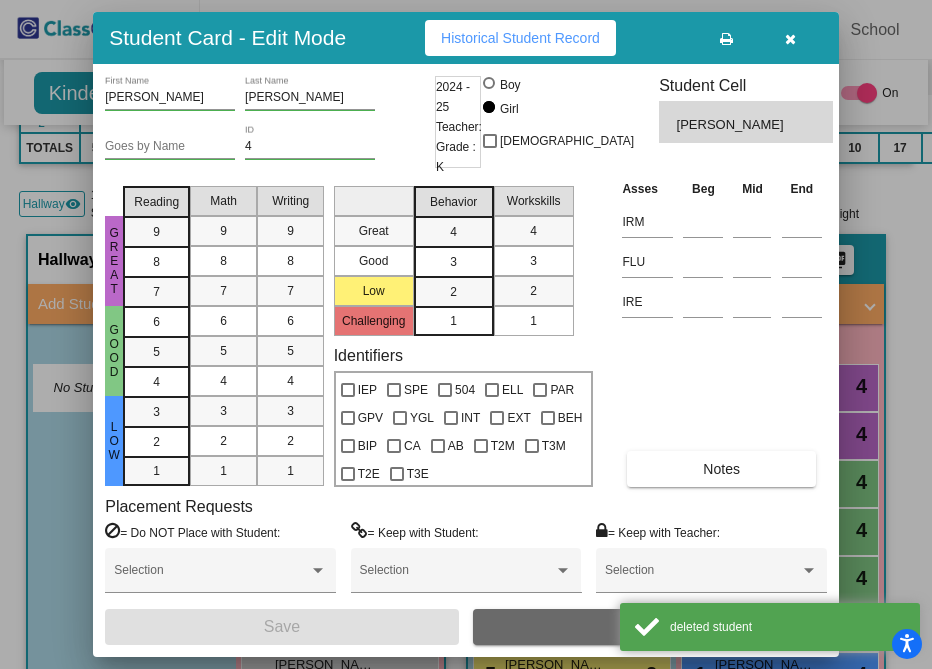 click on "Archive" at bounding box center (650, 627) 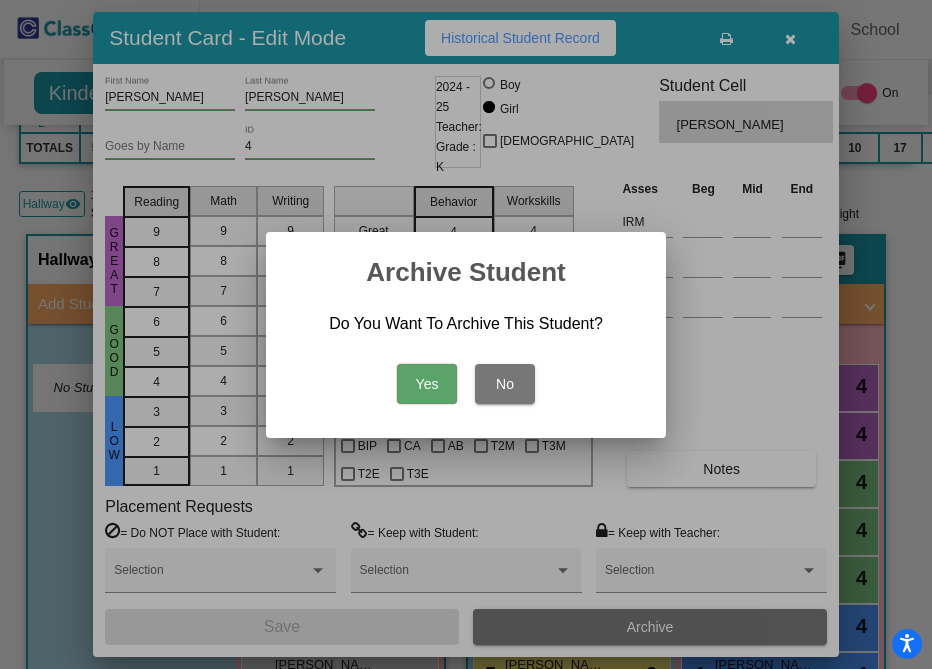 click on "Yes" at bounding box center (427, 384) 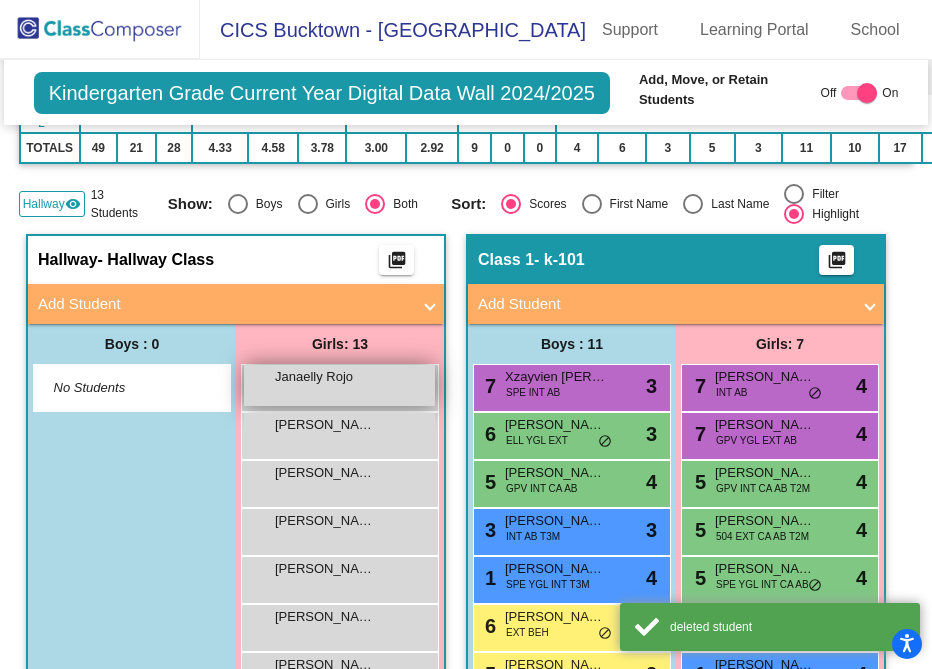 click on "Janaelly  Rojo lock do_not_disturb_alt" at bounding box center (339, 385) 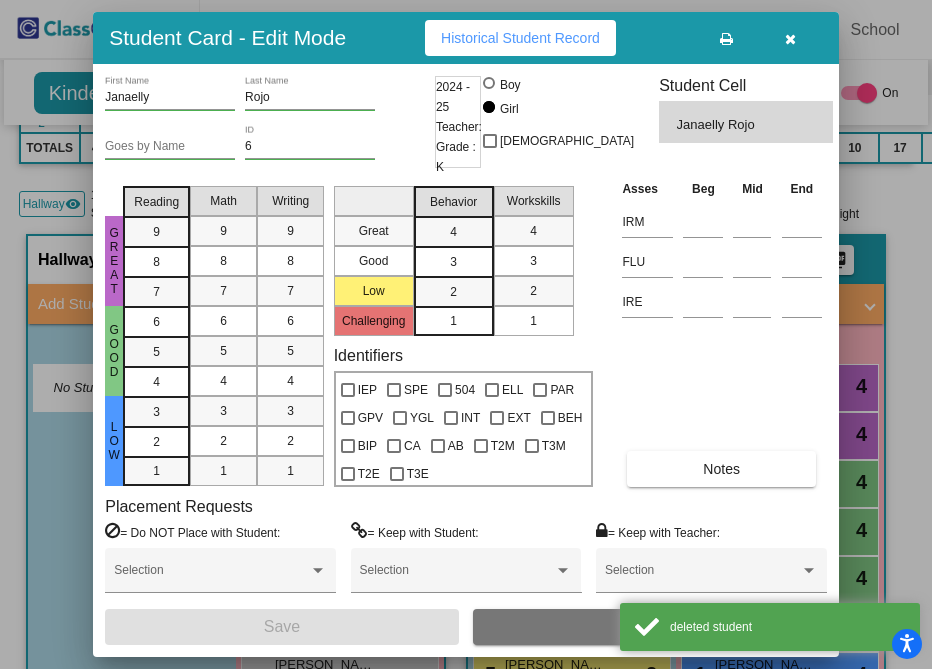 click on "Archive" at bounding box center [650, 627] 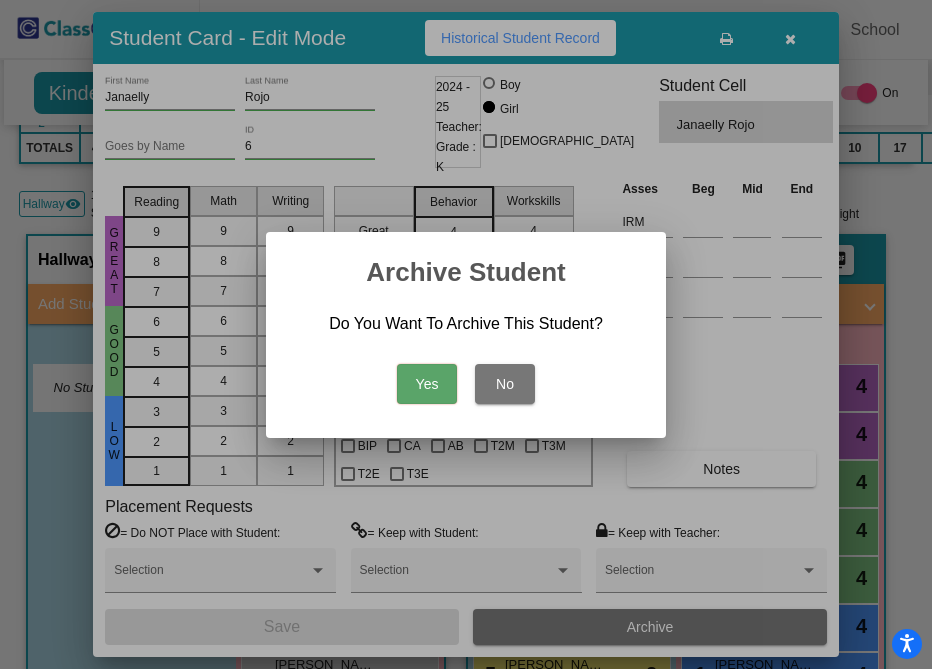 click on "No" at bounding box center (505, 384) 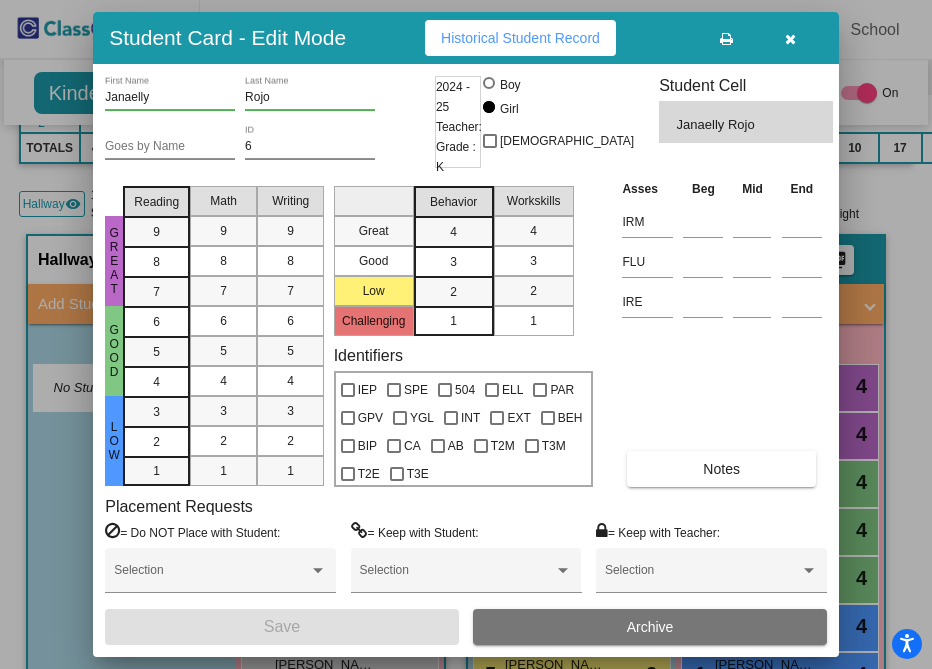 click on "Janaelly First Name [PERSON_NAME] Last Name Goes by Name 6 ID 2024 - 25 Teacher:  Grade : K   Boy   Girl   [DEMOGRAPHIC_DATA] Student Cell Janaelly  Rojo  Great   Good   Low  Reading 9 8 7 6 5 4 3 2 1 Math 9 8 7 6 5 4 3 2 1 Writing 9 8 7 6 5 4 3 2 1 Great Good Low Challenging Behavior 4 3 2 1 Workskills 4 3 2 1 Identifiers   IEP   SPE   504   ELL   PAR   GPV   YGL   INT   EXT   BEH   BIP   CA   AB   T2M   T3M   T2E   T3E Asses Beg Mid End IRM FLU IRE  Notes  Placement Requests  = Do NOT Place with Student:   Selection  = Keep with Student:   Selection  = Keep with Teacher:   Selection  Save   Archive" at bounding box center [466, 360] 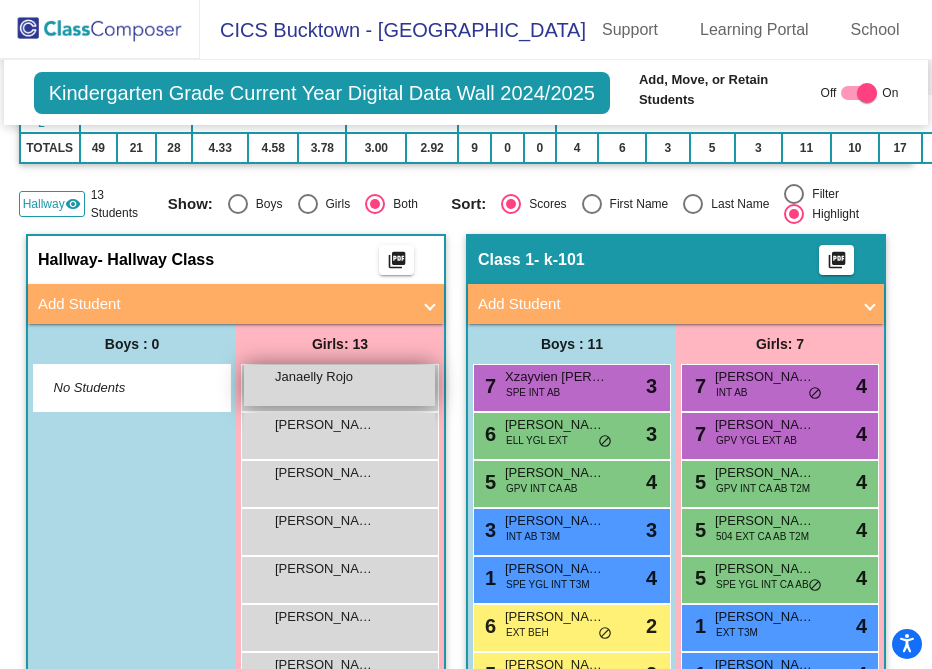 click on "Janaelly  Rojo lock do_not_disturb_alt" at bounding box center (339, 385) 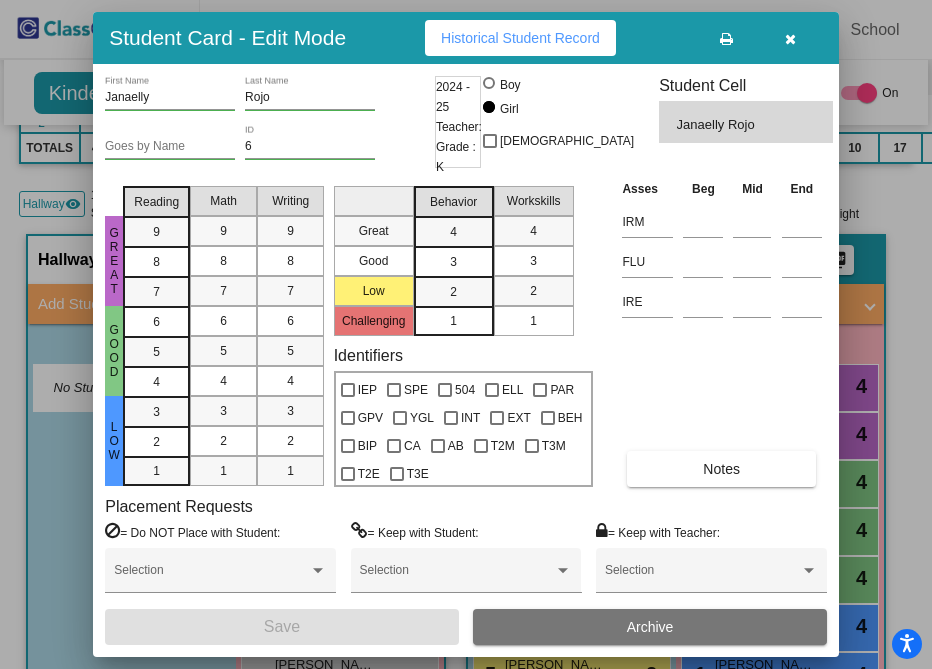 click on "Archive" at bounding box center (650, 627) 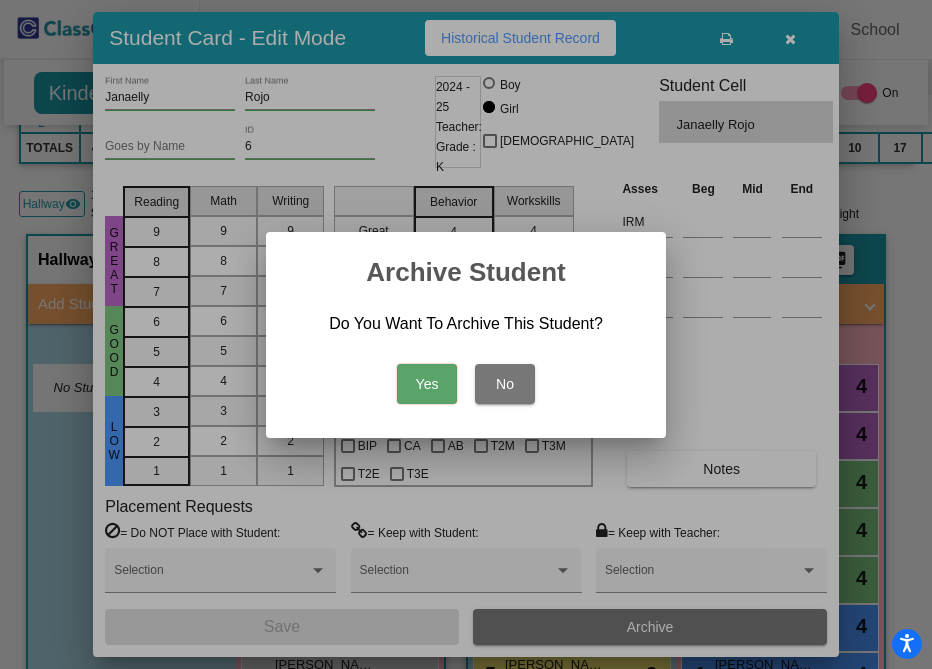 click on "Yes" at bounding box center [427, 384] 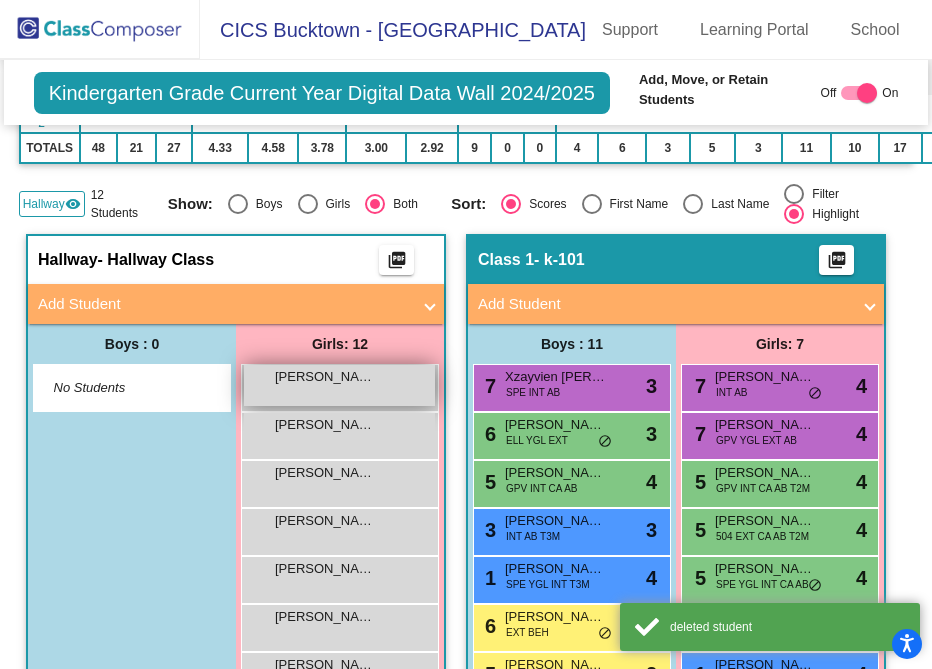 click on "[PERSON_NAME] lock do_not_disturb_alt" at bounding box center (339, 385) 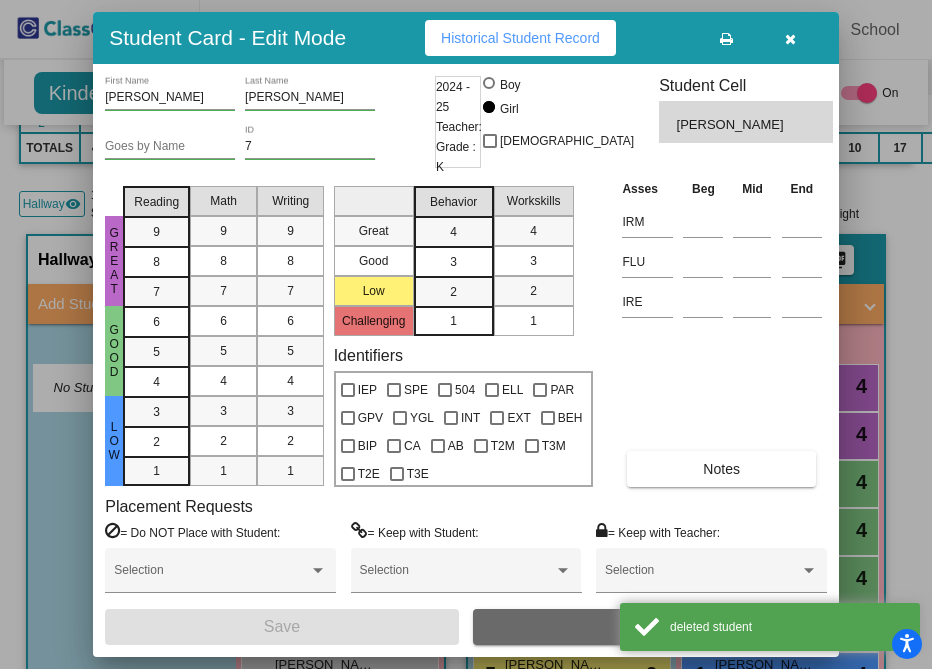 click on "Archive" at bounding box center (650, 627) 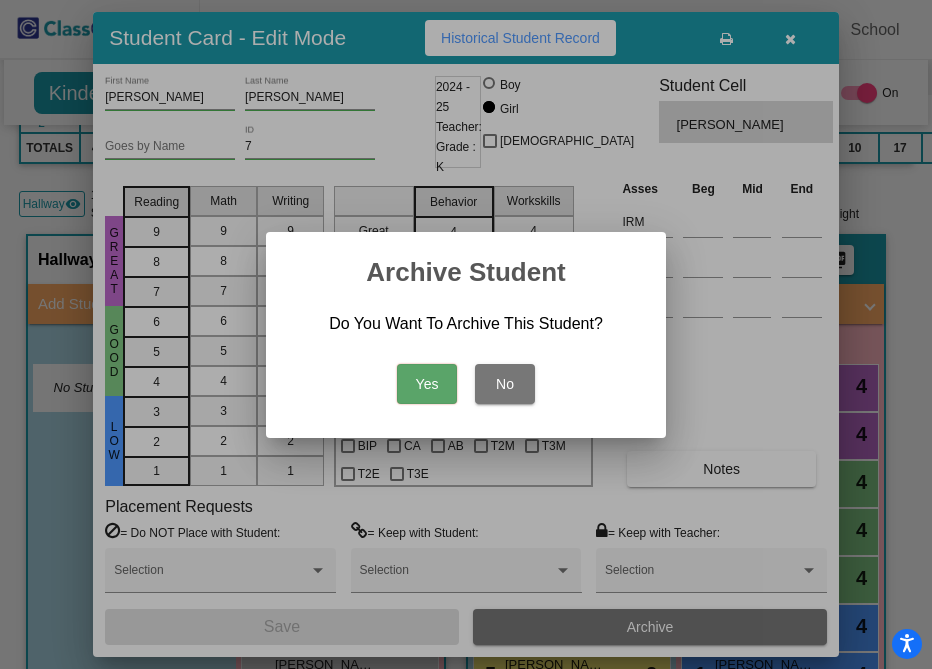 click on "Yes" at bounding box center (427, 384) 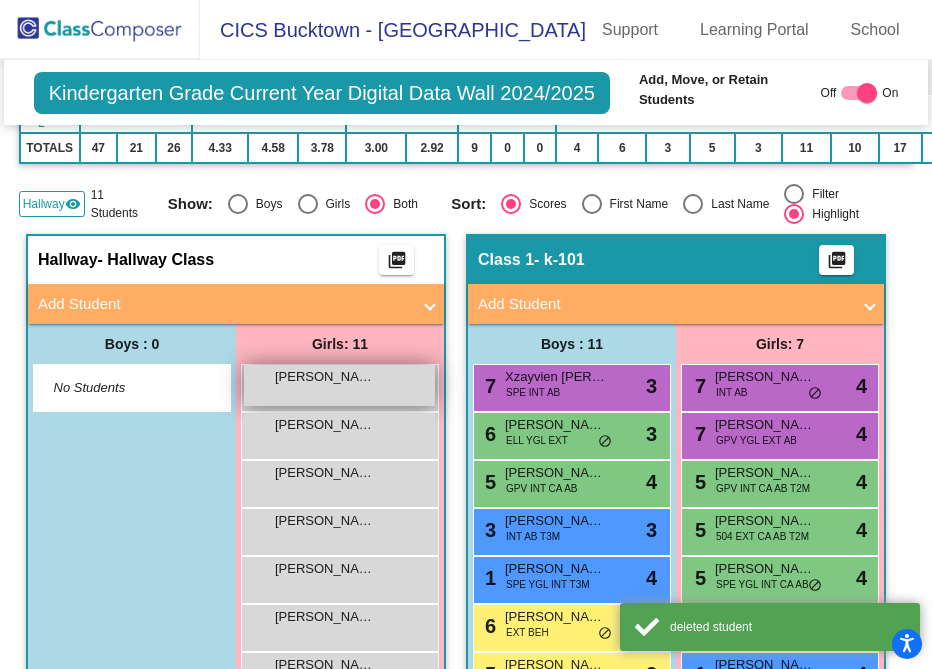 click on "[PERSON_NAME] lock do_not_disturb_alt" at bounding box center [339, 385] 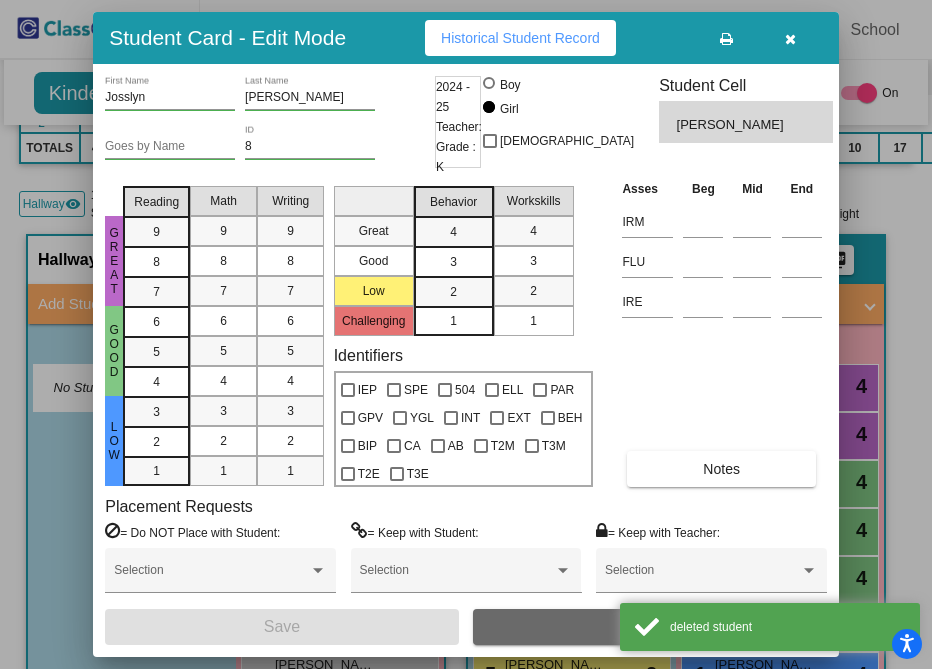 click on "Archive" at bounding box center (650, 627) 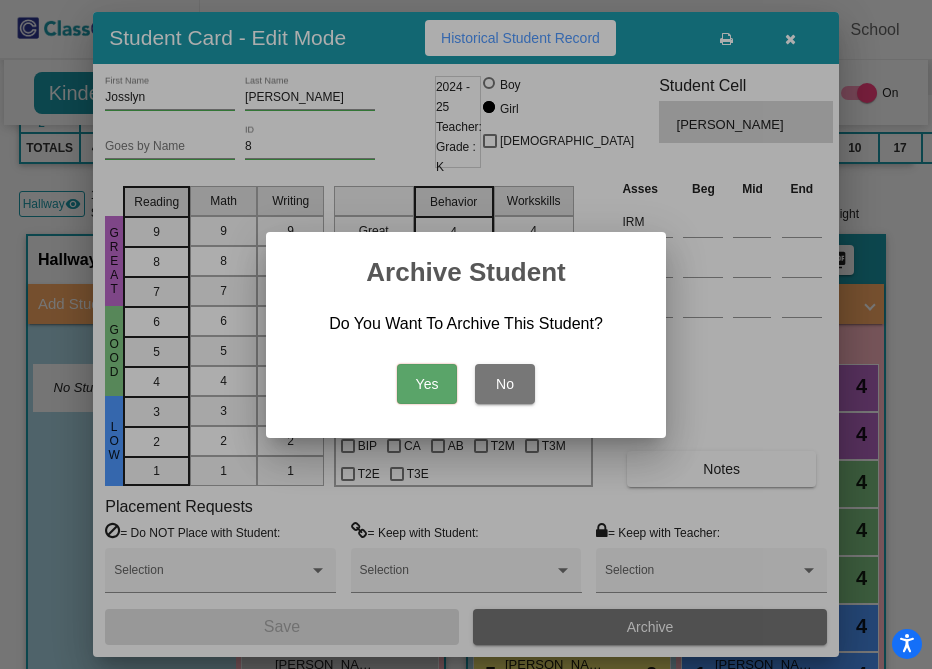 click on "Yes" at bounding box center (427, 384) 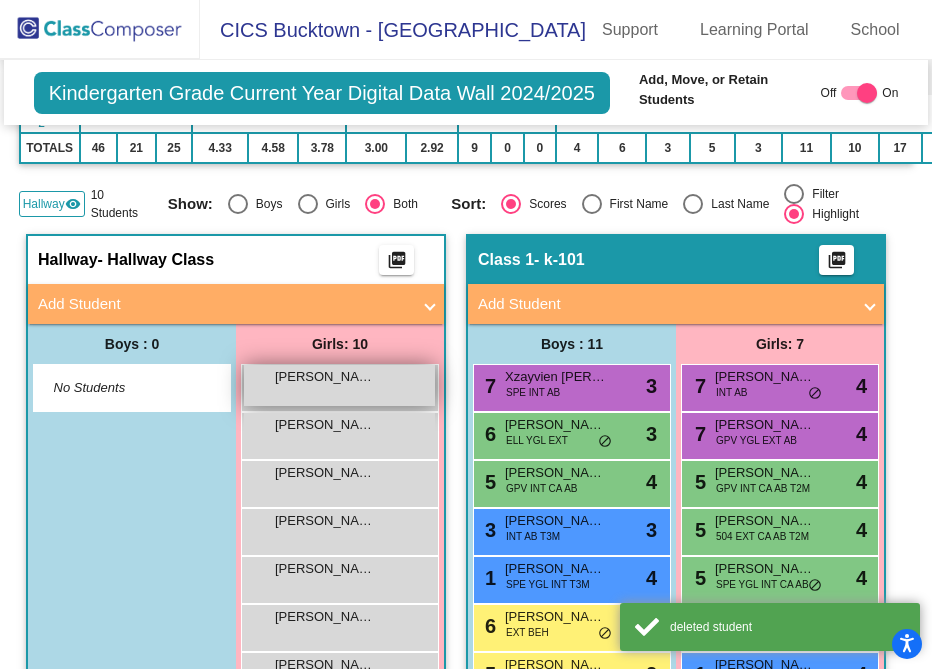 click on "[PERSON_NAME]" at bounding box center (325, 377) 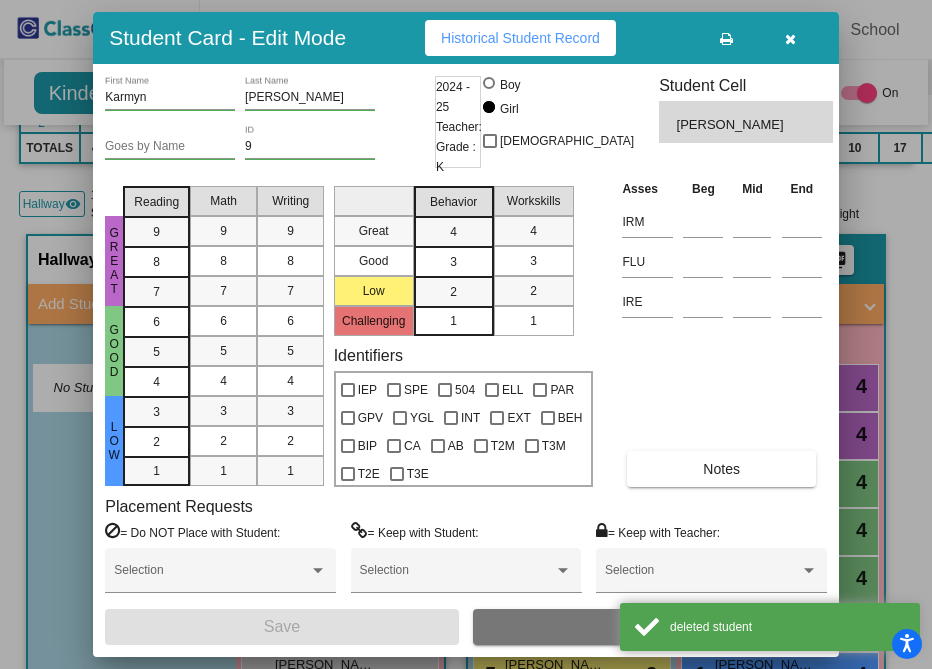 click on "Archive" at bounding box center (650, 627) 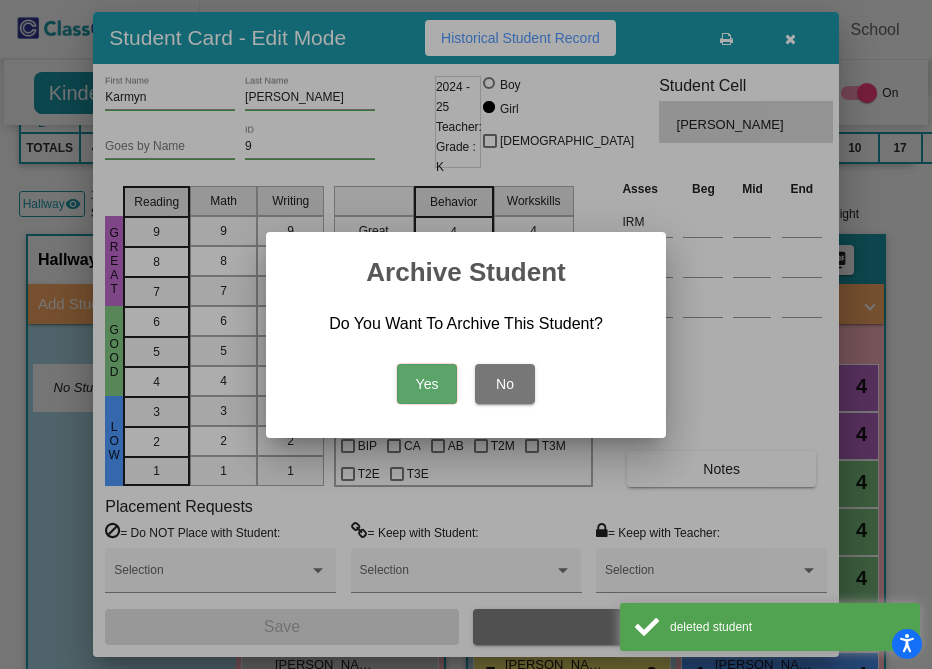 click on "Yes" at bounding box center (427, 384) 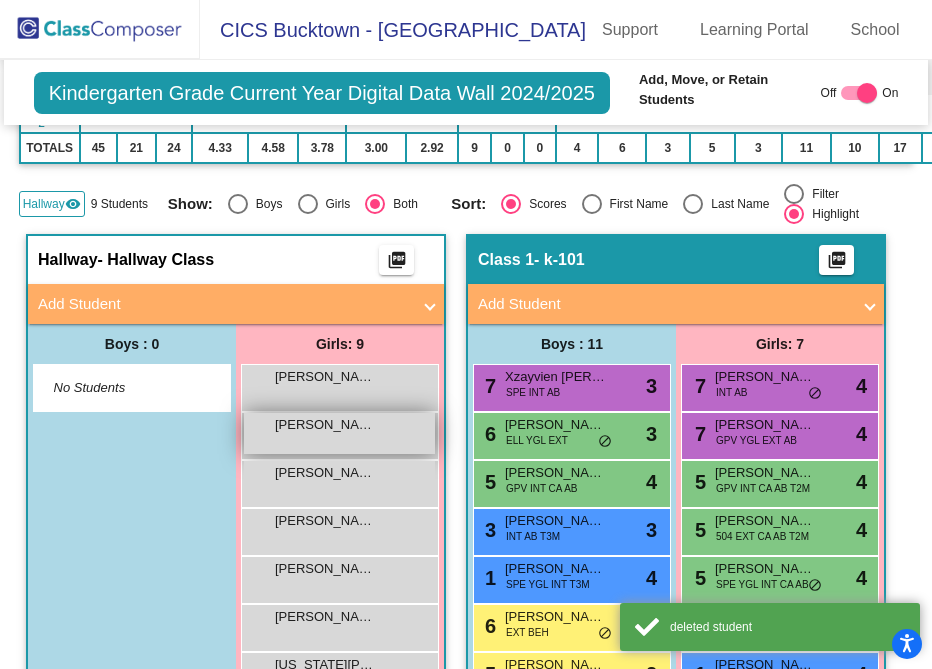 click on "[PERSON_NAME]" at bounding box center (325, 425) 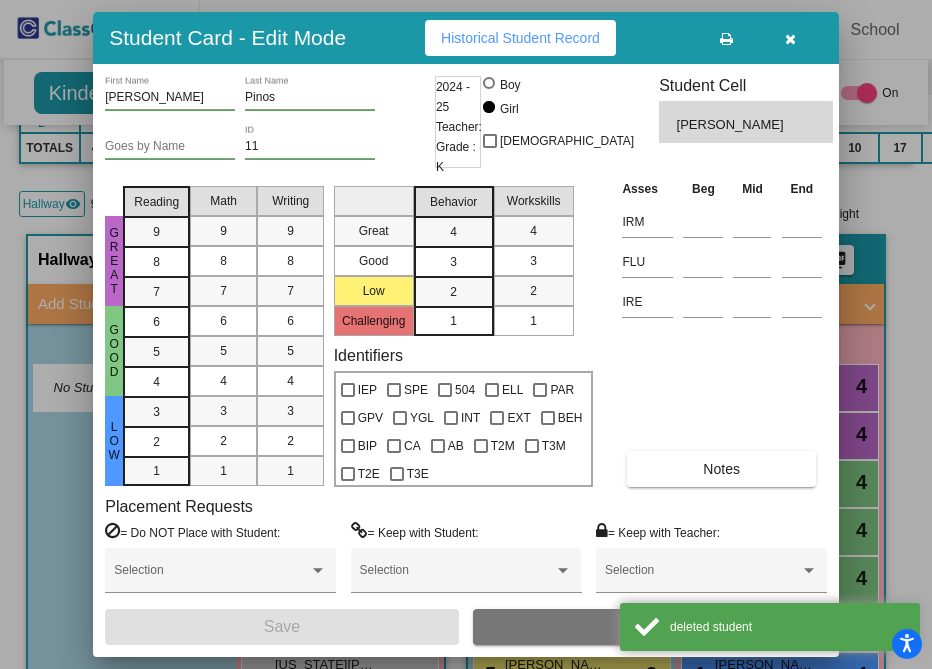 click on "Archive" at bounding box center (650, 627) 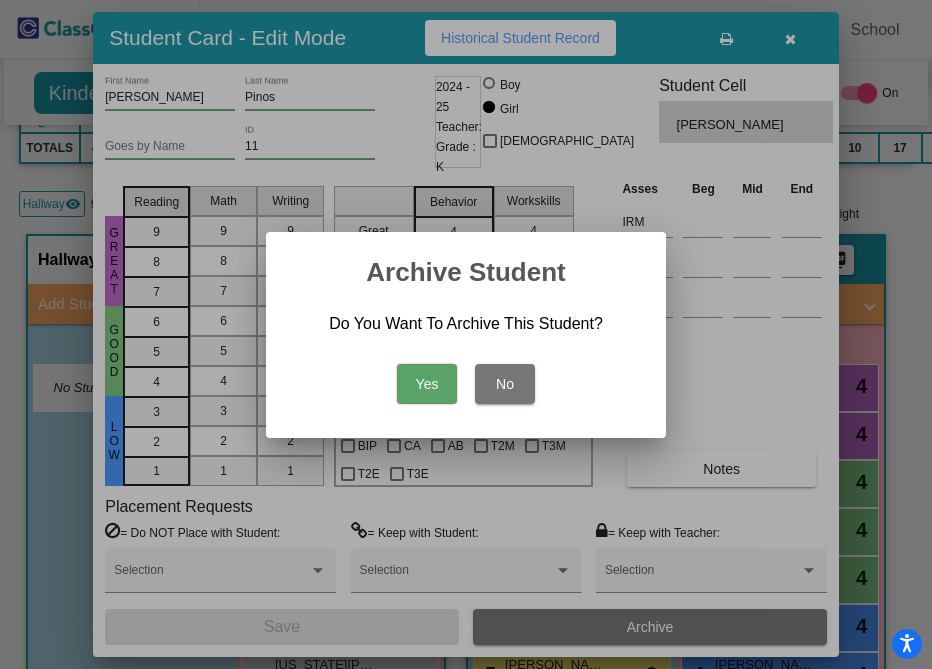 click on "Yes No" at bounding box center (466, 379) 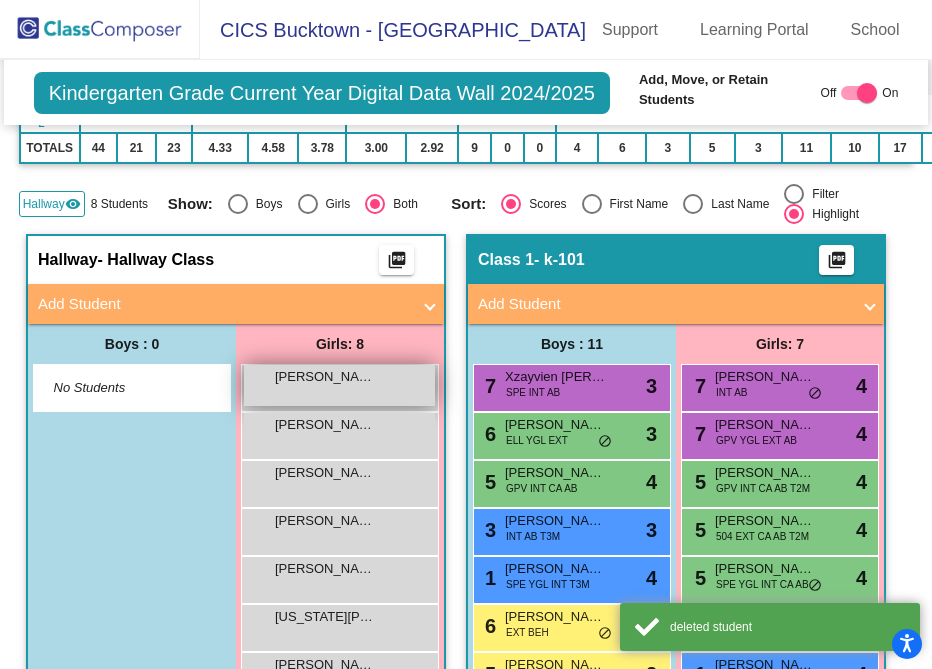 click on "[PERSON_NAME] lock do_not_disturb_alt" at bounding box center [339, 385] 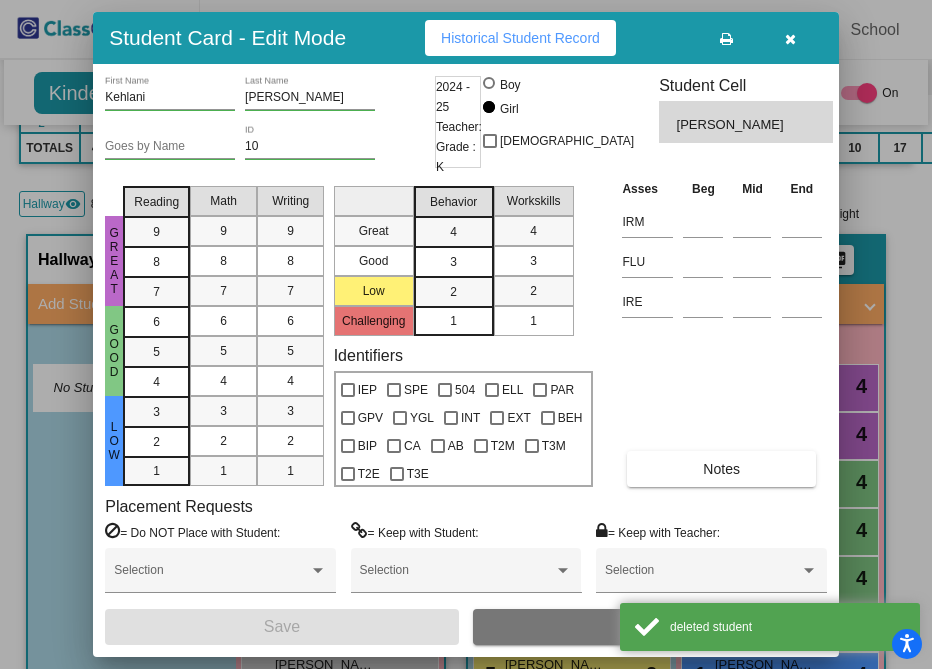 click on "Archive" at bounding box center [650, 627] 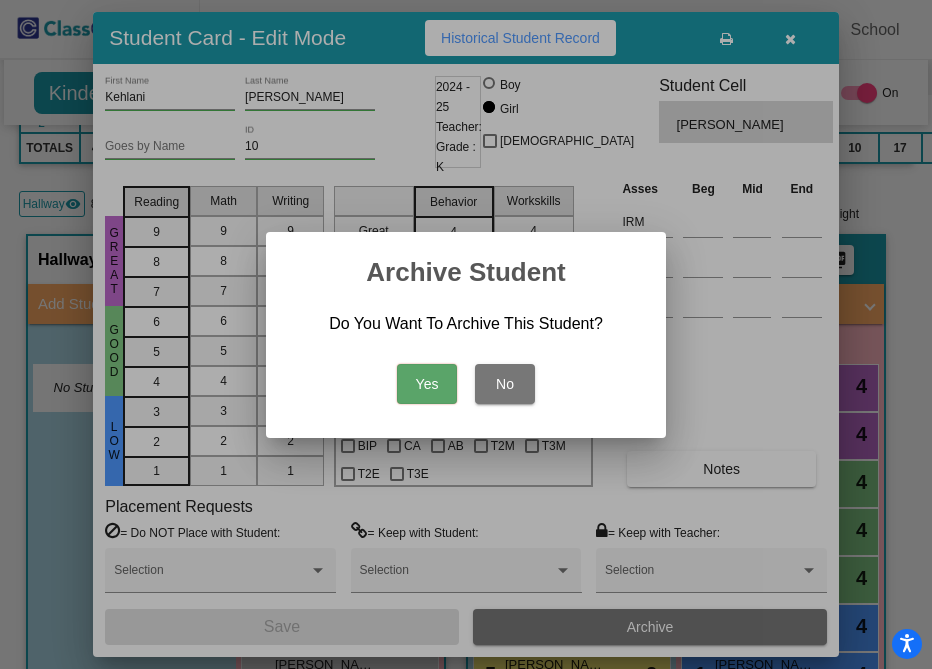 click on "Yes" at bounding box center (427, 384) 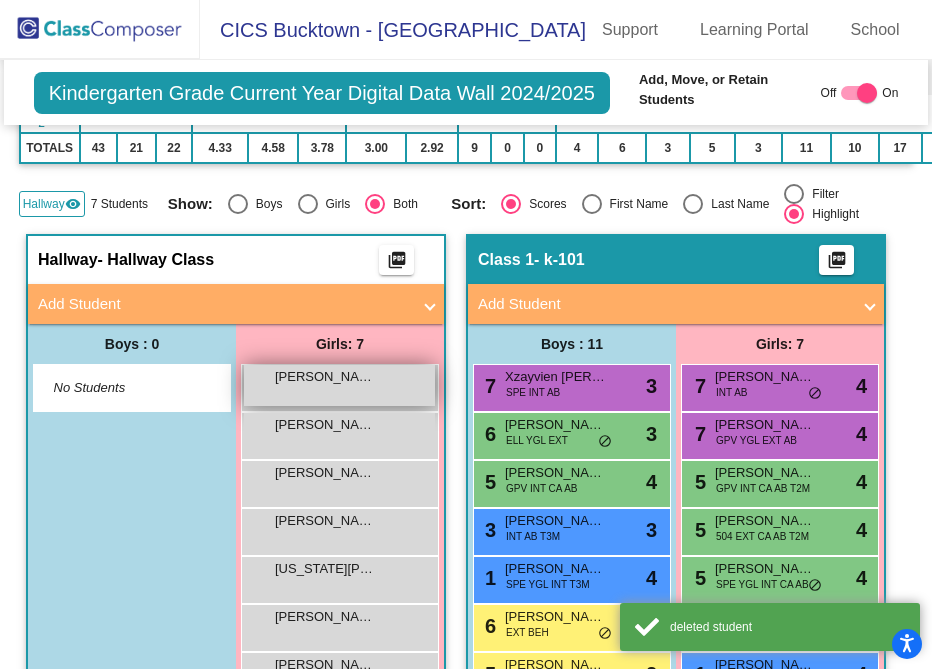 click on "[PERSON_NAME] lock do_not_disturb_alt" at bounding box center [339, 385] 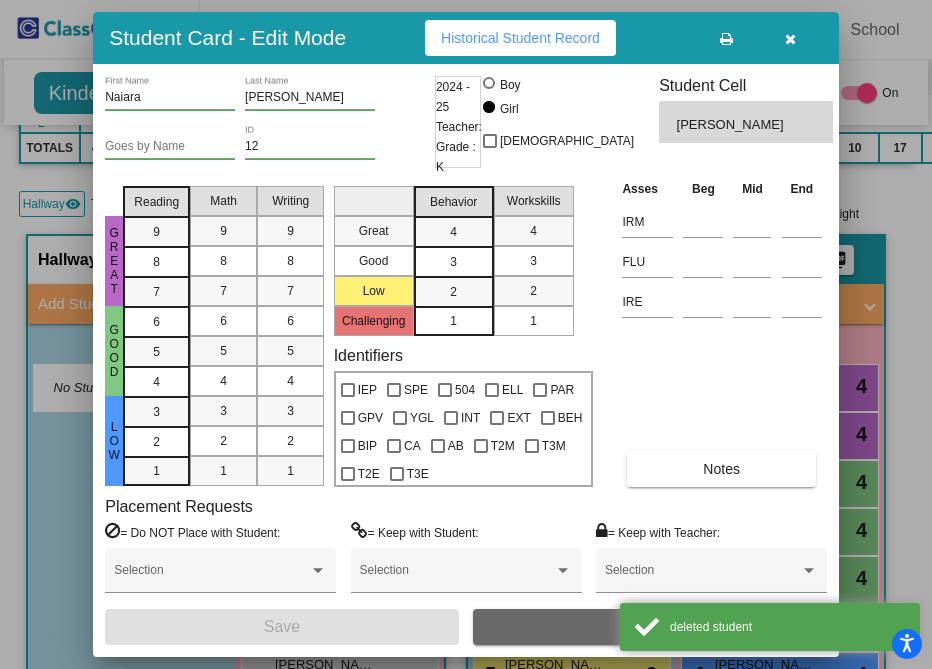 click on "Archive" at bounding box center [650, 627] 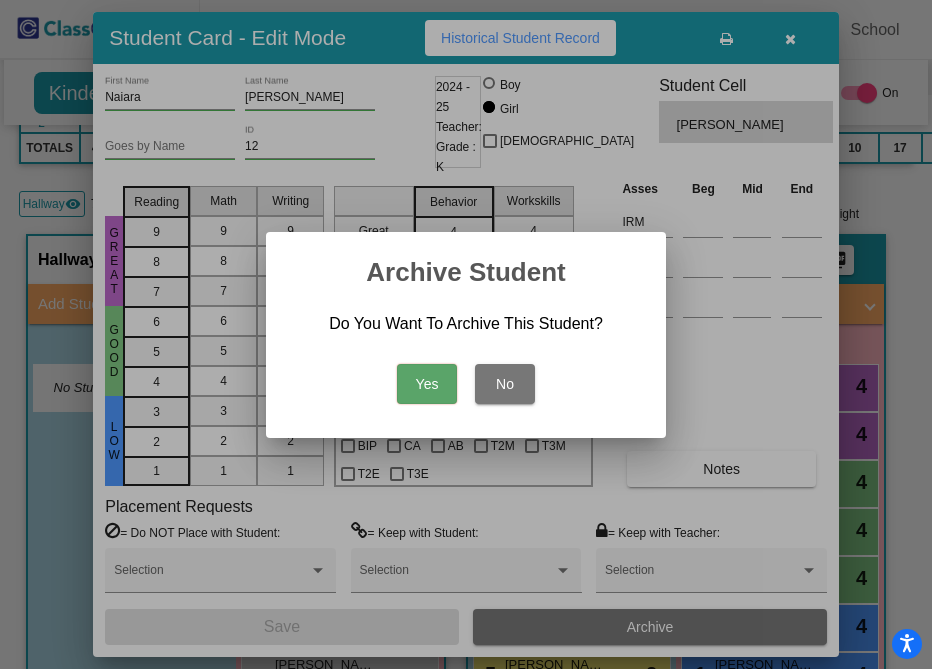 click on "Yes" at bounding box center [427, 384] 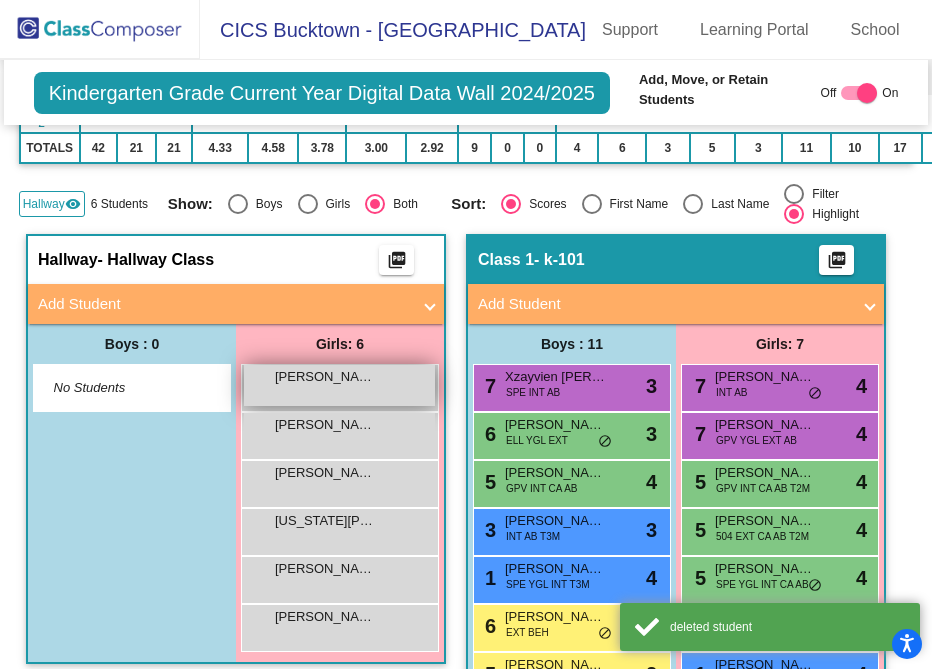 click on "[PERSON_NAME] lock do_not_disturb_alt" at bounding box center [339, 385] 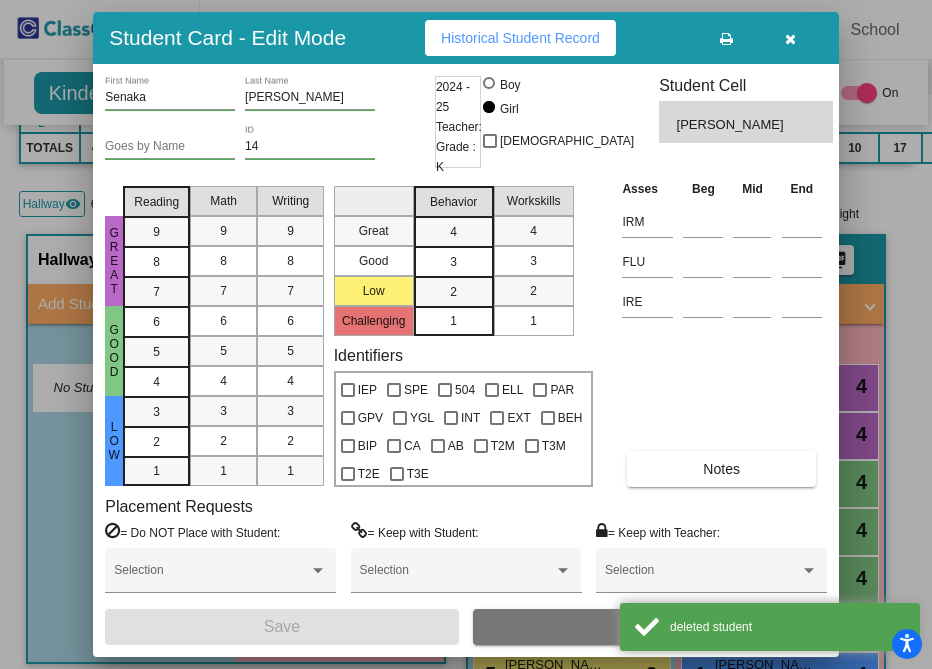 click on "Archive" at bounding box center (650, 627) 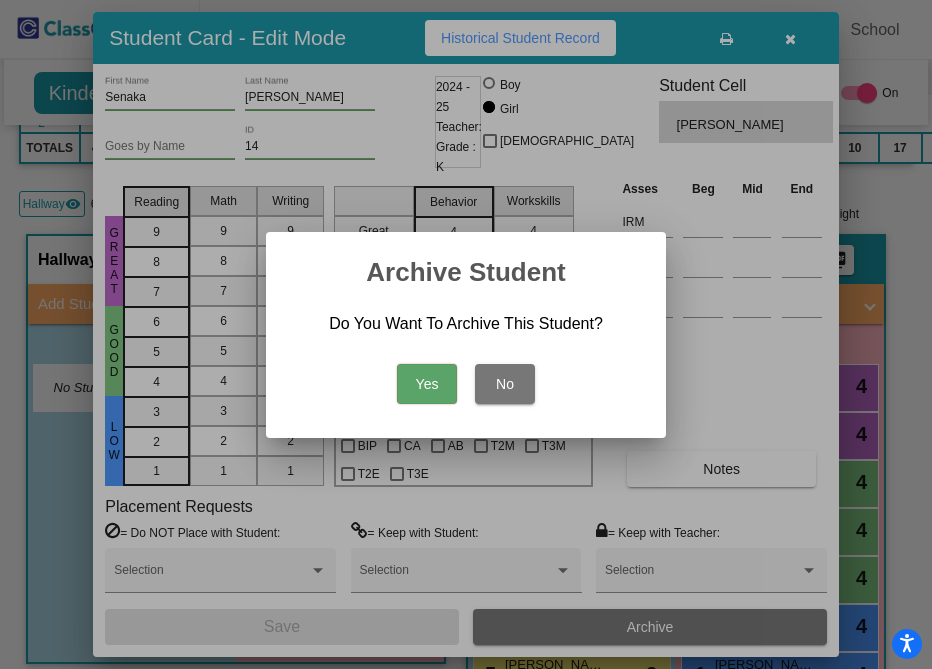 click on "Yes" at bounding box center [427, 384] 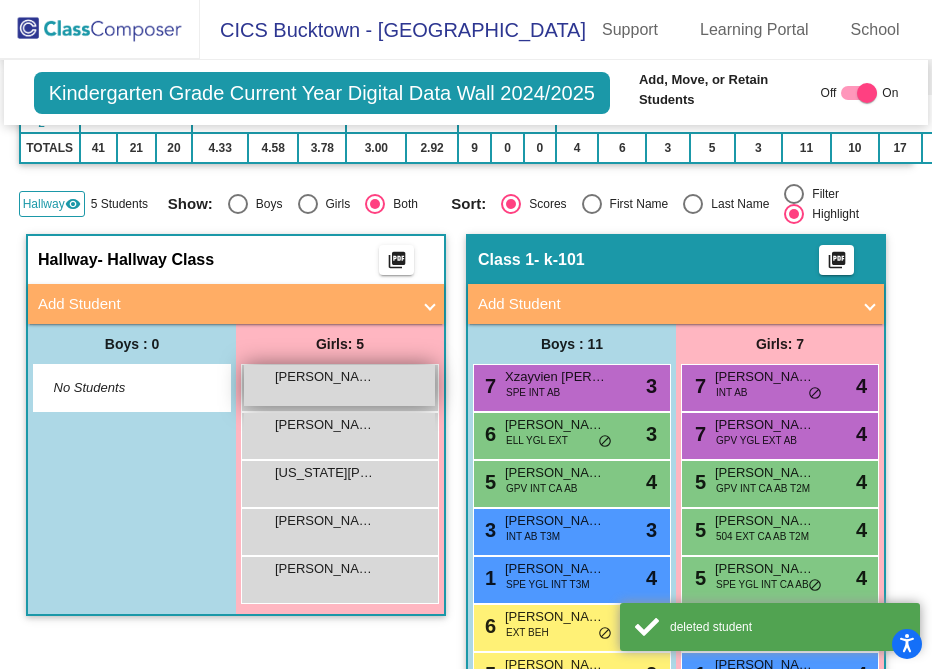 click on "[PERSON_NAME] lock do_not_disturb_alt" at bounding box center (339, 385) 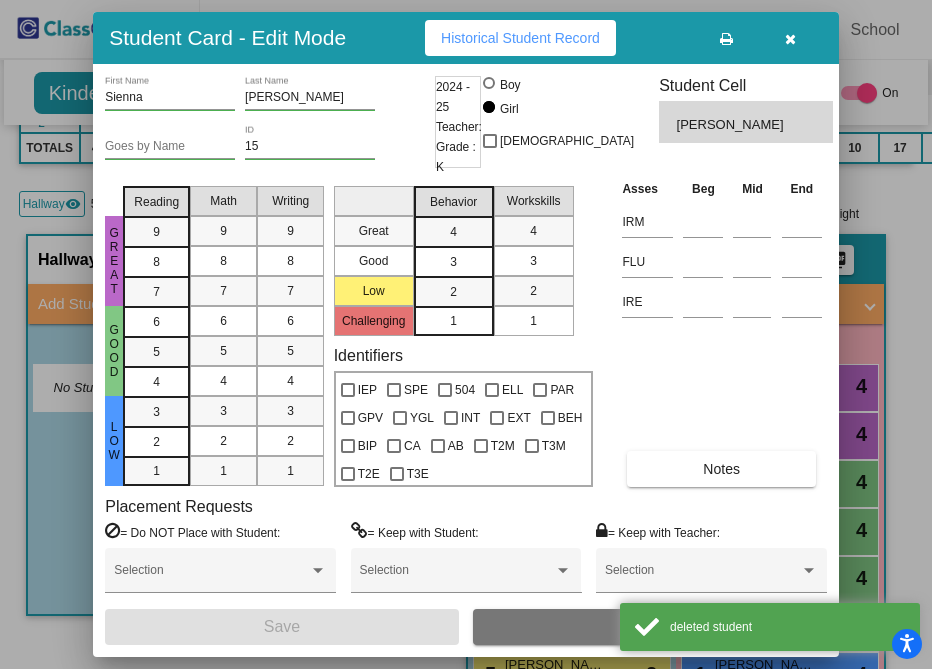 click on "Archive" at bounding box center (650, 627) 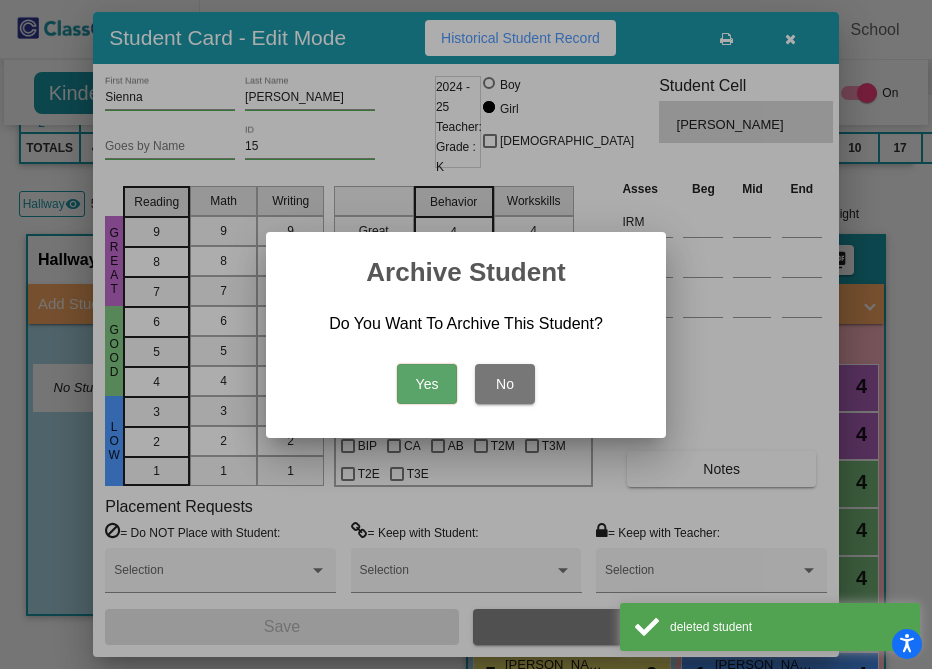 click on "Yes" at bounding box center [427, 384] 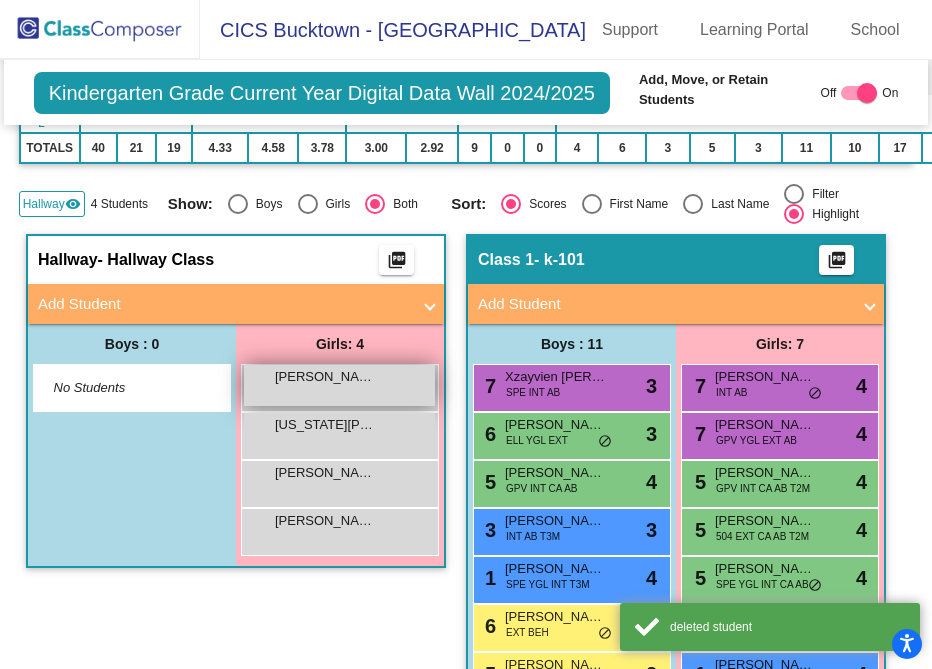 click on "[PERSON_NAME] lock do_not_disturb_alt" at bounding box center (339, 385) 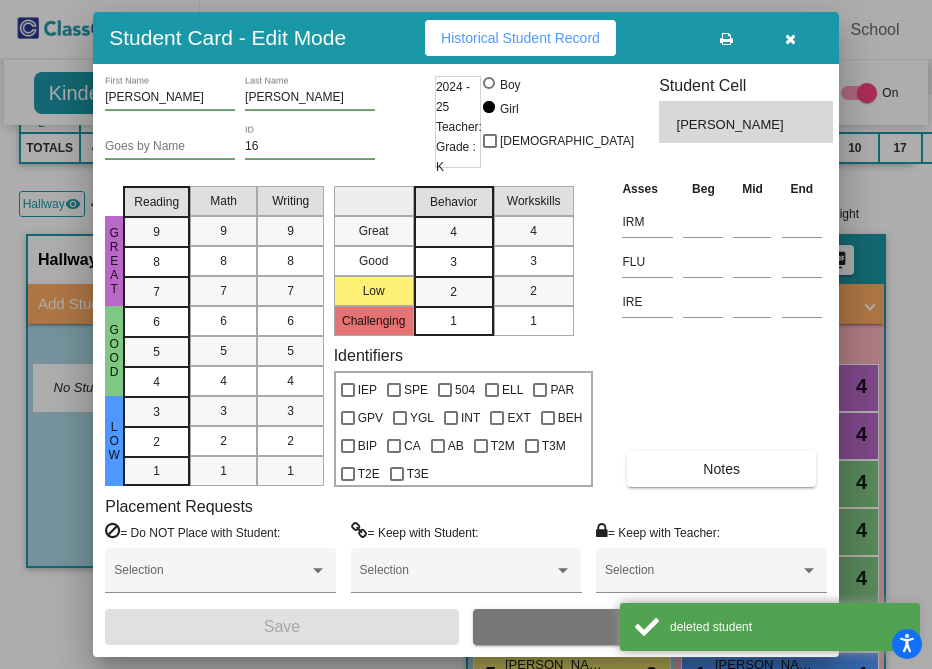 click on "Archive" at bounding box center (650, 627) 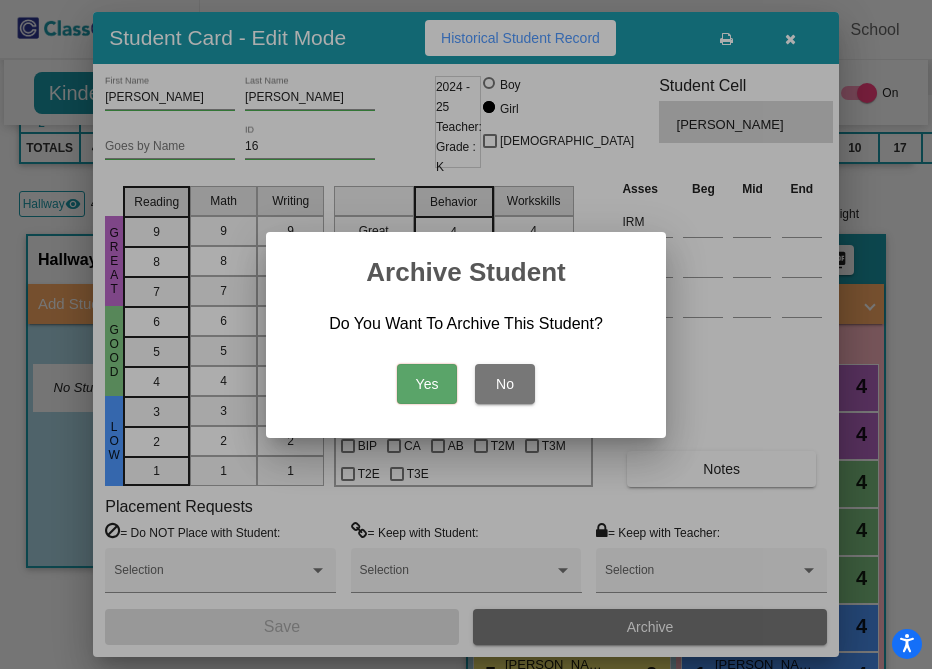 click on "Yes" at bounding box center [427, 384] 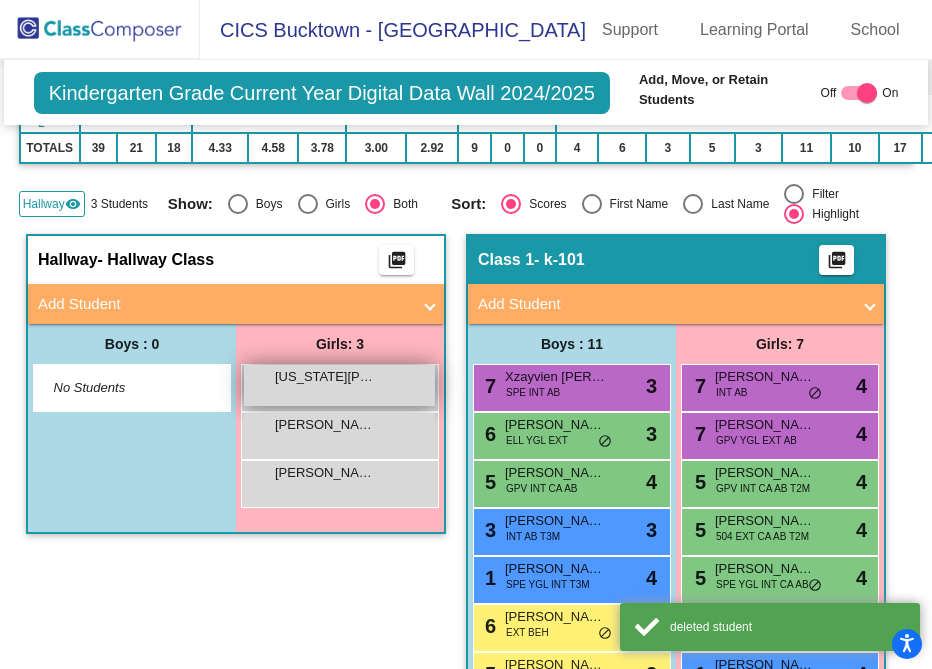 click on "[US_STATE][PERSON_NAME] lock do_not_disturb_alt" at bounding box center [339, 385] 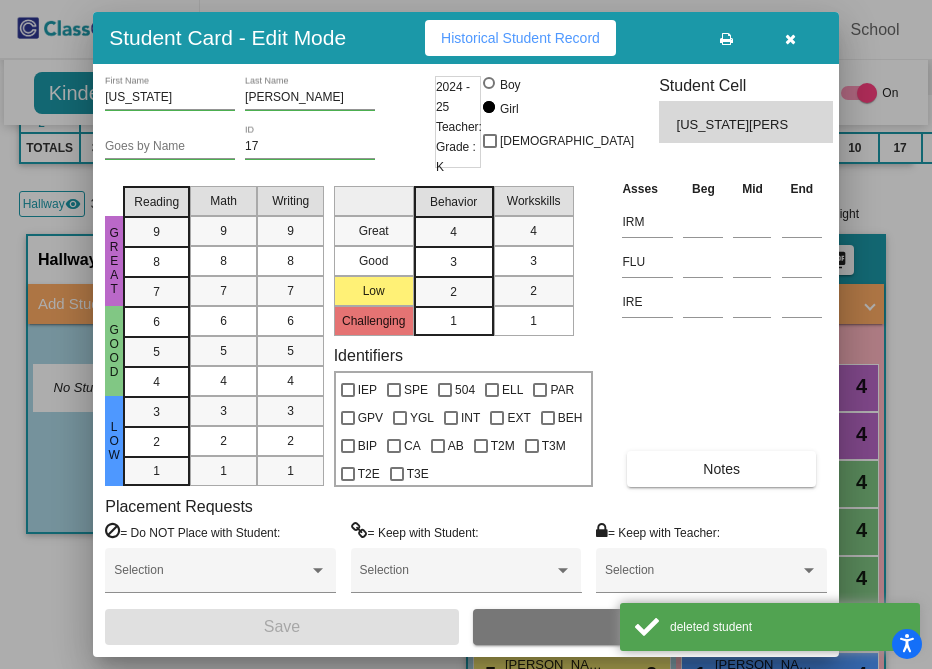 click on "Archive" at bounding box center (650, 627) 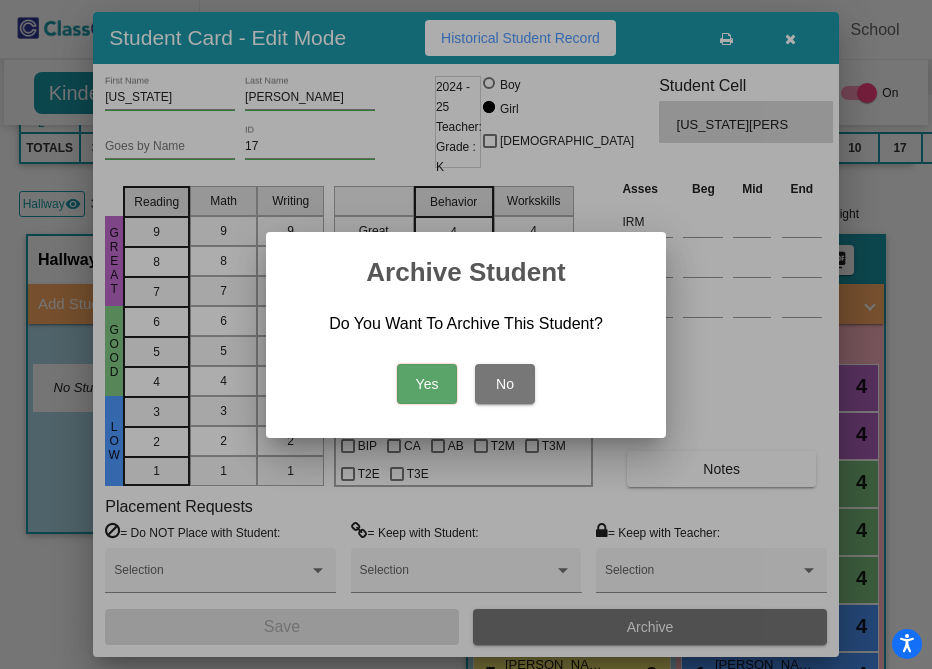 click on "Yes" at bounding box center [427, 384] 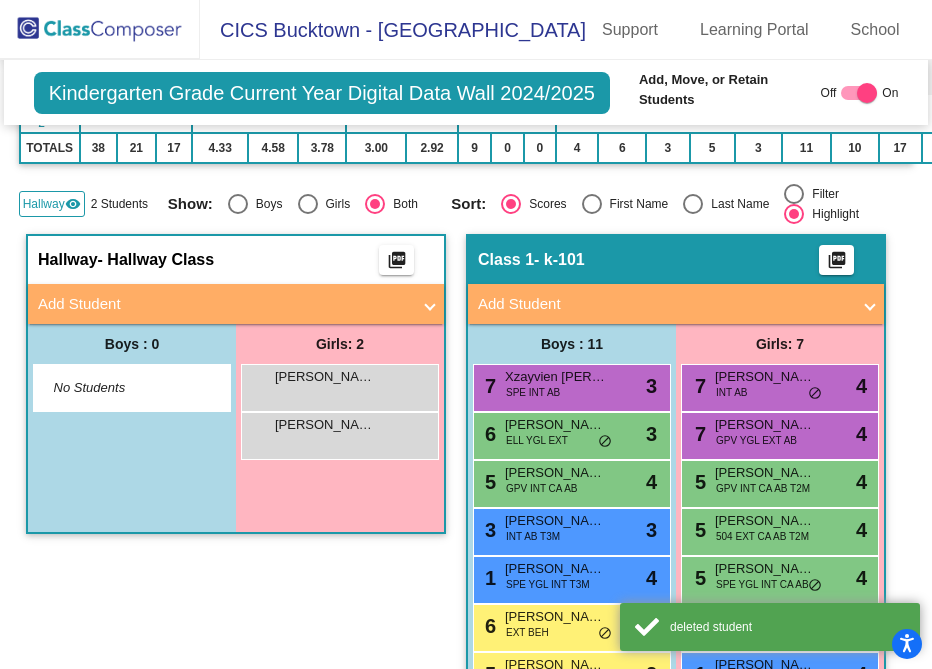 click on "[PERSON_NAME] lock do_not_disturb_alt" at bounding box center [340, 388] 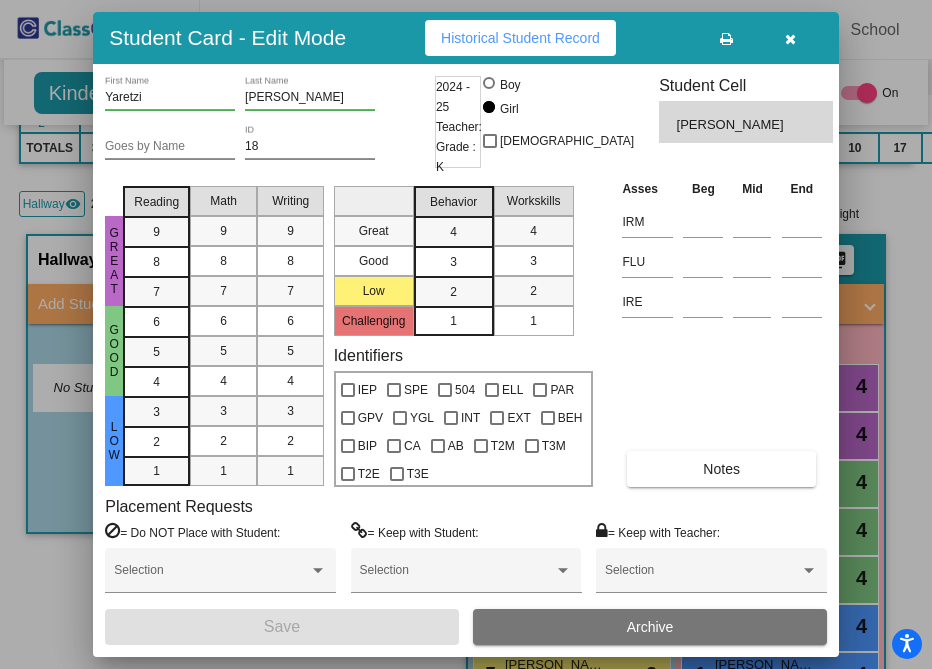 click on "Archive" at bounding box center [650, 627] 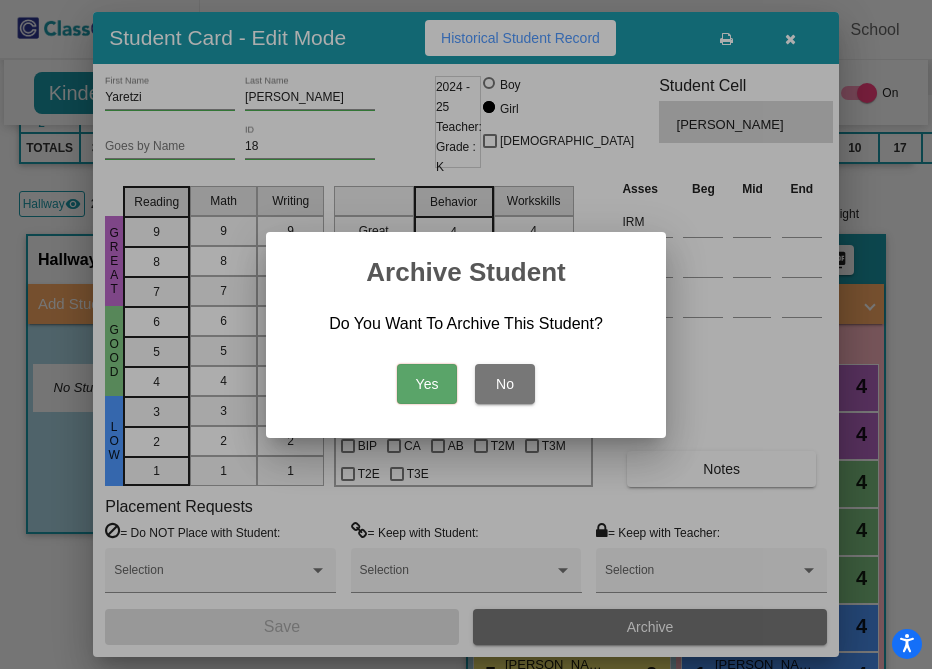 click on "Yes" at bounding box center (427, 384) 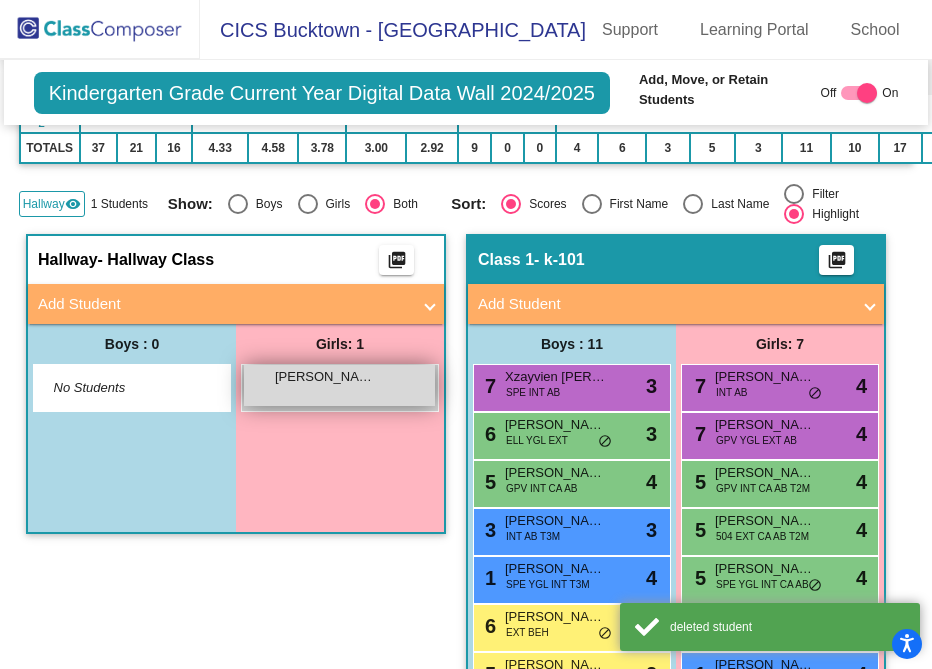 click on "[PERSON_NAME]" at bounding box center (325, 377) 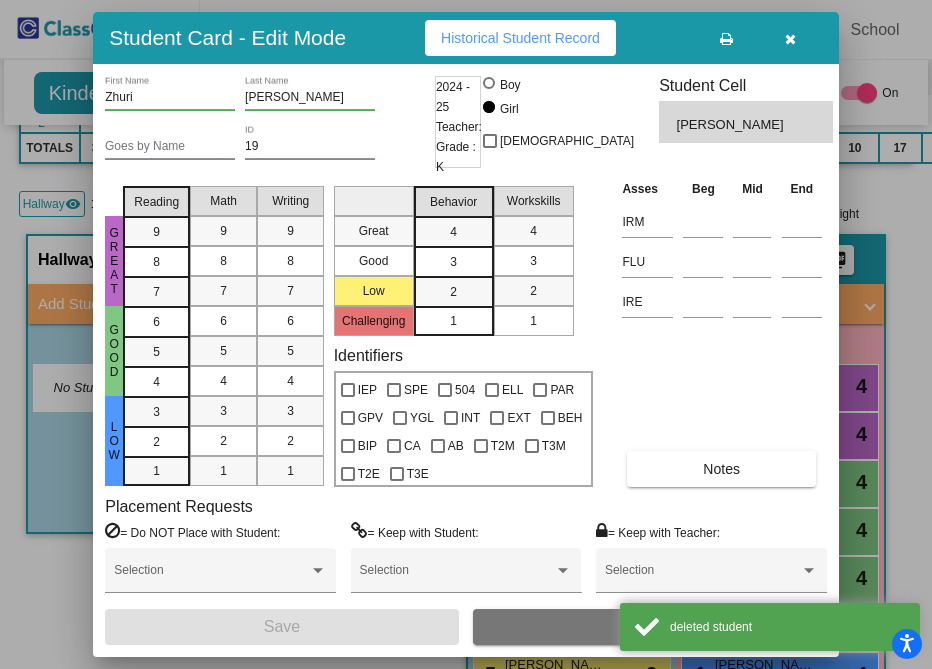 click on "Archive" at bounding box center (650, 627) 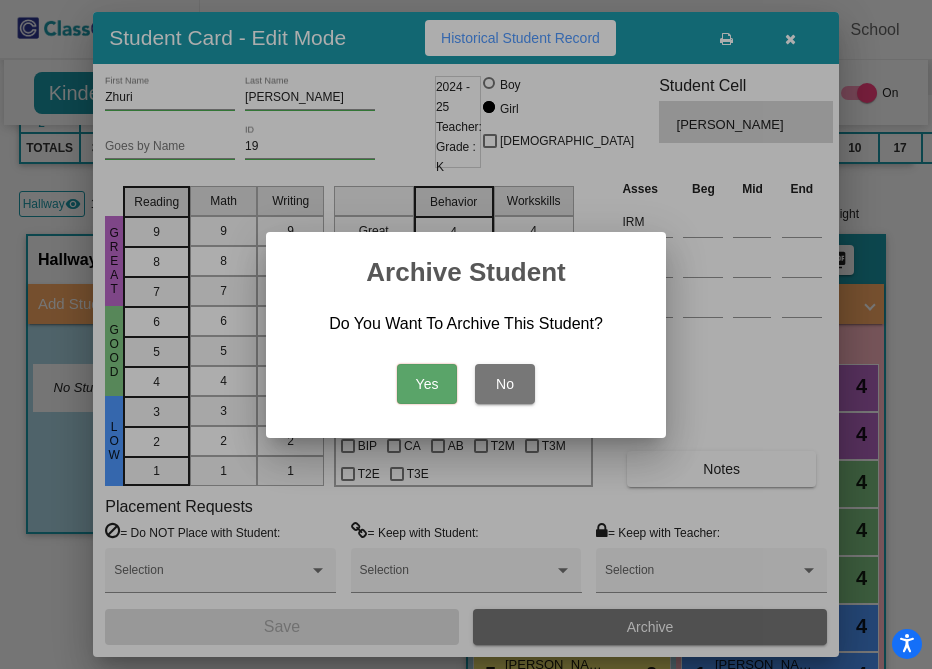 click on "Yes" at bounding box center (427, 384) 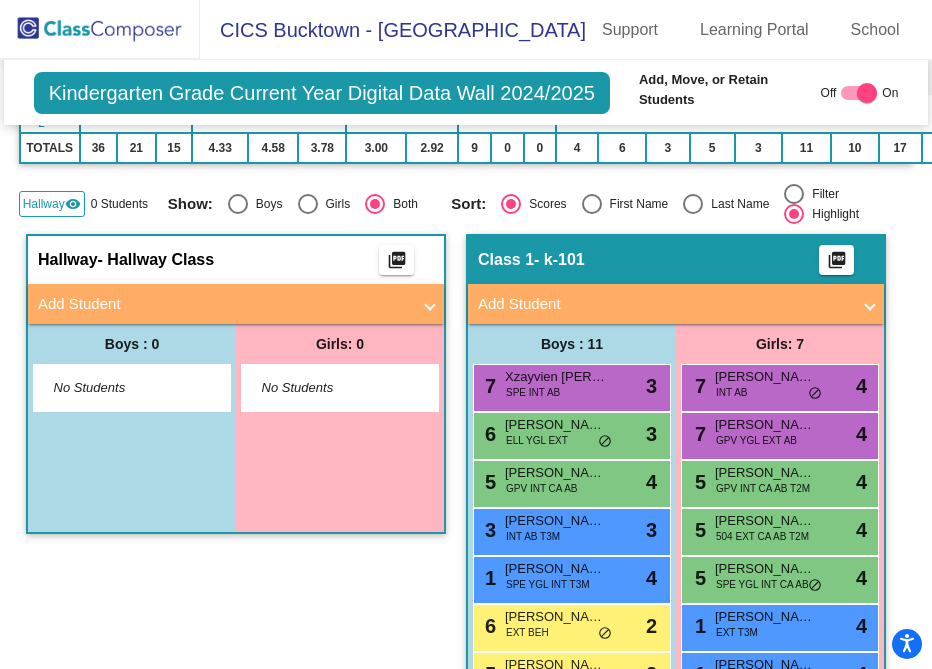 click on "Add Student" at bounding box center [224, 304] 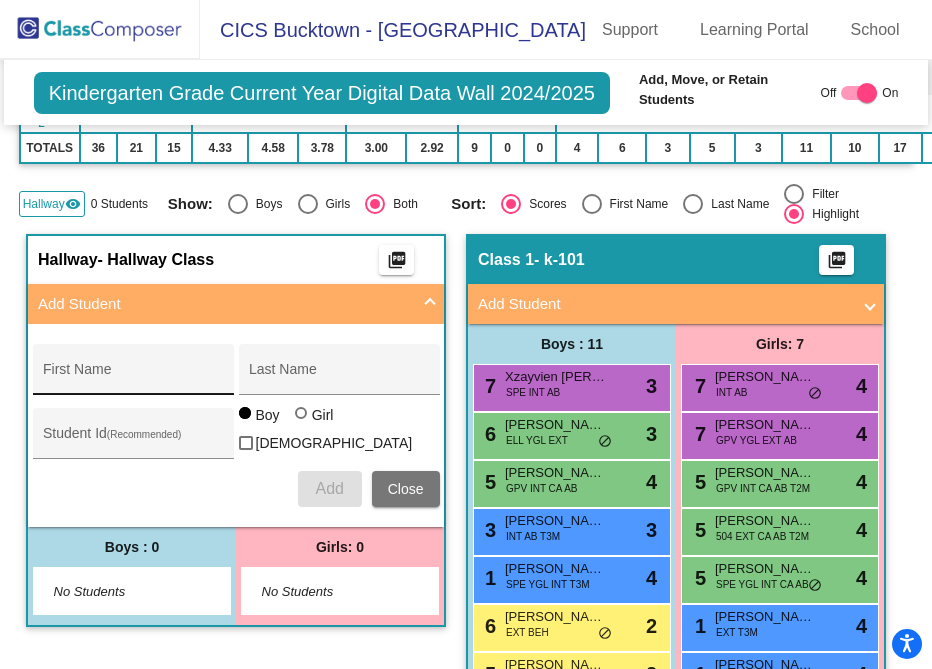 click on "First Name" at bounding box center [133, 377] 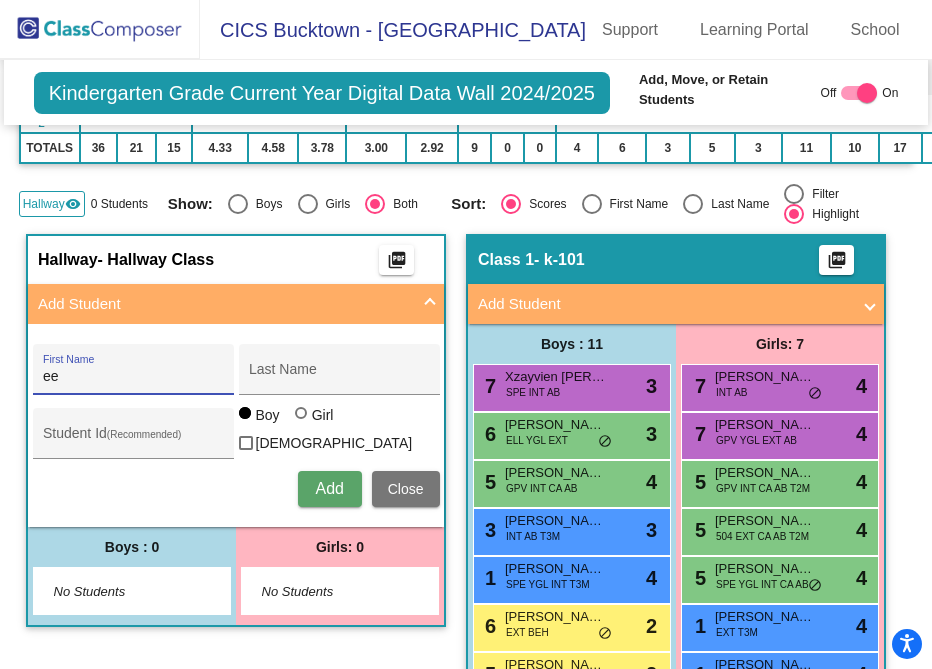 type on "e" 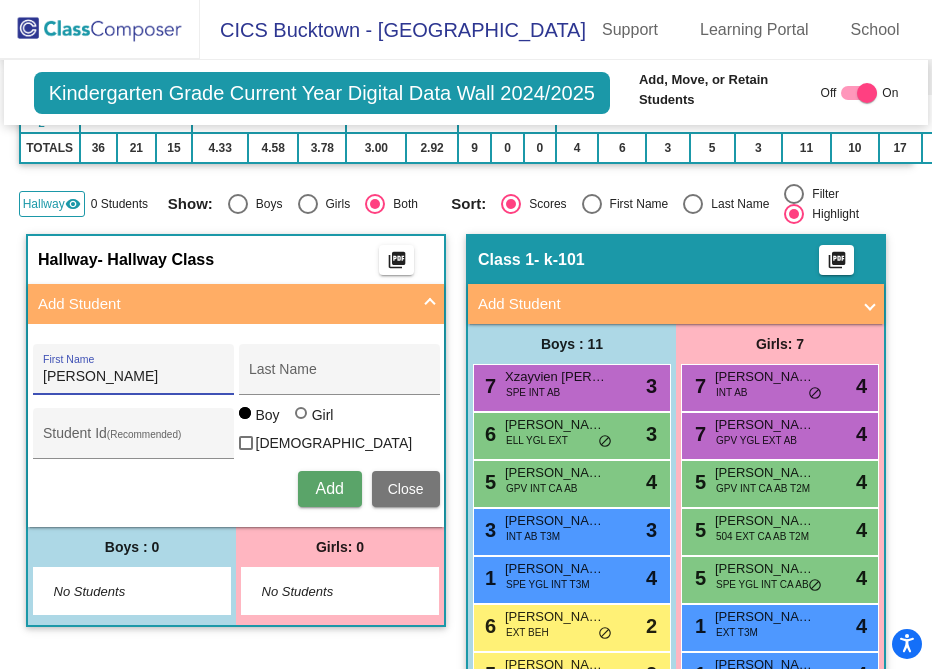 type on "[PERSON_NAME]" 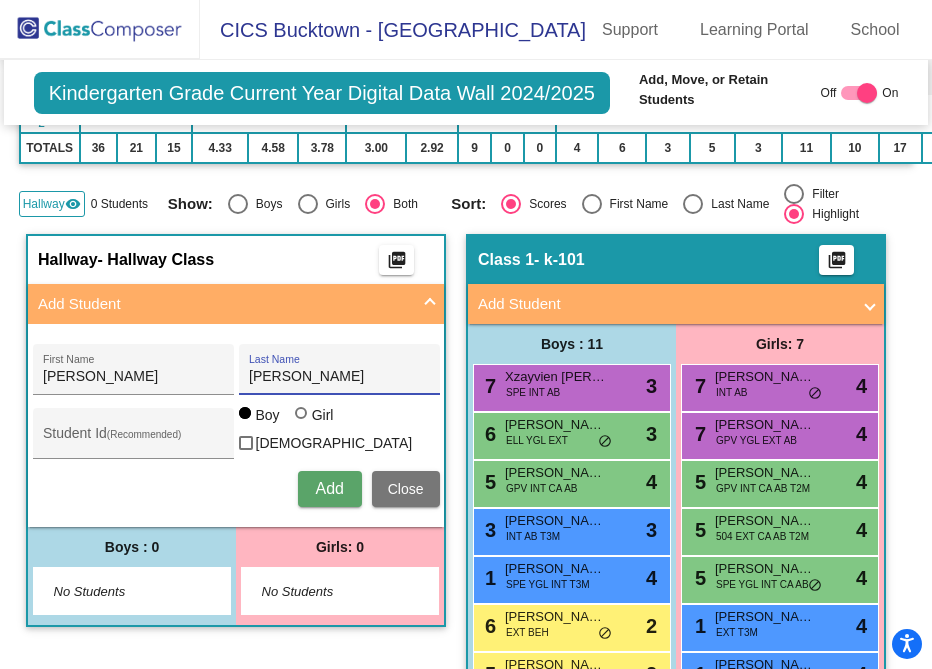 type on "[PERSON_NAME]" 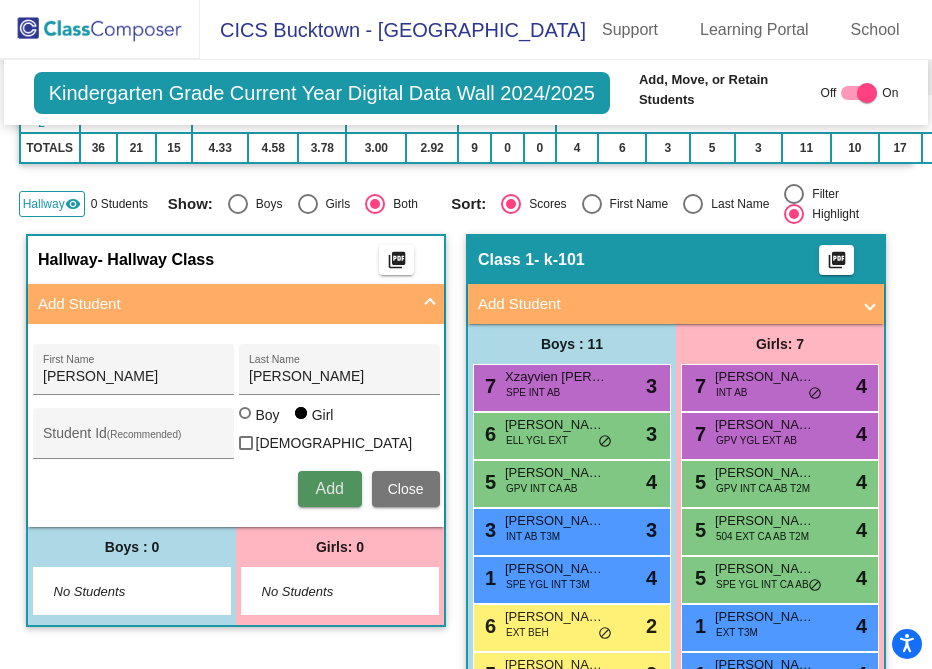 click on "Add" at bounding box center [329, 488] 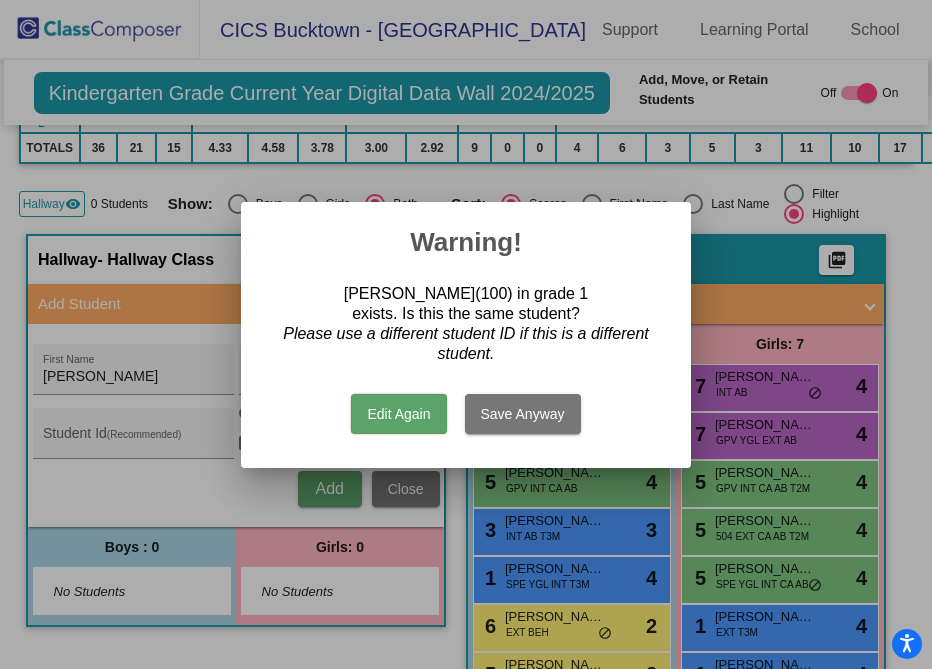 click on "Save Anyway" at bounding box center [523, 414] 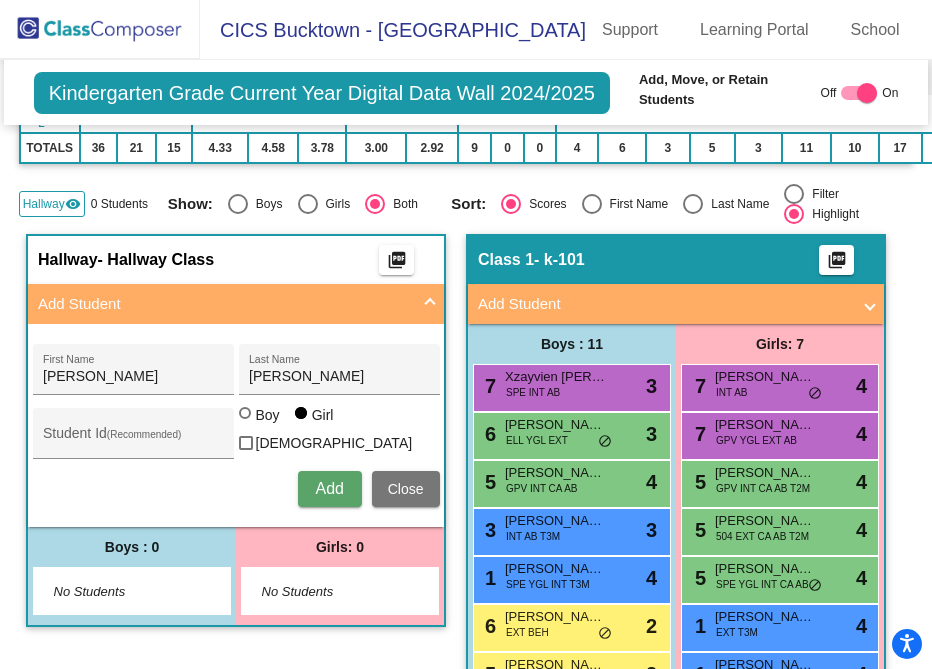 type 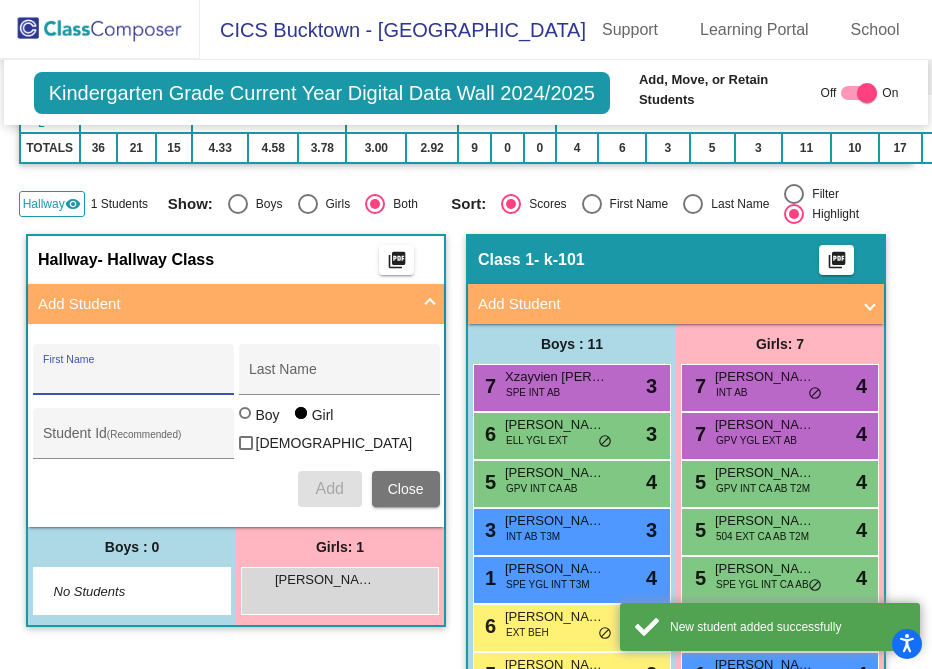 click on "First Name" at bounding box center [133, 377] 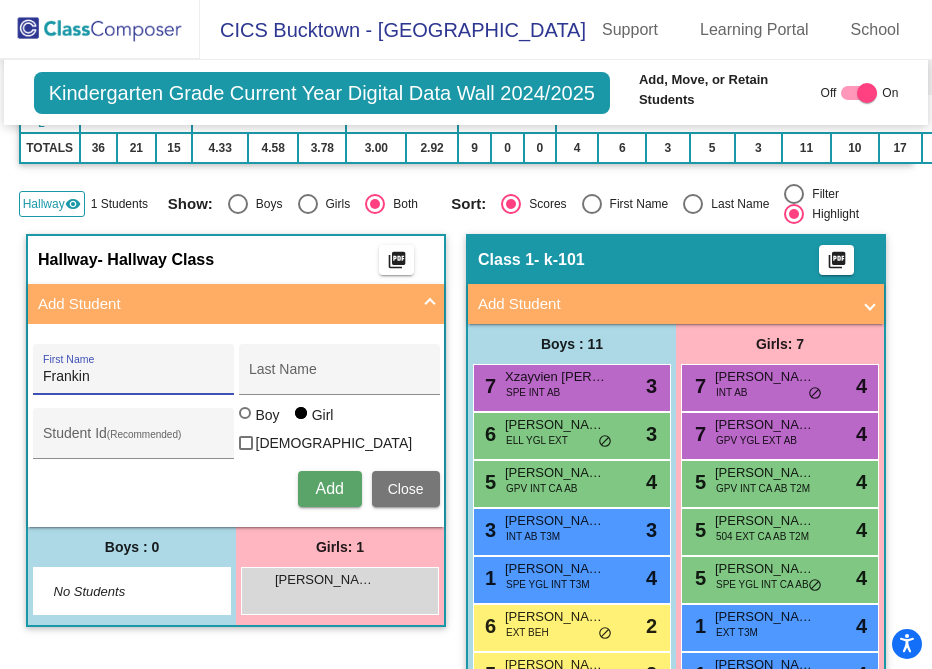 type on "Frankin" 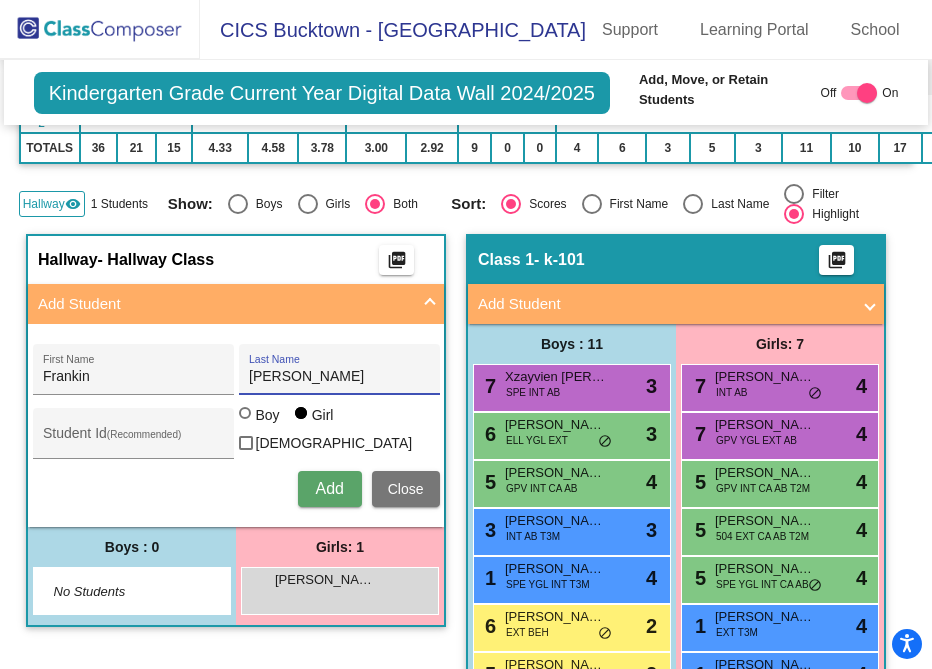 type on "[PERSON_NAME]" 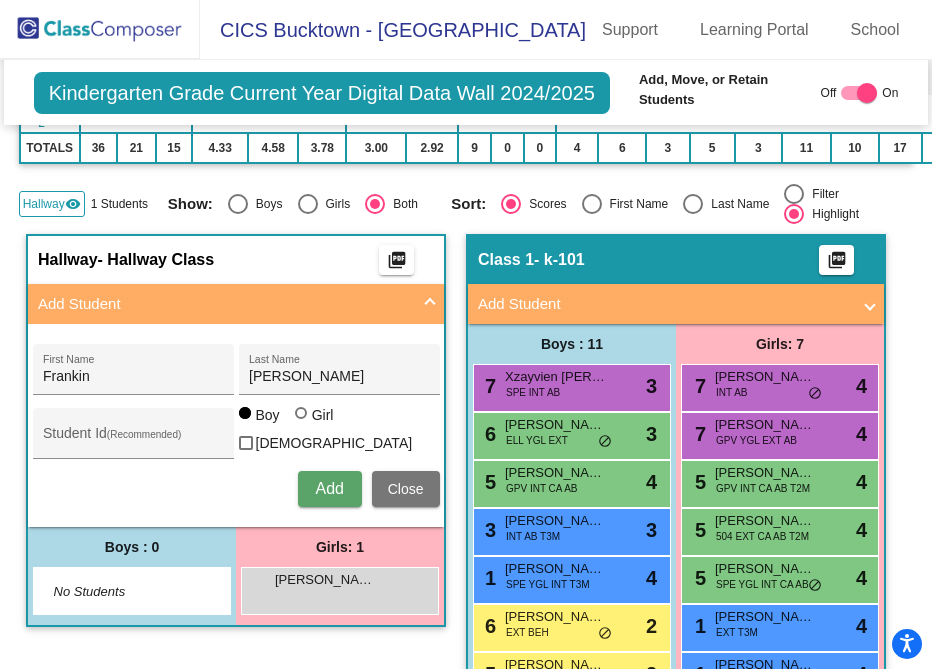 click on "Add" at bounding box center [329, 488] 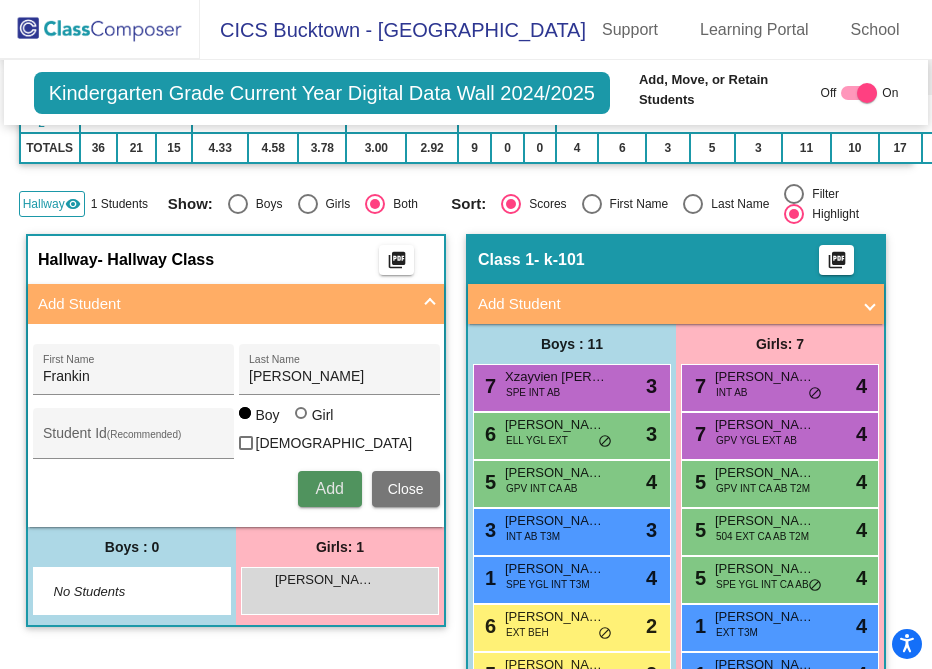 type 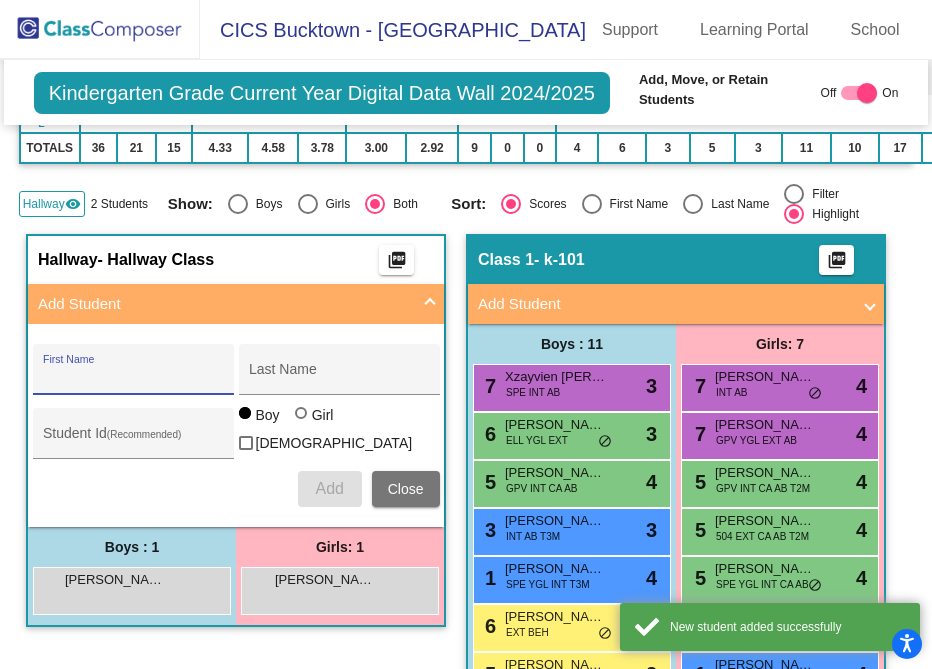 click on "First Name" at bounding box center [133, 377] 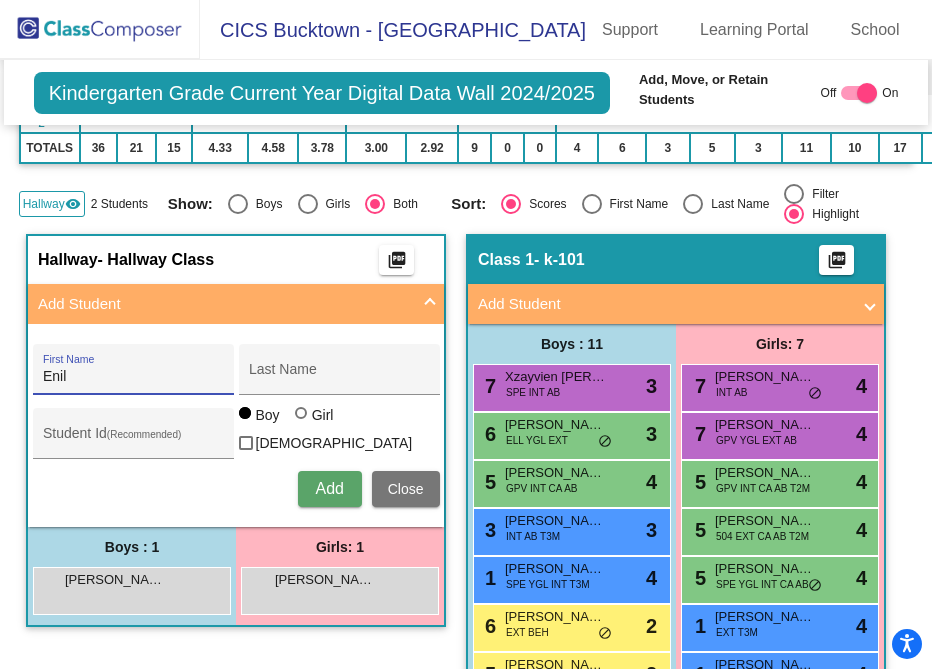 type on "Enil" 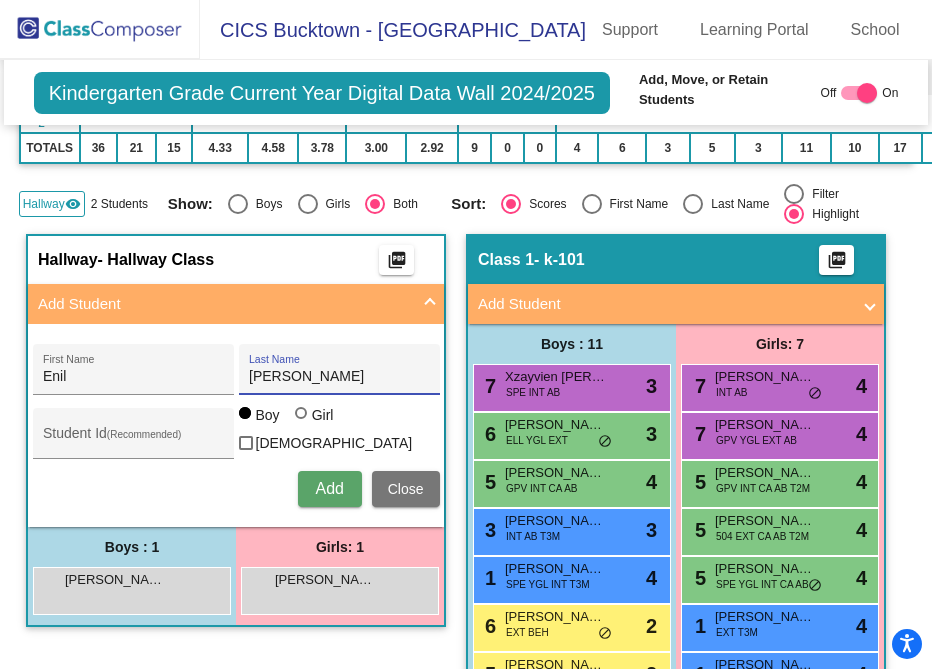 type on "[PERSON_NAME]" 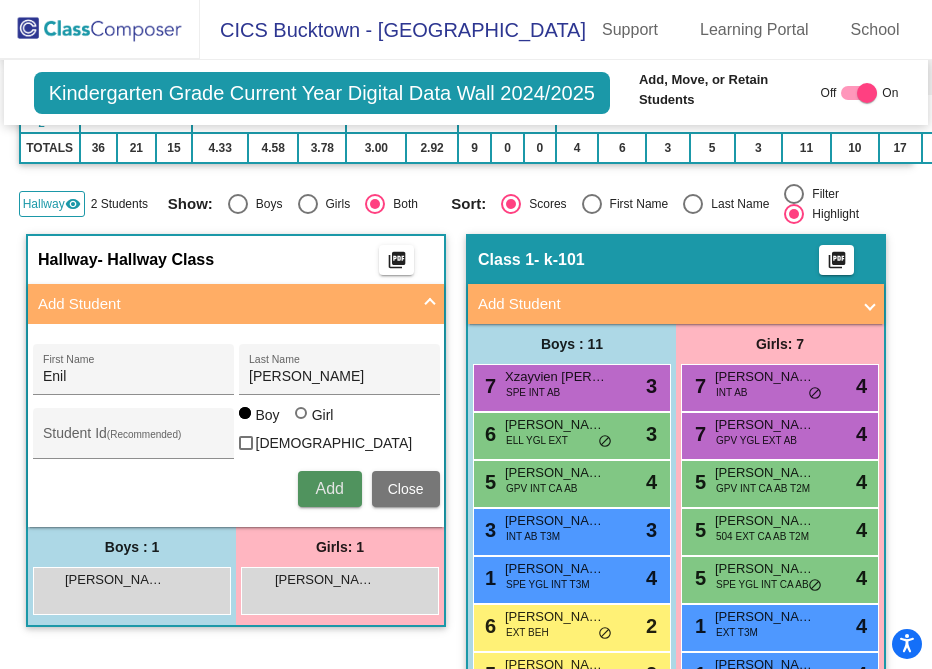 click on "Add" at bounding box center (329, 488) 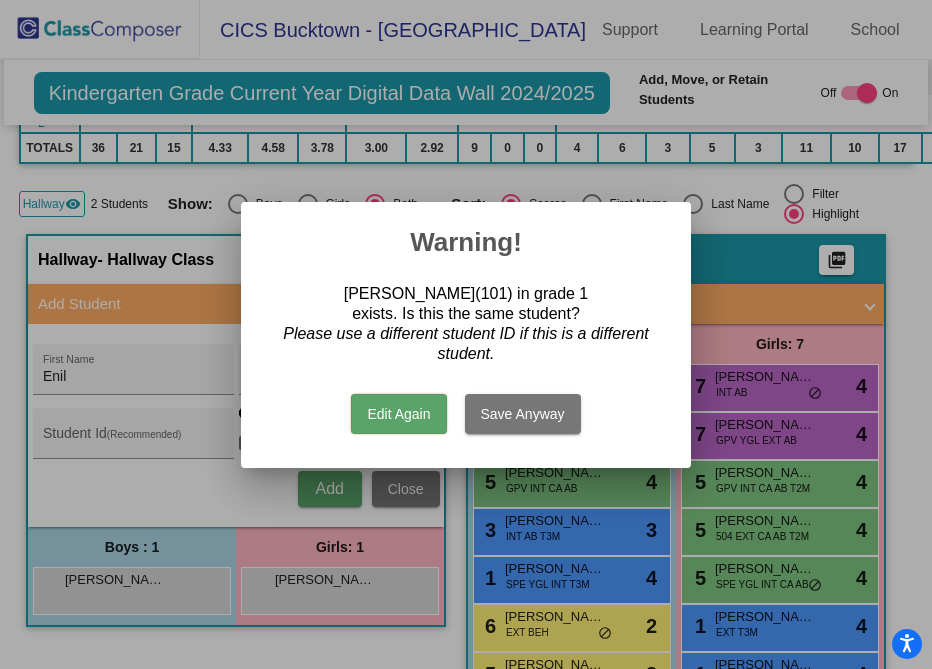 click on "Save Anyway" at bounding box center [523, 414] 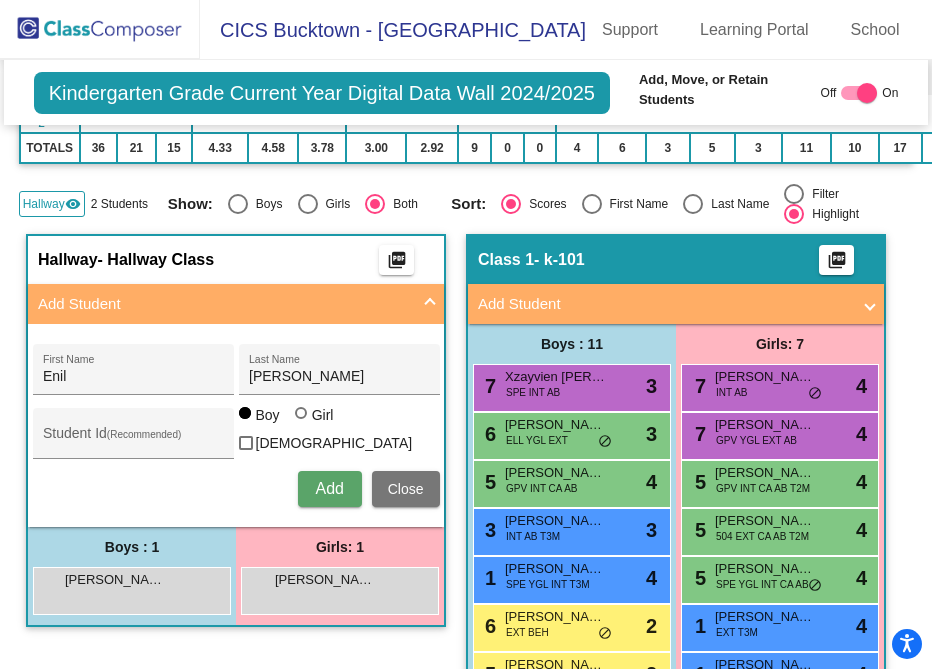 type 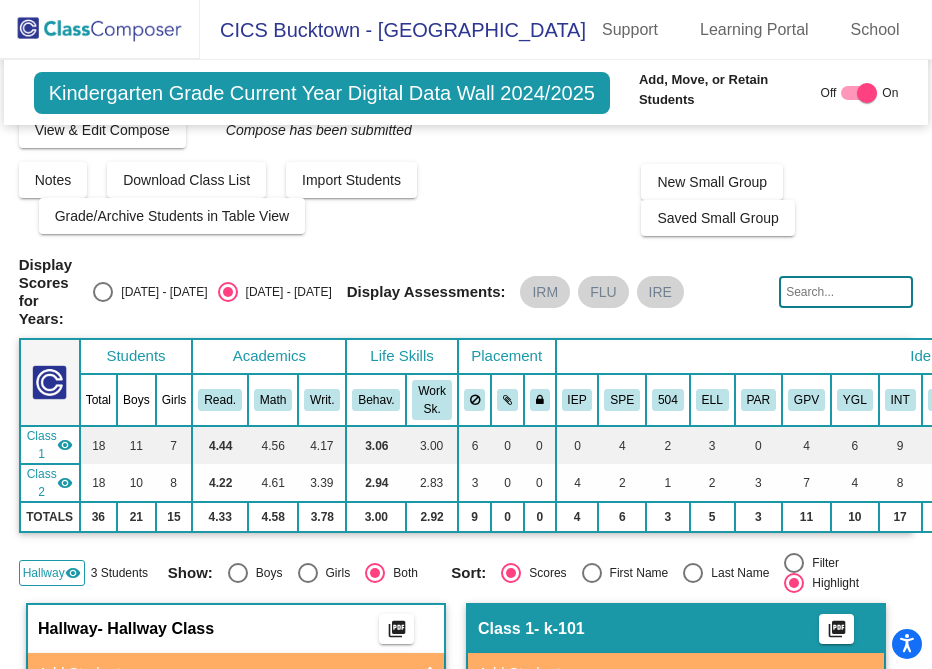 scroll, scrollTop: 0, scrollLeft: 0, axis: both 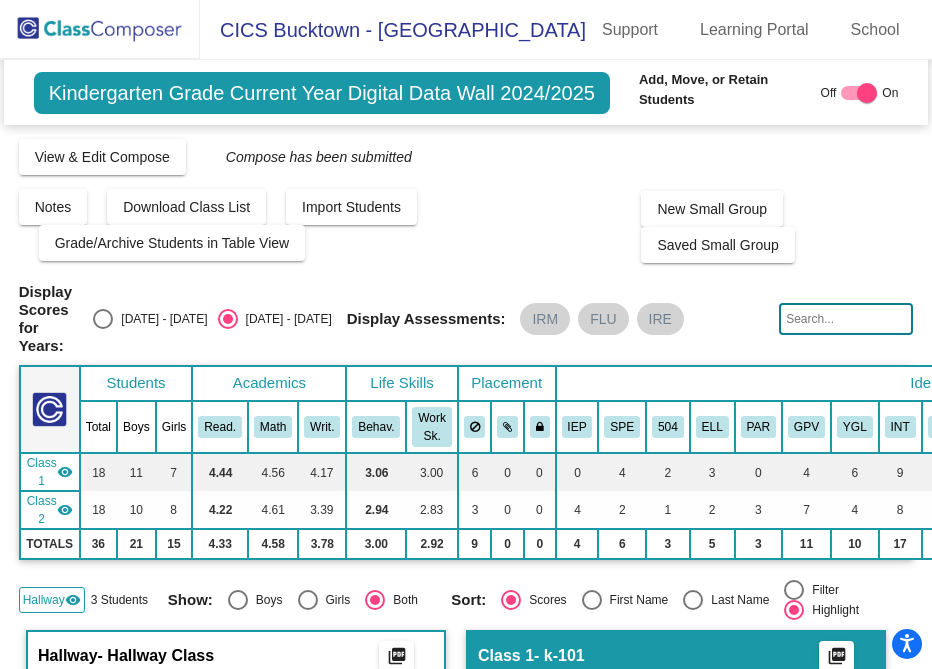 click on "Kindergarten Grade Current Year Digital Data Wall 2024/2025" 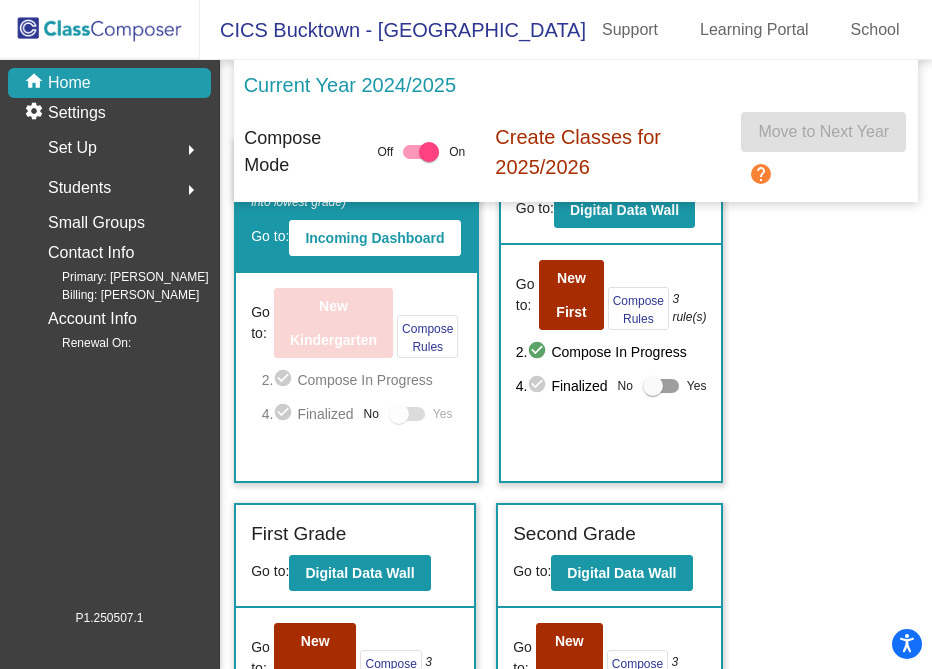 scroll, scrollTop: 154, scrollLeft: 0, axis: vertical 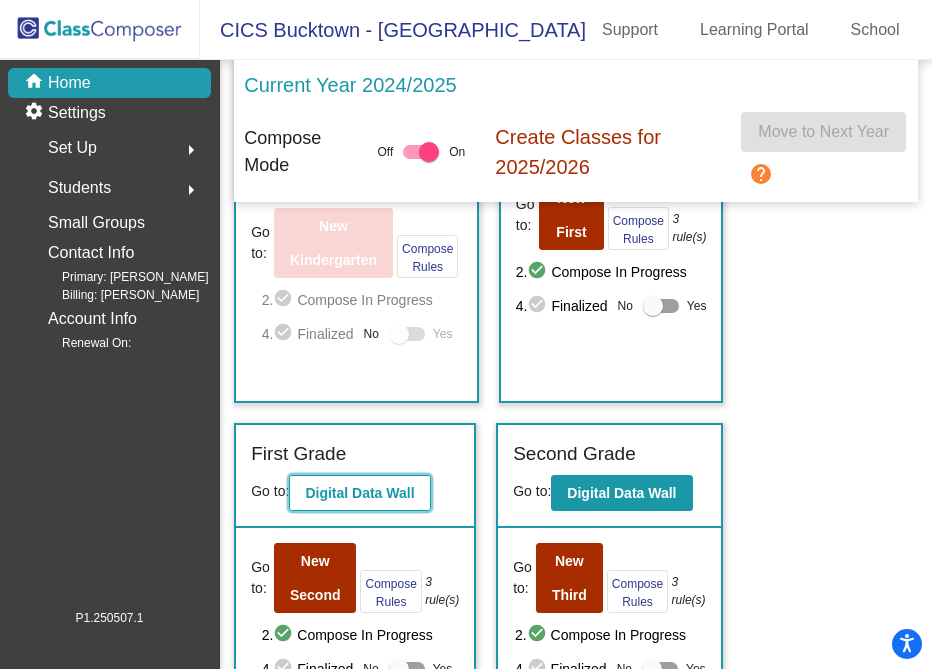click on "Digital Data Wall" 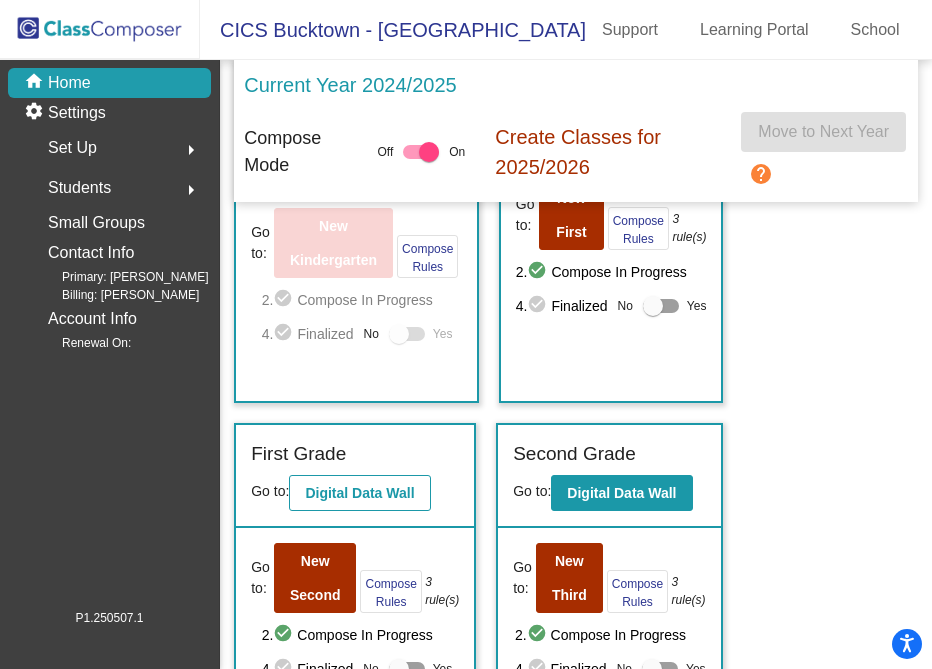 scroll, scrollTop: 0, scrollLeft: 0, axis: both 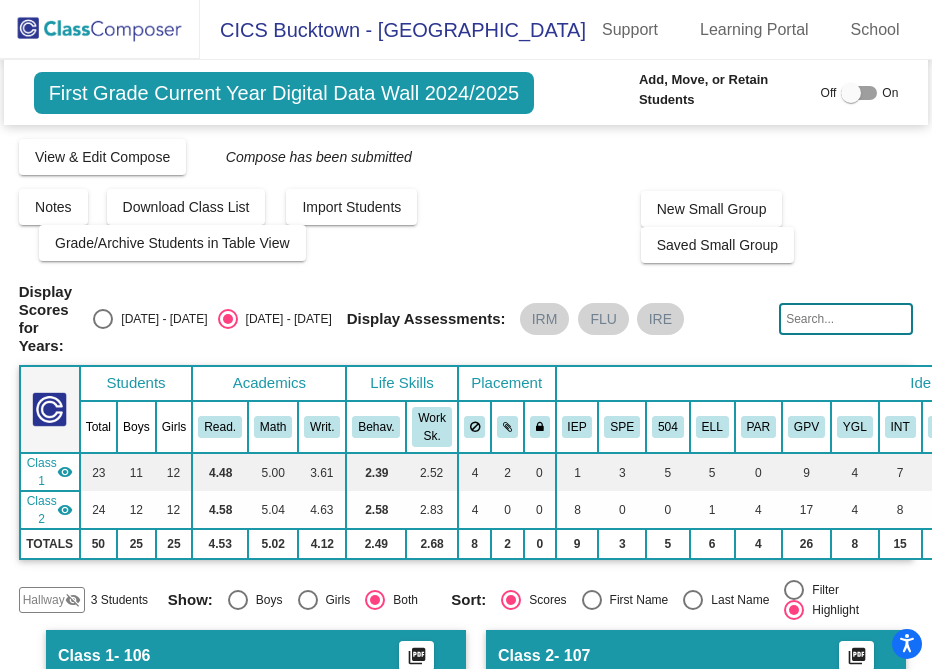 click on "Hallway" 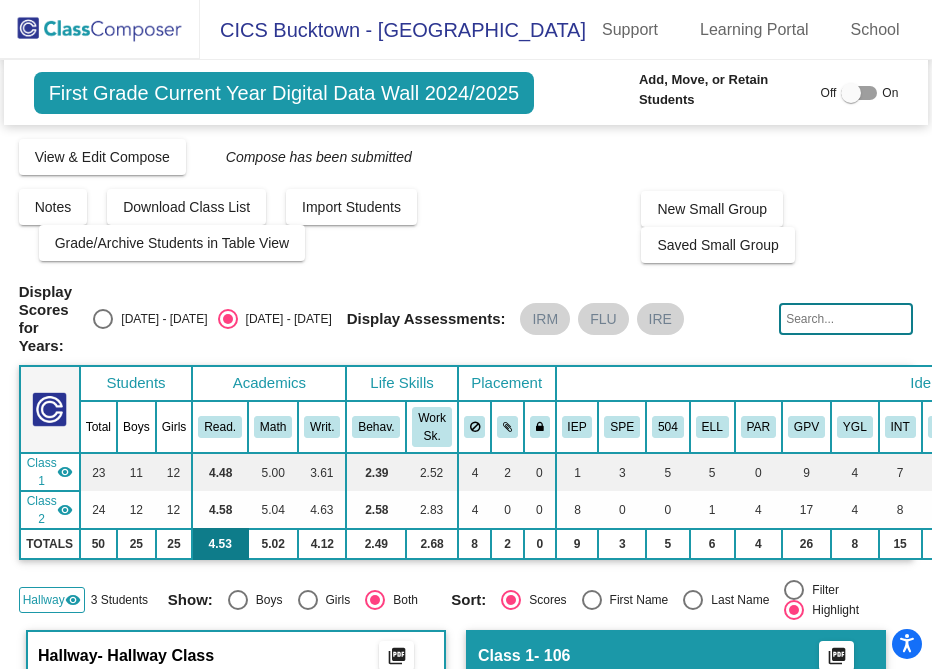 scroll, scrollTop: 3, scrollLeft: 0, axis: vertical 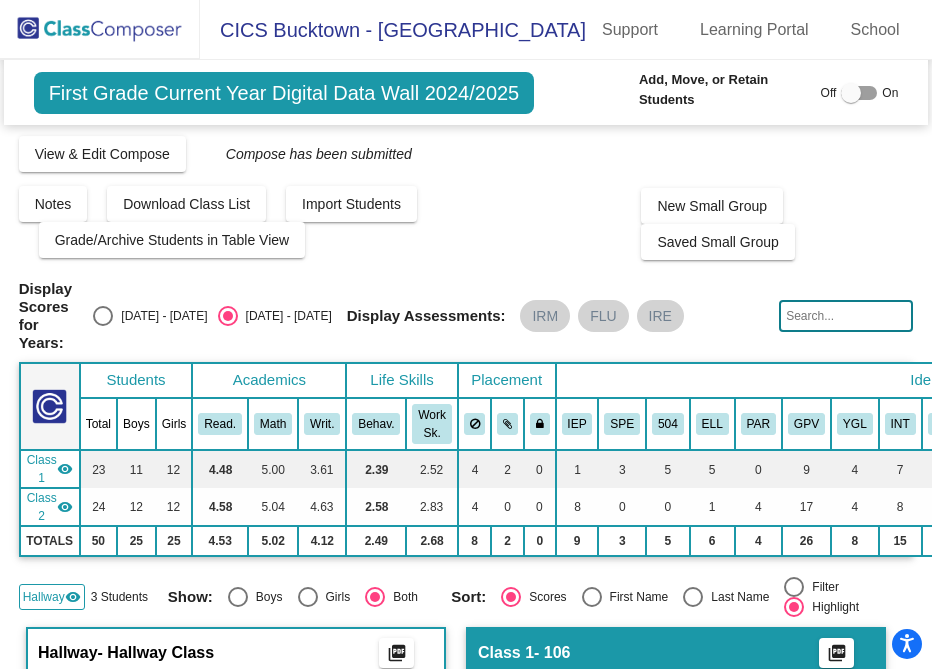 click at bounding box center [851, 93] 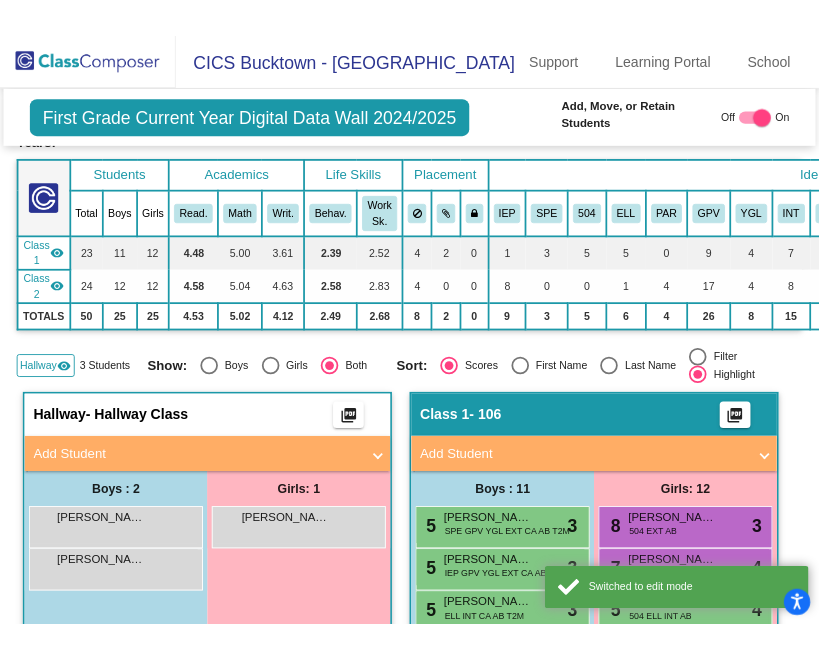 scroll, scrollTop: 368, scrollLeft: 0, axis: vertical 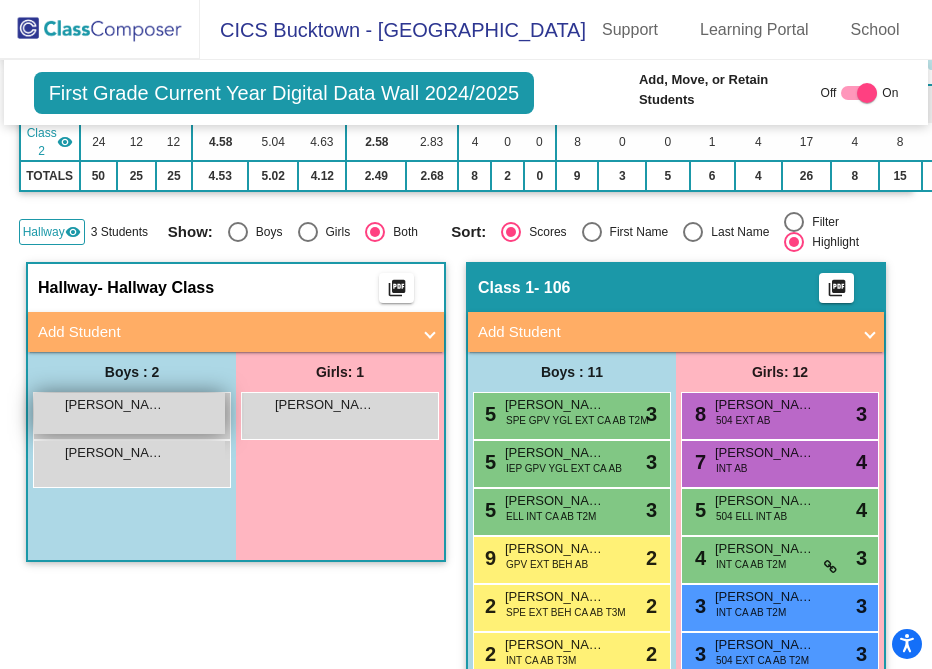 click on "[PERSON_NAME] lock do_not_disturb_alt" at bounding box center (129, 413) 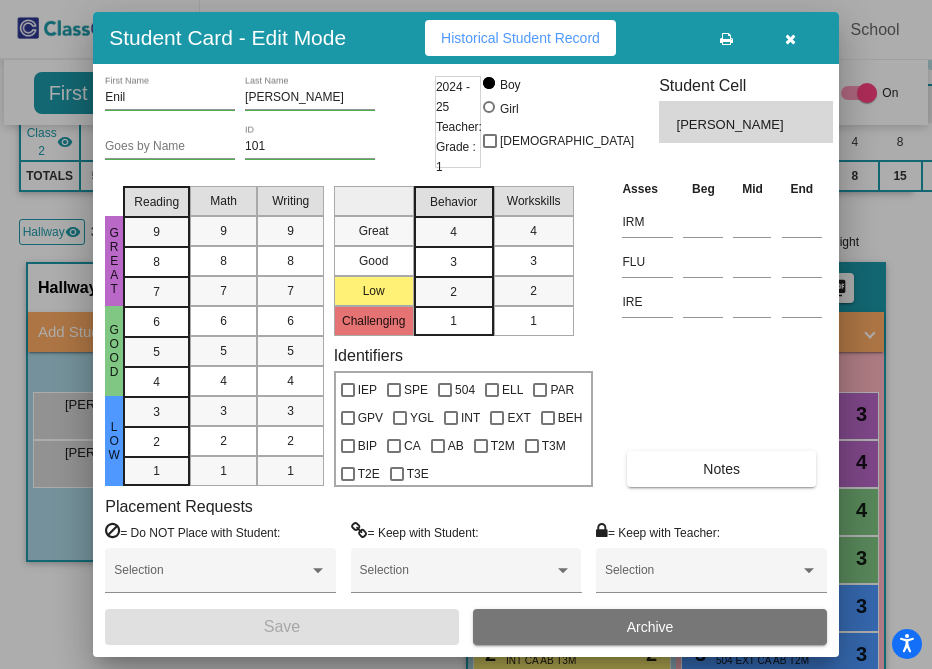 click on "Archive" at bounding box center (650, 627) 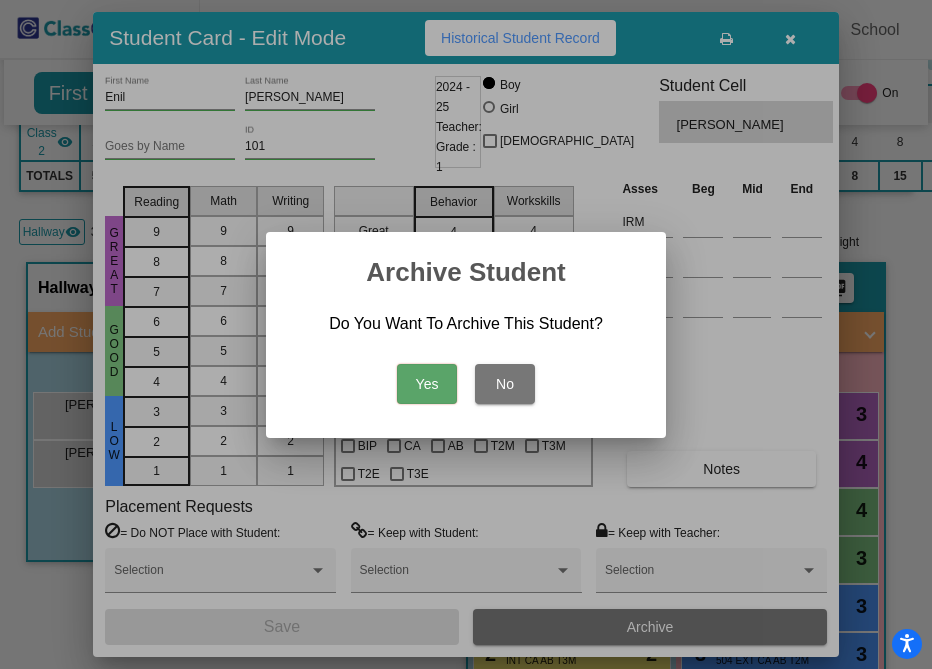 click on "Yes" at bounding box center [427, 384] 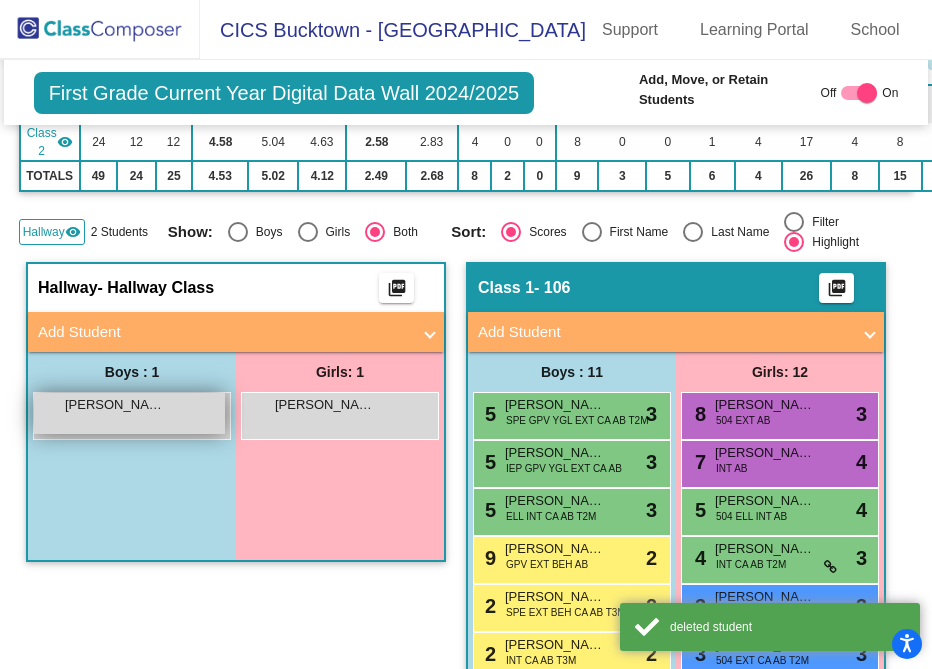 click on "[PERSON_NAME] lock do_not_disturb_alt" at bounding box center [129, 413] 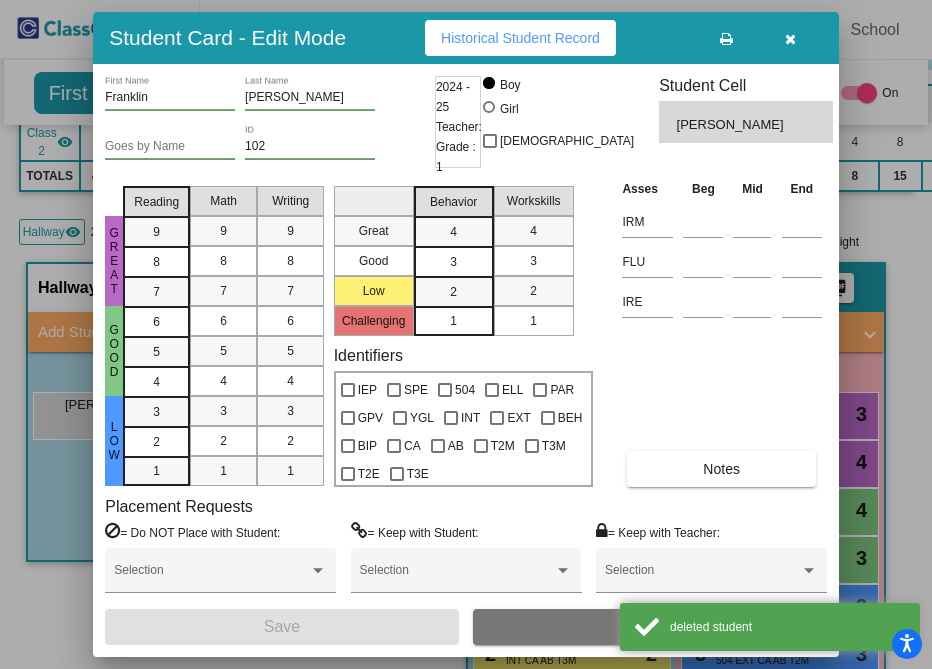 click on "Archive" at bounding box center (650, 627) 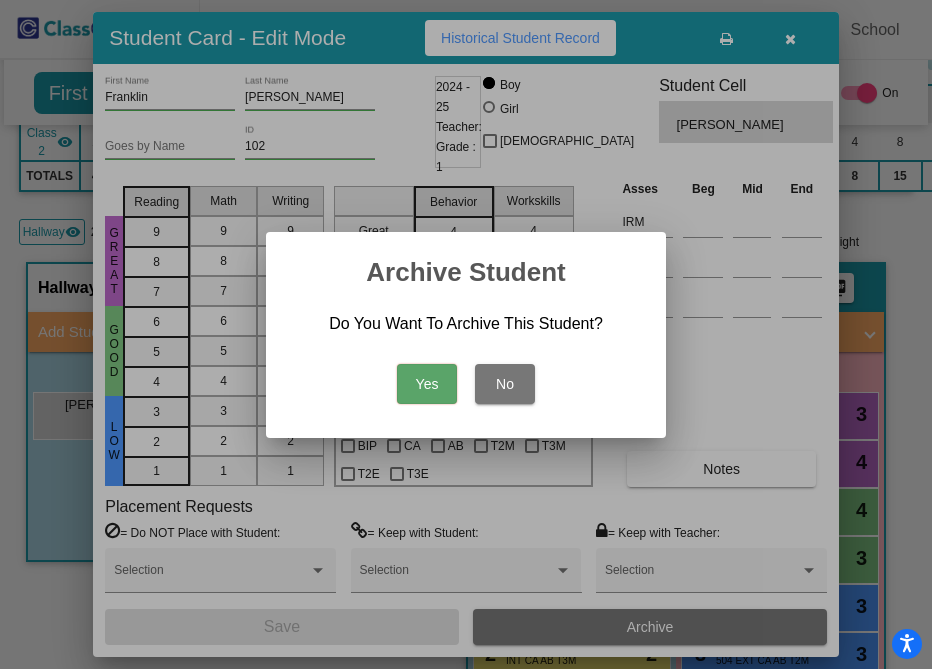click on "Yes" at bounding box center [427, 384] 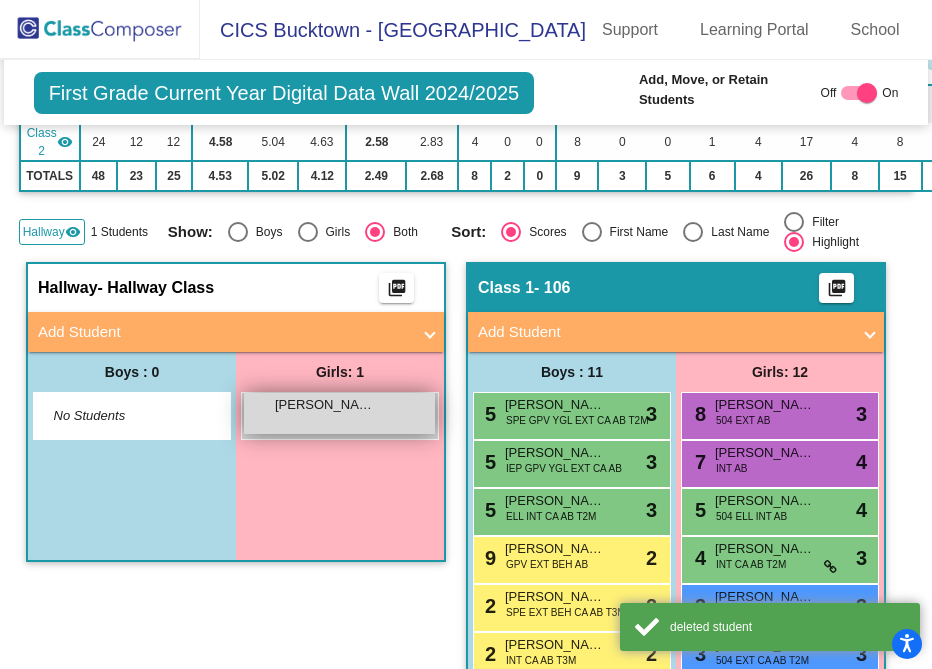 click on "[PERSON_NAME]" at bounding box center (325, 405) 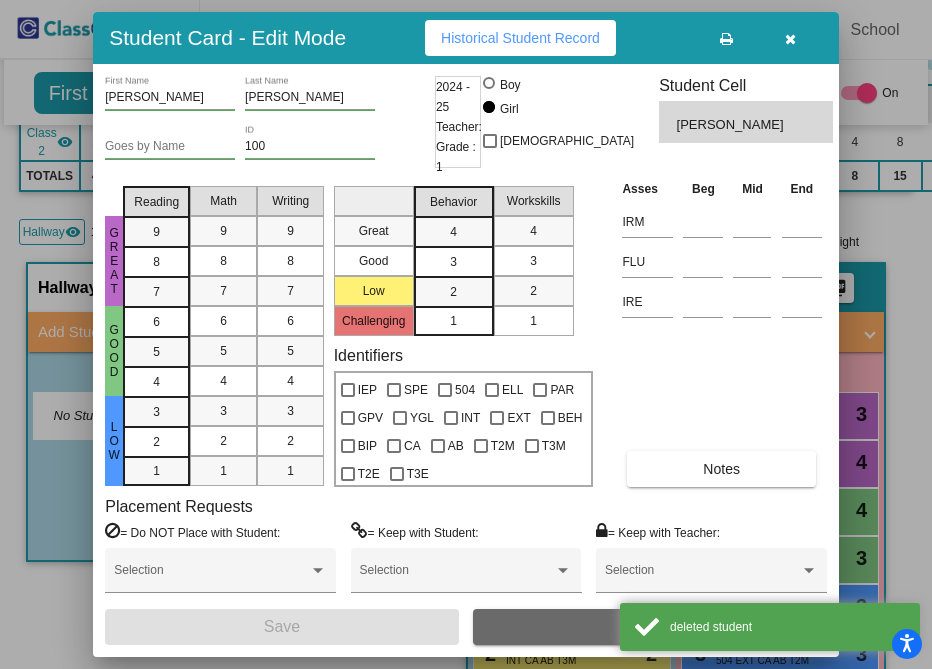 click on "Archive" at bounding box center (650, 627) 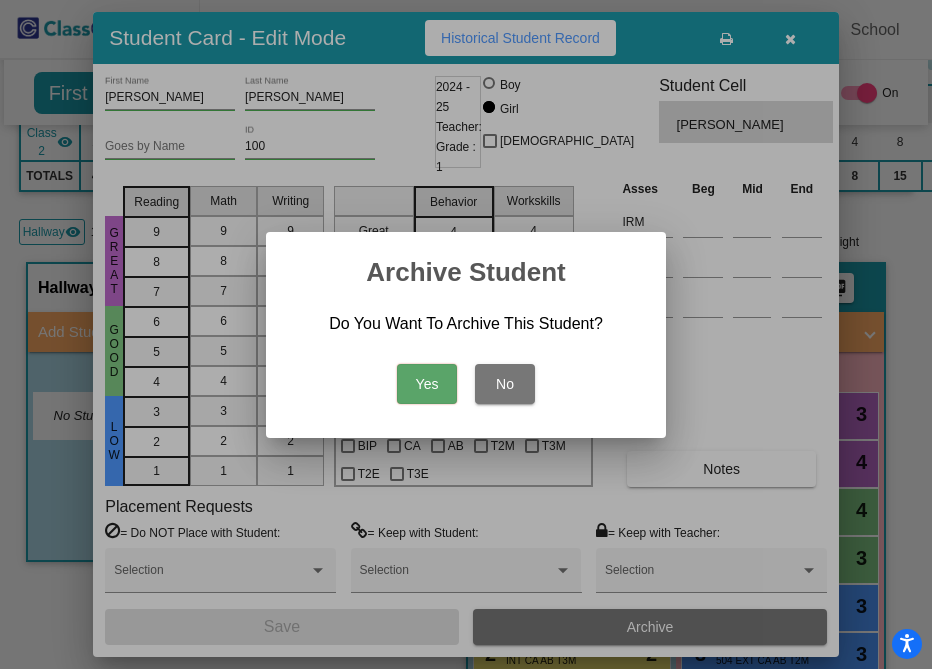 click on "Yes" at bounding box center (427, 384) 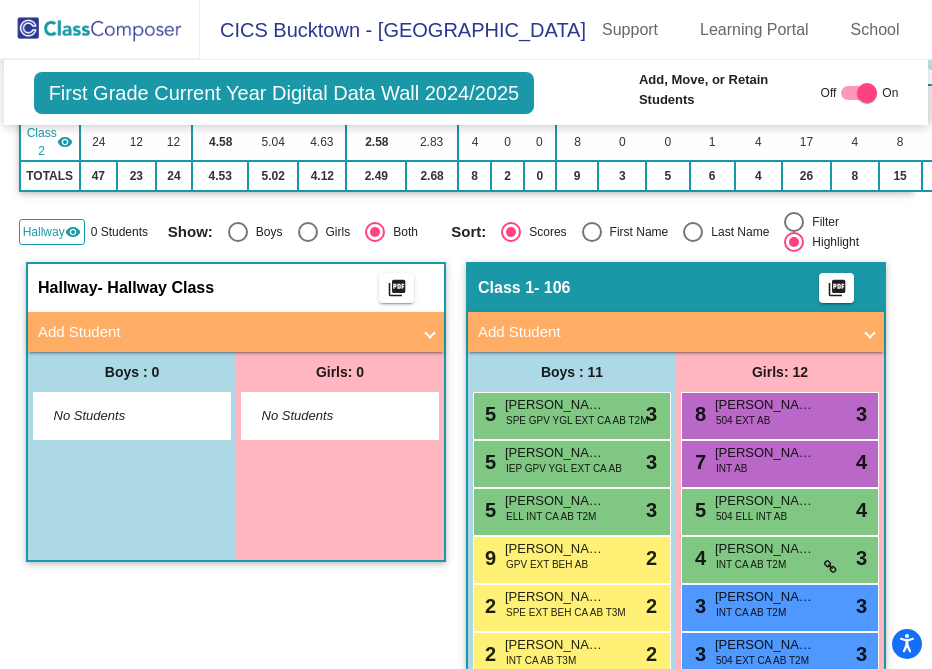 click on "Add Student" at bounding box center (224, 332) 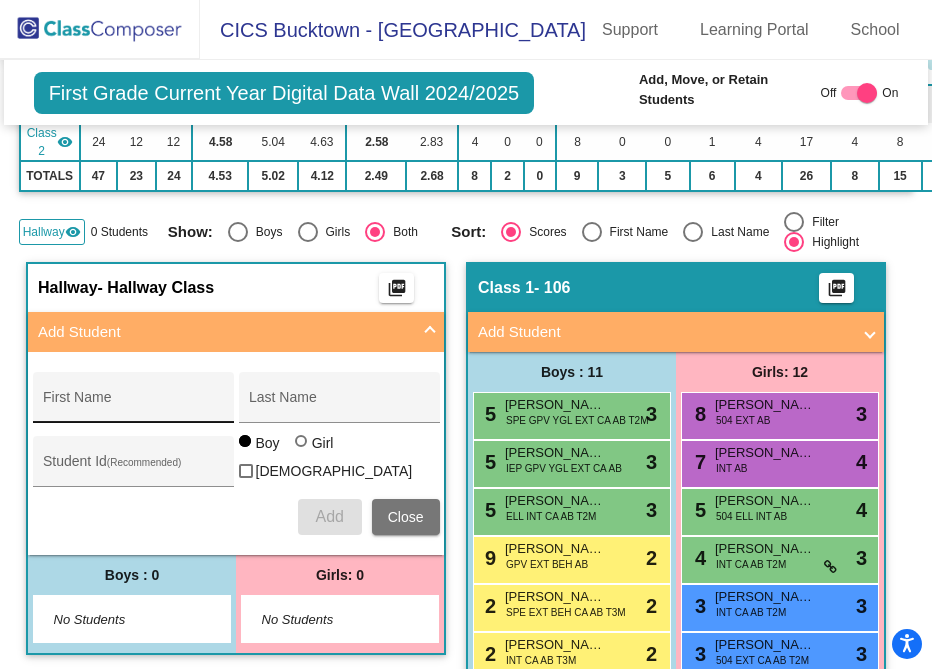click on "First Name" at bounding box center [133, 405] 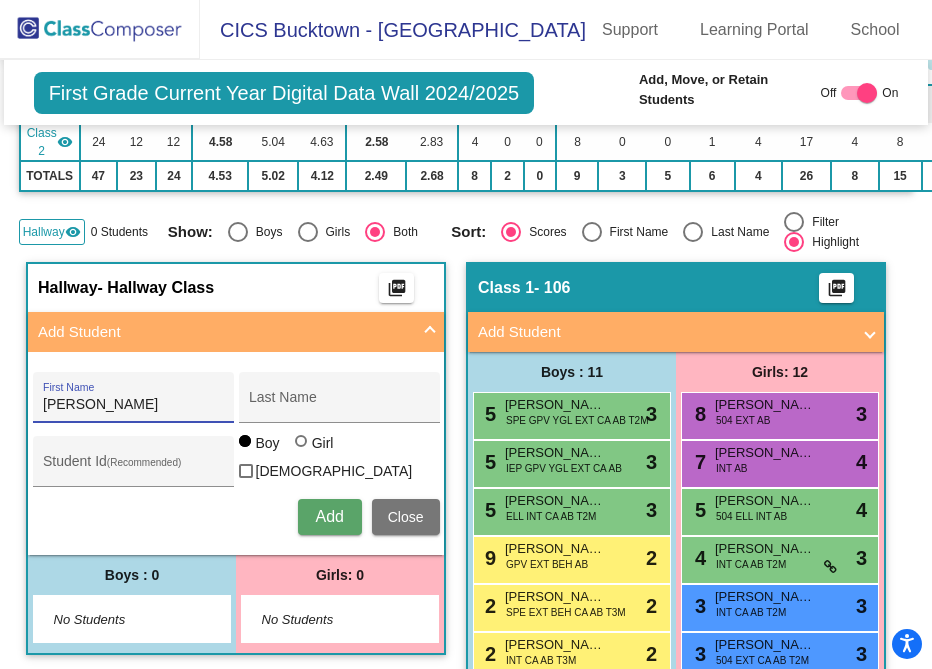 type on "[PERSON_NAME]" 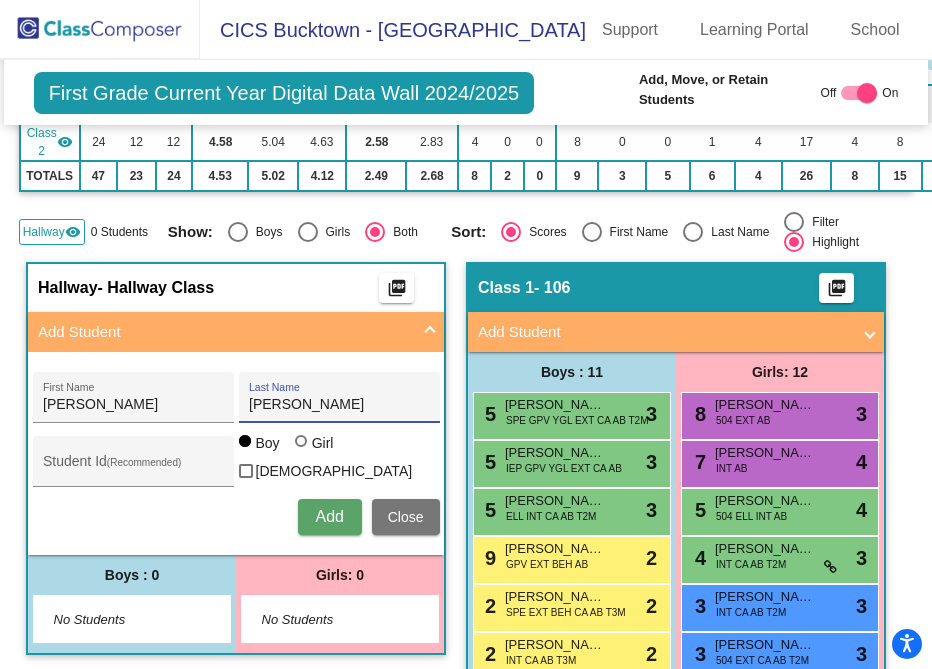 type on "[PERSON_NAME]" 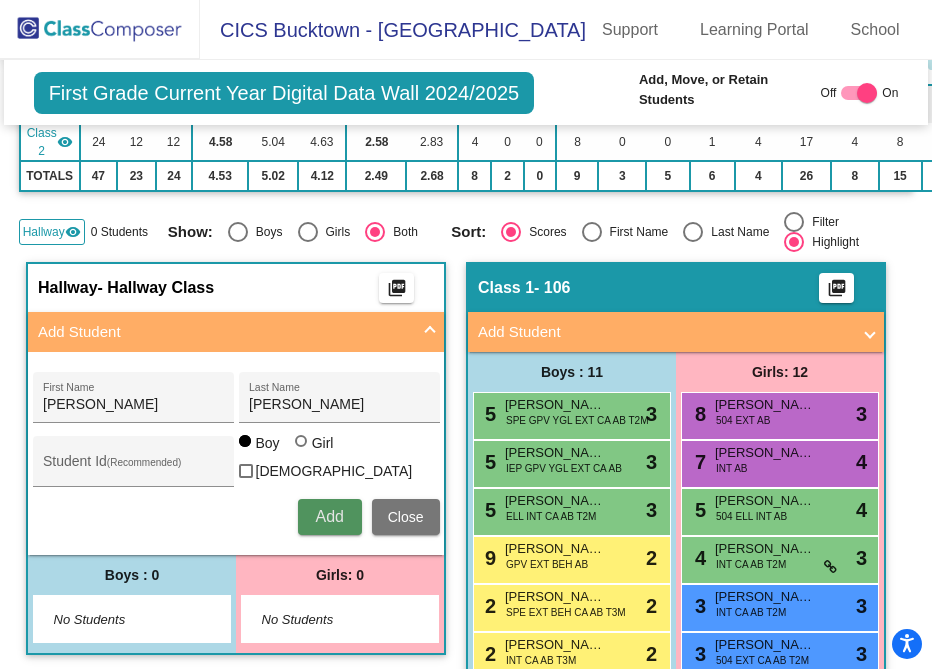 click on "Add" at bounding box center [329, 516] 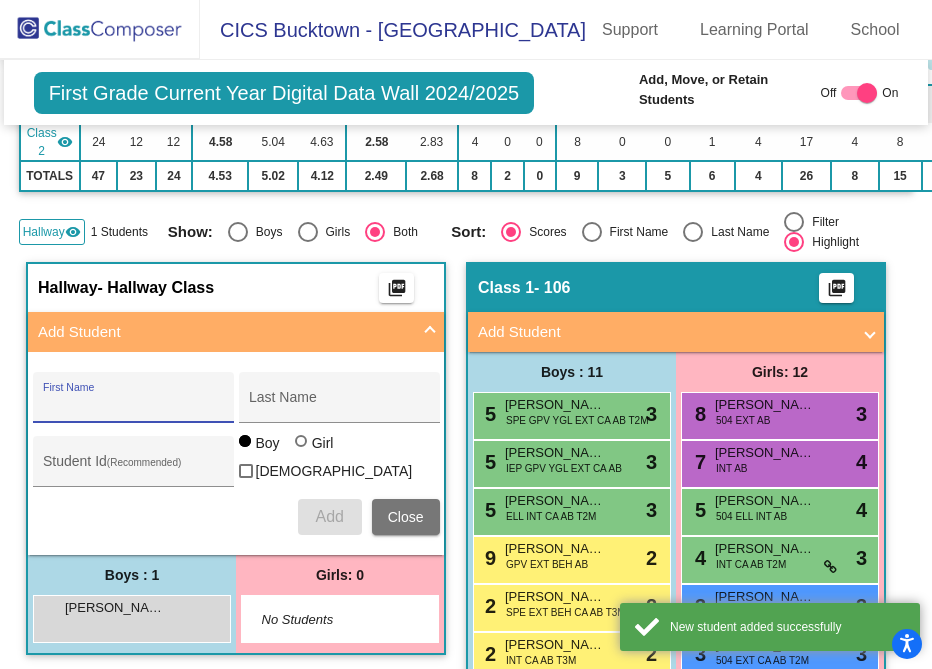 click on "First Name" at bounding box center [133, 405] 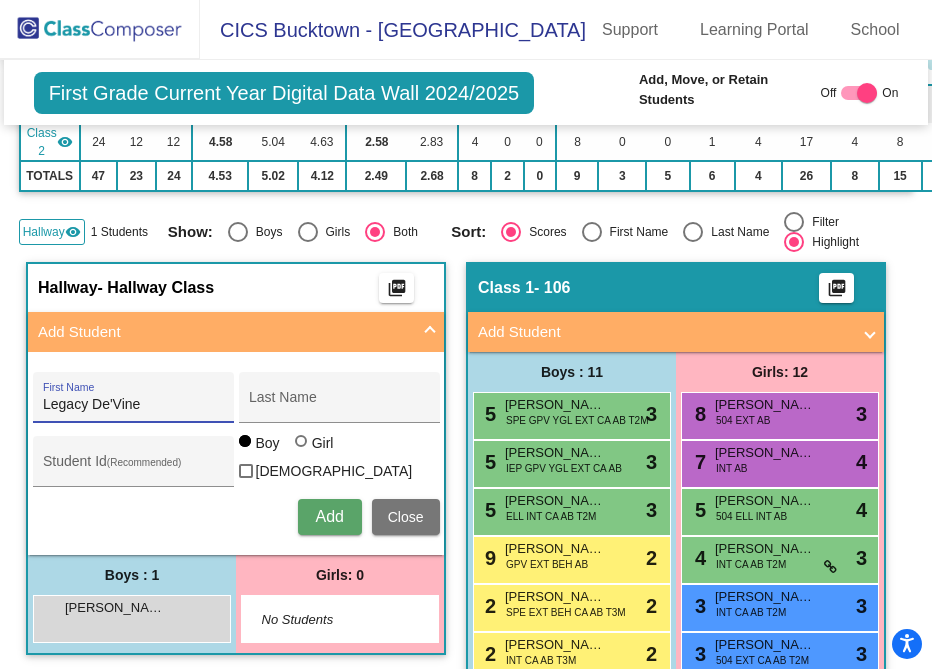 type on "Legacy De'Vine" 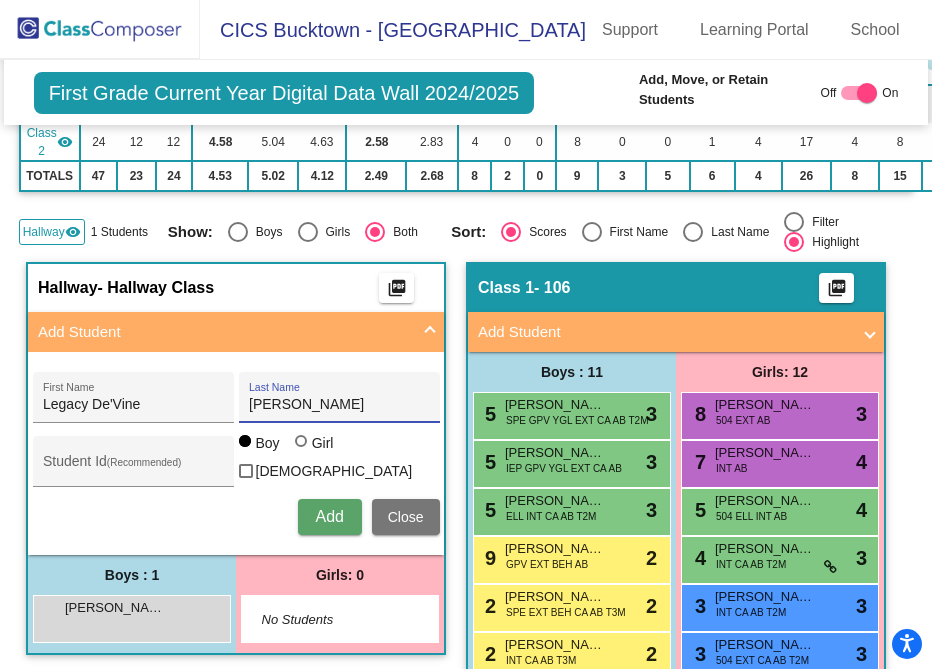 type on "[PERSON_NAME]" 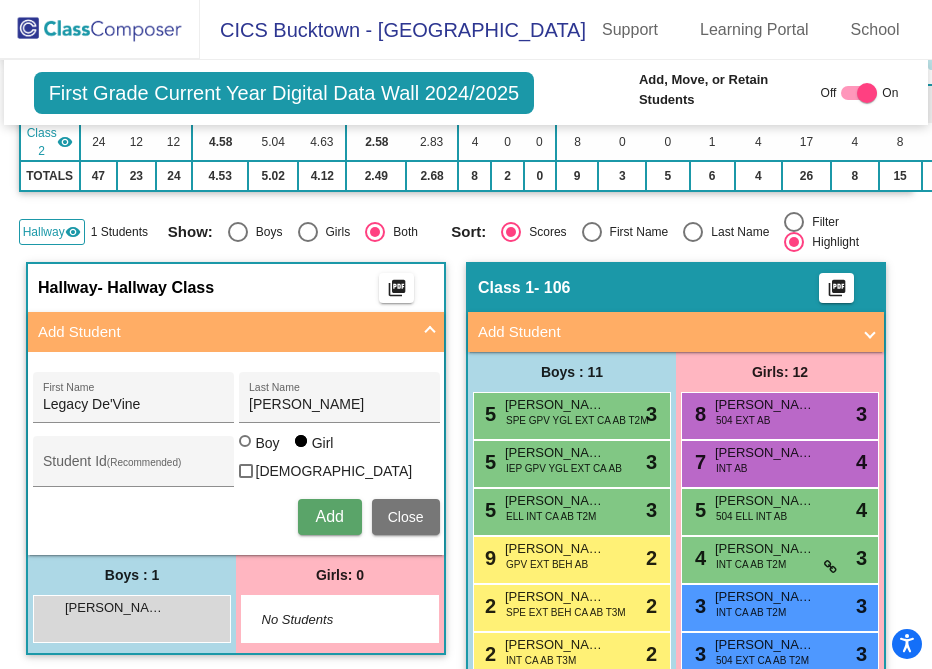 click on "Add" at bounding box center (329, 516) 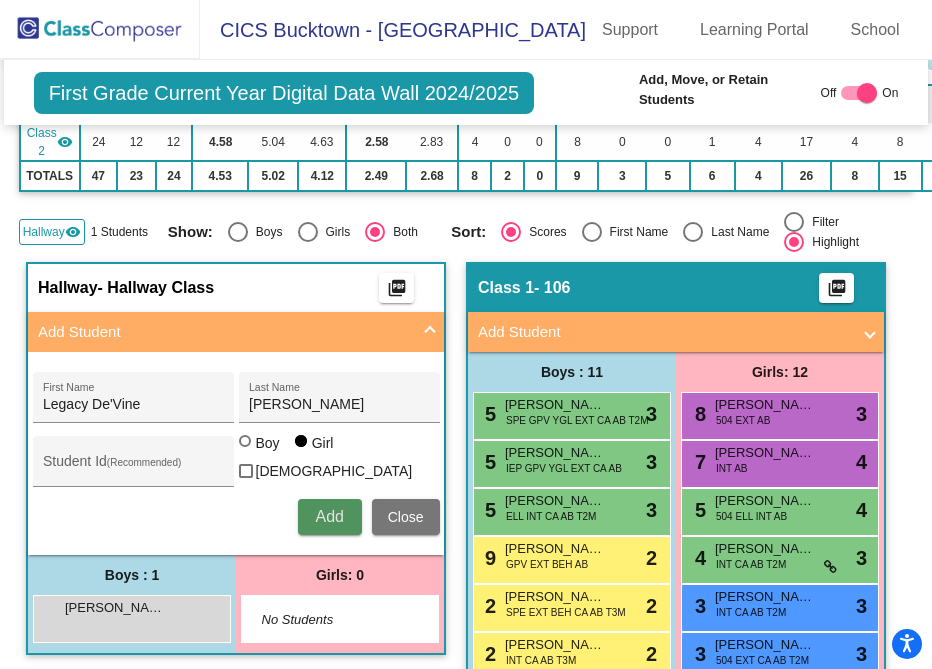 type 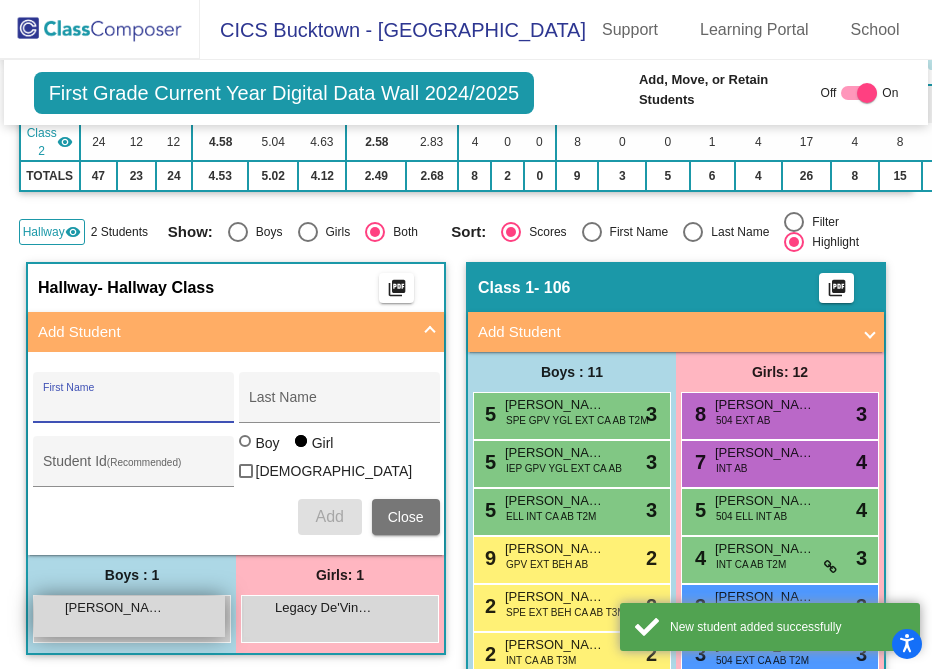 click on "[PERSON_NAME] lock do_not_disturb_alt" at bounding box center [129, 616] 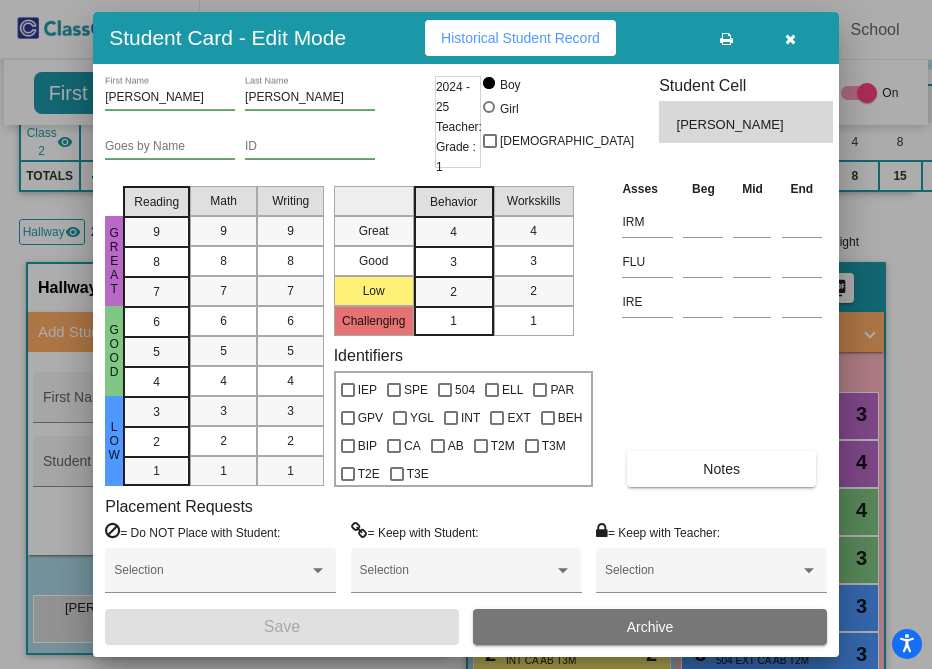 click at bounding box center [489, 107] 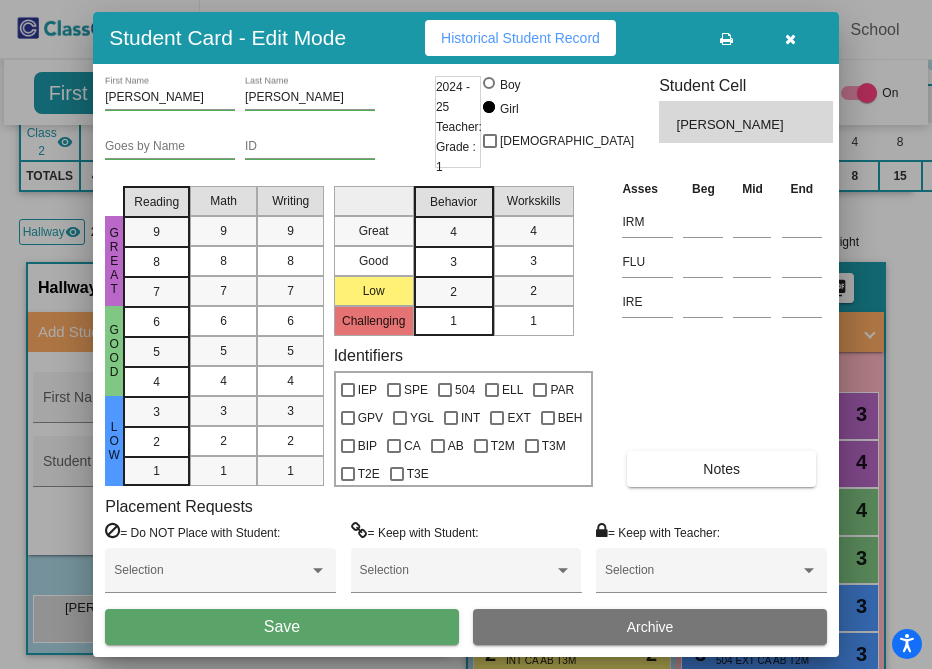 click on "[PERSON_NAME] First Name [PERSON_NAME] Last Name Goes by Name ID 2024 - 25 Teacher:  Grade : 1   Boy   Girl   [DEMOGRAPHIC_DATA] Student Cell [PERSON_NAME]  Great   Good   Low  Reading 9 8 7 6 5 4 3 2 1 Math 9 8 7 6 5 4 3 2 1 Writing 9 8 7 6 5 4 3 2 1 Great Good Low Challenging Behavior 4 3 2 1 Workskills 4 3 2 1 Identifiers   IEP   SPE   504   ELL   PAR   GPV   YGL   INT   EXT   BEH   BIP   CA   AB   T2M   T3M   T2E   T3E Asses Beg Mid End IRM FLU IRE  Notes  Placement Requests  = Do NOT Place with Student:   Selection  = Keep with Student:   Selection  = Keep with Teacher:   Selection  Save   Archive" at bounding box center (466, 360) 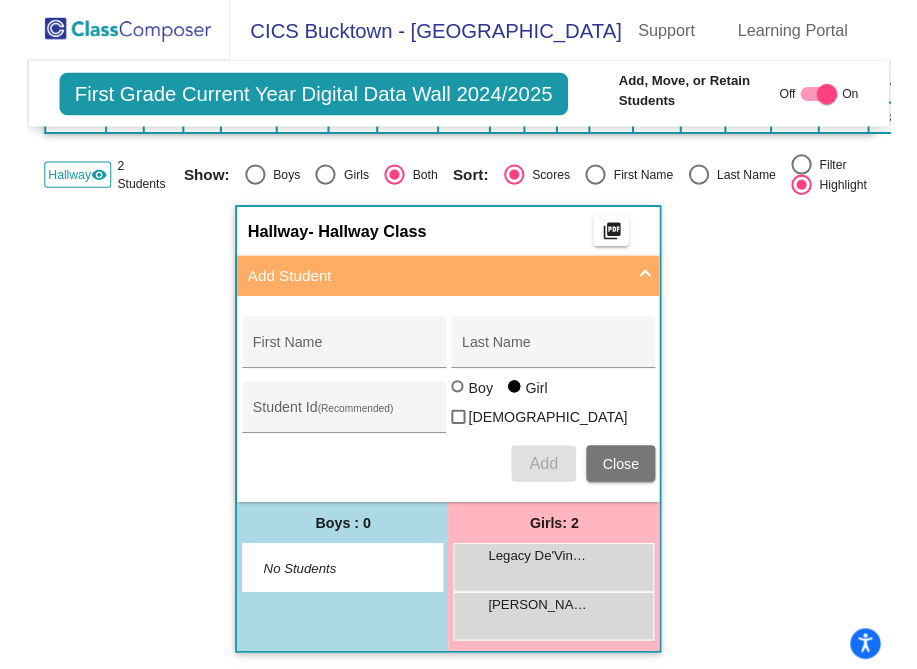 scroll, scrollTop: 368, scrollLeft: 0, axis: vertical 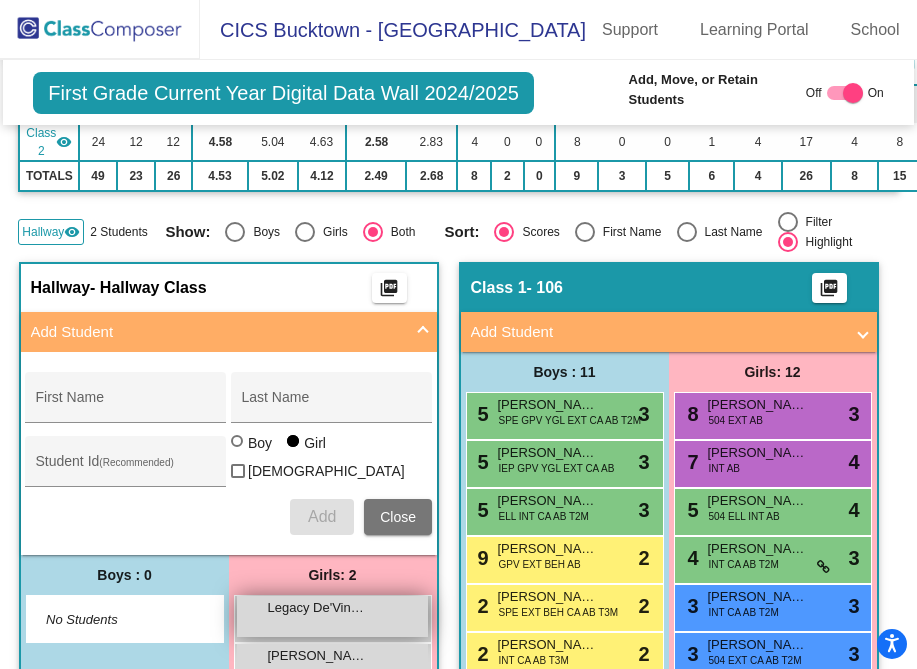 click on "Legacy De'Vine [PERSON_NAME] lock do_not_disturb_alt" at bounding box center [332, 616] 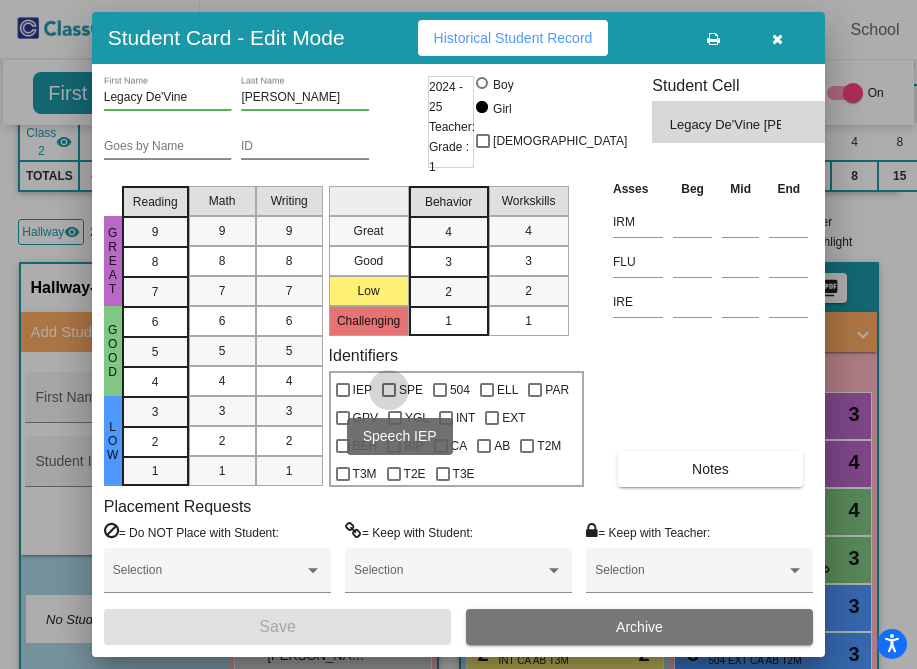 click at bounding box center [389, 390] 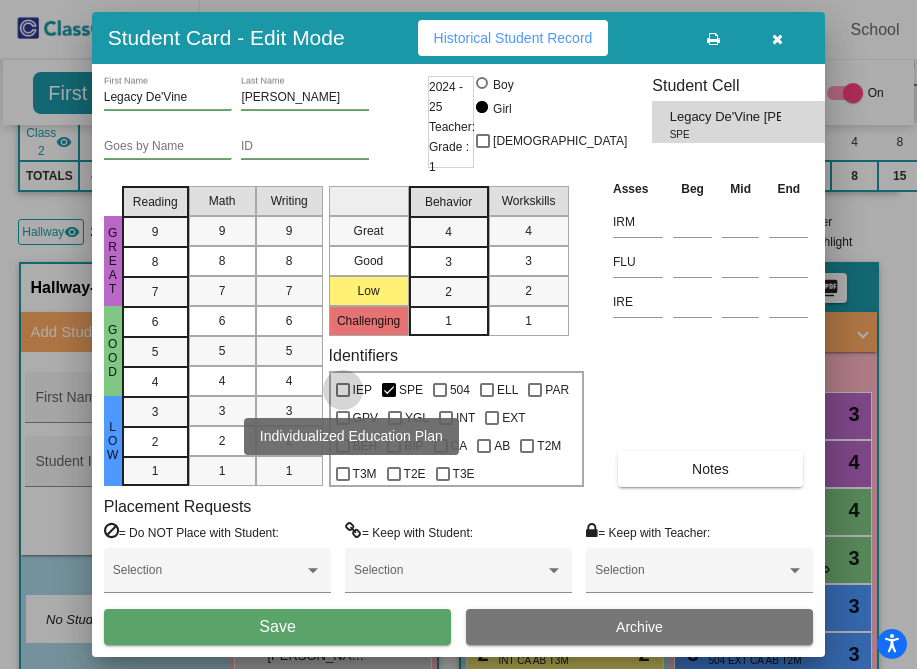 click at bounding box center [343, 390] 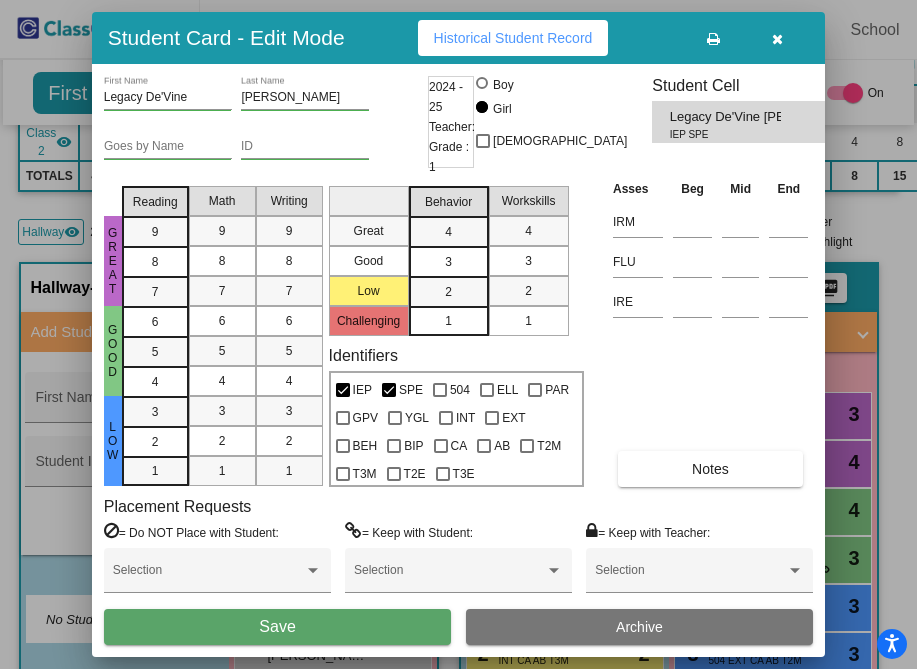 click on "Save" at bounding box center (278, 627) 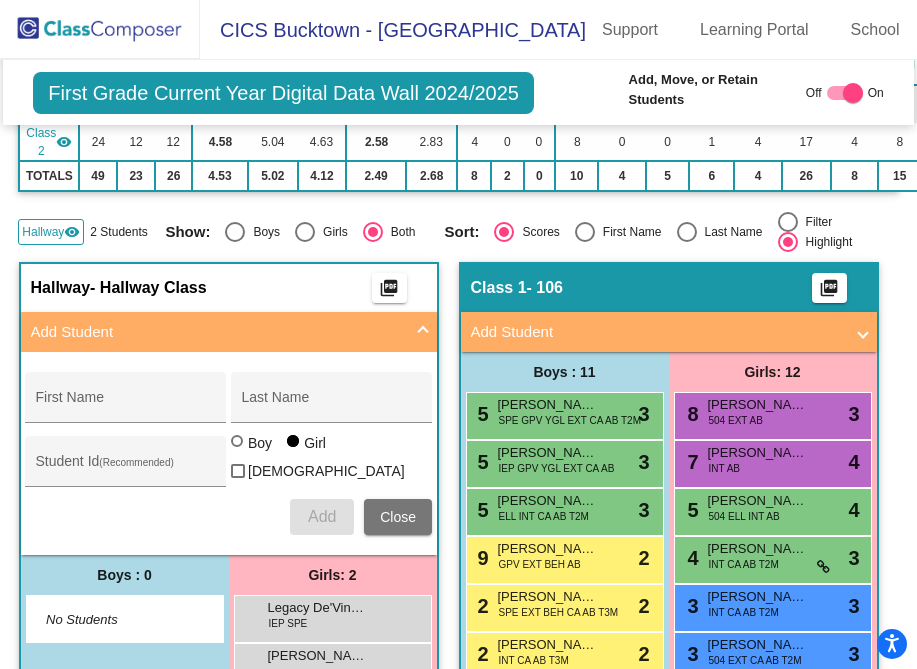 click 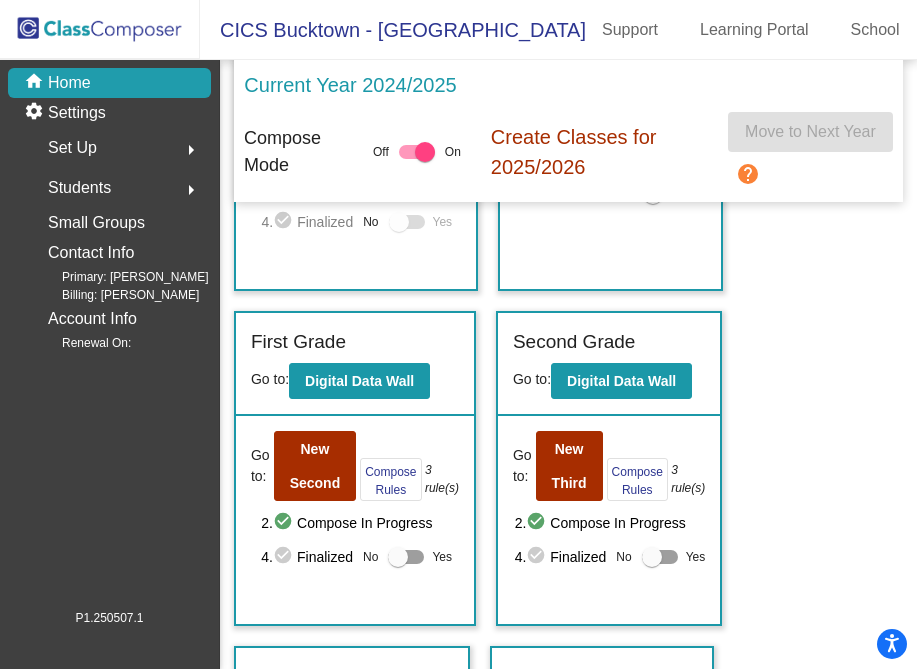 scroll, scrollTop: 366, scrollLeft: 0, axis: vertical 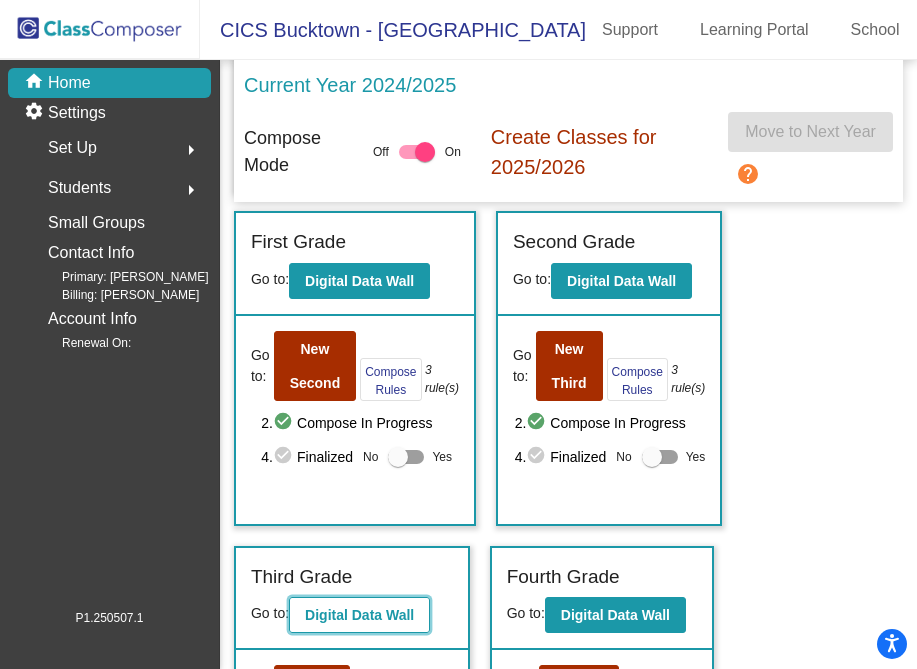 click on "Digital Data Wall" 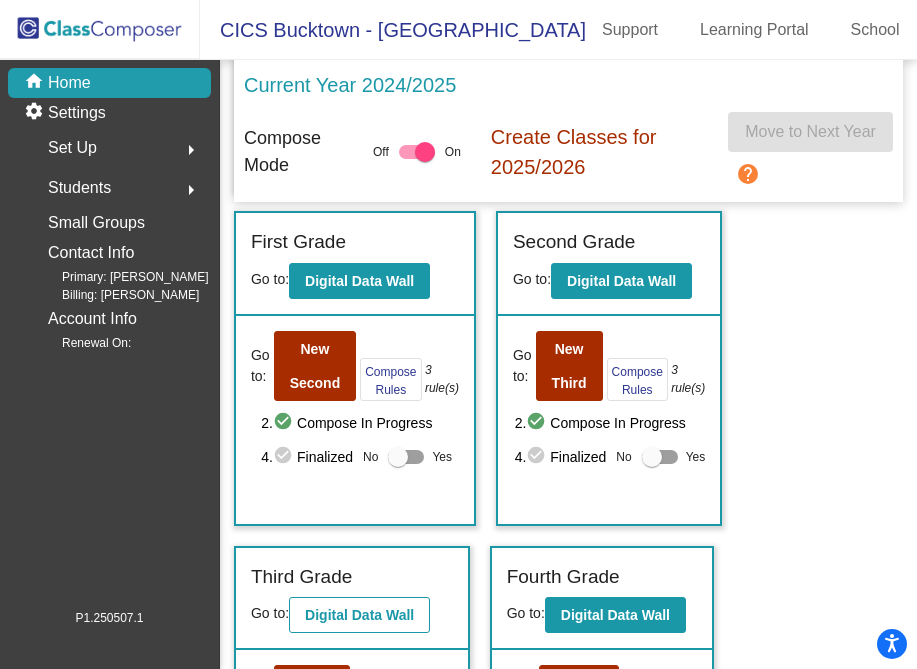 scroll, scrollTop: 0, scrollLeft: 0, axis: both 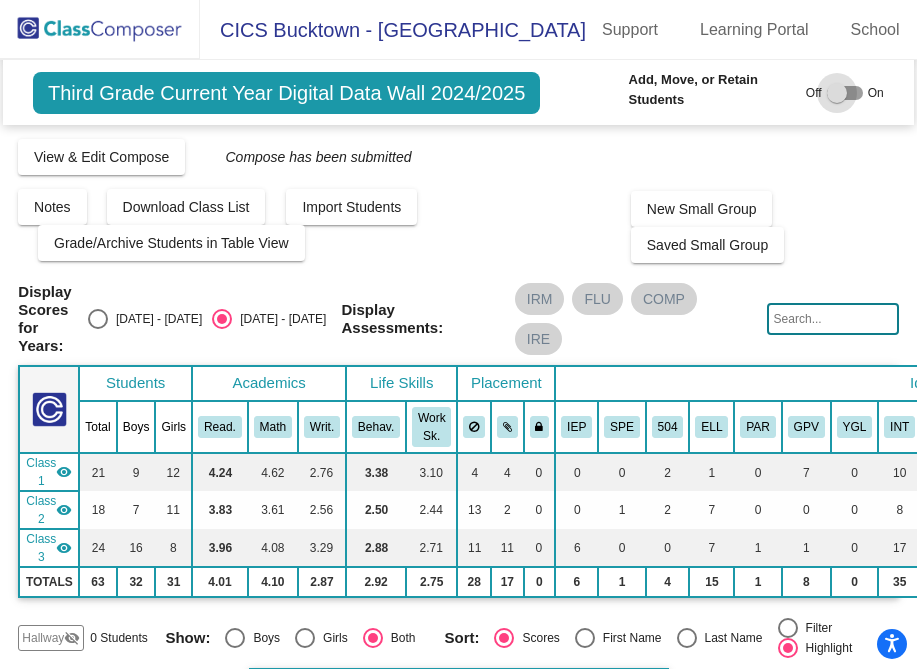 click at bounding box center [837, 93] 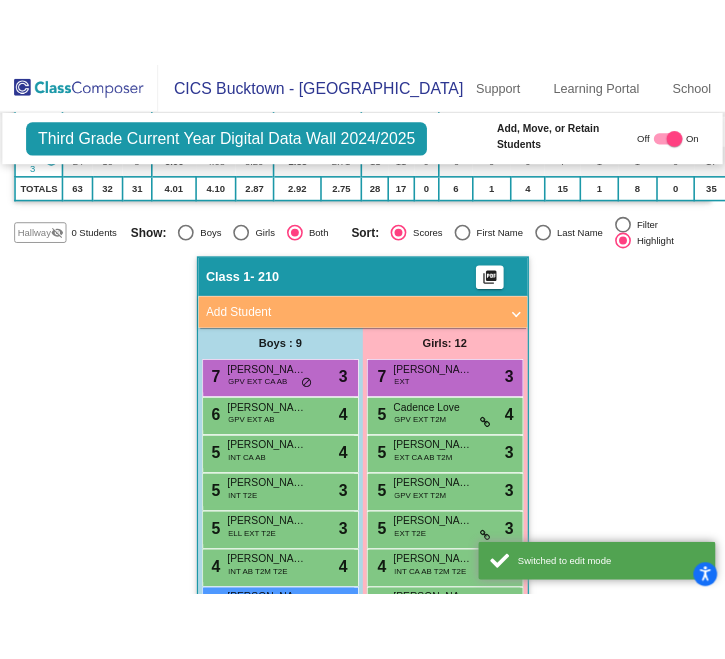 scroll, scrollTop: 491, scrollLeft: 0, axis: vertical 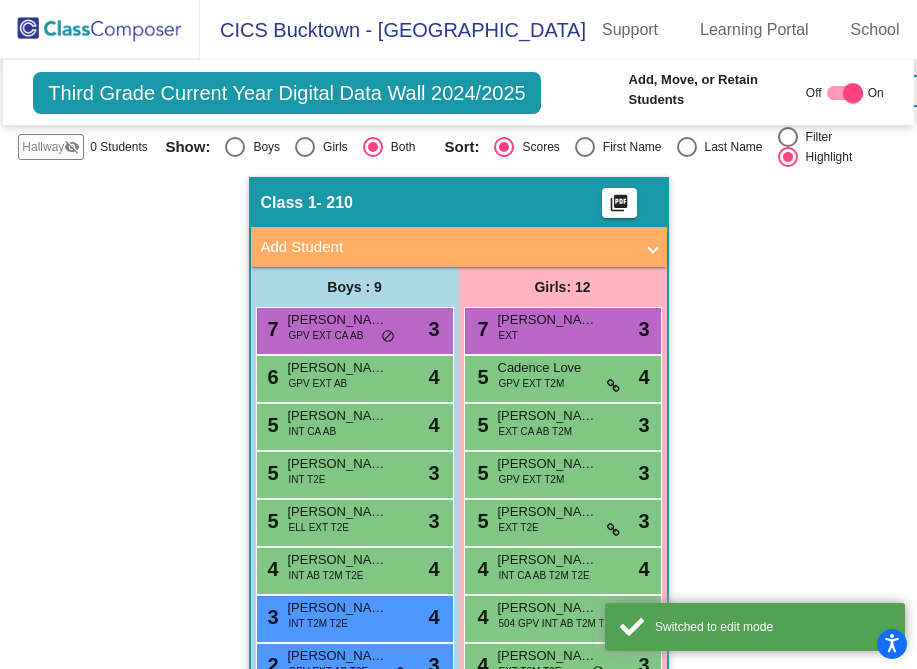 click on "visibility_off" 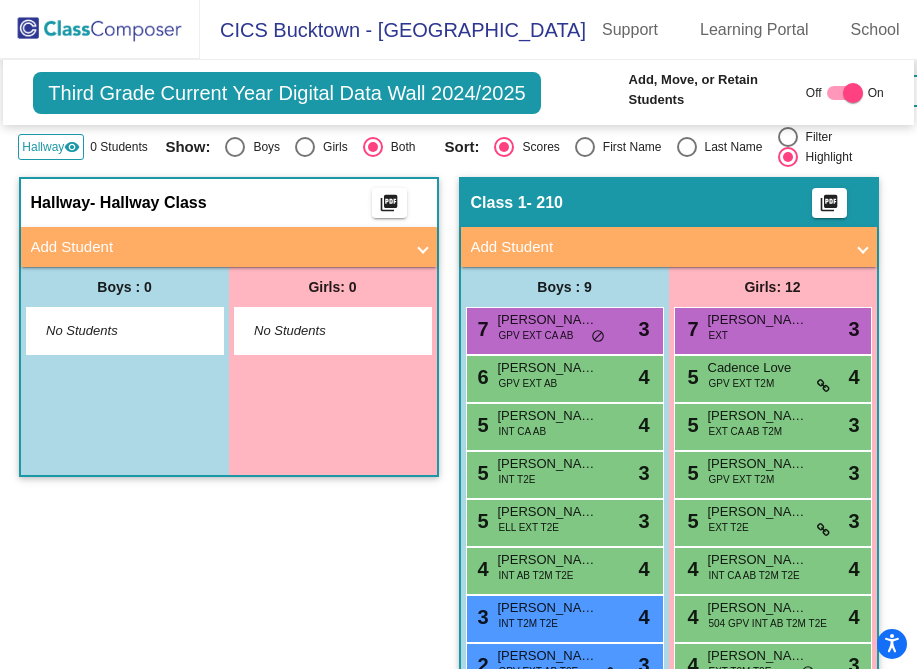 click on "Add Student" at bounding box center (217, 247) 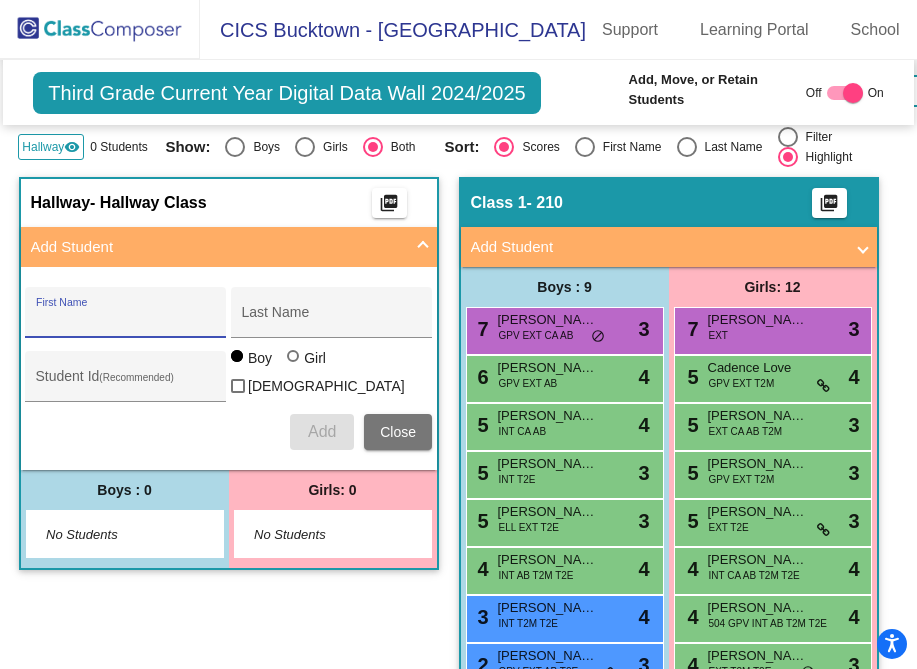 click on "First Name" at bounding box center [126, 320] 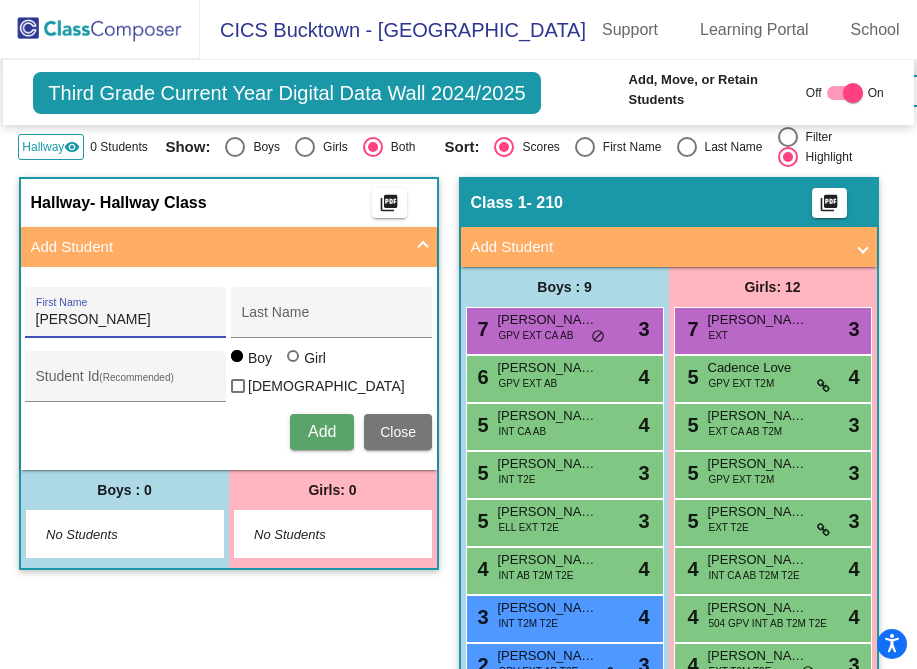 type on "[PERSON_NAME]" 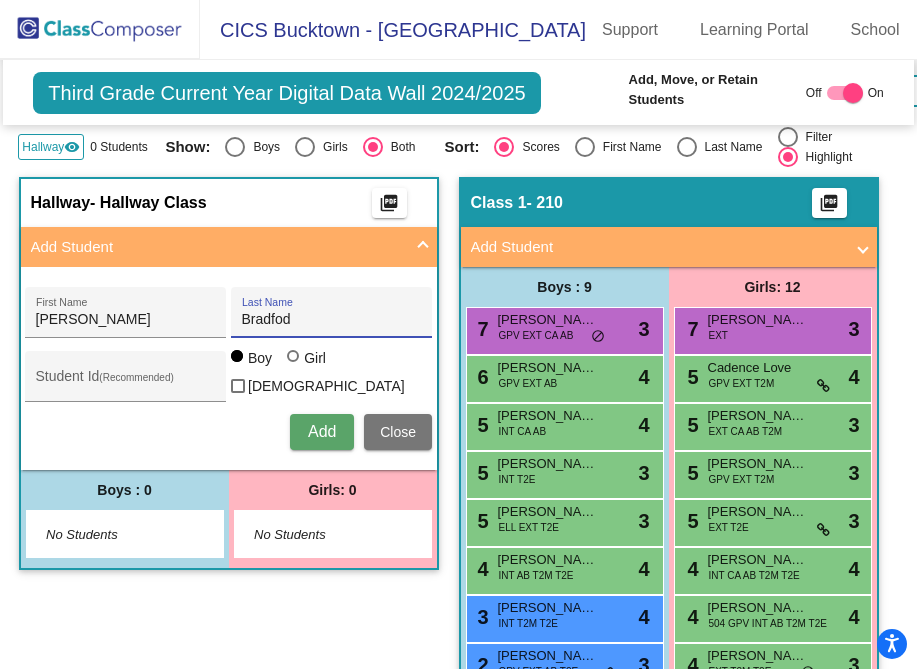 type on "Bradfod" 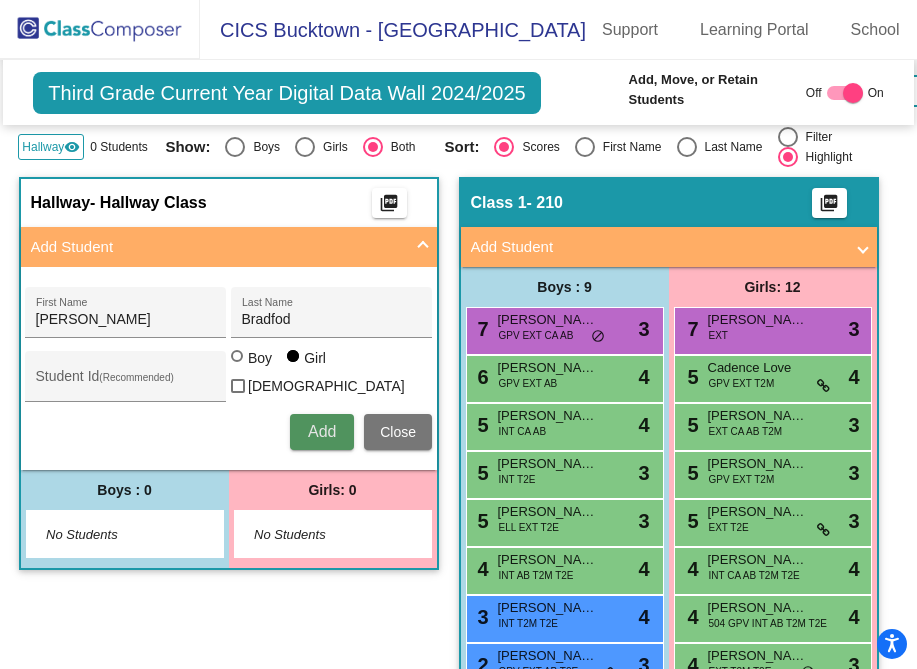 click on "Add" at bounding box center [322, 432] 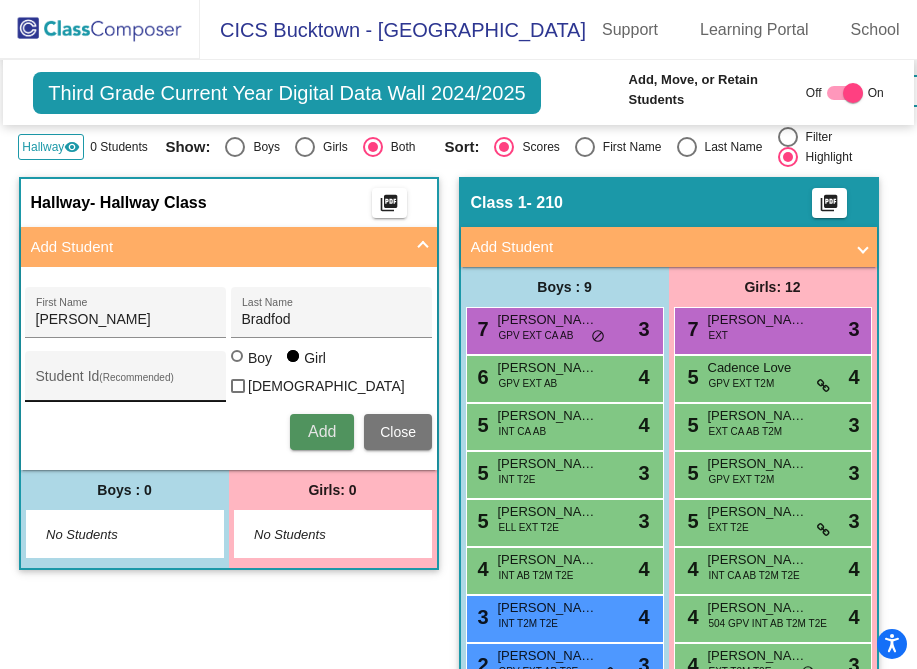 type 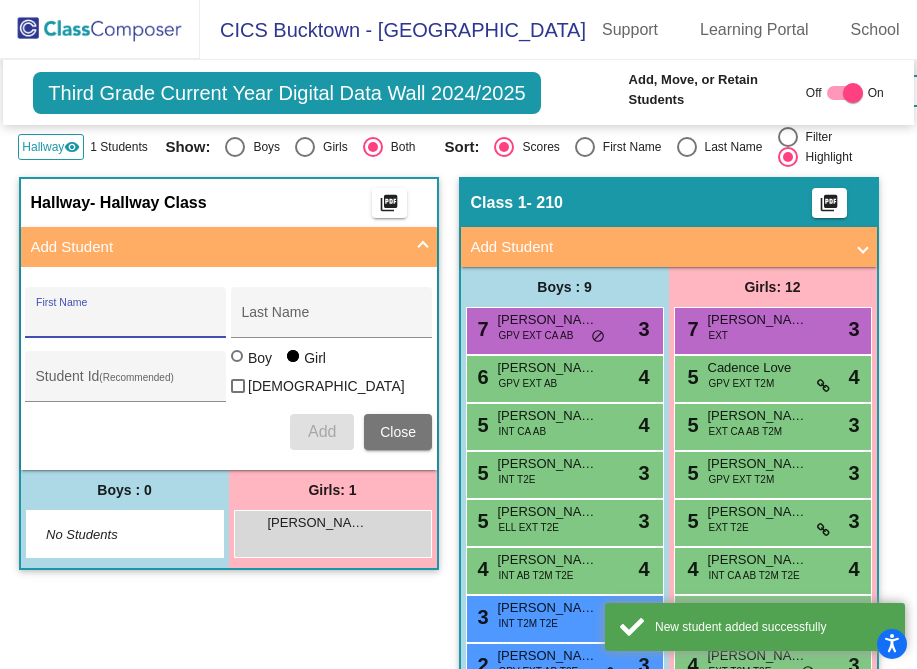 click on "First Name" at bounding box center (126, 318) 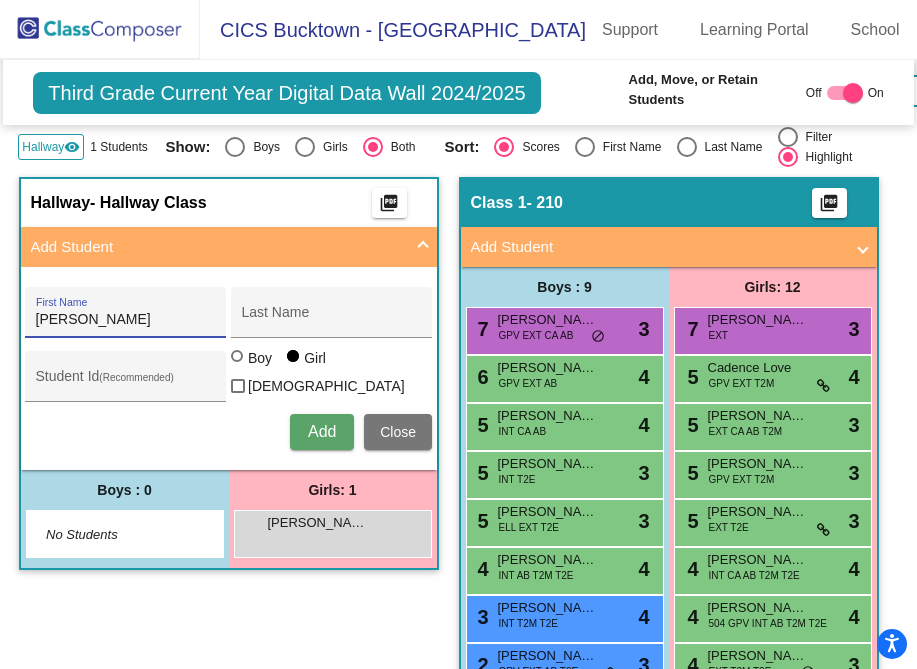 type on "[PERSON_NAME]" 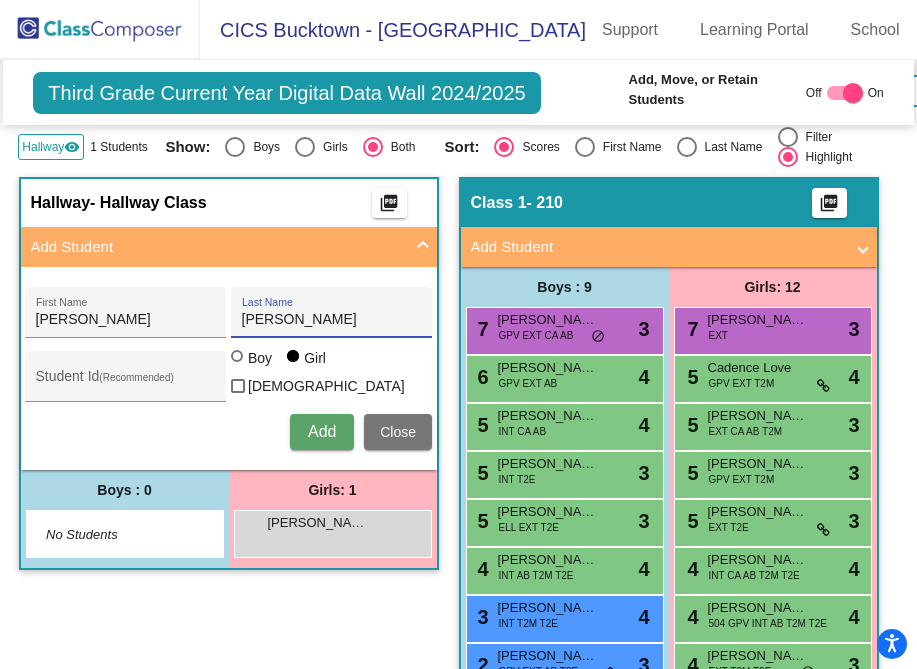 type on "[PERSON_NAME]" 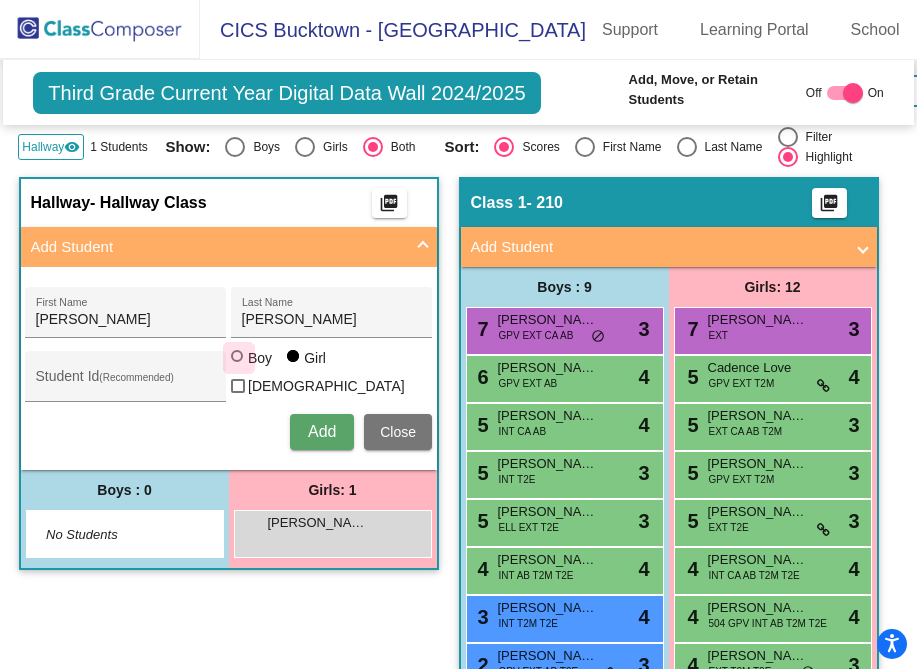 click at bounding box center (237, 356) 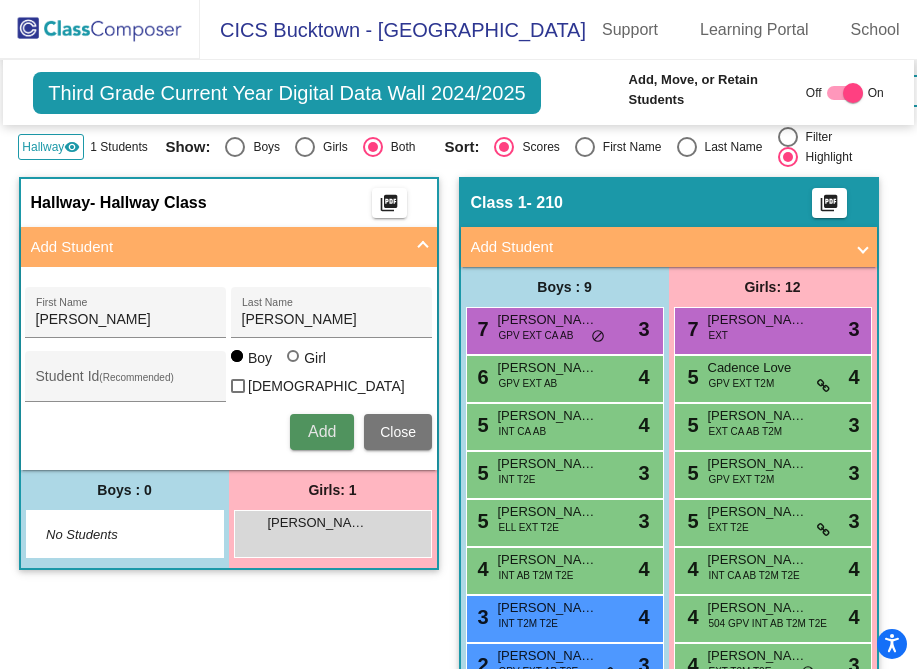 click on "Add" at bounding box center (322, 431) 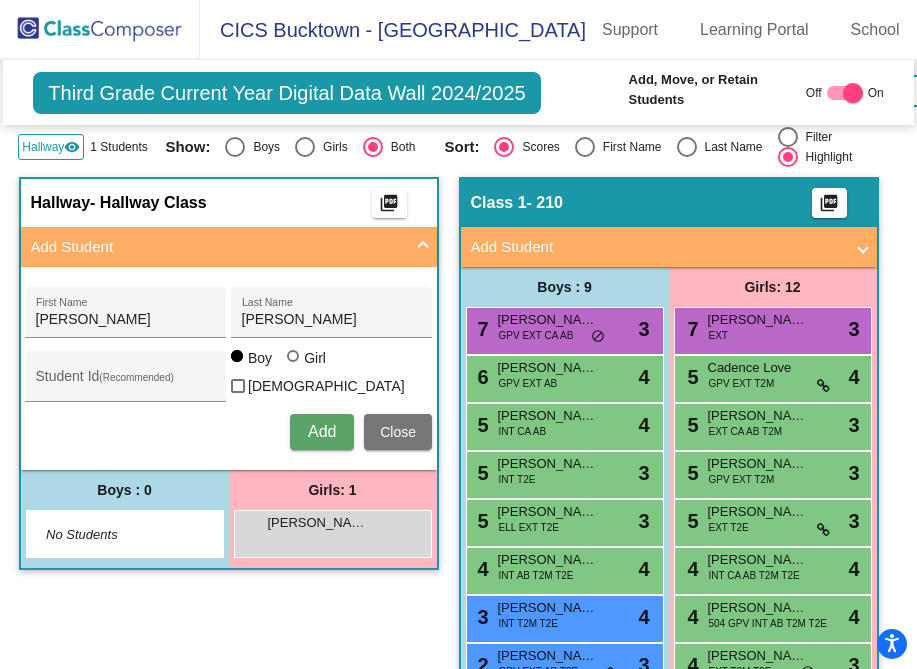 type 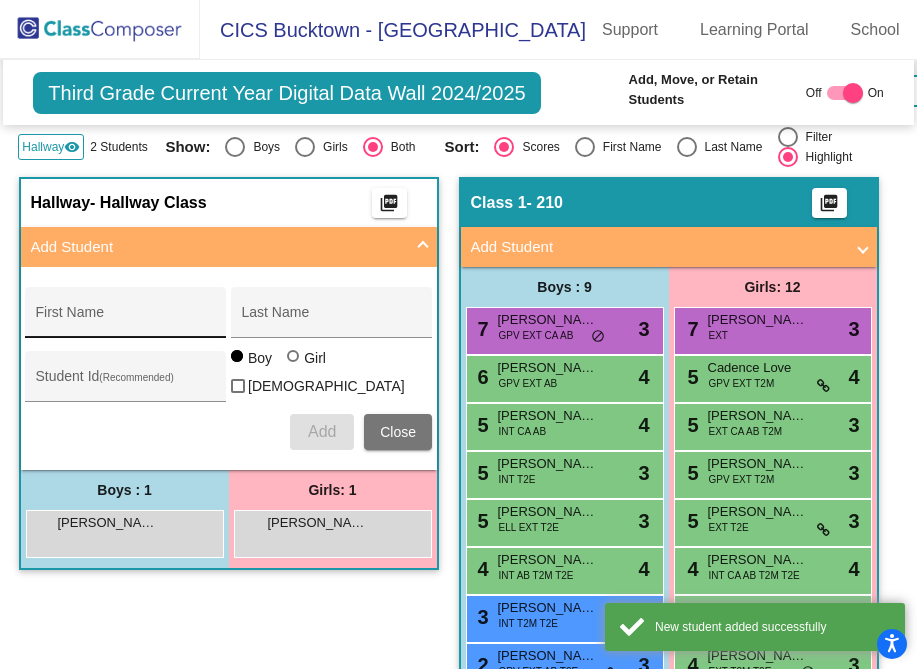 click on "First Name" at bounding box center (126, 318) 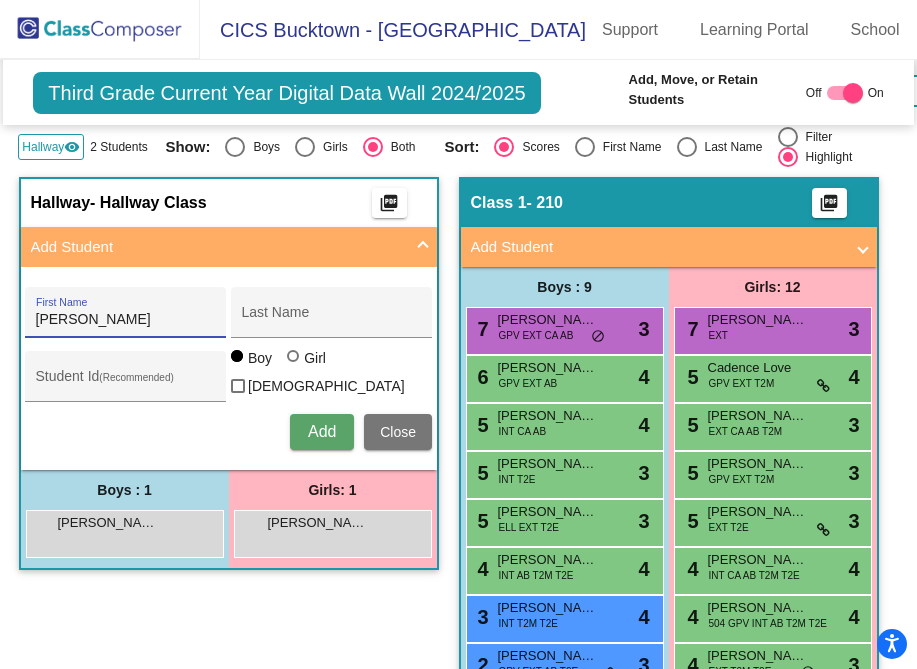 type on "[PERSON_NAME]" 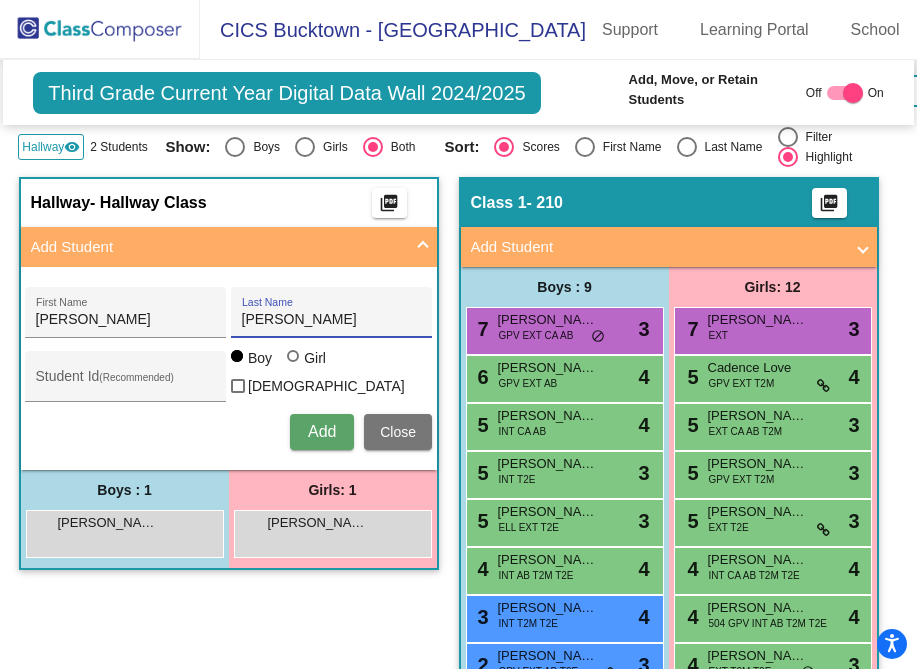 type on "[PERSON_NAME]" 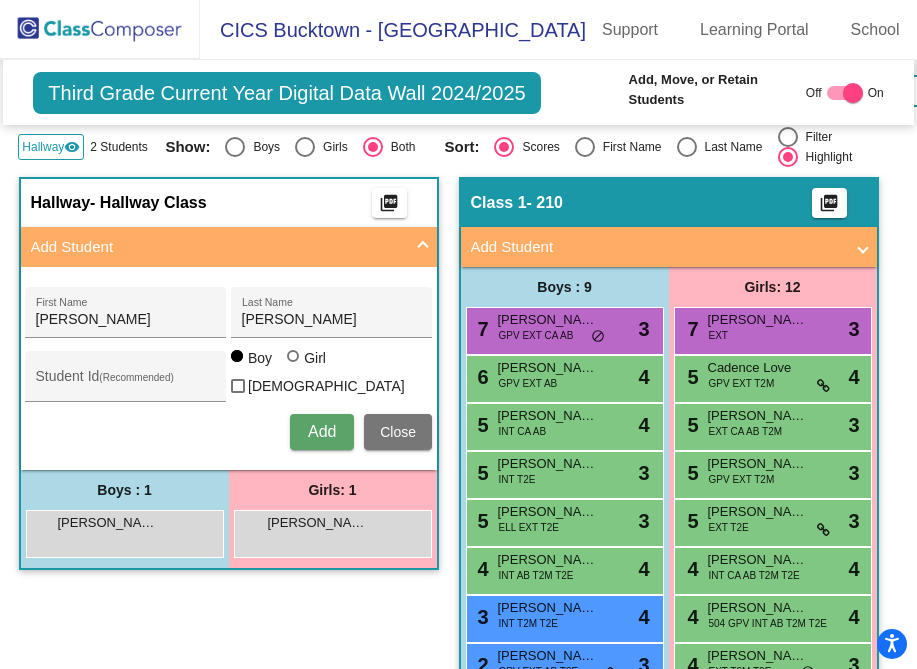 type 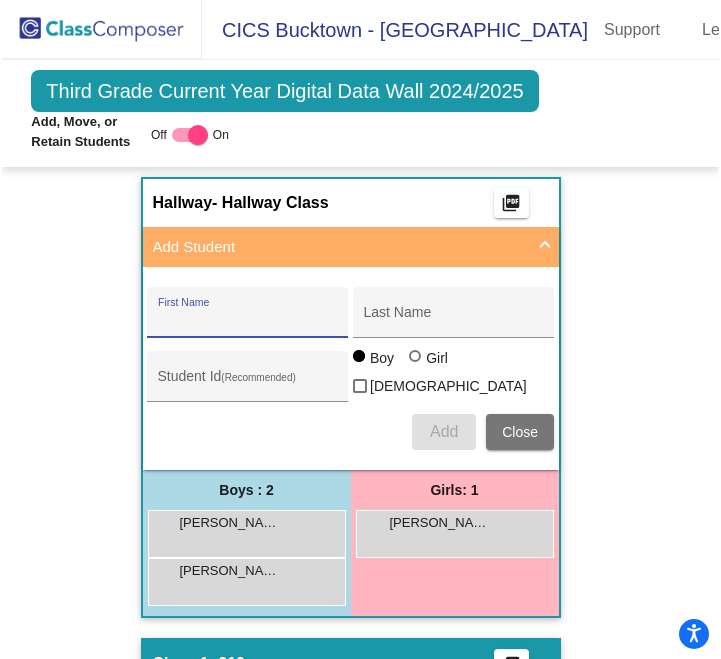 scroll, scrollTop: 533, scrollLeft: 0, axis: vertical 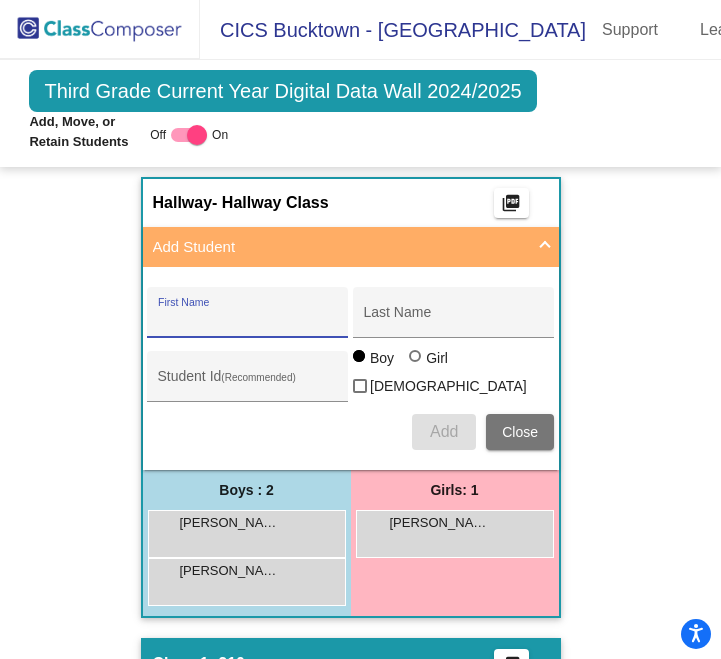 click on "First Name" at bounding box center (248, 320) 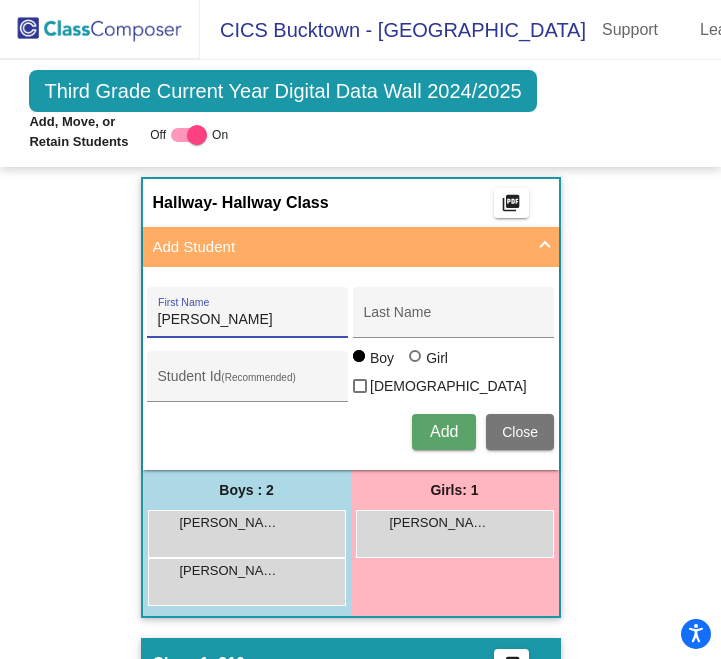 type on "[PERSON_NAME]" 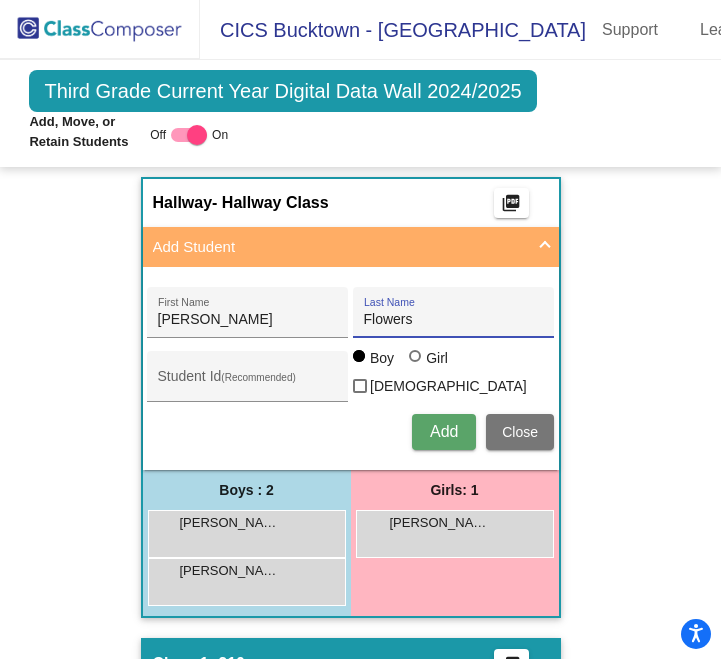 type on "Flowers" 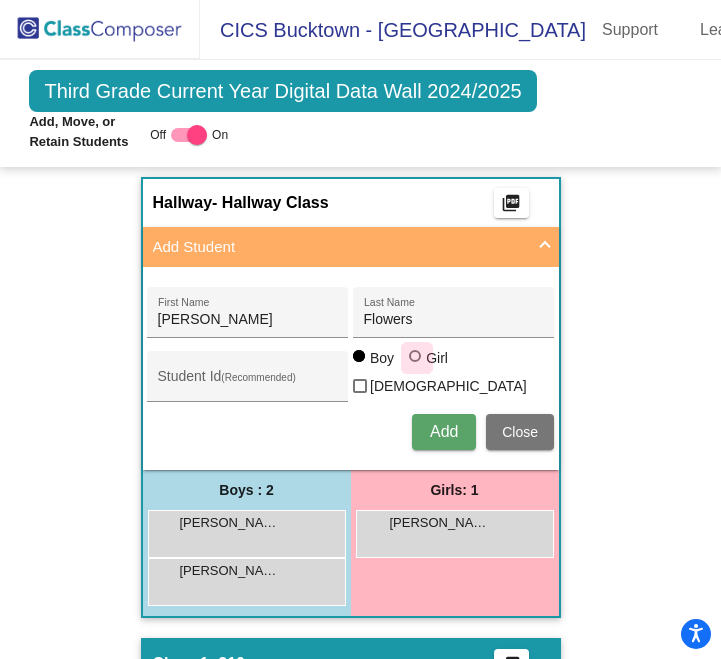 click at bounding box center [415, 356] 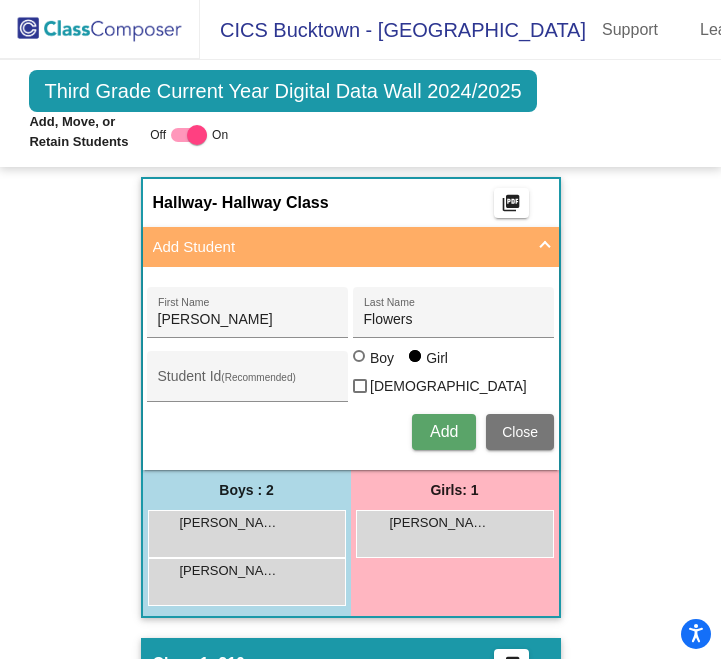 click on "Add" at bounding box center (444, 431) 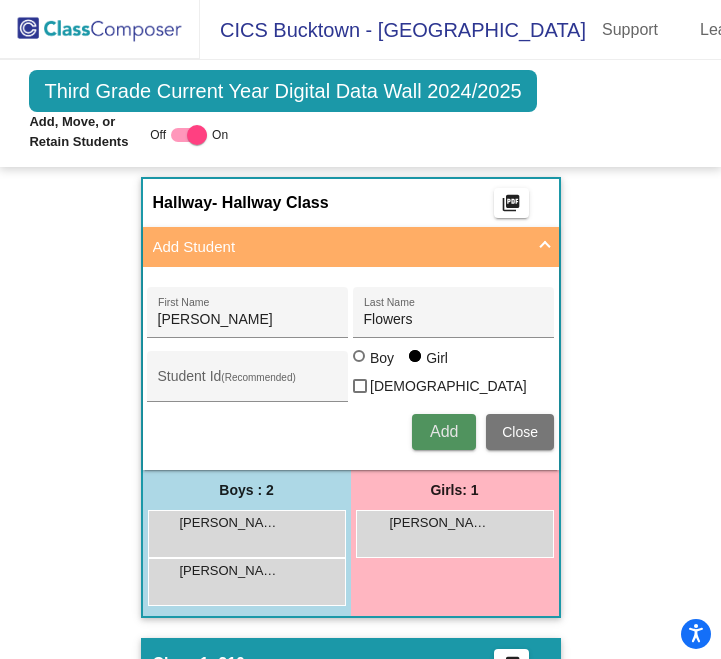 type 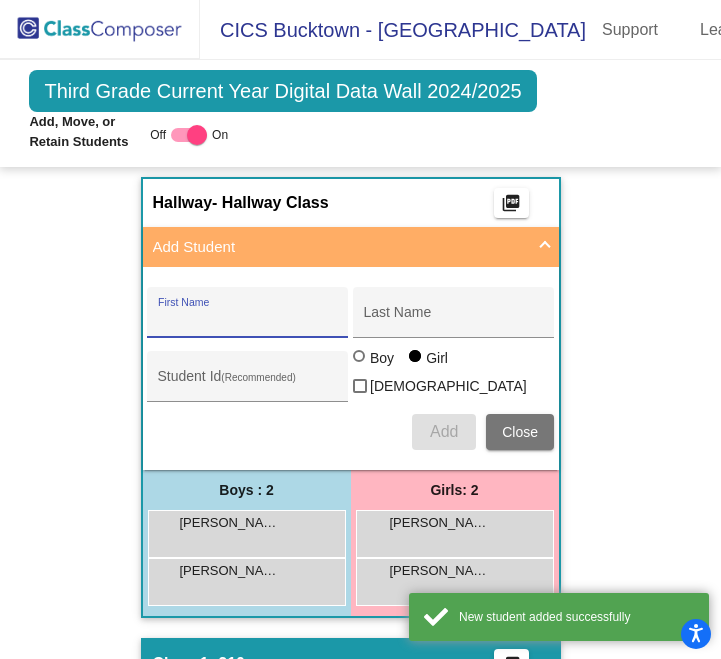click on "First Name" at bounding box center (248, 320) 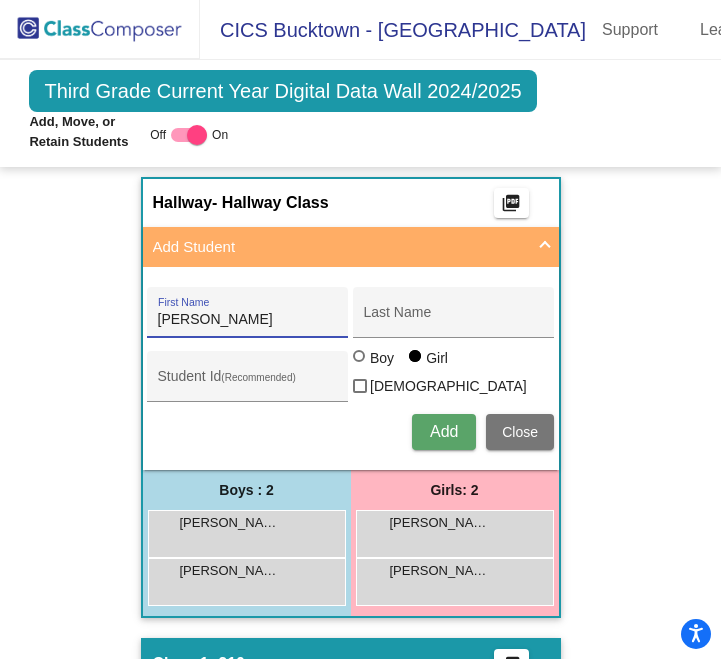 type on "[PERSON_NAME]" 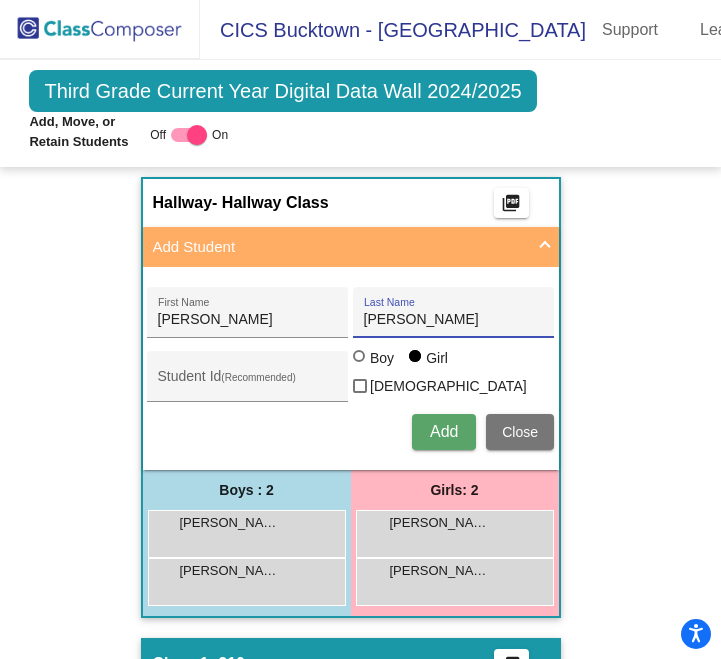 type on "[PERSON_NAME]" 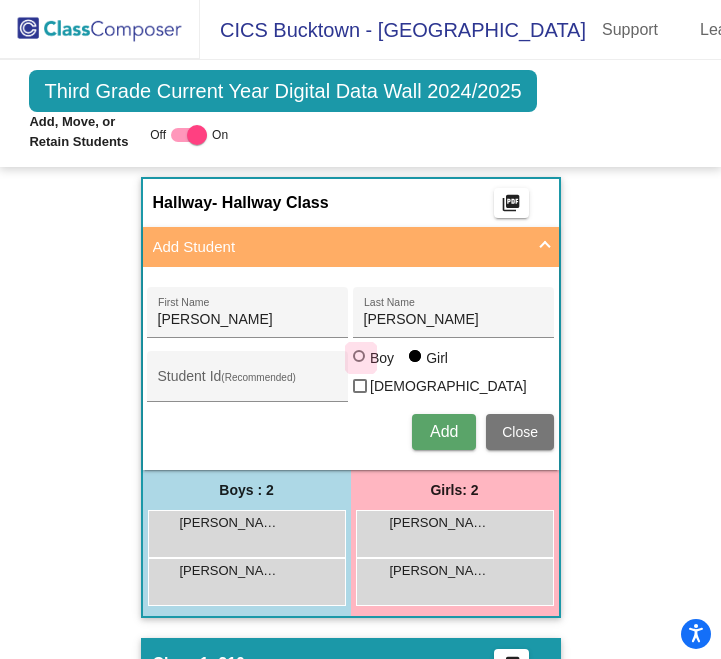 click at bounding box center (359, 356) 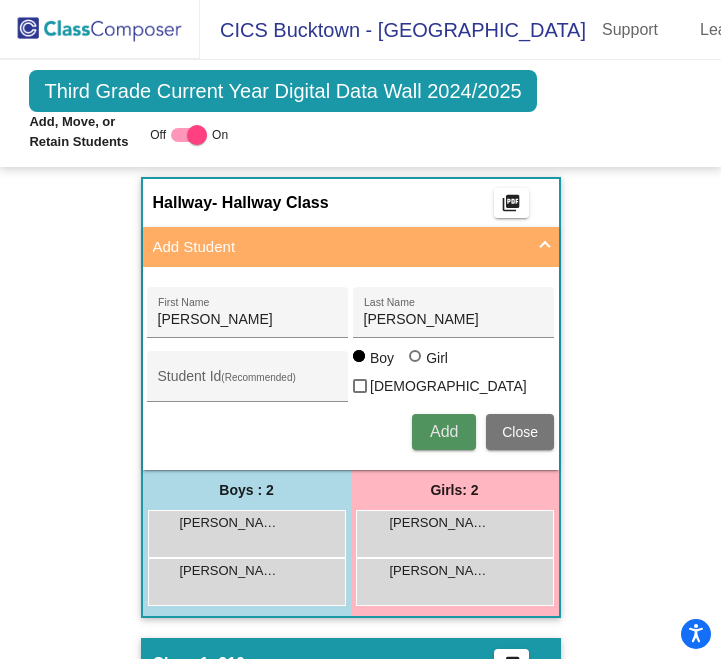 click on "Add" at bounding box center (444, 431) 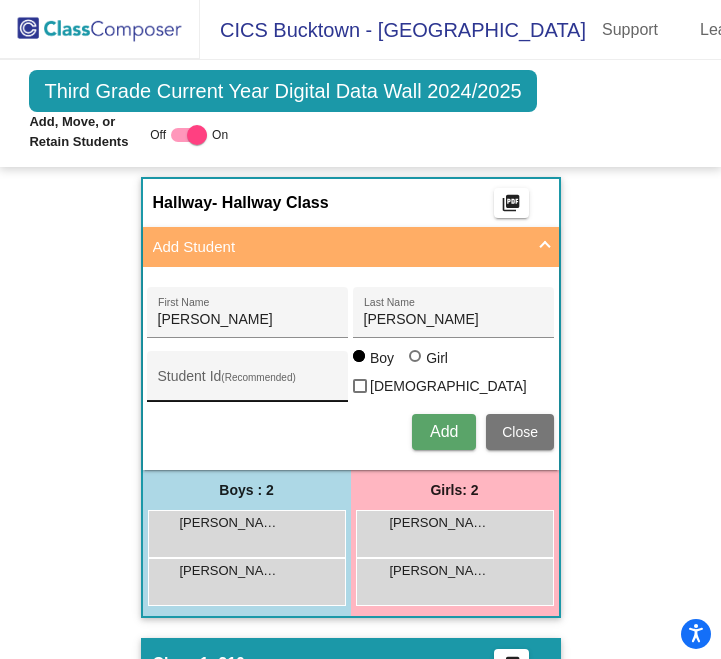 type 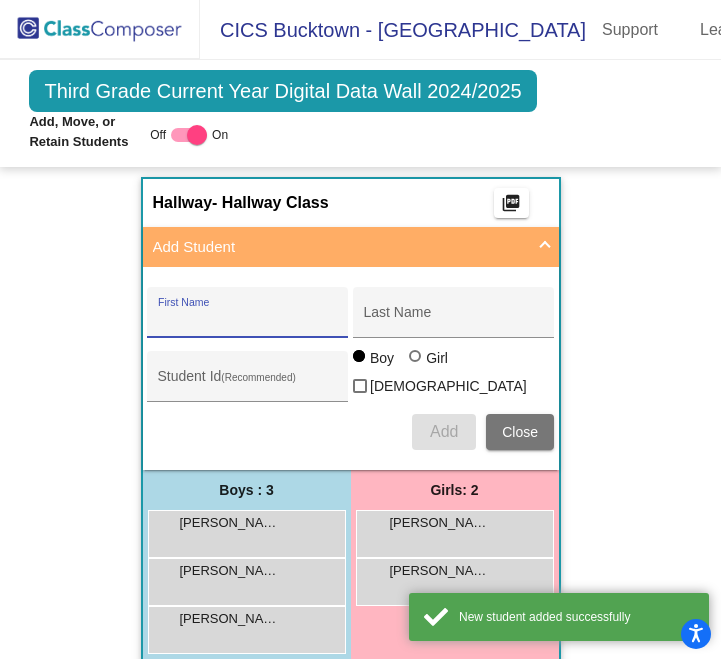 click on "First Name" at bounding box center (248, 320) 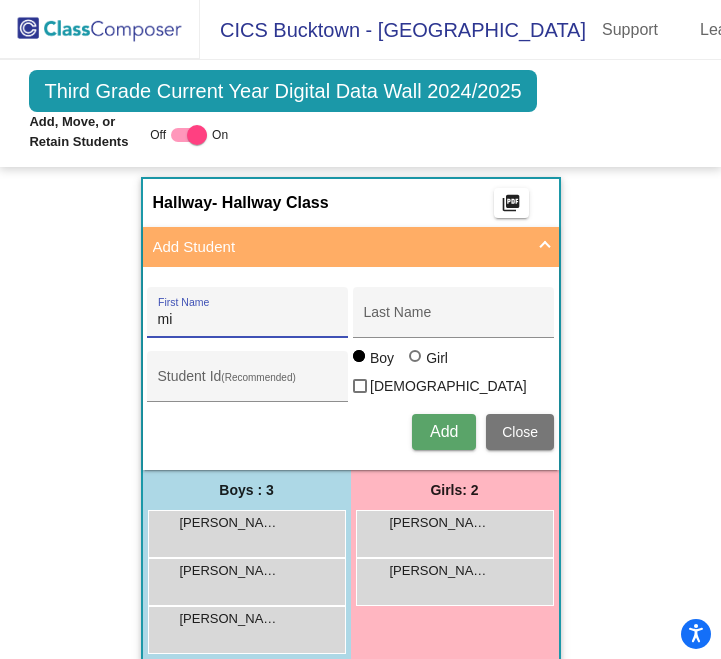 type on "m" 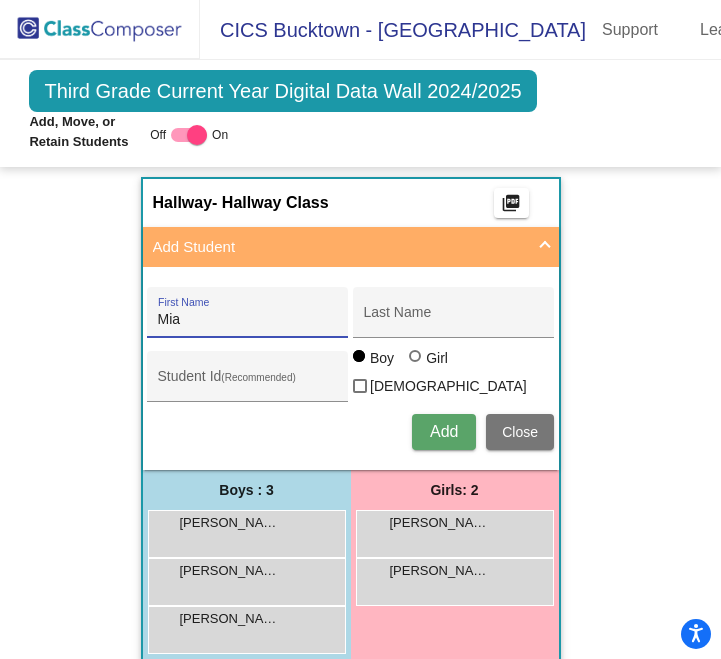 type on "Mia" 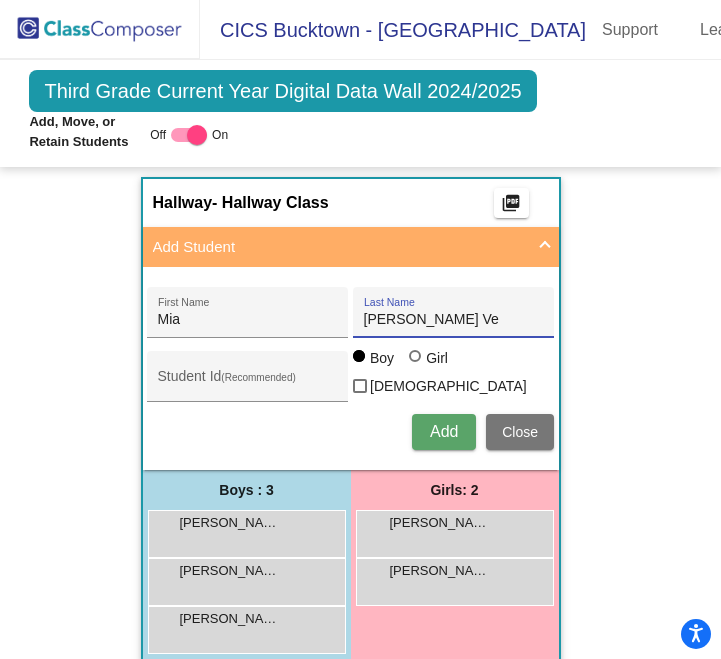 type on "[PERSON_NAME]" 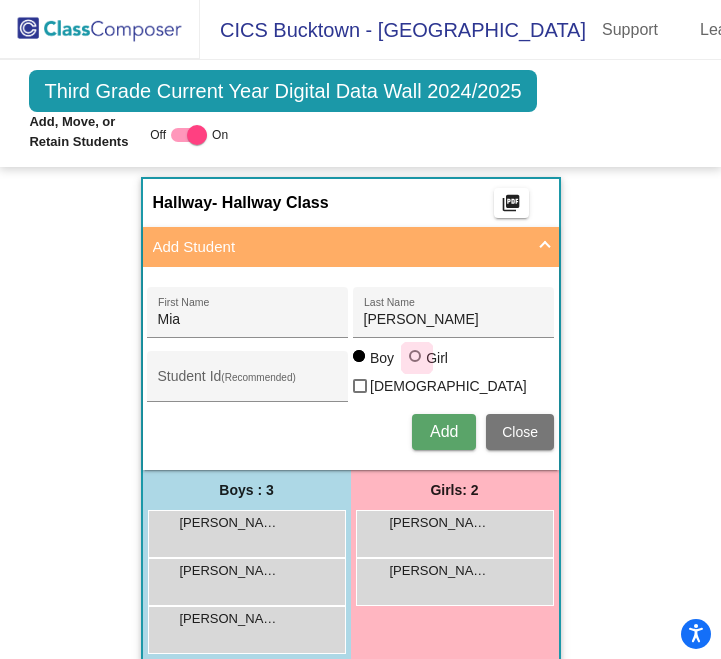 click at bounding box center [415, 356] 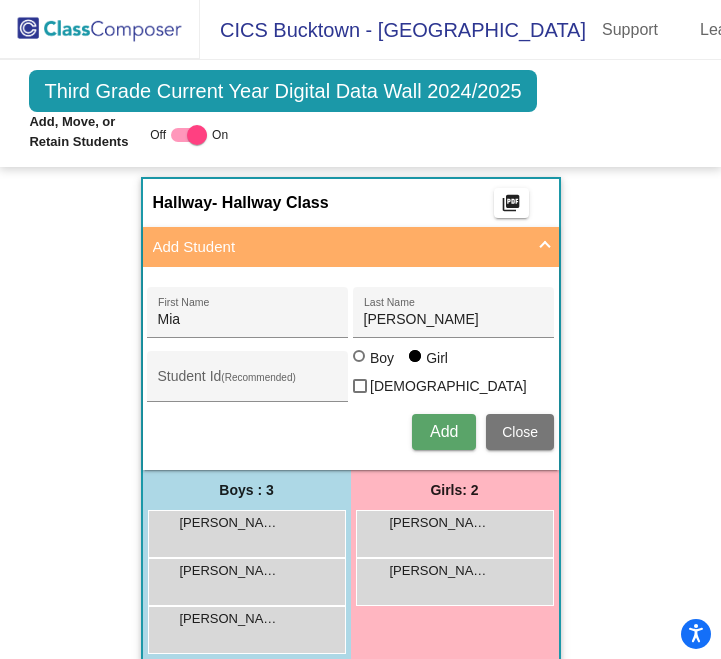 click on "Add" at bounding box center [444, 431] 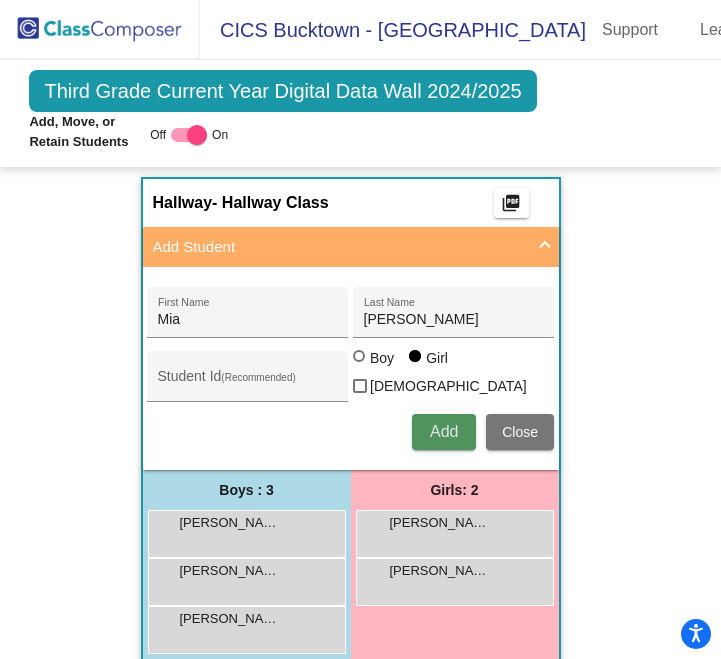 type 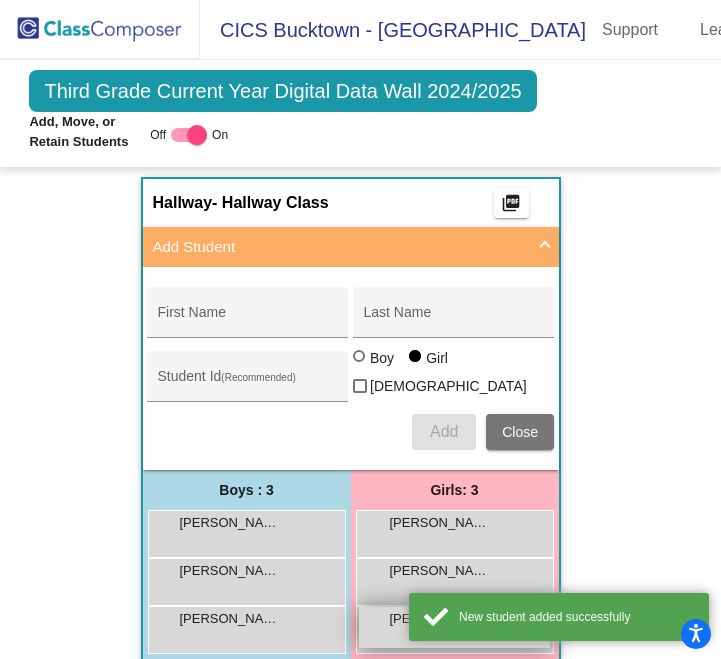 click on "[PERSON_NAME]" at bounding box center (440, 619) 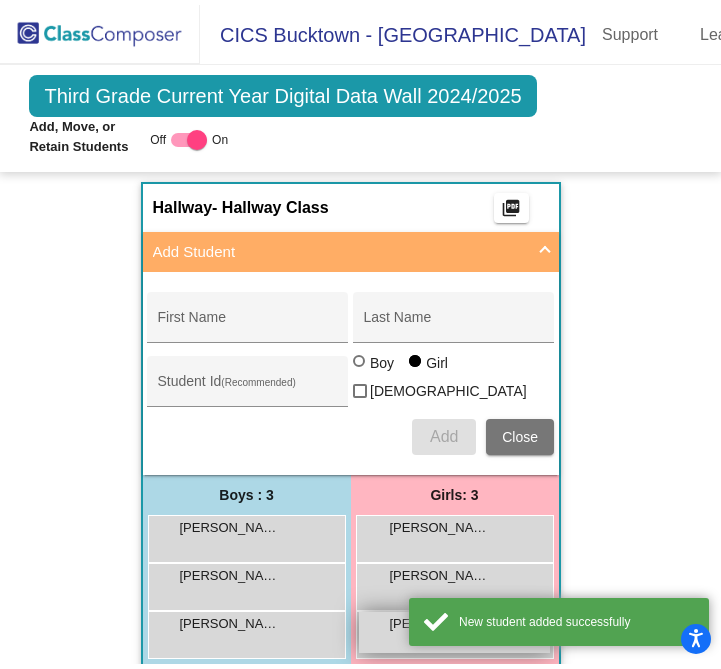 scroll, scrollTop: 0, scrollLeft: 0, axis: both 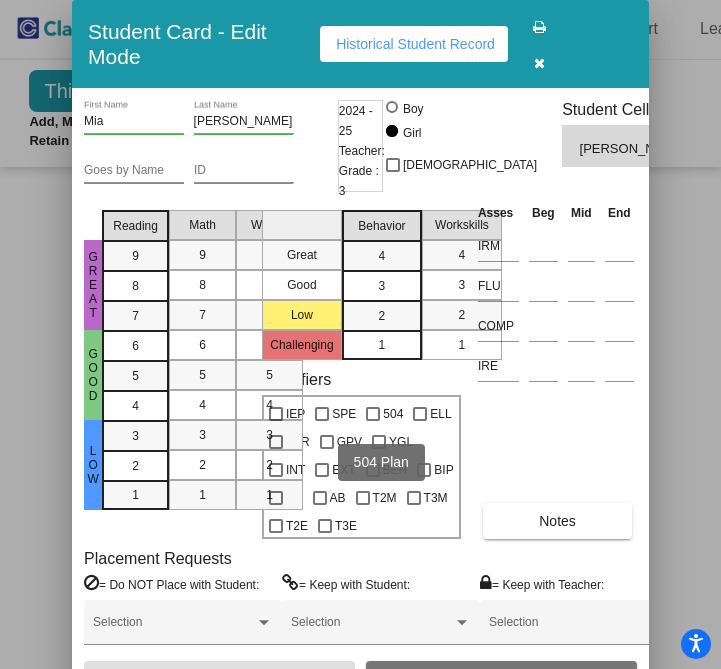 click at bounding box center (373, 414) 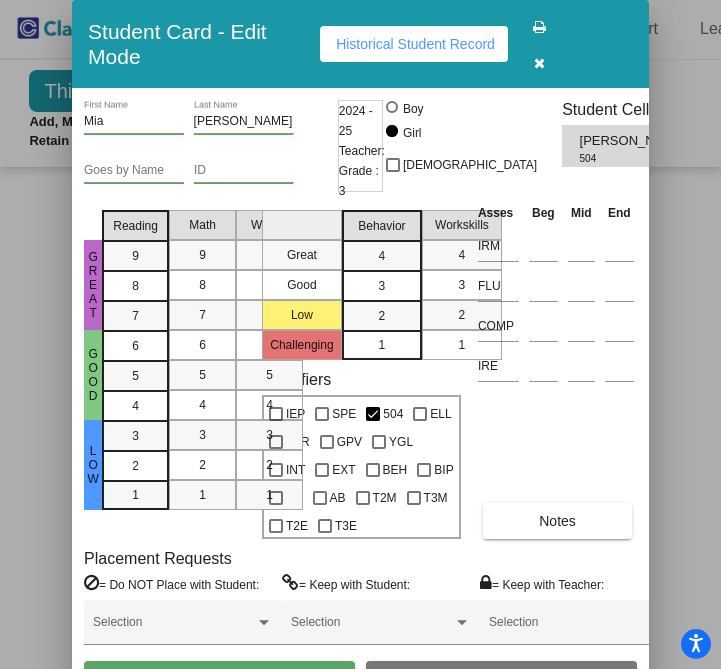 click on "Save" at bounding box center [219, 679] 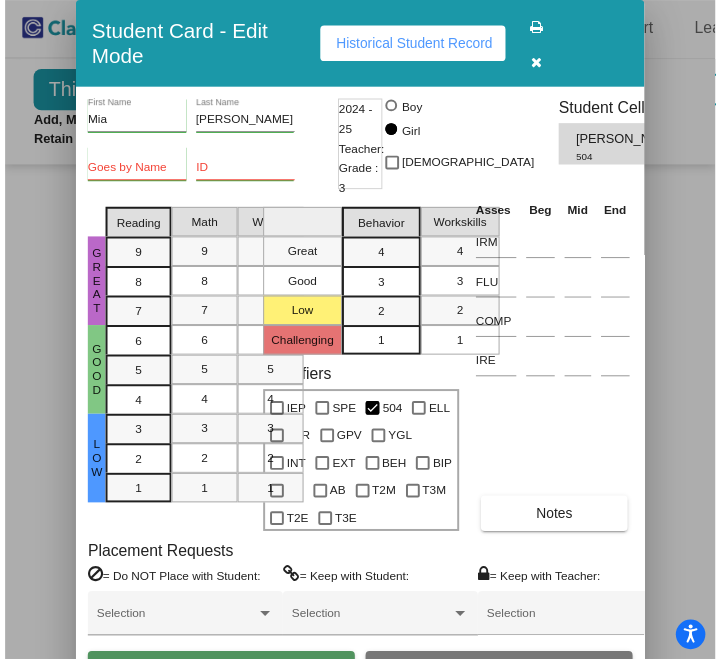 scroll, scrollTop: 0, scrollLeft: 0, axis: both 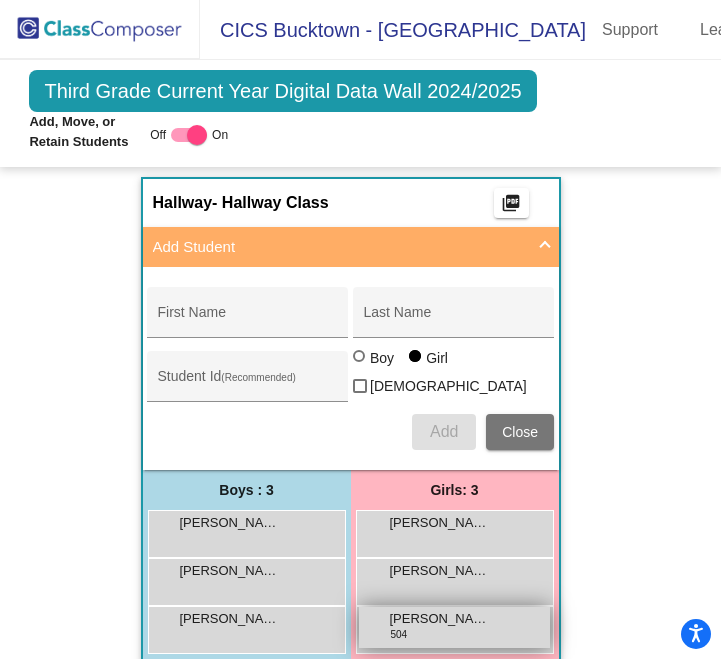 click on "[PERSON_NAME] 504 lock do_not_disturb_alt" at bounding box center (454, 627) 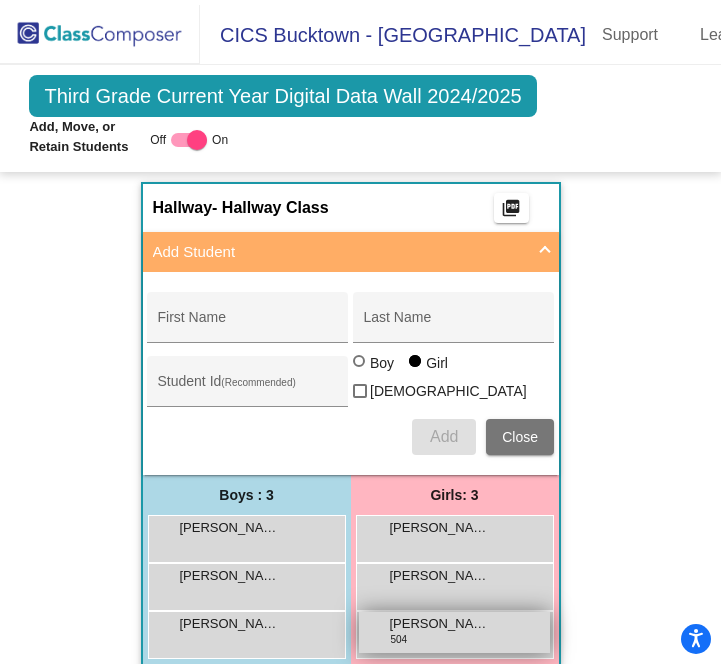 scroll, scrollTop: 0, scrollLeft: 0, axis: both 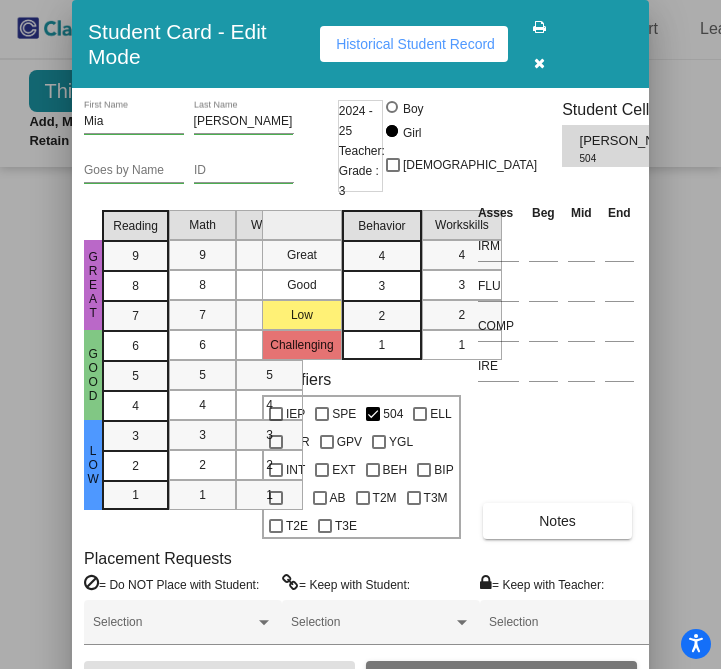 click on "Teacher:" at bounding box center (362, 151) 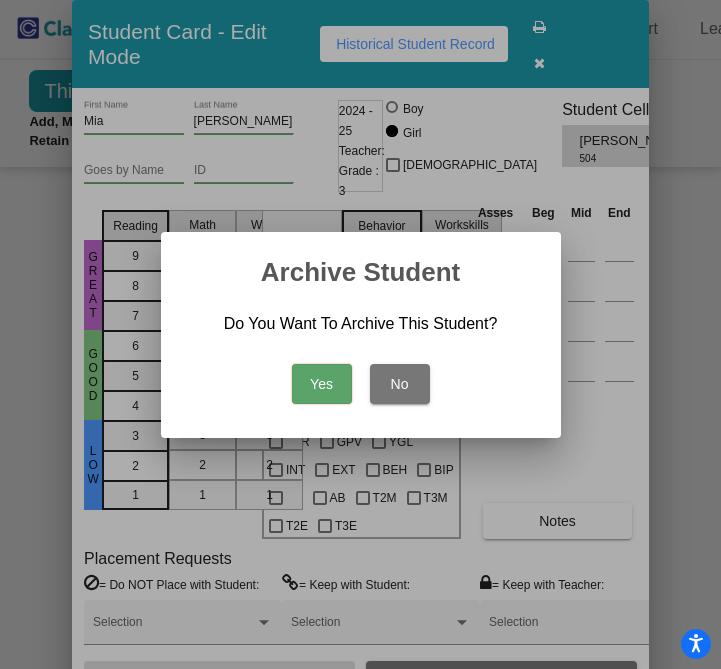 click on "Yes" at bounding box center [322, 384] 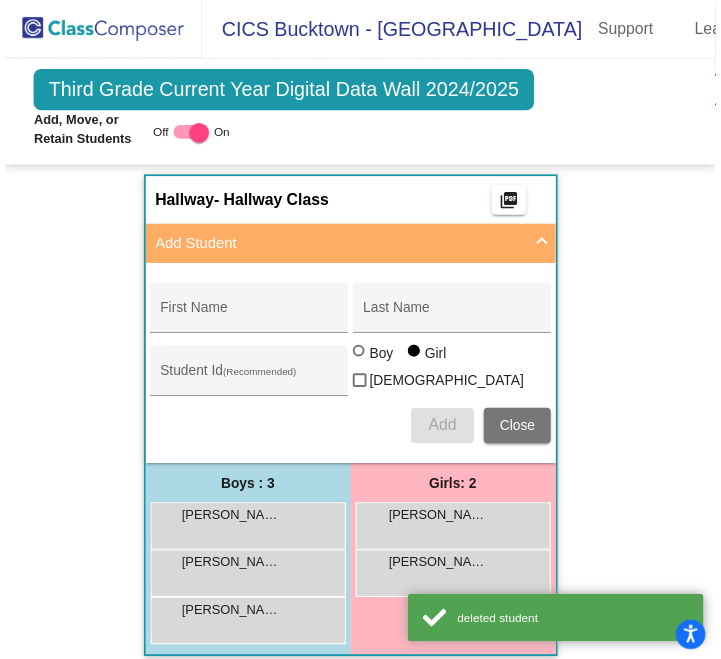 scroll, scrollTop: 0, scrollLeft: 0, axis: both 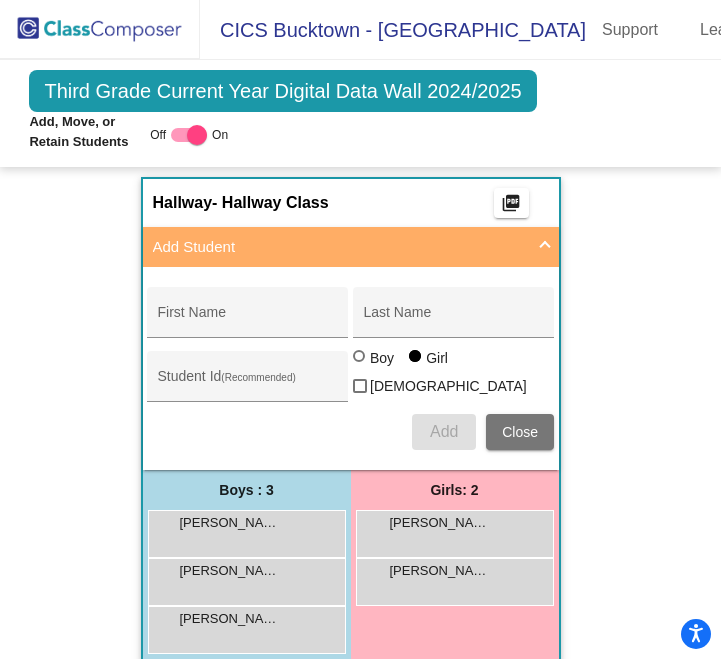 click 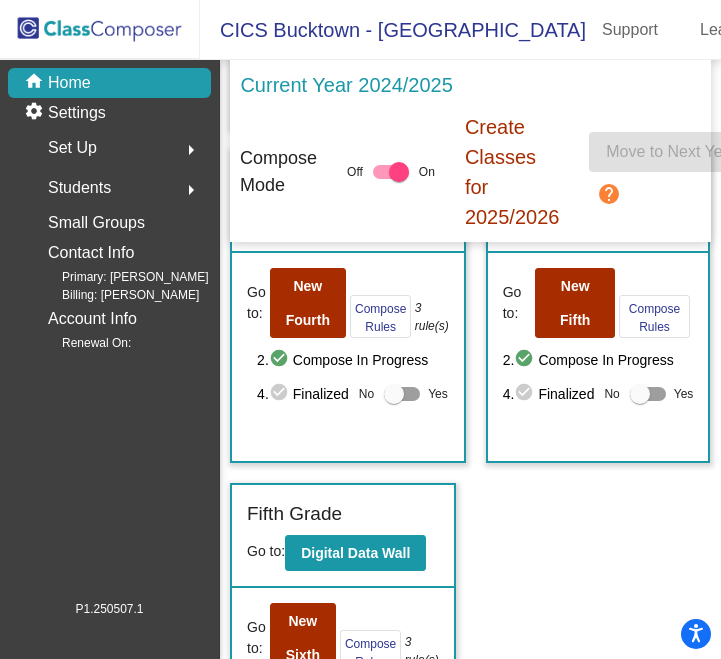 scroll, scrollTop: 1598, scrollLeft: 0, axis: vertical 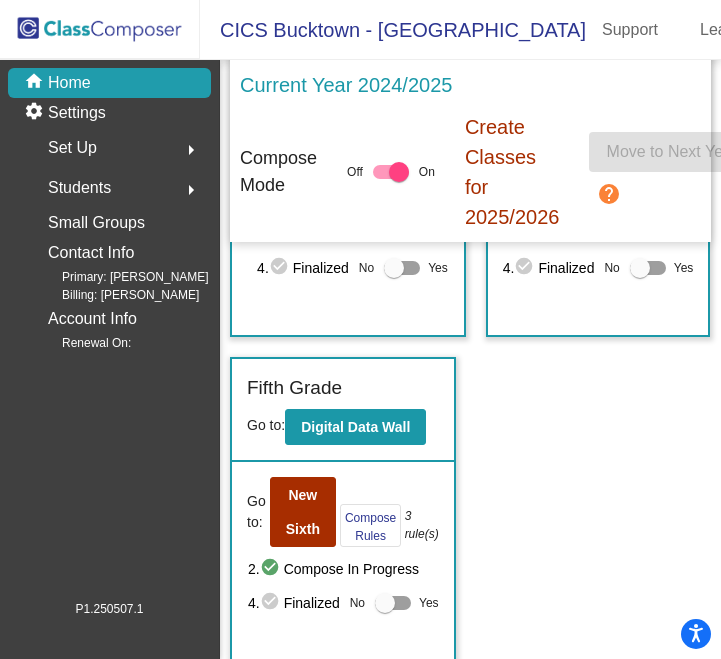 click on "Digital Data Wall" 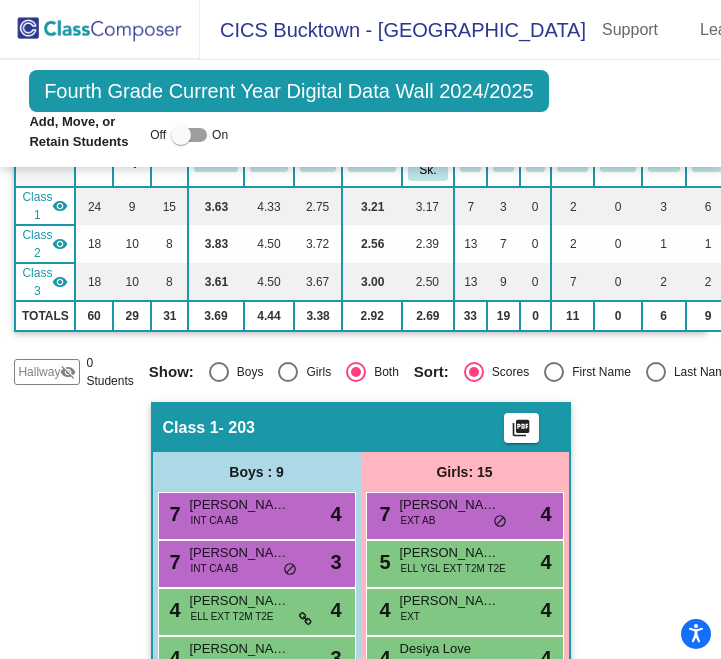 scroll, scrollTop: 336, scrollLeft: 0, axis: vertical 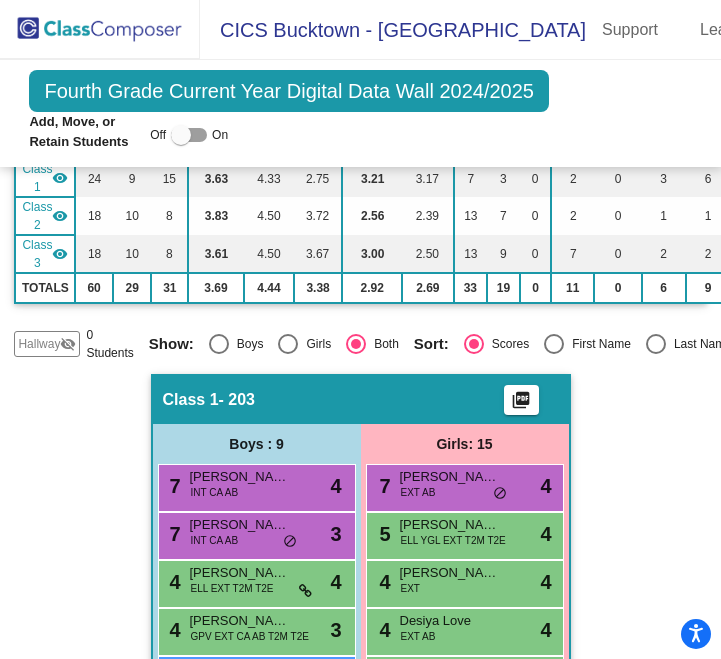click on "visibility_off" 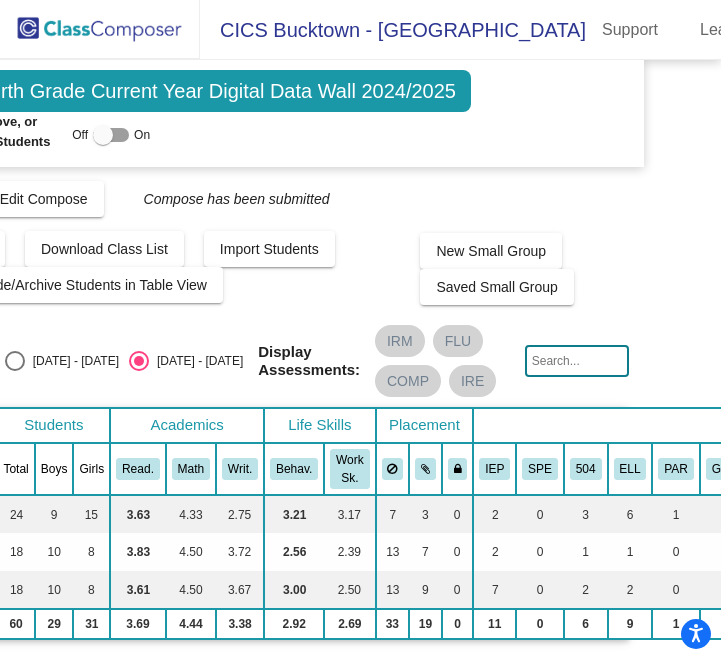 scroll, scrollTop: 0, scrollLeft: 107, axis: horizontal 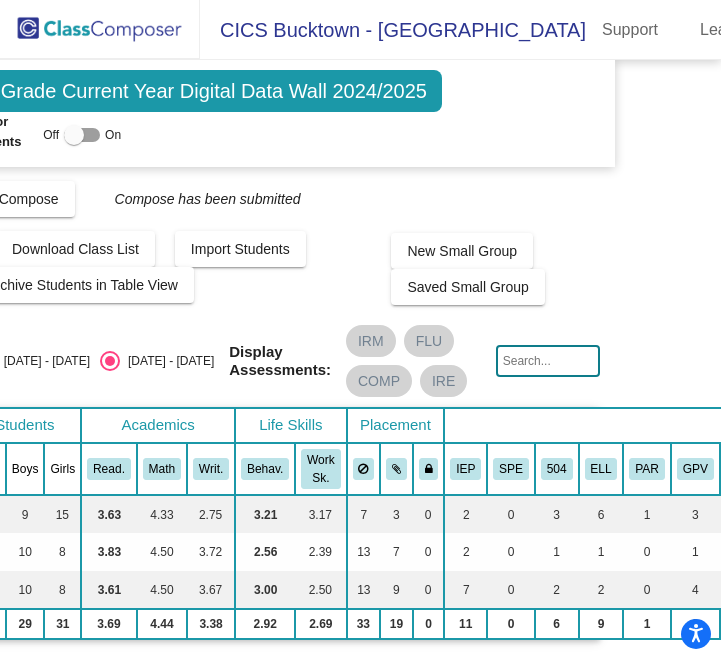 click at bounding box center (74, 135) 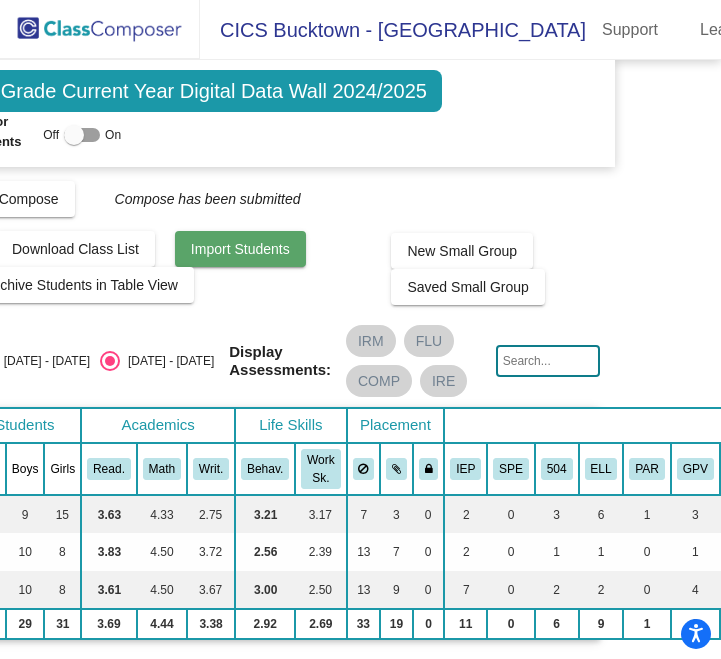 checkbox on "true" 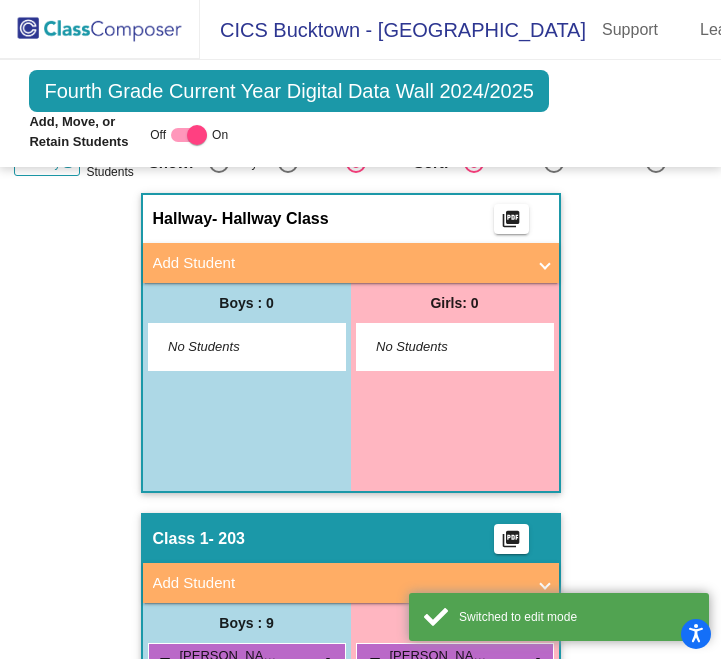 scroll, scrollTop: 607, scrollLeft: 0, axis: vertical 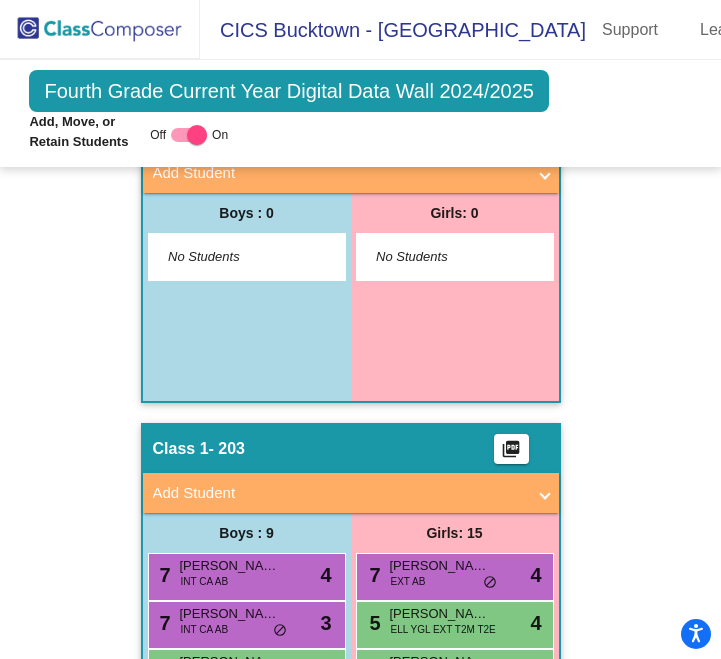 click on "Add Student" at bounding box center (339, 173) 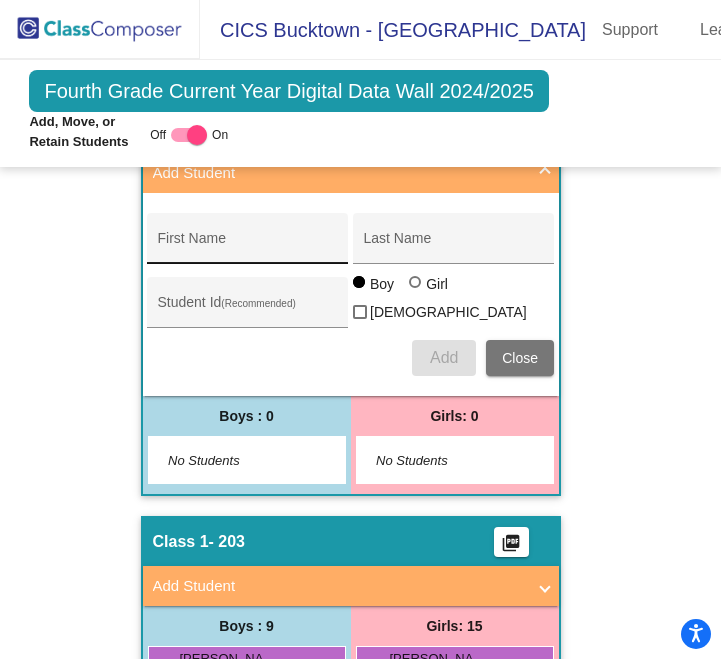 click on "First Name" at bounding box center (248, 244) 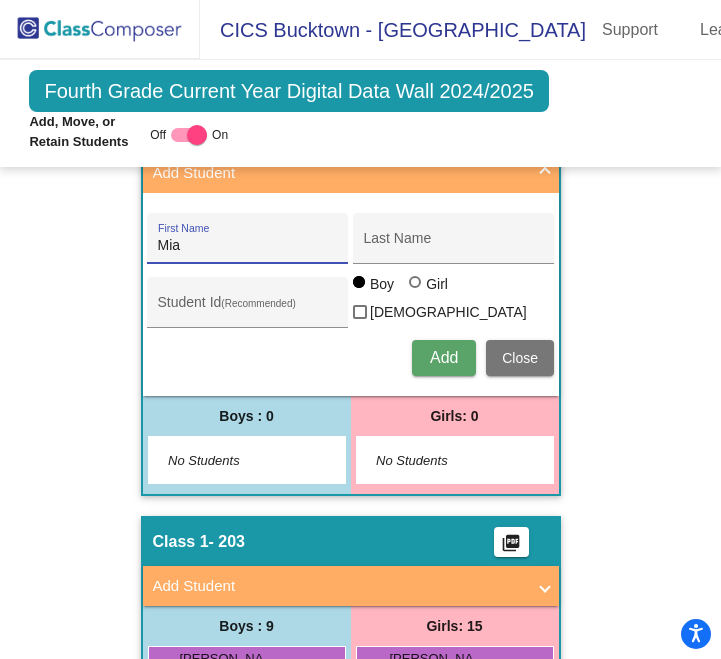 type on "Mia" 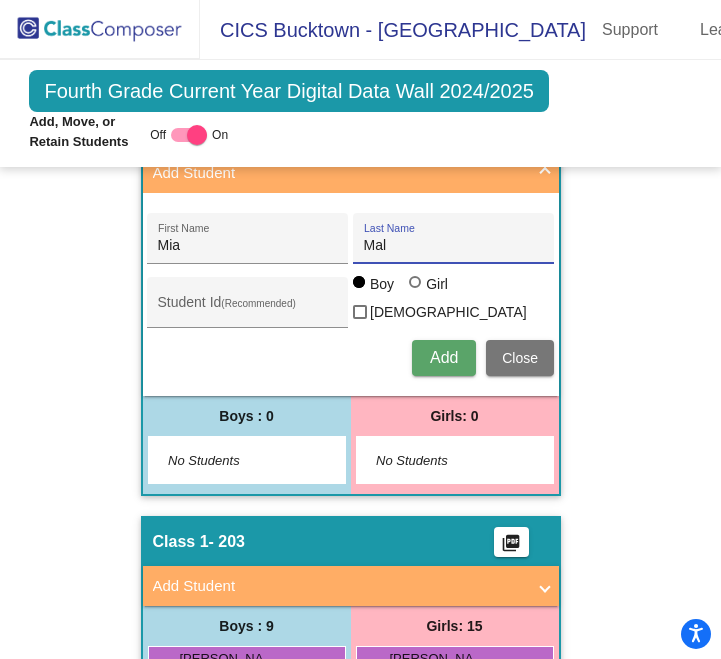 type on "[PERSON_NAME]" 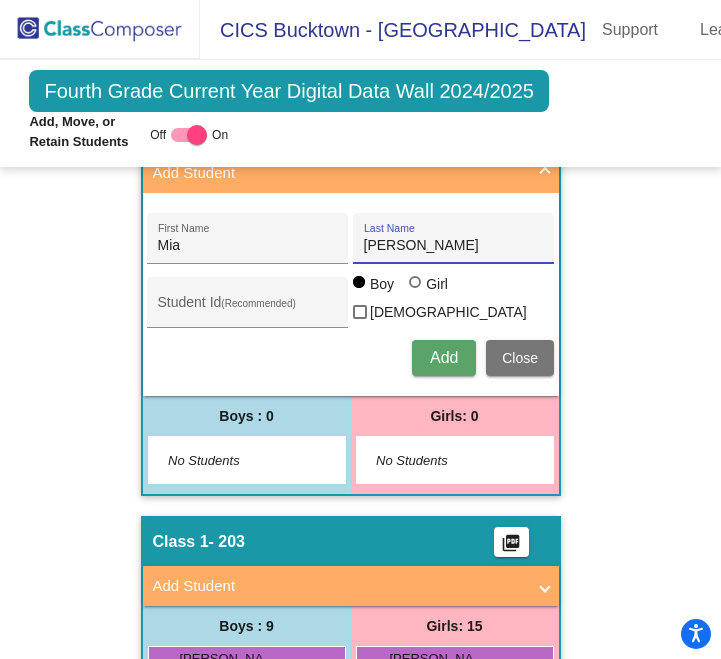 click at bounding box center (415, 282) 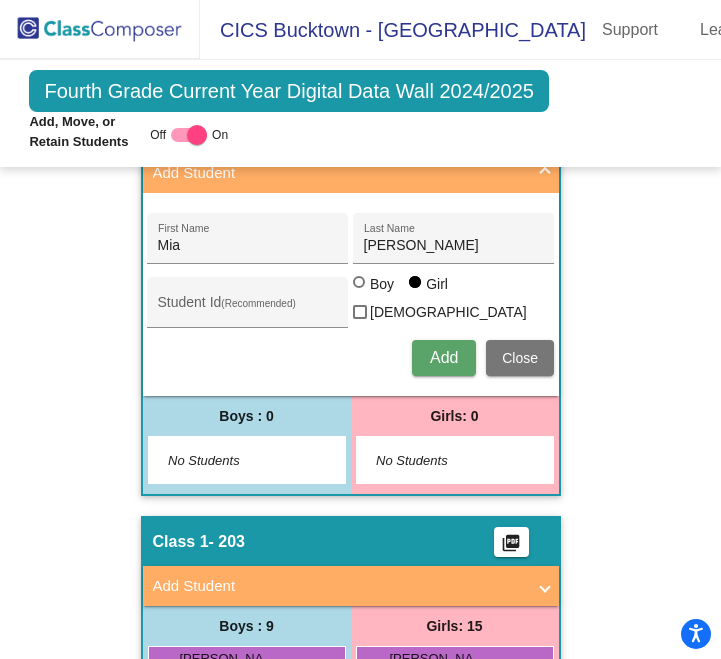 click on "[PERSON_NAME] First Name [PERSON_NAME] Last Name Student Id  (Recommended)   Boy   Girl   [DEMOGRAPHIC_DATA] Add Close" at bounding box center [350, 294] 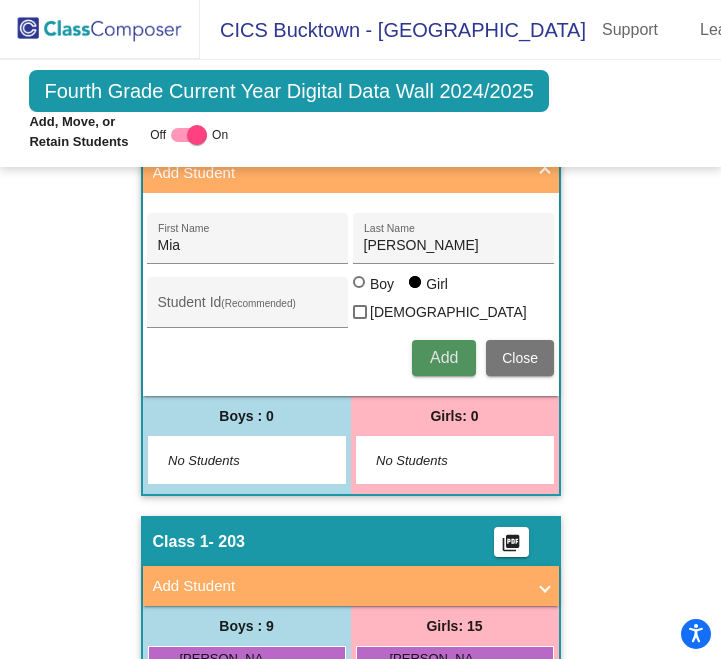 click on "Add" at bounding box center [444, 358] 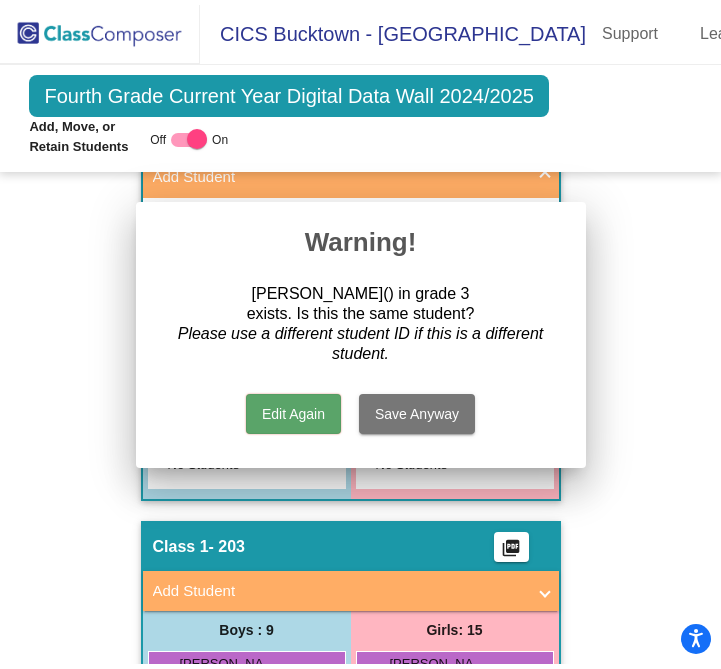 scroll, scrollTop: 0, scrollLeft: 0, axis: both 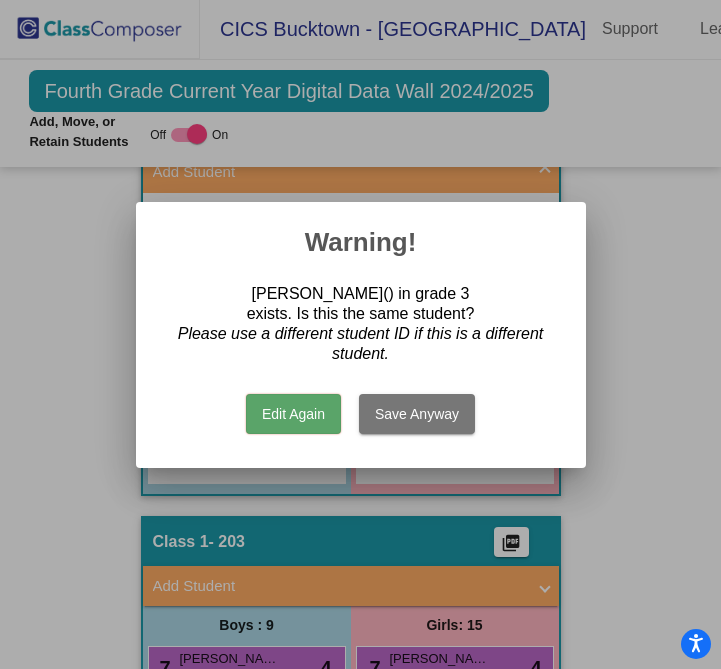 click on "Edit Again" at bounding box center [293, 414] 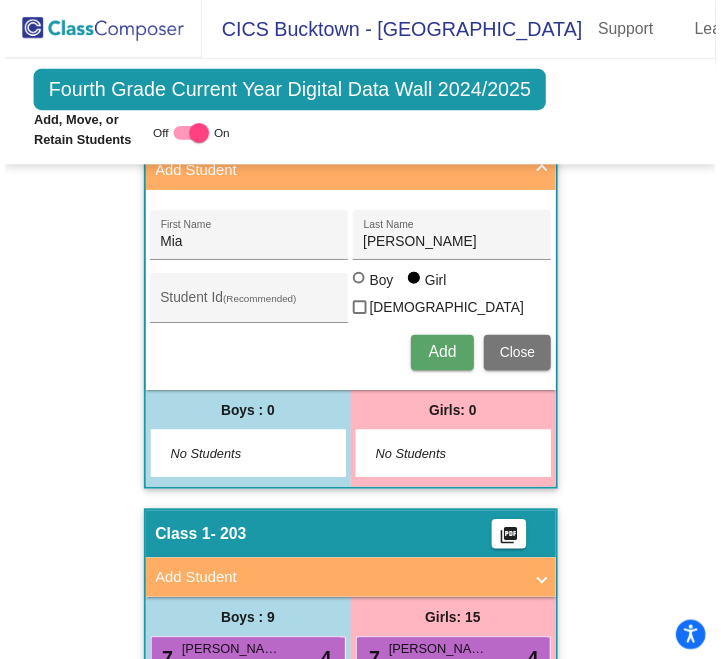 scroll, scrollTop: 0, scrollLeft: 0, axis: both 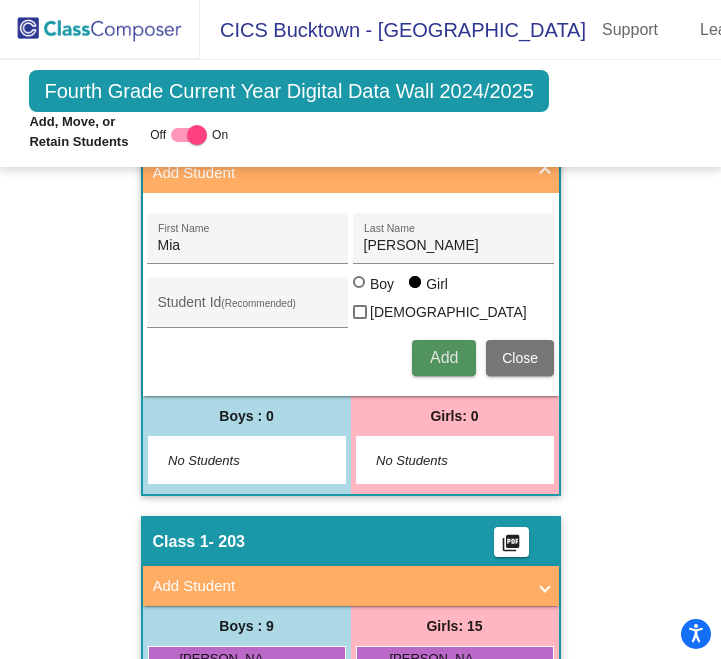 click on "Add" at bounding box center [444, 357] 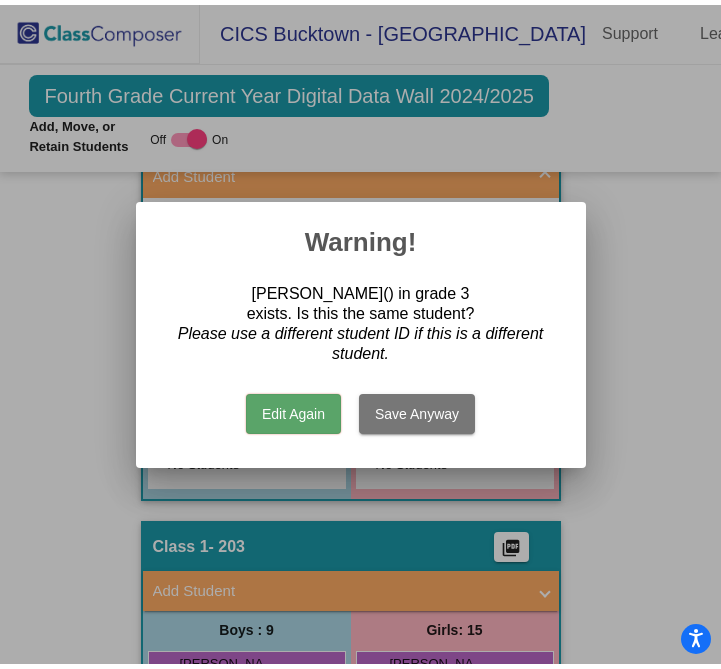 scroll, scrollTop: 0, scrollLeft: 0, axis: both 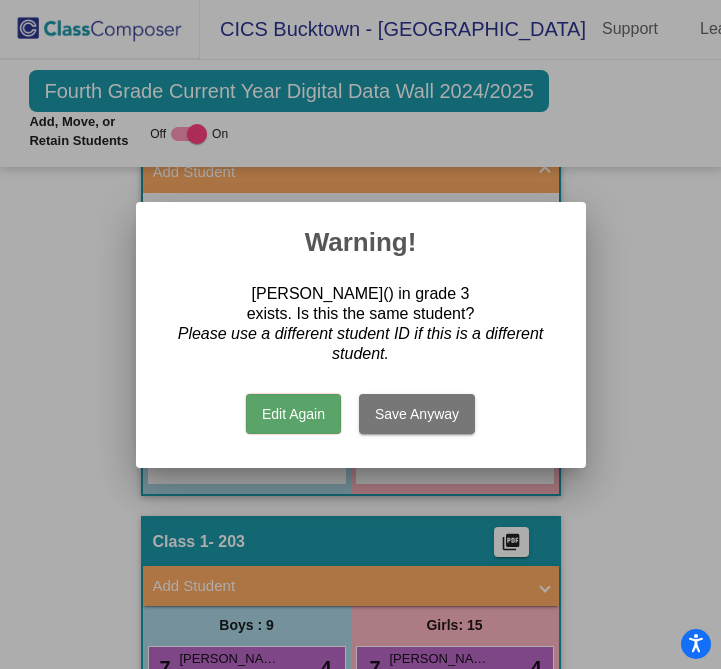 click on "Save Anyway" at bounding box center (417, 414) 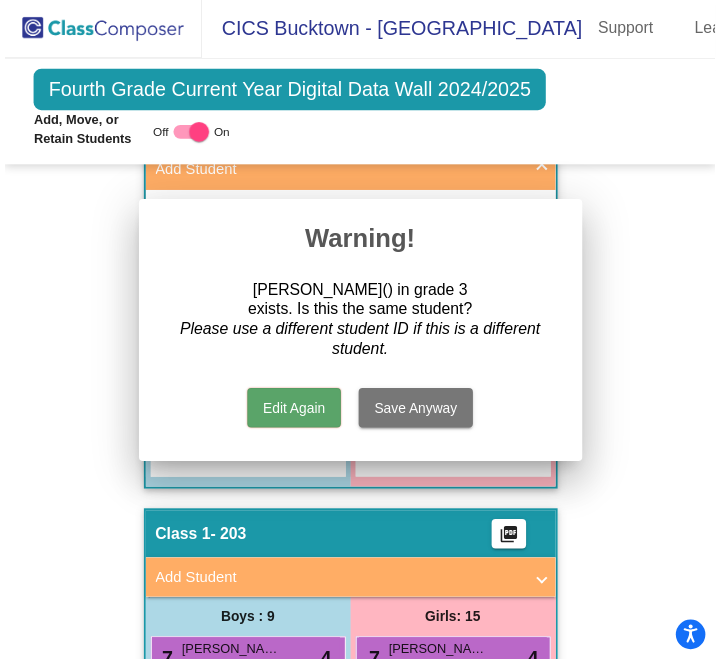scroll, scrollTop: 0, scrollLeft: 0, axis: both 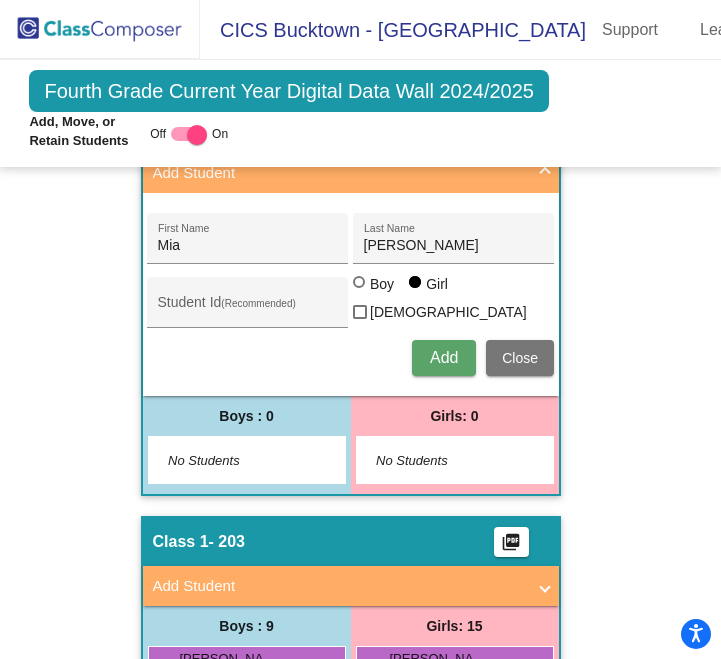 type 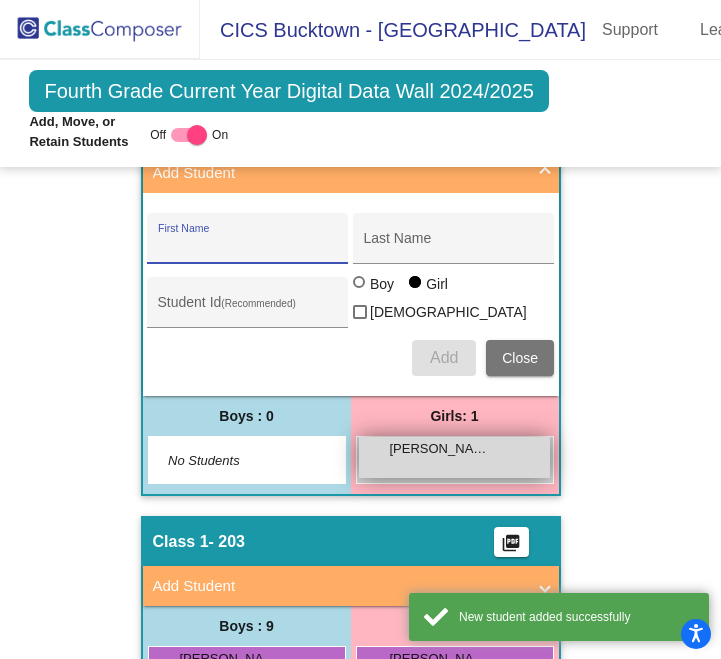 click on "[PERSON_NAME]" at bounding box center (440, 449) 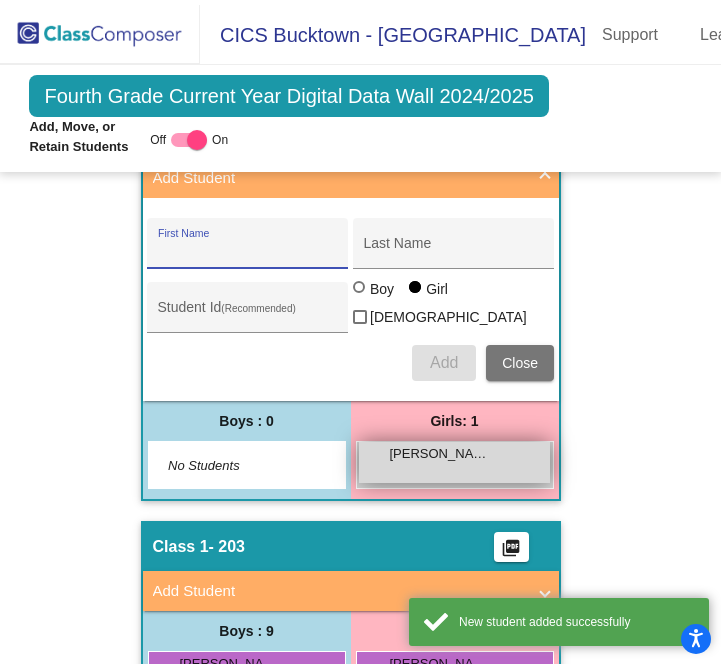 scroll, scrollTop: 0, scrollLeft: 0, axis: both 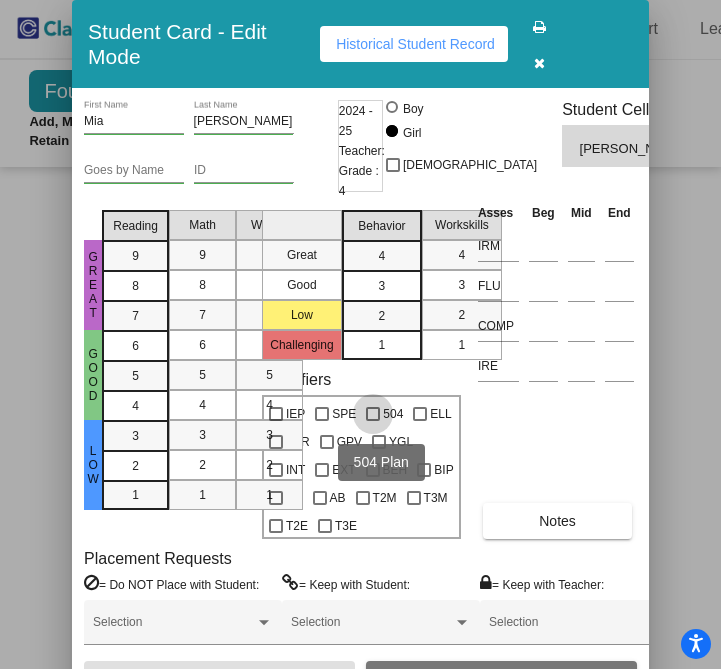 click at bounding box center [373, 414] 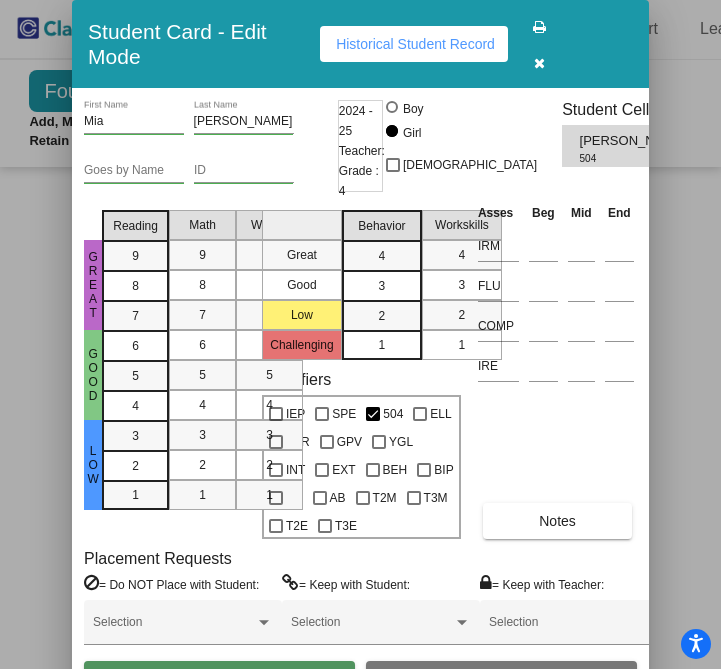 click on "Save" at bounding box center [219, 679] 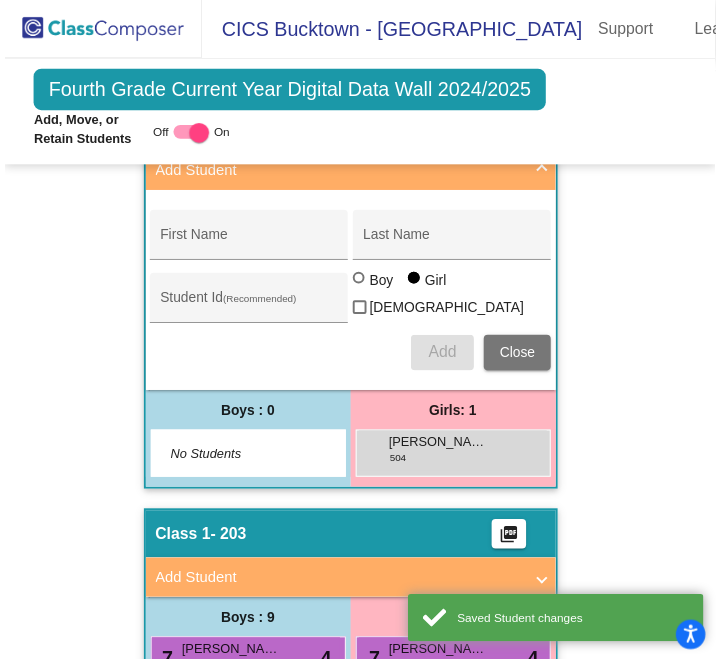 scroll, scrollTop: 0, scrollLeft: 0, axis: both 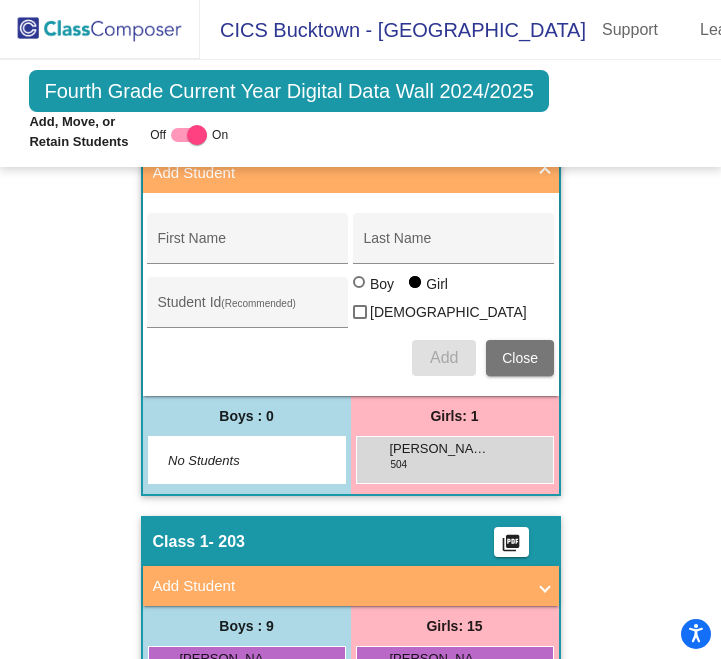 click 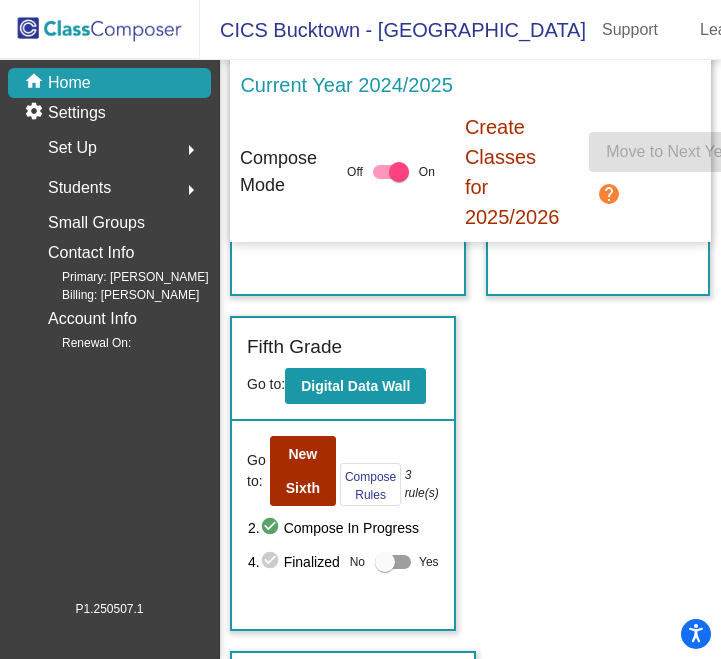 scroll, scrollTop: 1640, scrollLeft: 0, axis: vertical 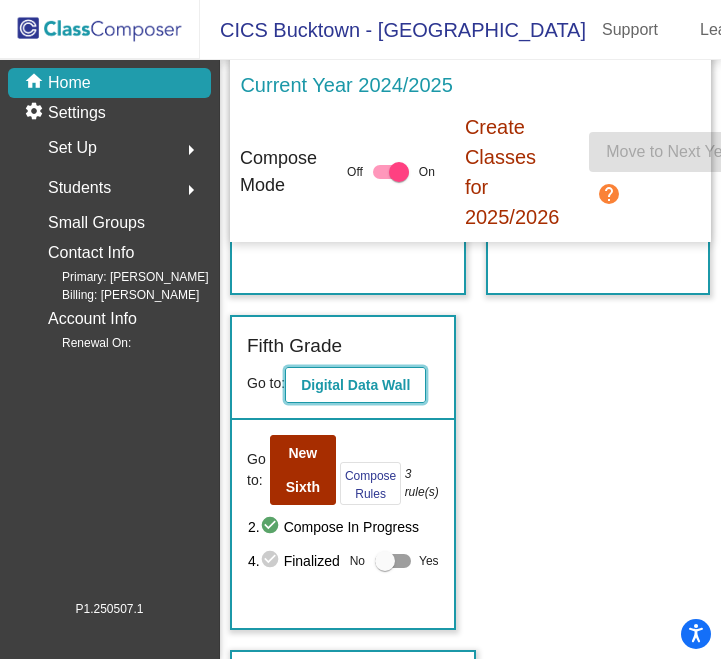 click on "Digital Data Wall" 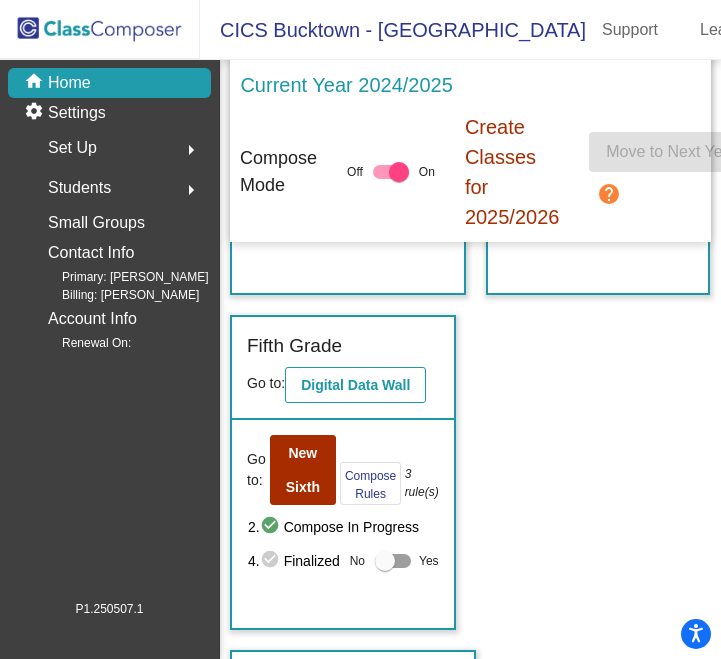 scroll, scrollTop: 0, scrollLeft: 0, axis: both 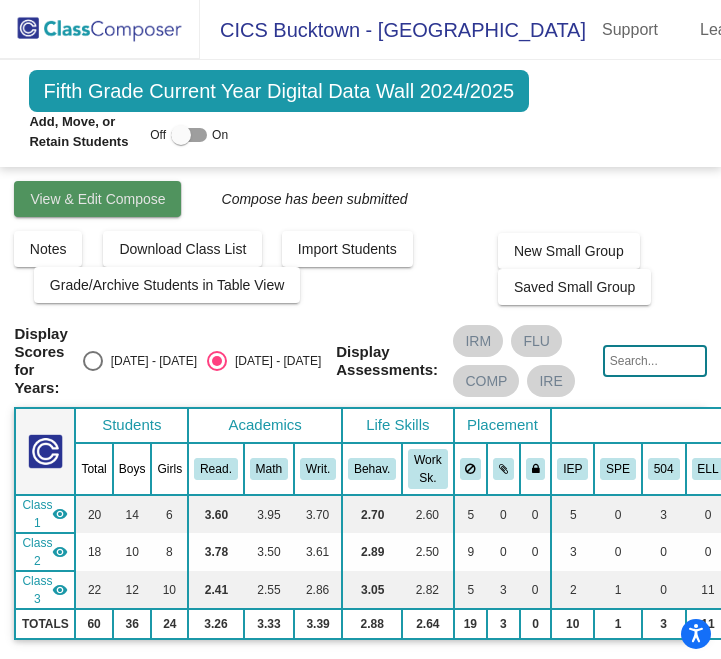 click on "View & Edit Compose" 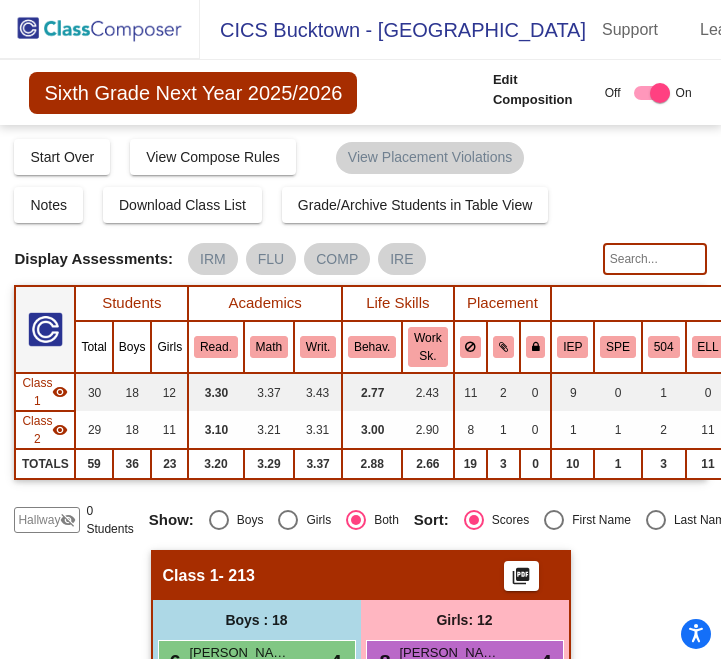 click on "visibility_off" 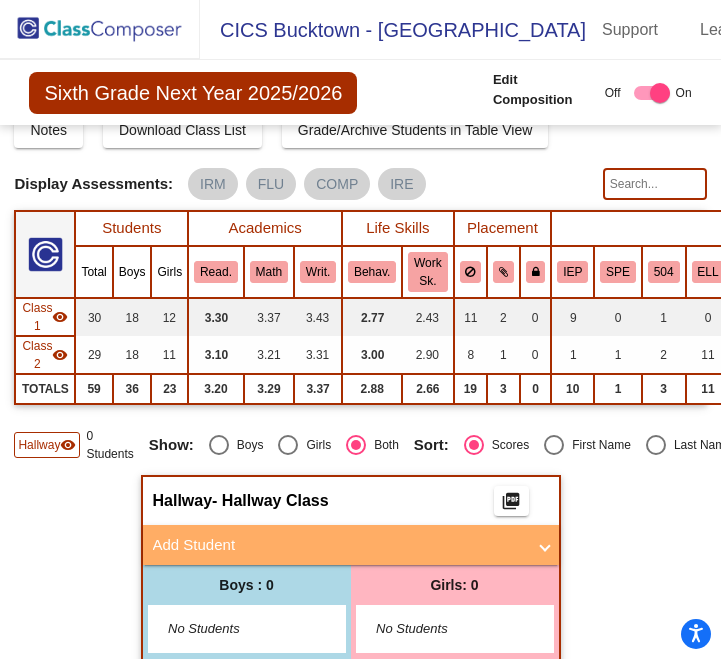 scroll, scrollTop: 309, scrollLeft: 0, axis: vertical 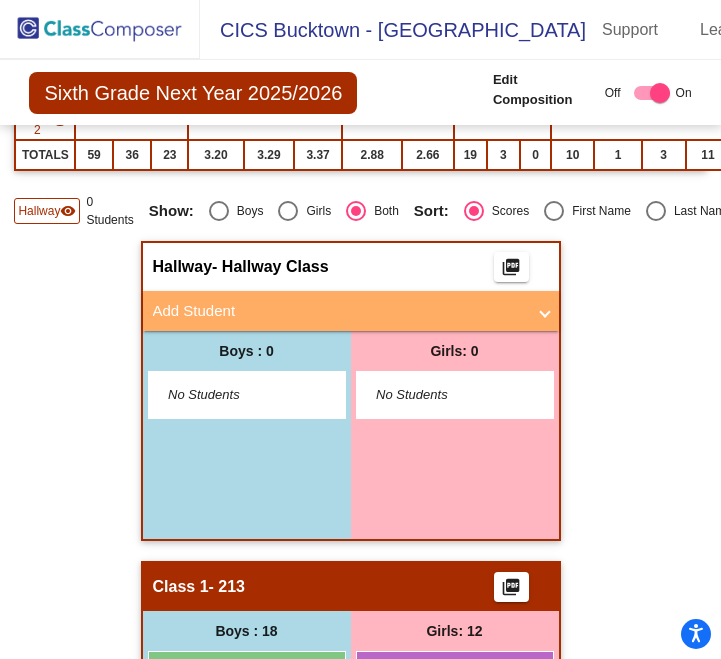 click on "Add Student" at bounding box center [339, 311] 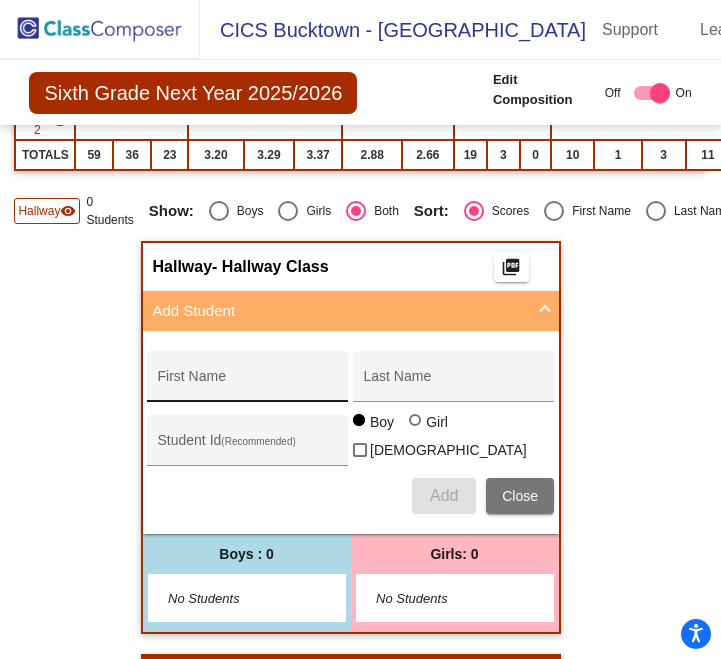click on "First Name" at bounding box center [248, 382] 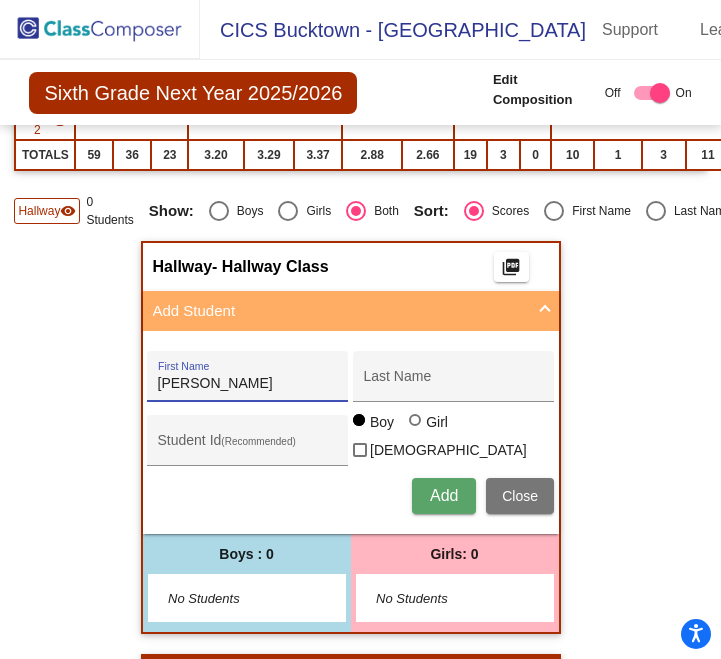 type on "[PERSON_NAME]" 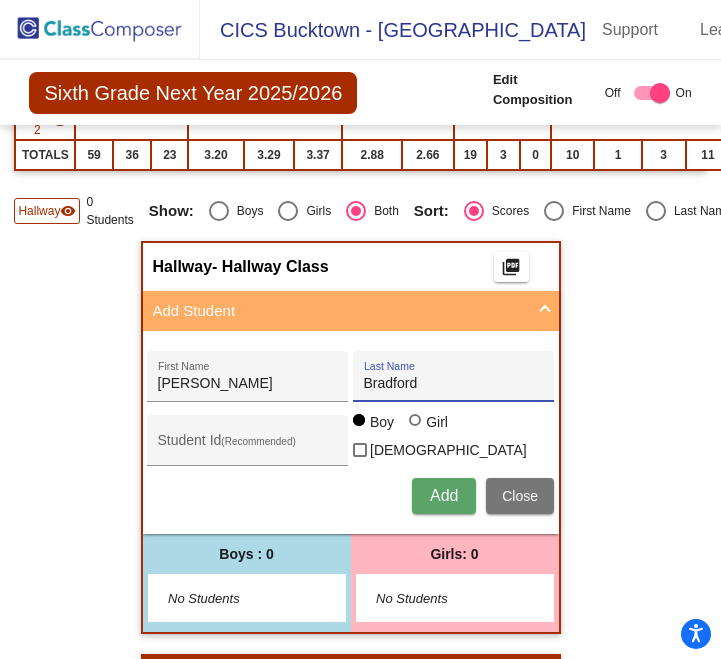 type on "Bradford" 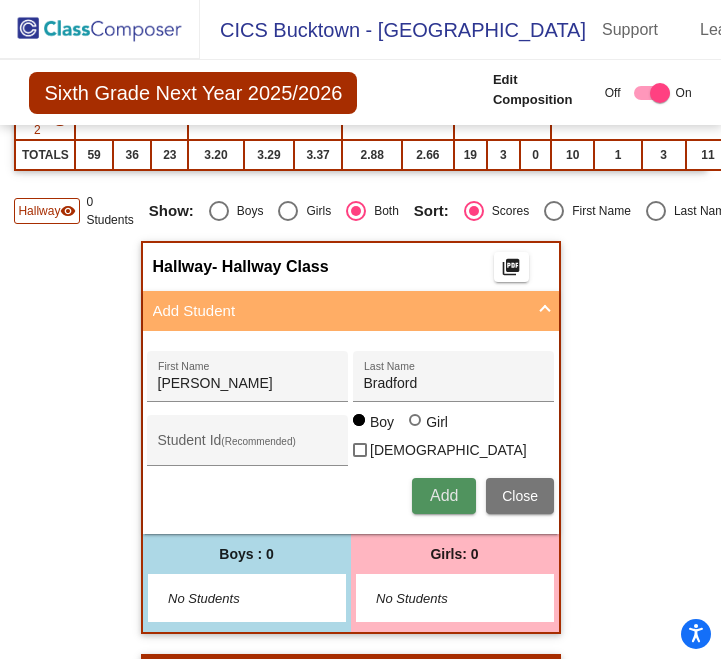 type 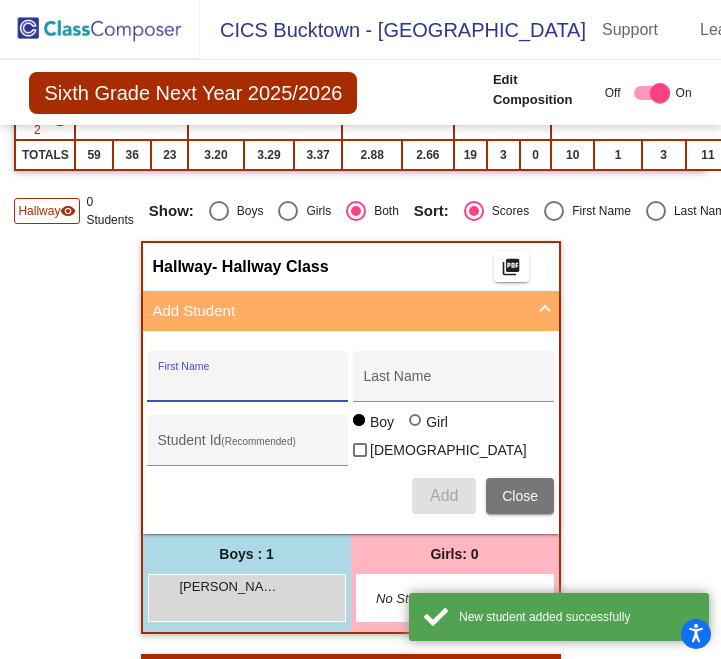 click on "First Name" at bounding box center (248, 384) 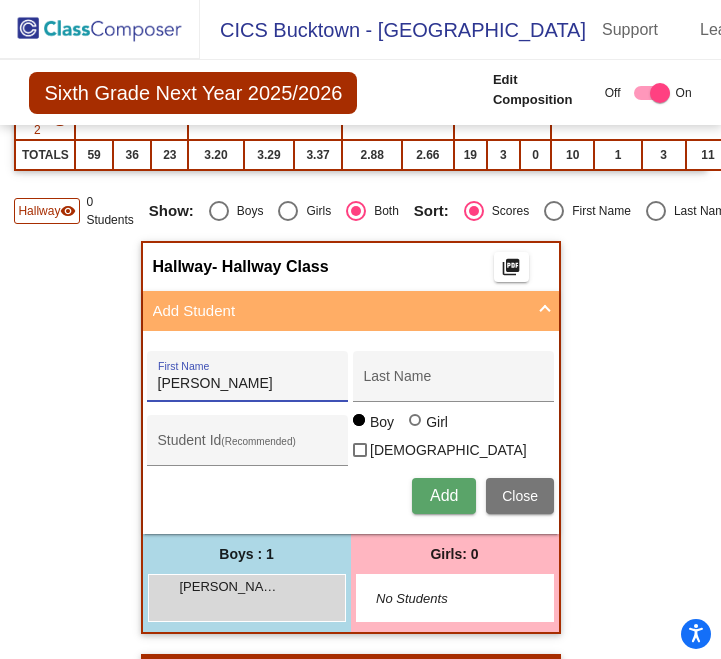 type on "[PERSON_NAME]" 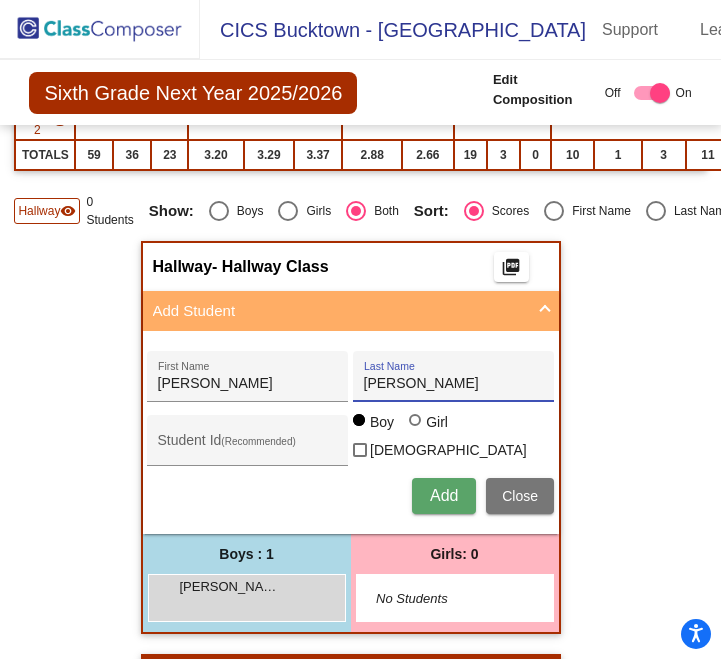 type on "[PERSON_NAME]" 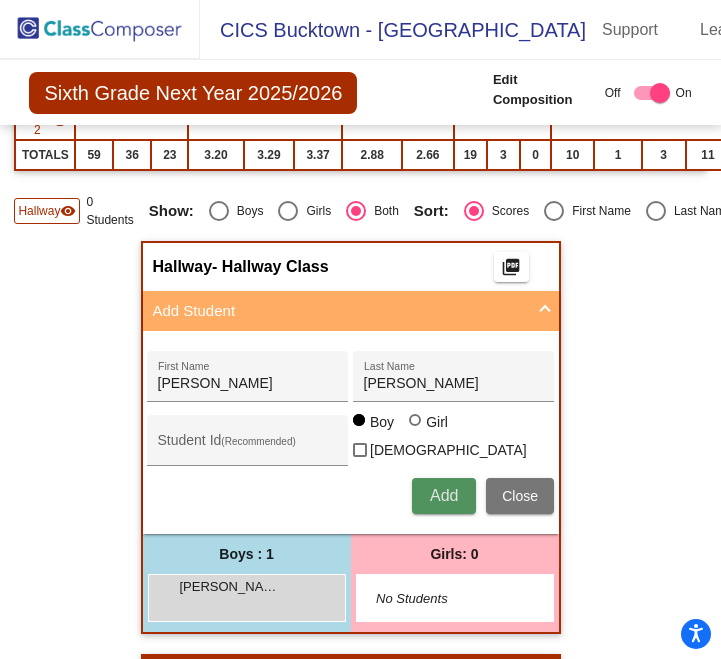 type 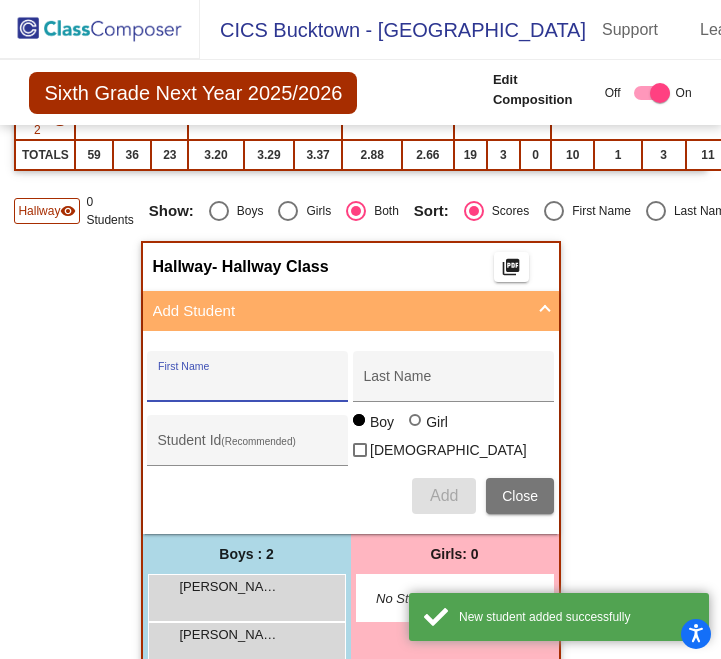 click on "First Name" at bounding box center [248, 384] 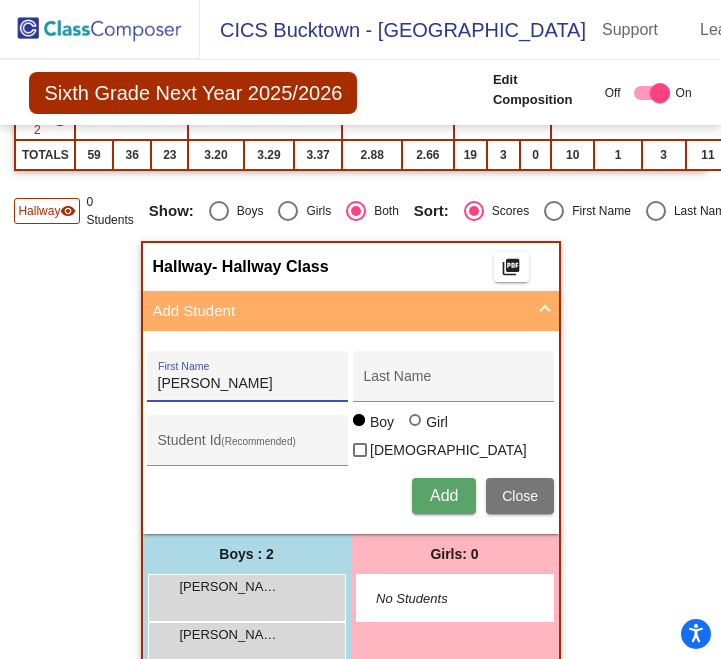type on "[PERSON_NAME]" 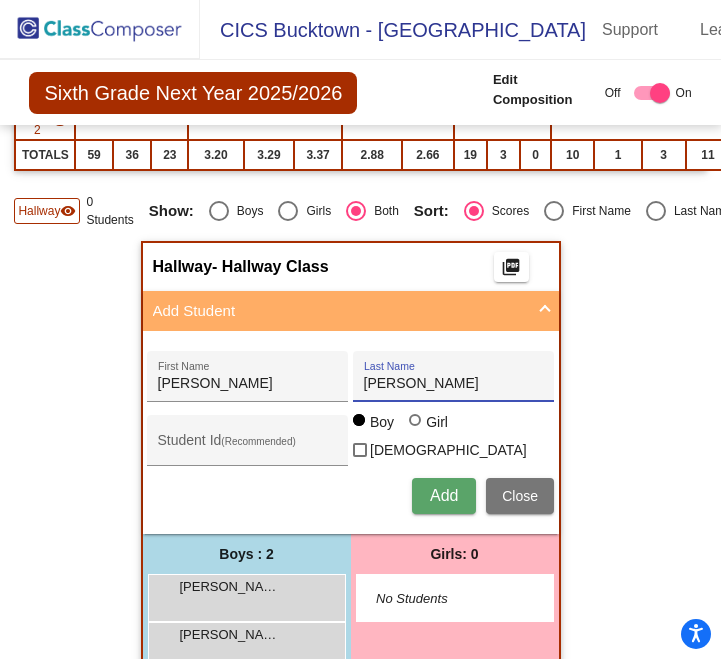 type on "[PERSON_NAME]" 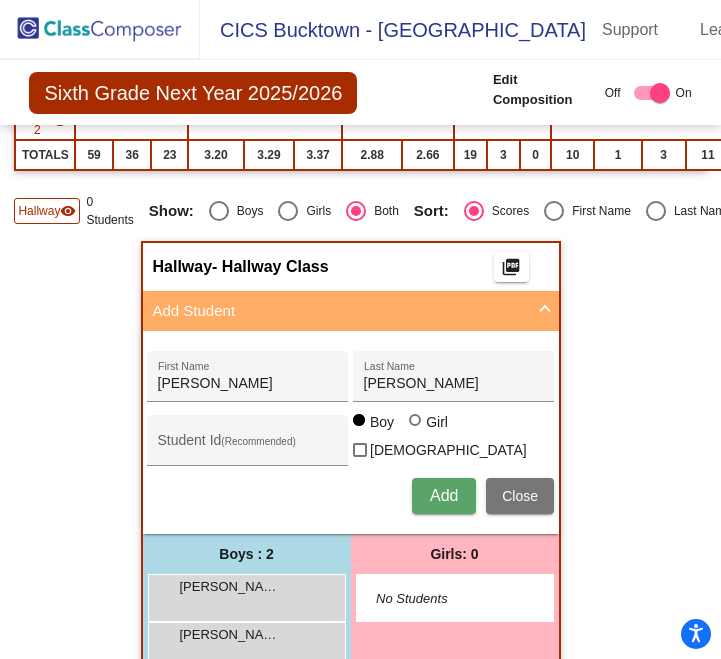 click on "Boy   Girl   [DEMOGRAPHIC_DATA]" at bounding box center (453, 440) 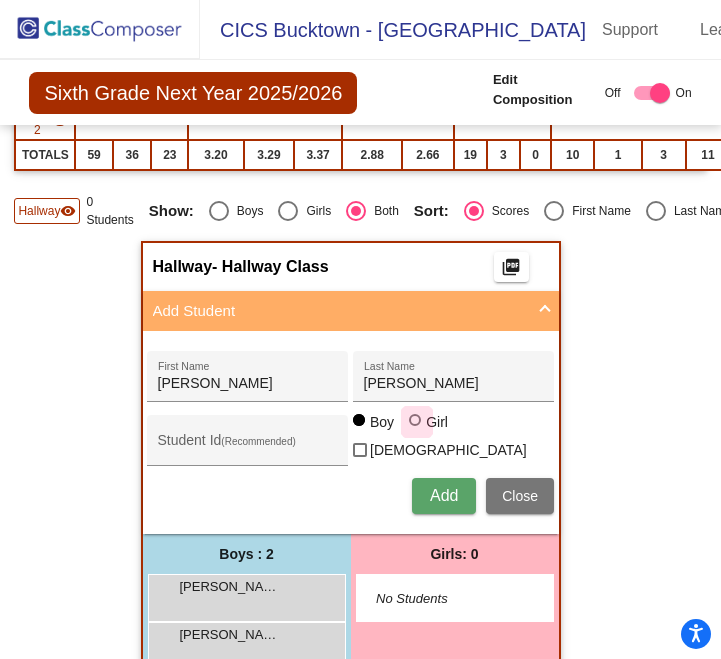 click at bounding box center (415, 420) 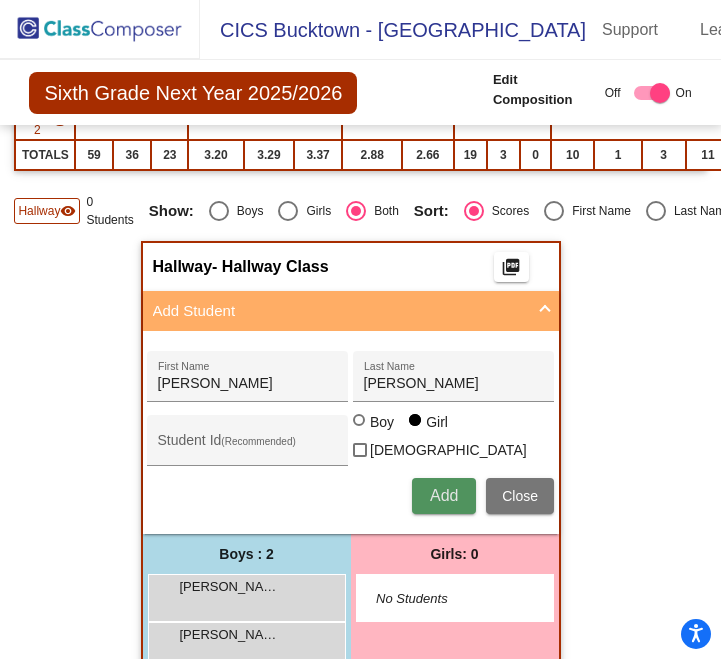 click on "Add" at bounding box center [444, 495] 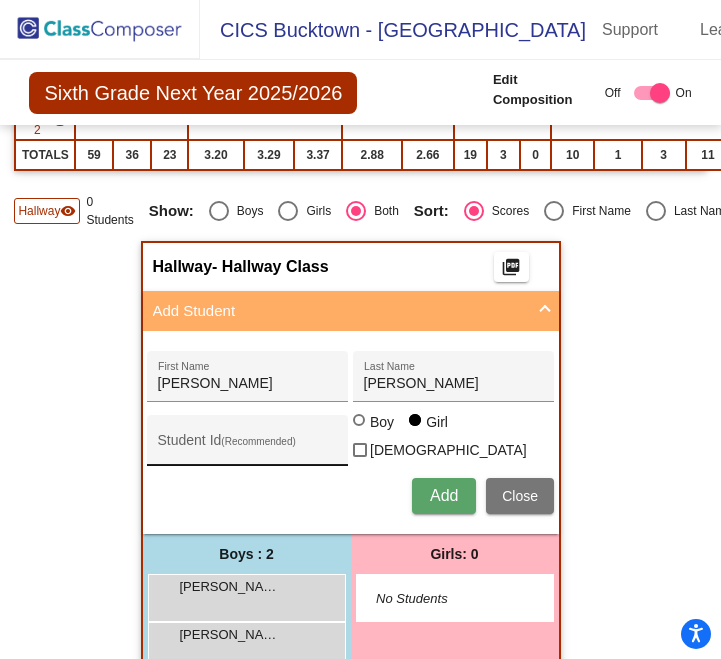 type 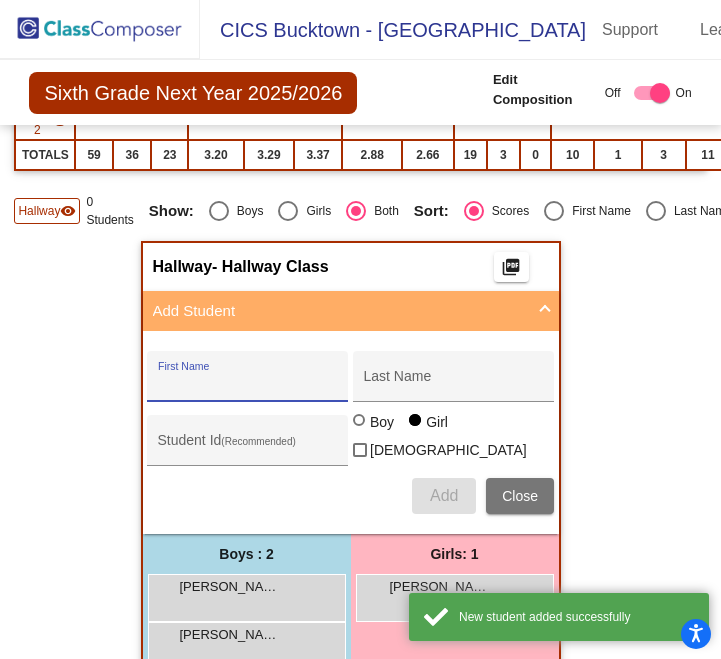 click on "First Name" at bounding box center (248, 384) 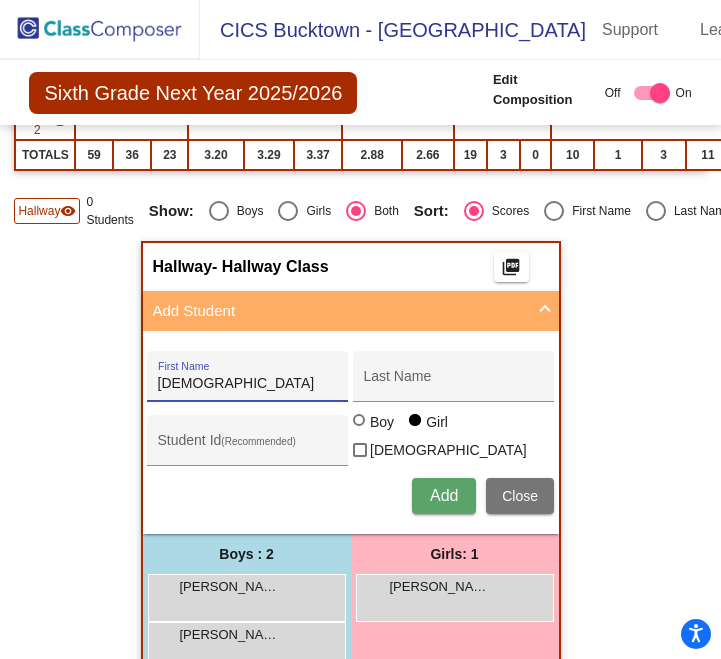 type on "[DEMOGRAPHIC_DATA]" 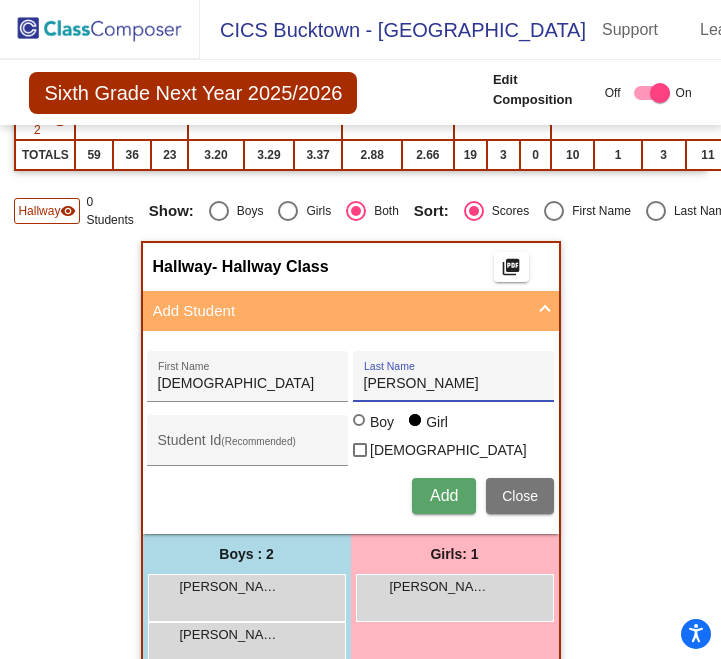 type on "[PERSON_NAME]" 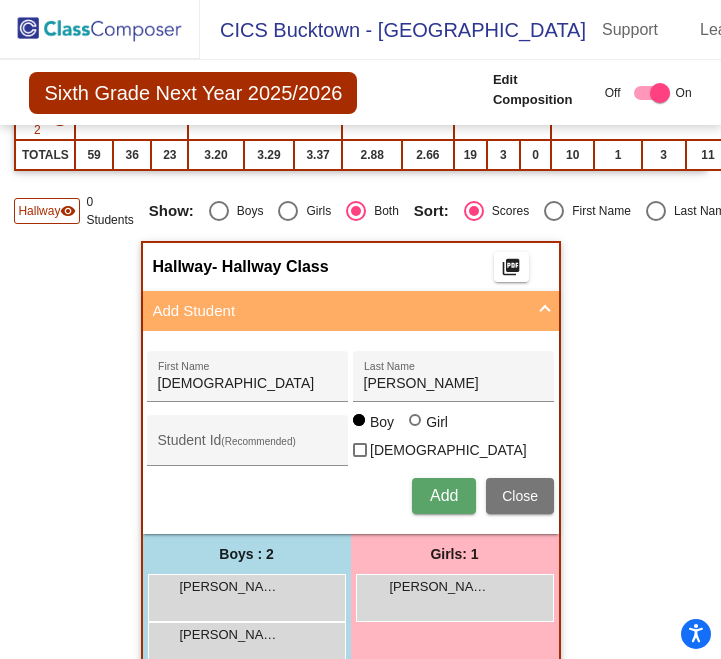 click on "Add" at bounding box center [444, 495] 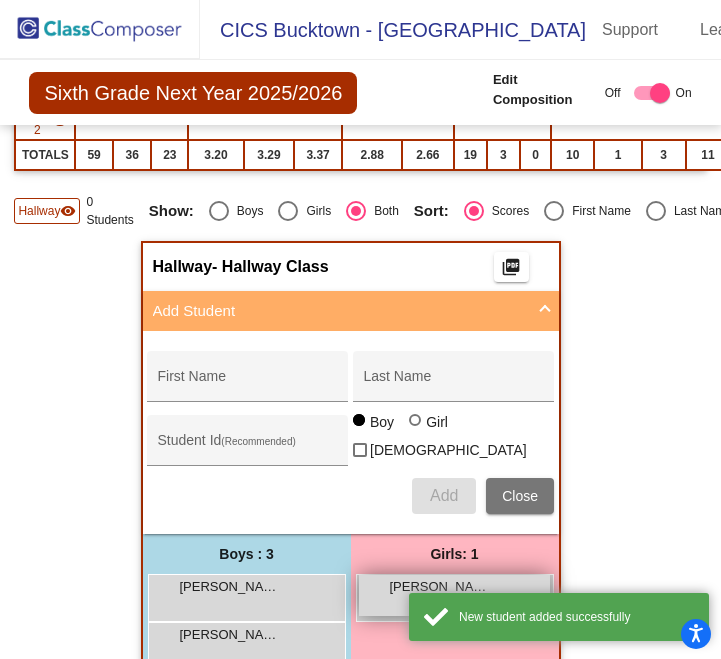 click on "[PERSON_NAME]" at bounding box center (440, 587) 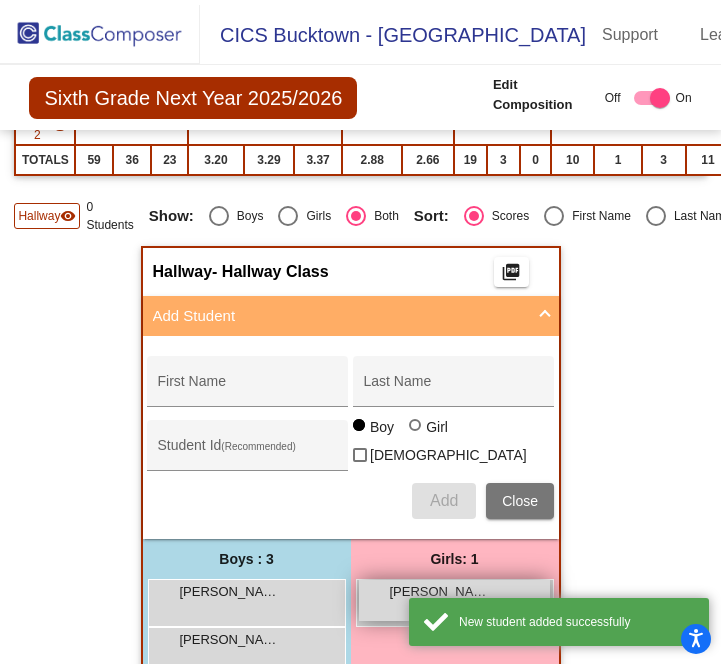 scroll, scrollTop: 0, scrollLeft: 0, axis: both 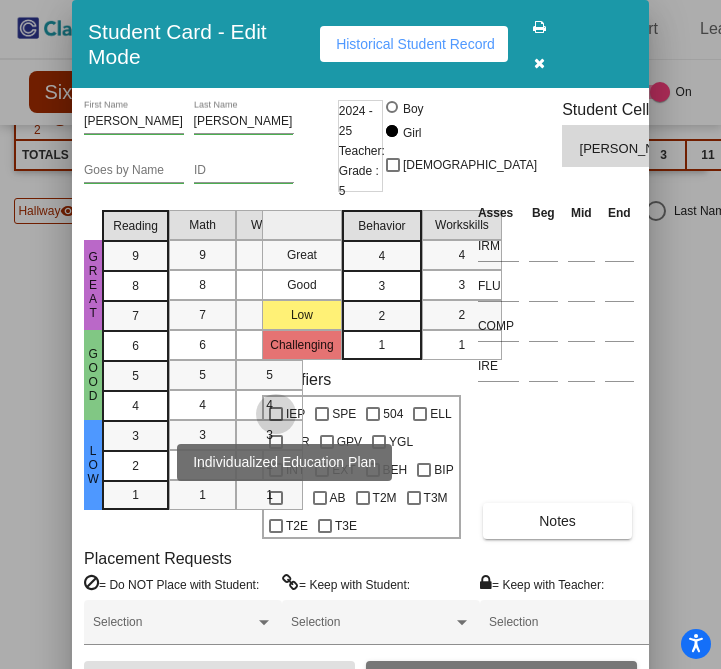 click at bounding box center [276, 414] 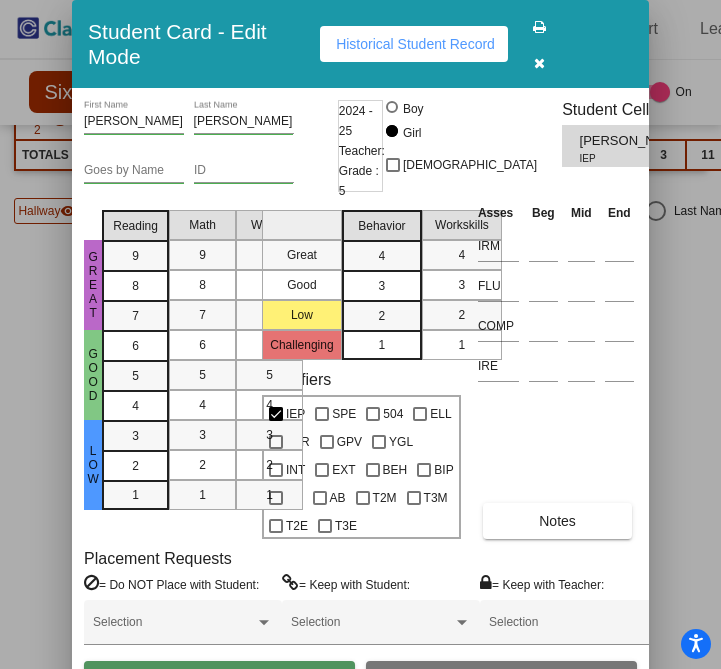 click on "Save" at bounding box center (219, 679) 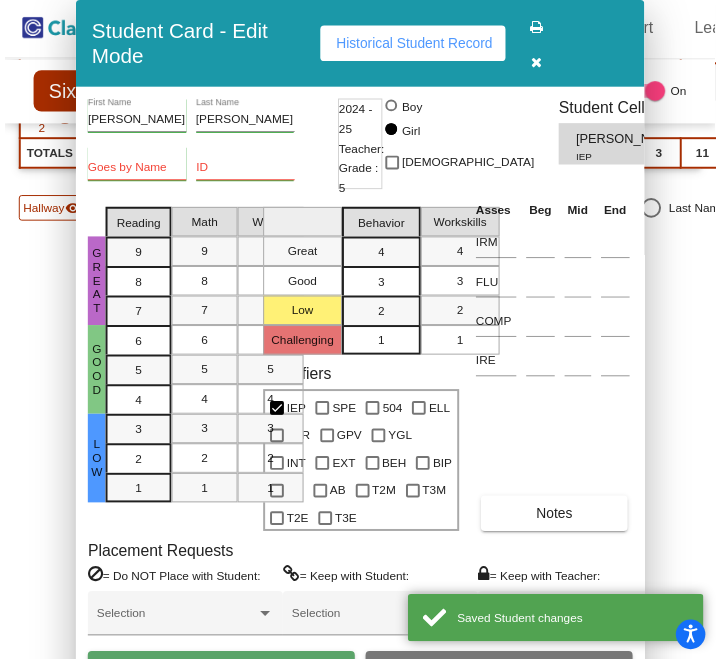 scroll, scrollTop: 0, scrollLeft: 0, axis: both 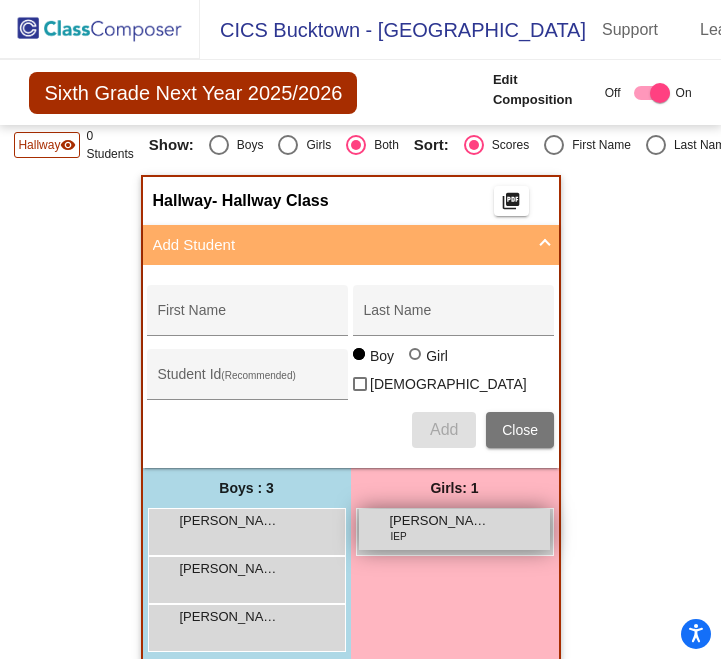 click on "[PERSON_NAME] IEP lock do_not_disturb_alt" at bounding box center [454, 529] 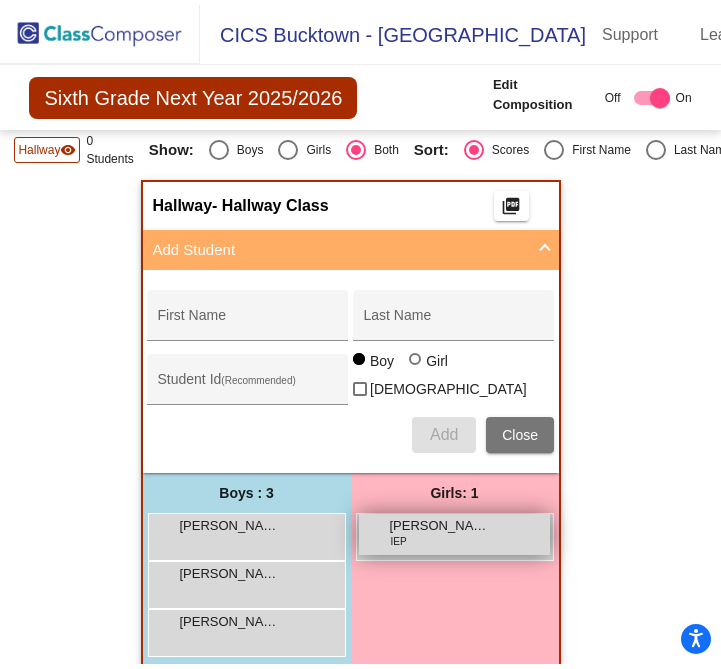 scroll, scrollTop: 0, scrollLeft: 0, axis: both 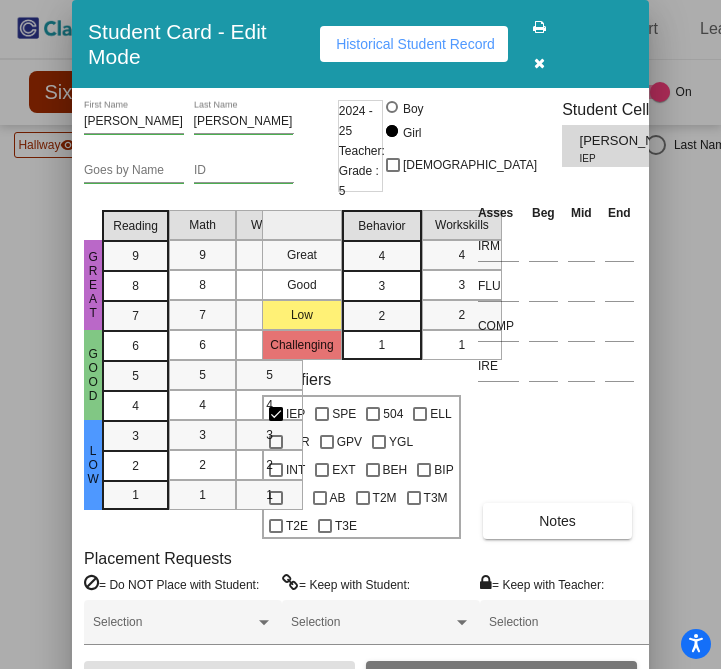 click on "[PERSON_NAME]" at bounding box center [244, 122] 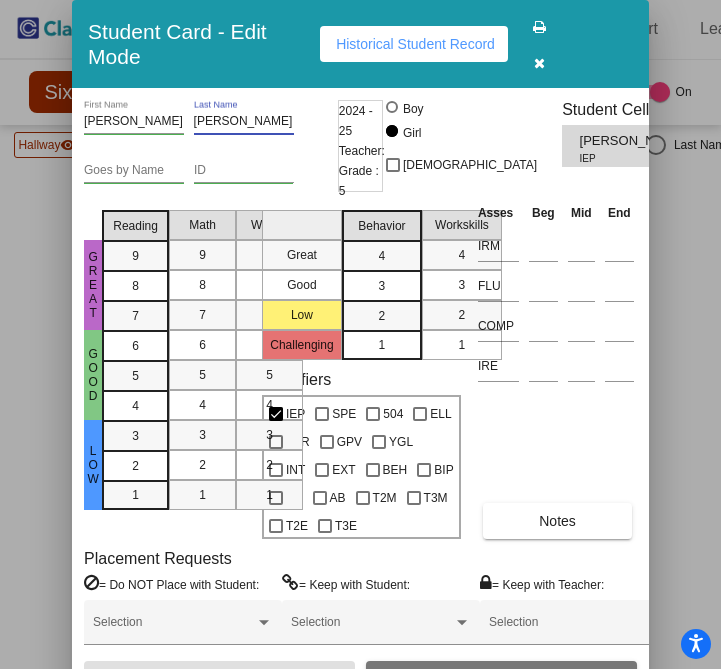 click on "[PERSON_NAME]" at bounding box center (244, 122) 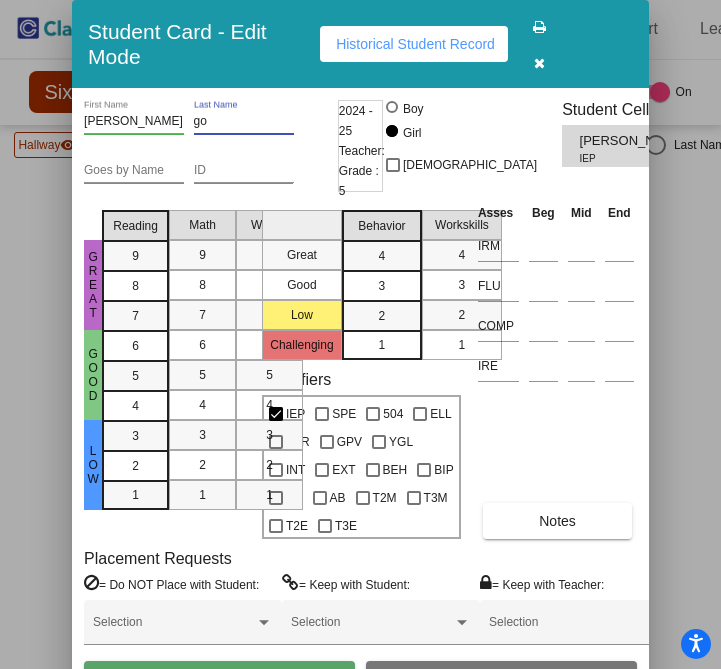 type on "g" 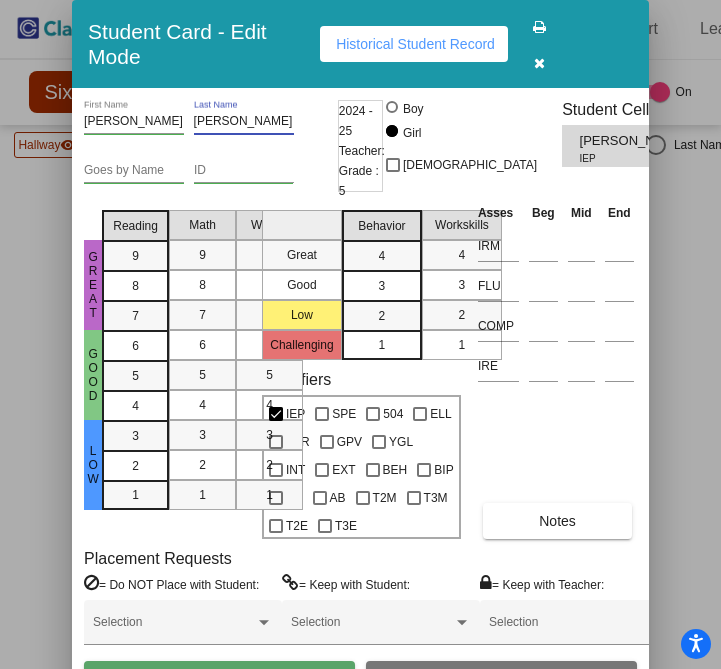type on "[PERSON_NAME]" 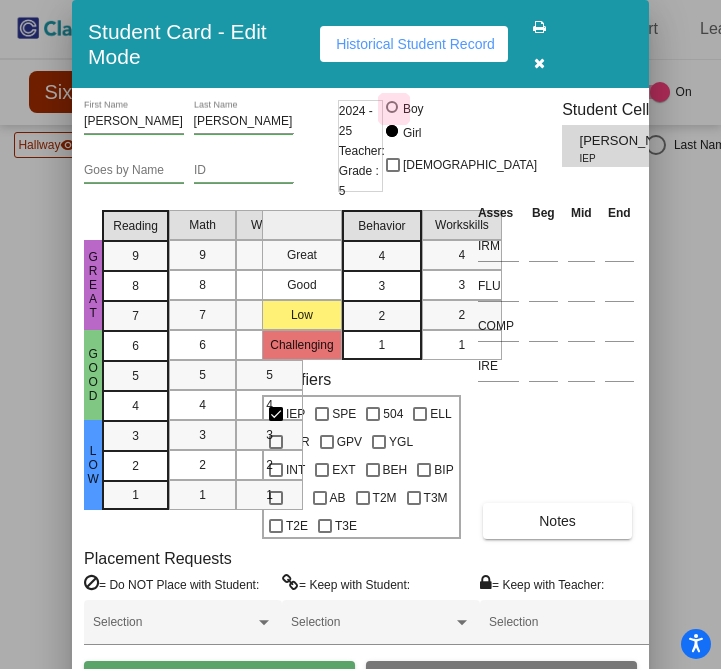 click at bounding box center [392, 107] 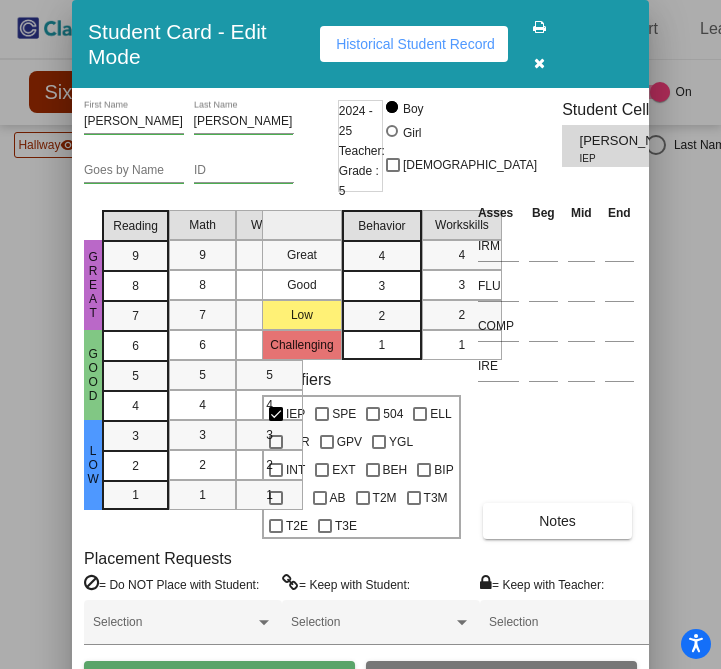 click on "Save" at bounding box center [219, 679] 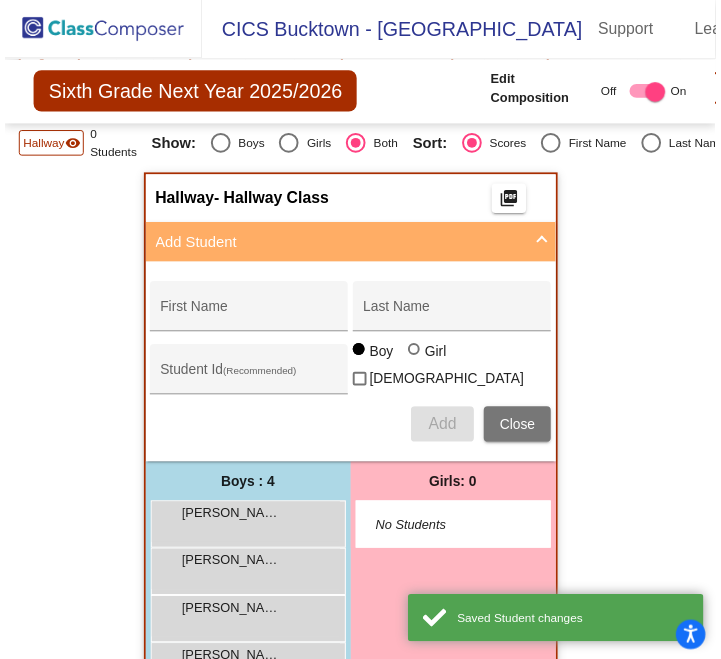scroll, scrollTop: 0, scrollLeft: 0, axis: both 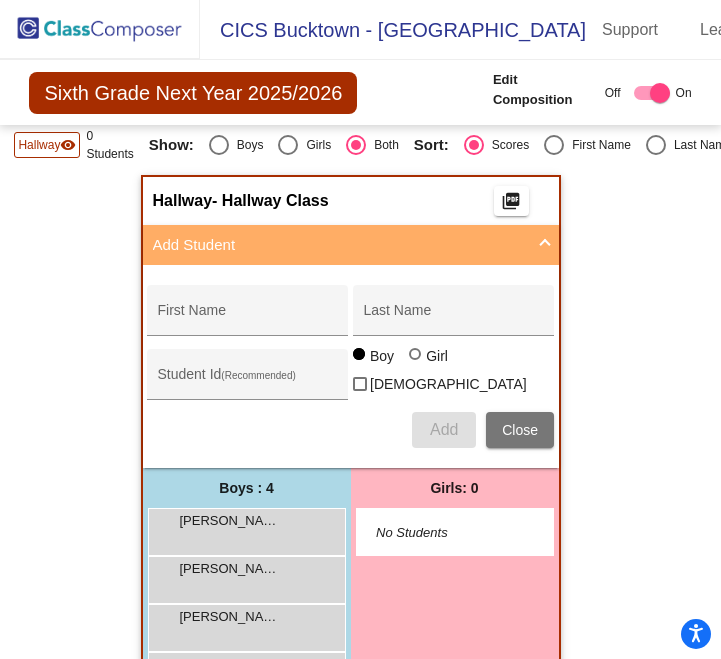 click on "Add Student" at bounding box center [339, 245] 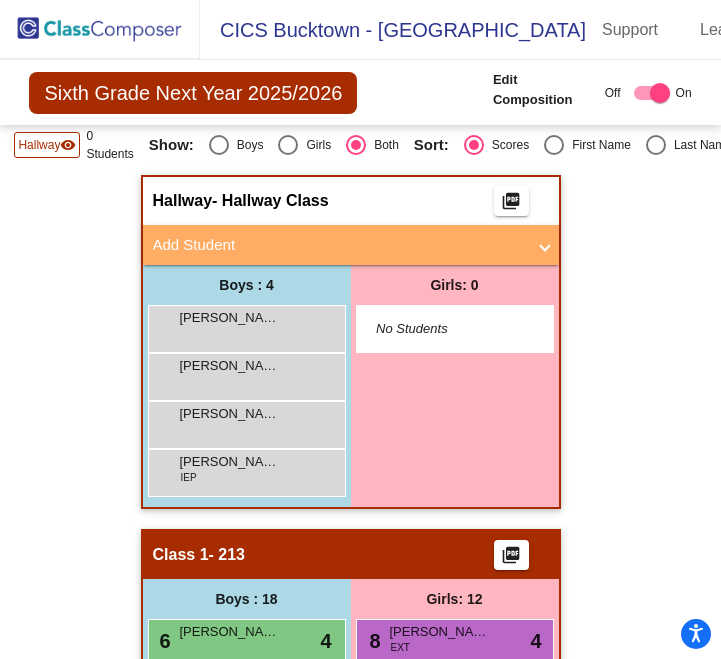 click on "Add Student" at bounding box center (339, 245) 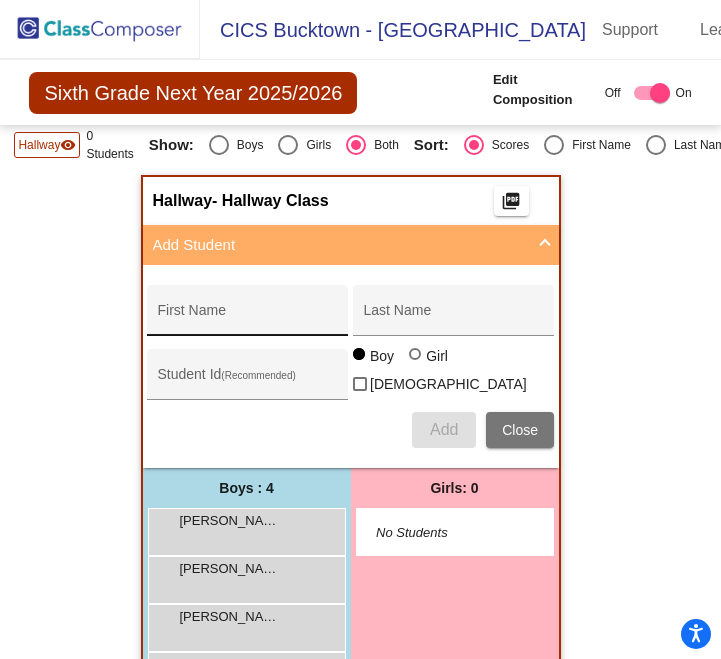 click on "First Name" at bounding box center [248, 316] 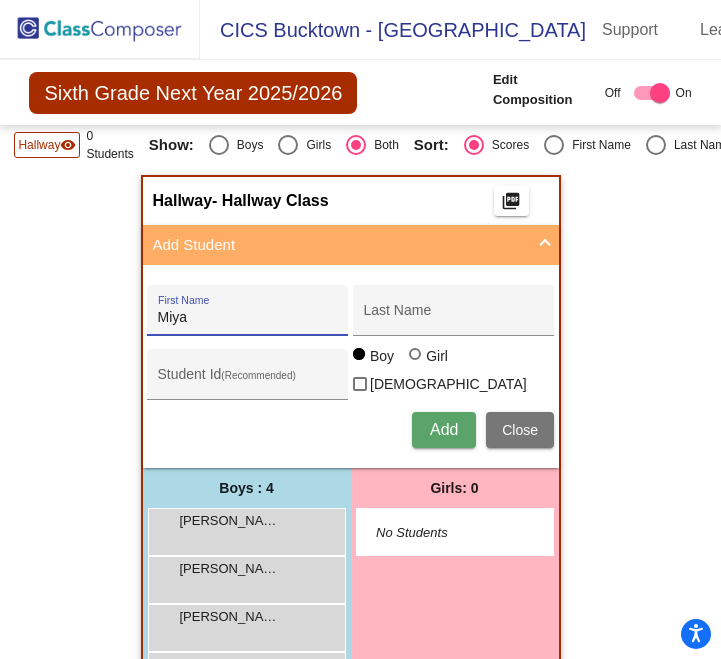 type on "Miya" 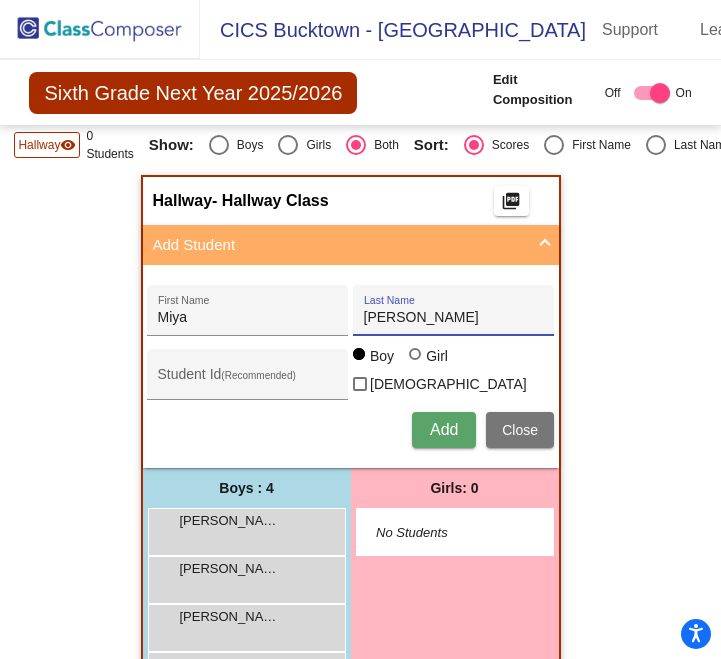 type on "[PERSON_NAME]" 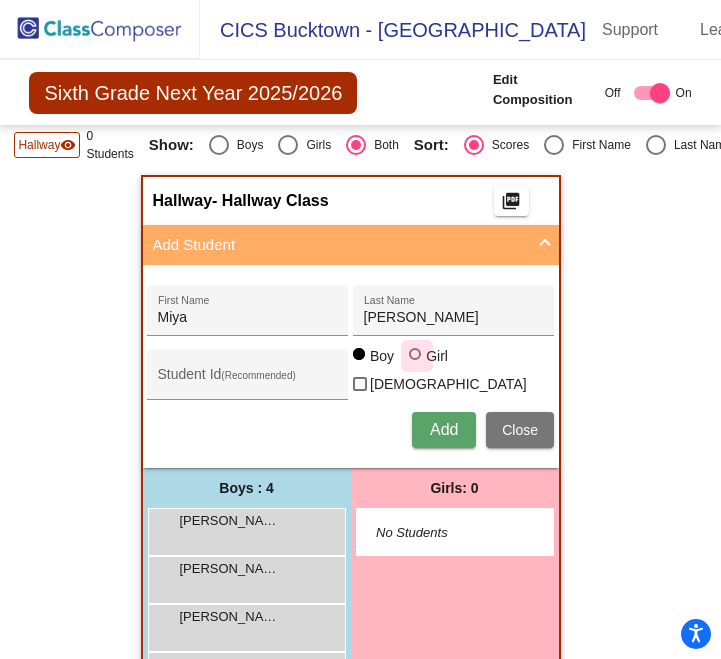 click at bounding box center (415, 354) 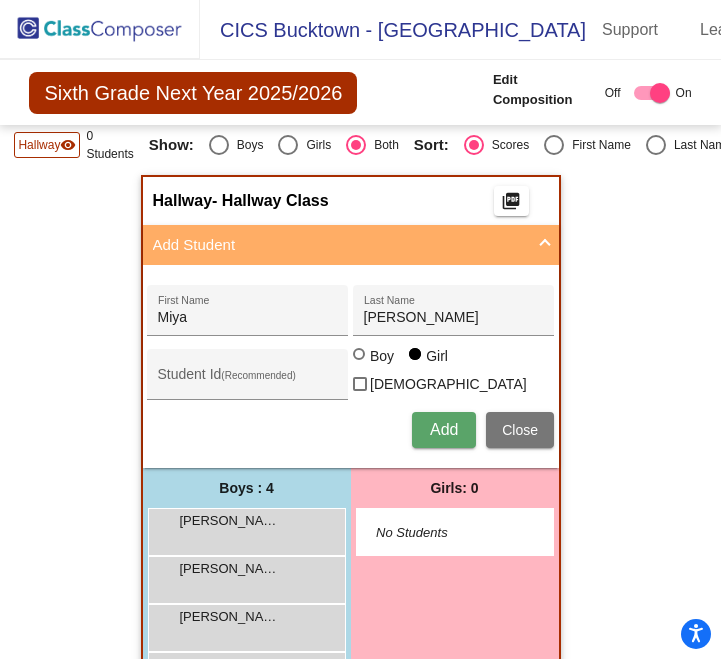 click on "Add" at bounding box center (444, 429) 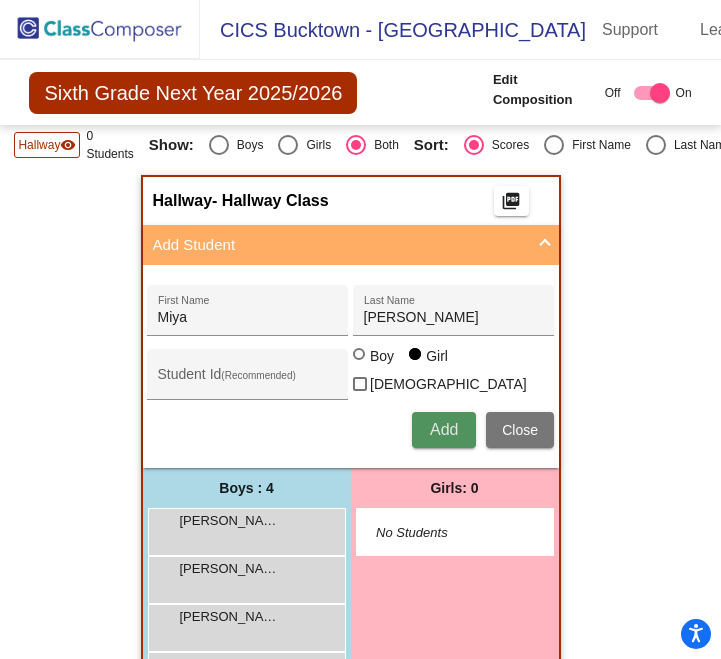 type 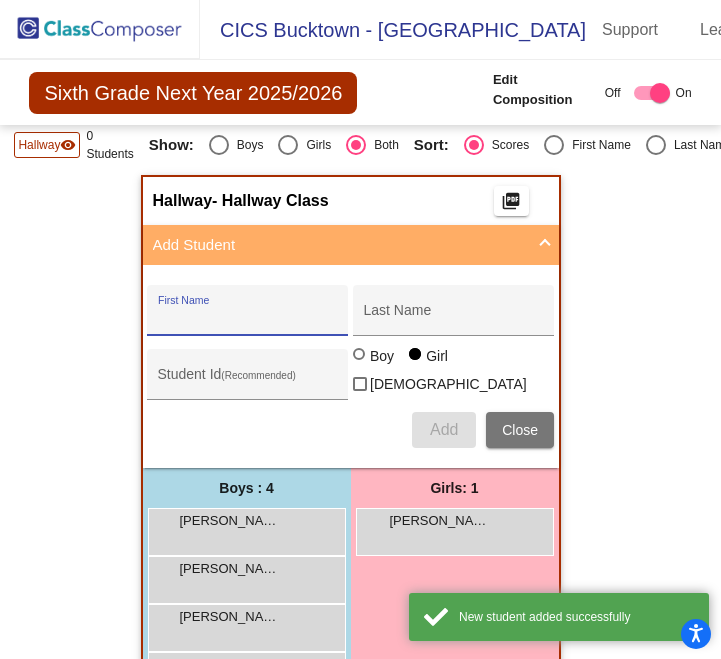 scroll, scrollTop: 478, scrollLeft: 0, axis: vertical 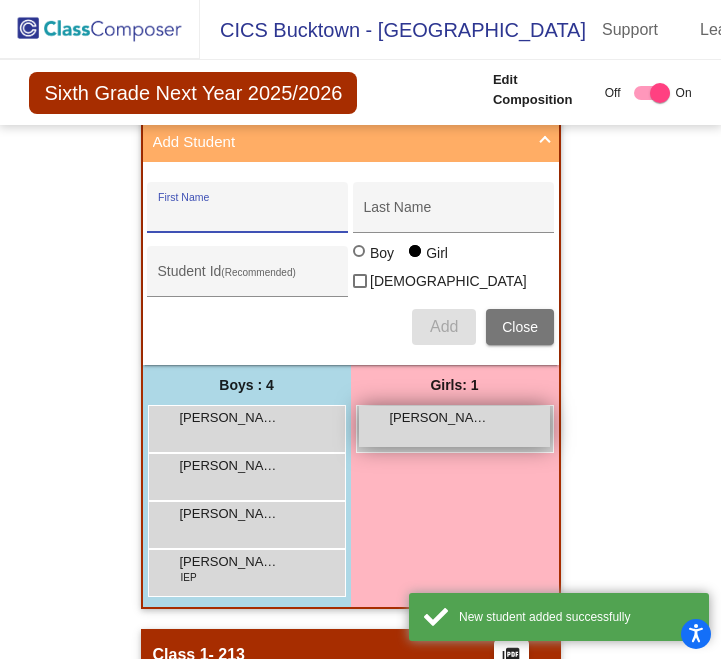 click on "[PERSON_NAME]" at bounding box center [440, 418] 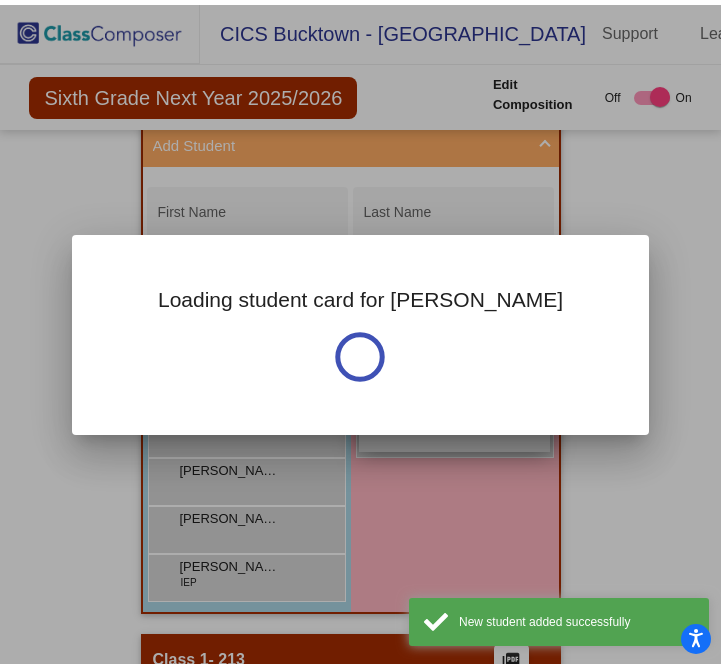 scroll, scrollTop: 0, scrollLeft: 0, axis: both 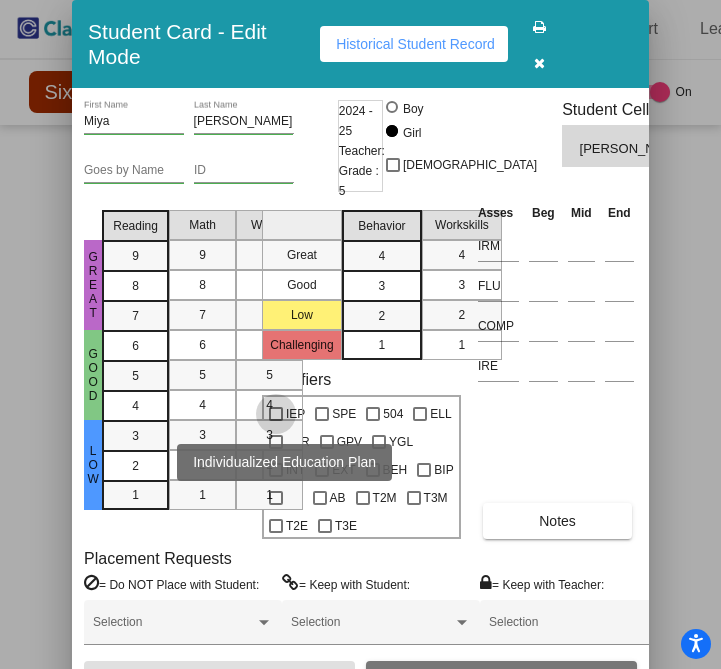 click at bounding box center (276, 414) 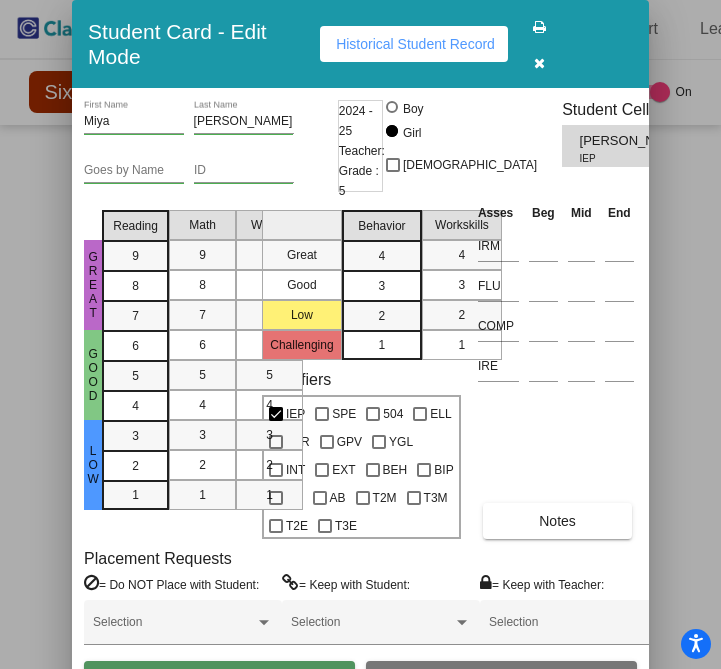click on "Save" at bounding box center [219, 679] 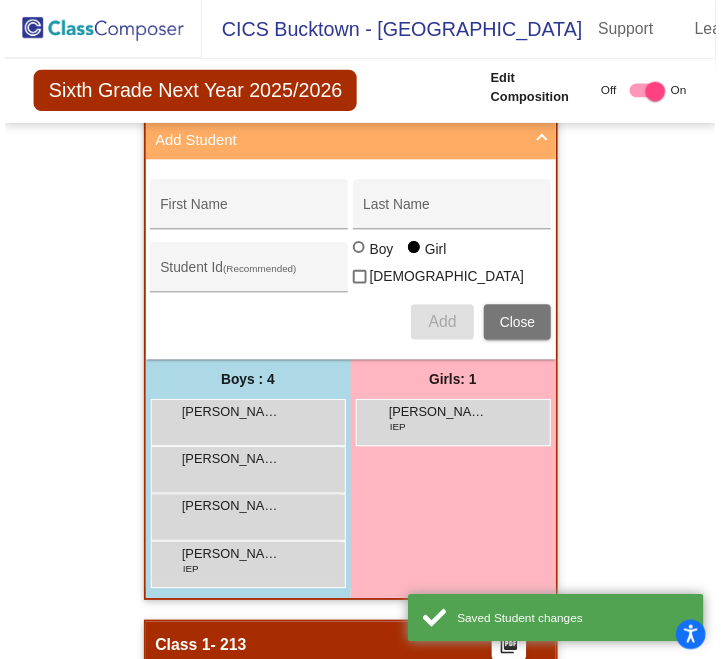 scroll, scrollTop: 0, scrollLeft: 0, axis: both 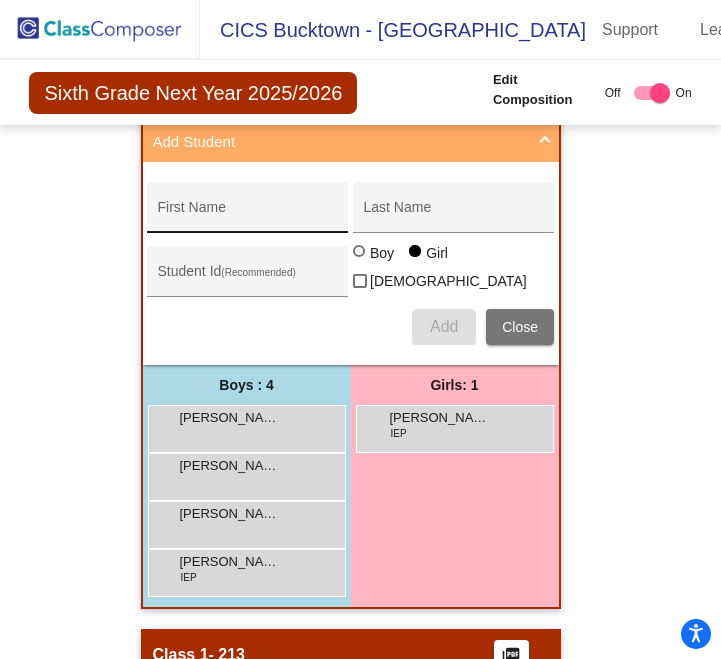 click on "First Name" at bounding box center (248, 215) 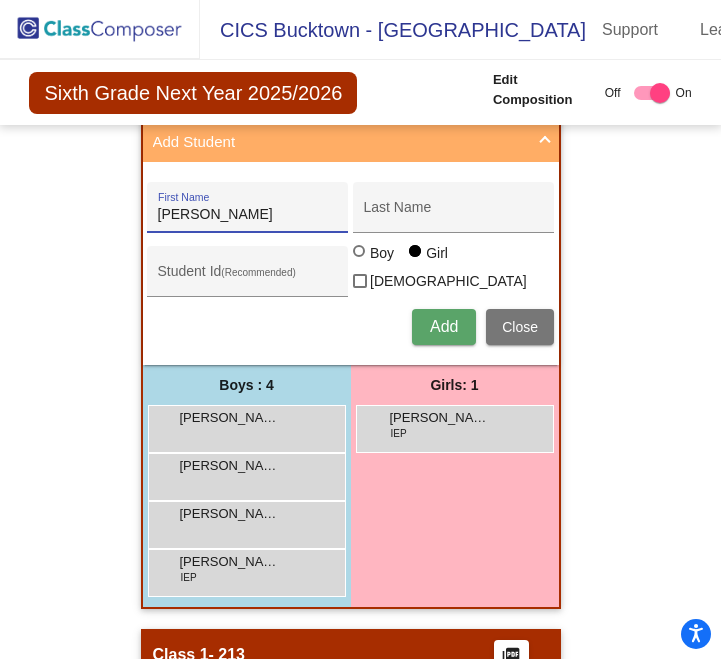 type on "[PERSON_NAME]" 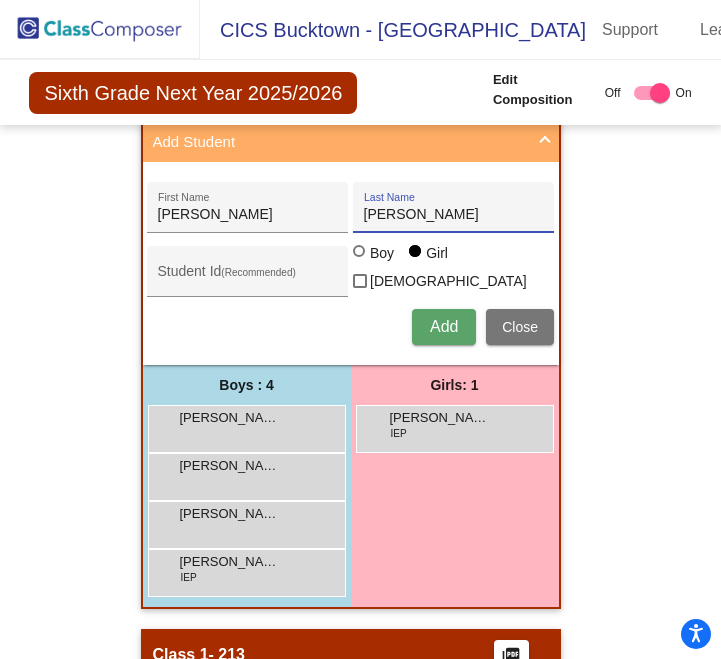 type on "[PERSON_NAME]" 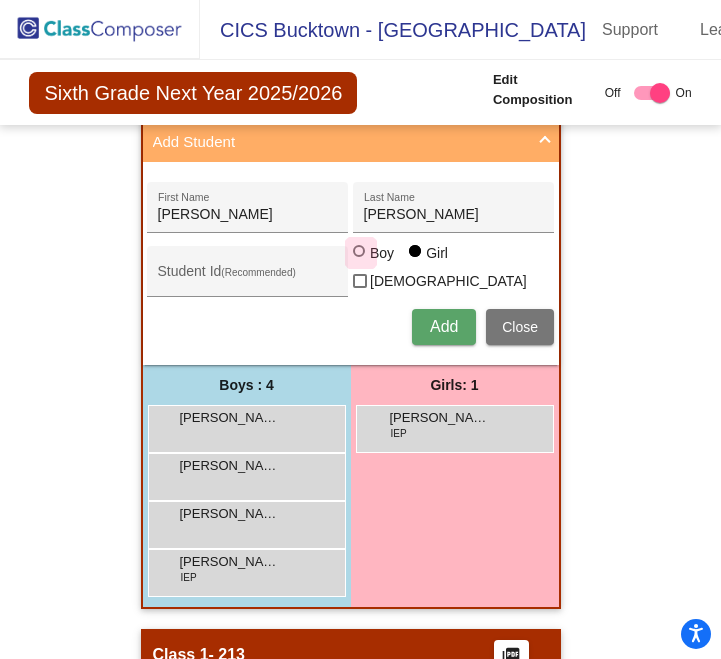 click at bounding box center [359, 251] 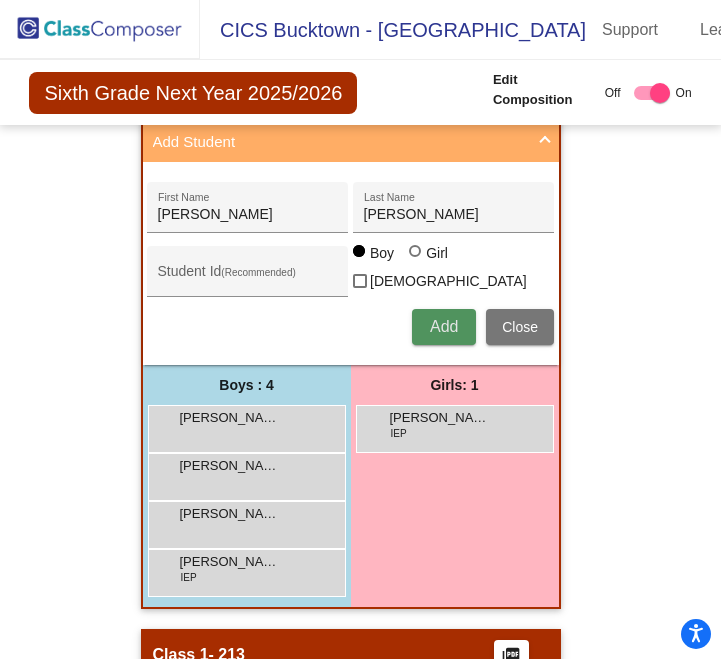 click on "Add" at bounding box center [444, 326] 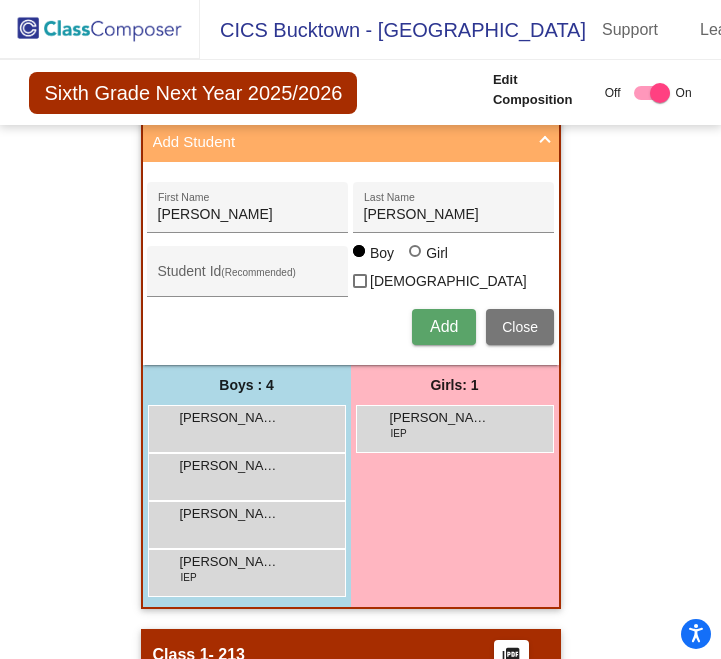 type 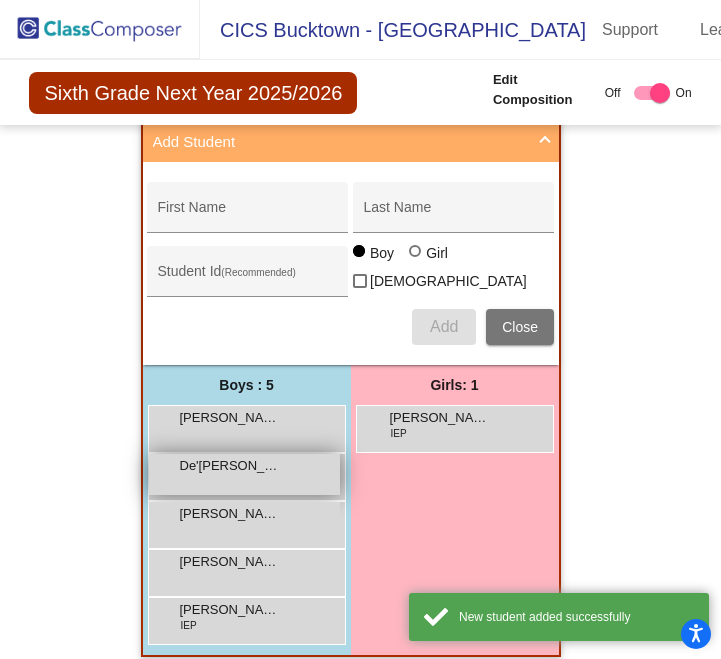 click on "De'[PERSON_NAME] lock do_not_disturb_alt" at bounding box center [244, 474] 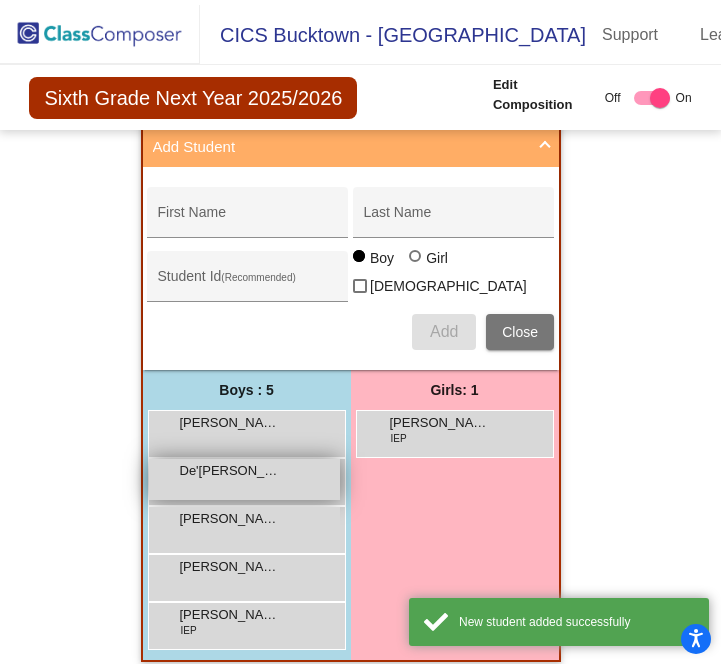 scroll, scrollTop: 0, scrollLeft: 0, axis: both 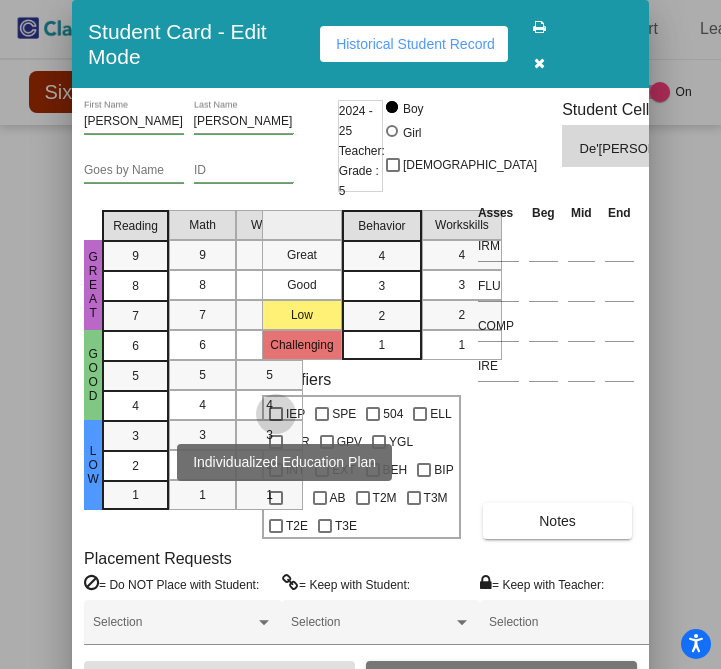 click at bounding box center [276, 414] 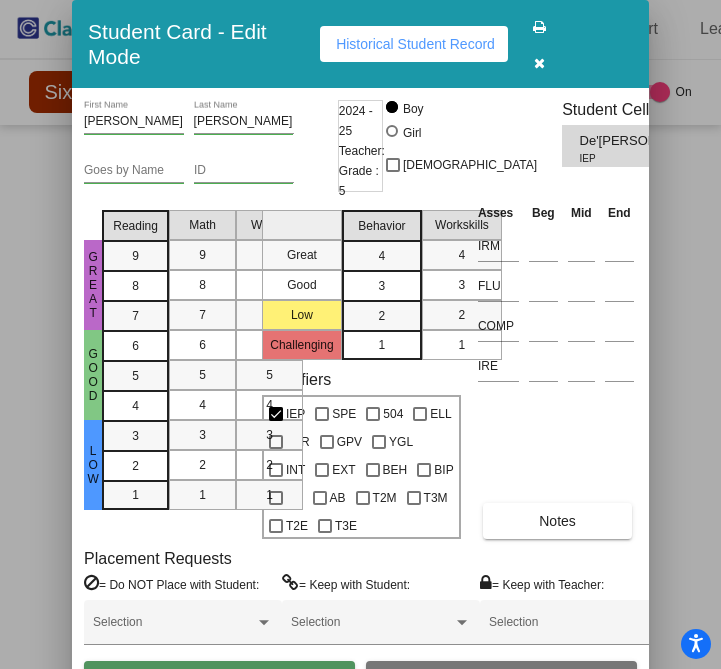 click on "Save" at bounding box center [219, 679] 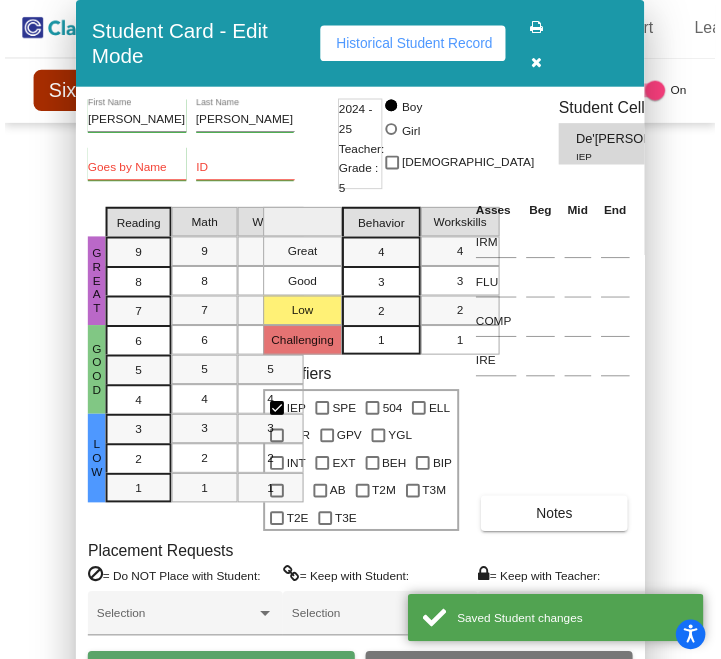 scroll, scrollTop: 0, scrollLeft: 0, axis: both 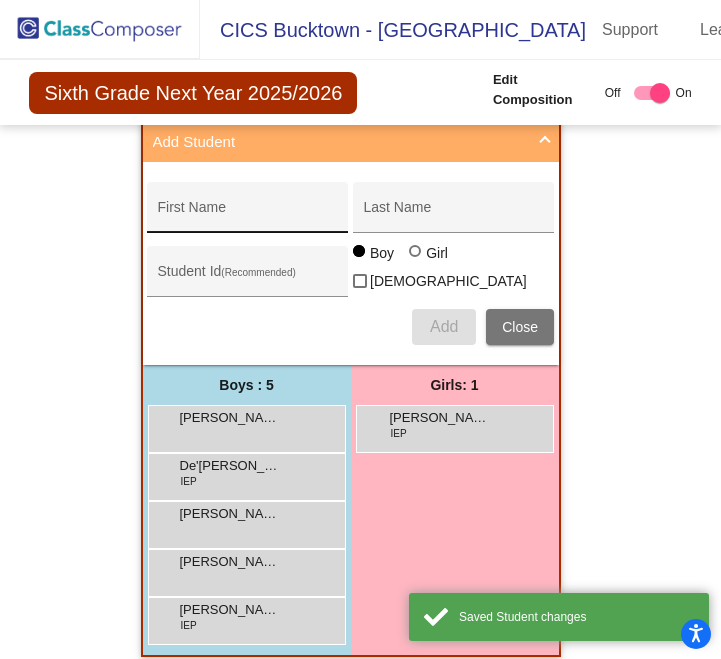 click on "First Name" at bounding box center (248, 215) 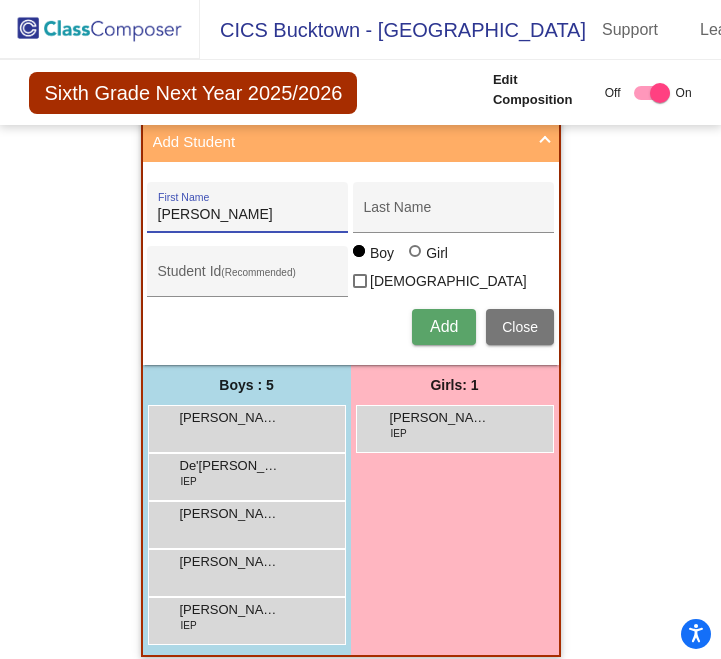type on "[PERSON_NAME]" 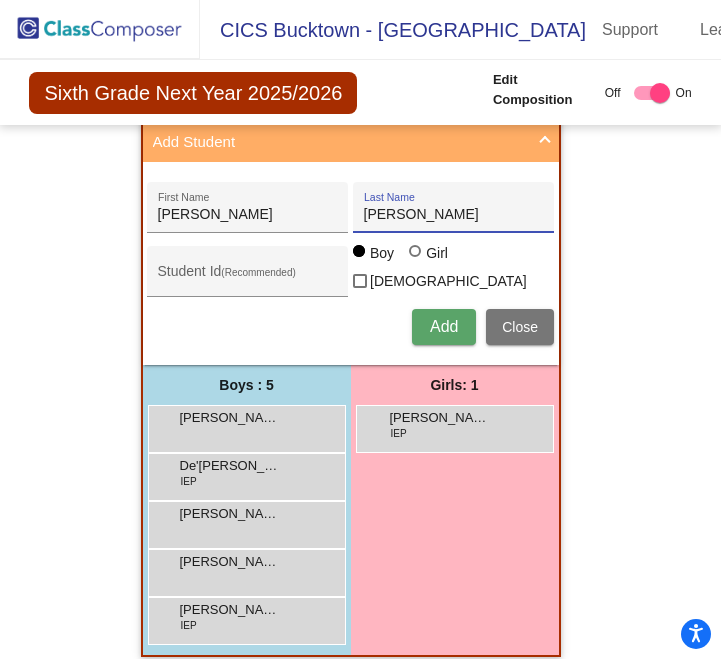 type on "[PERSON_NAME]" 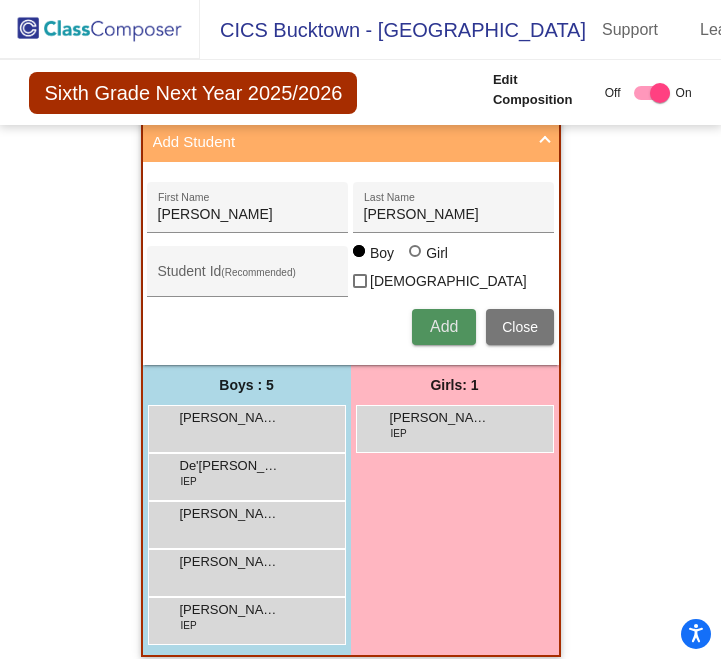 click on "Add" at bounding box center [444, 326] 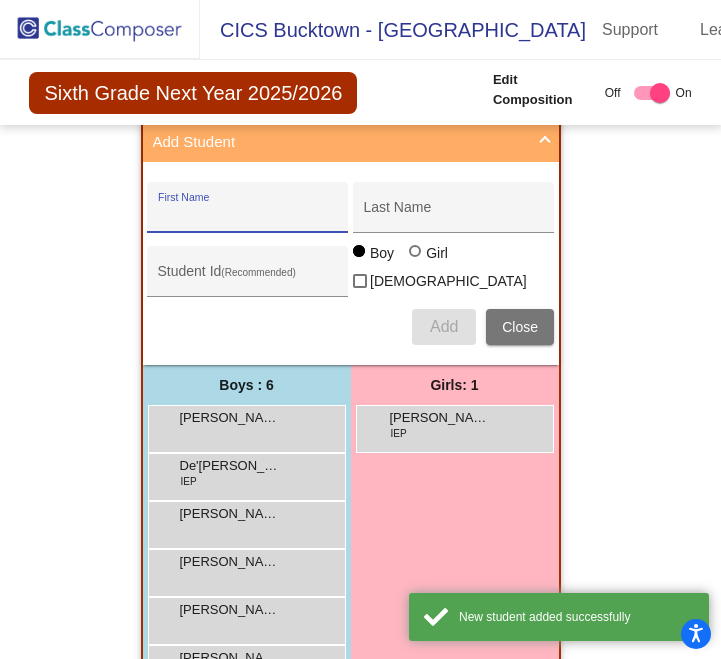 click on "First Name" at bounding box center [248, 215] 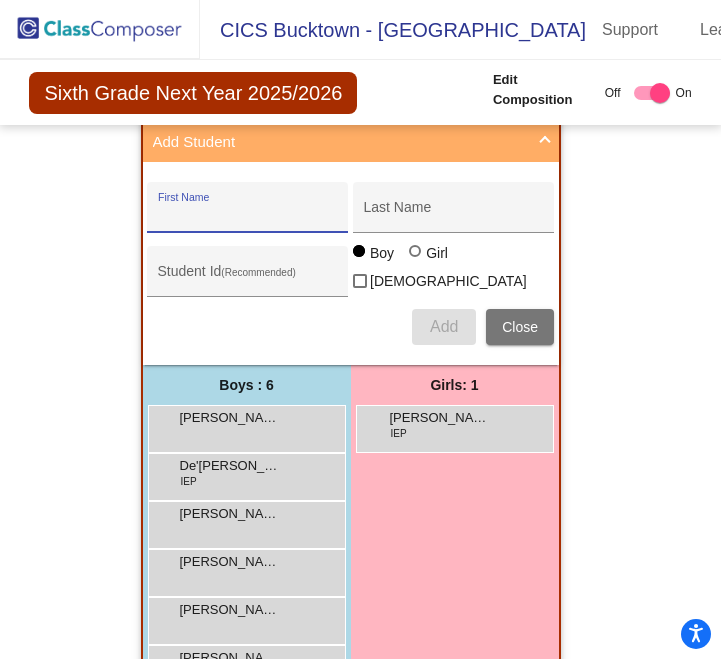 type on "J" 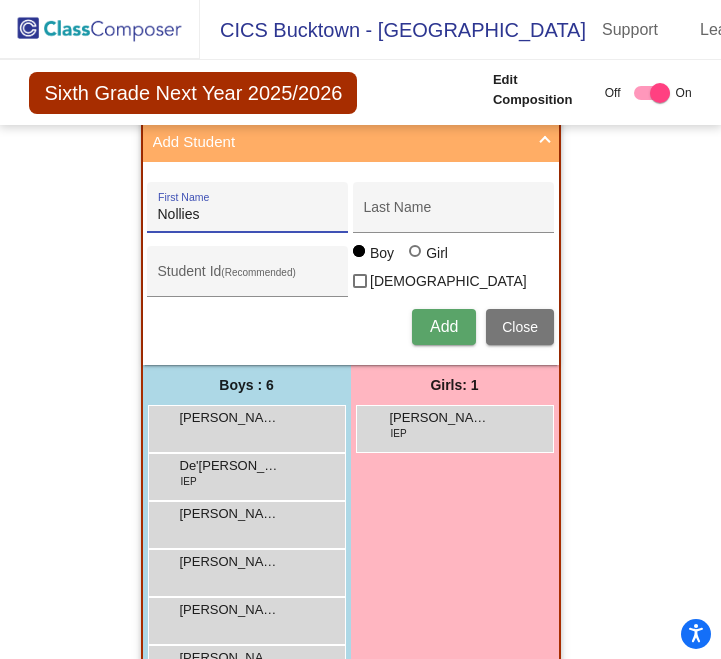 type on "Nollies" 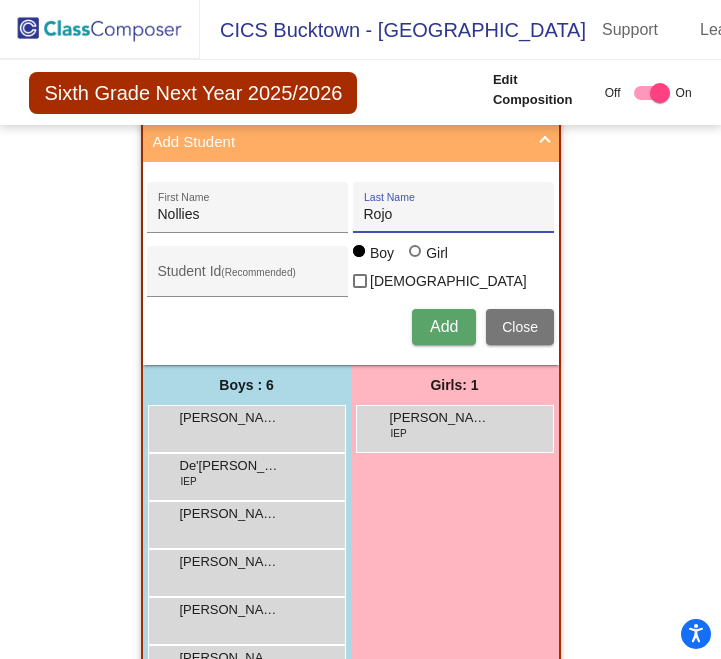 type on "Rojo" 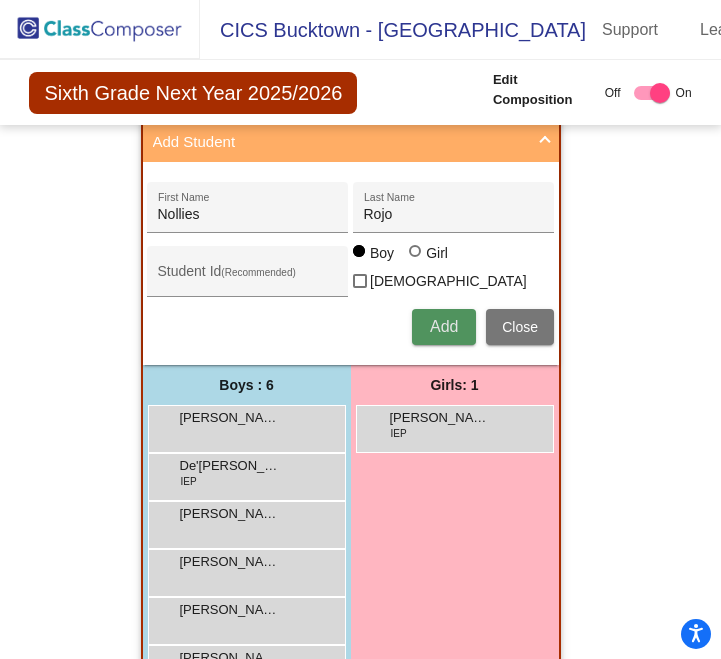 click on "Add" at bounding box center (444, 326) 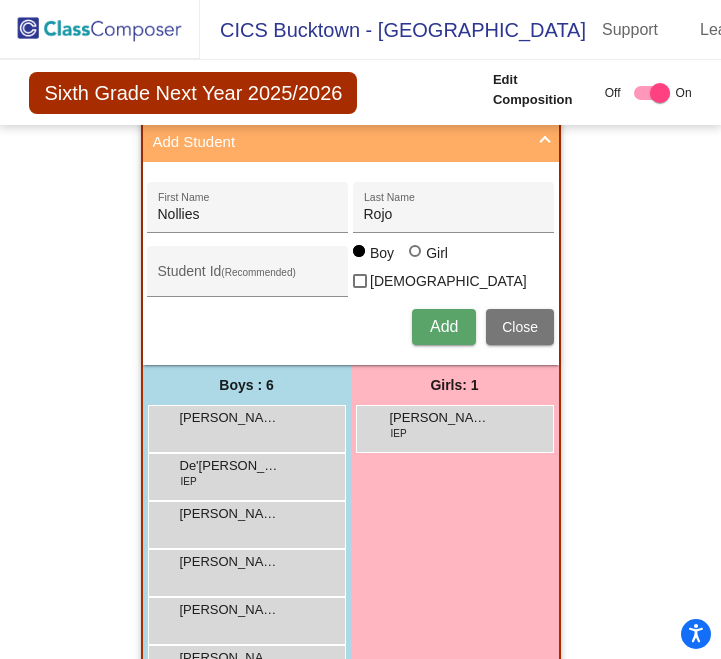type 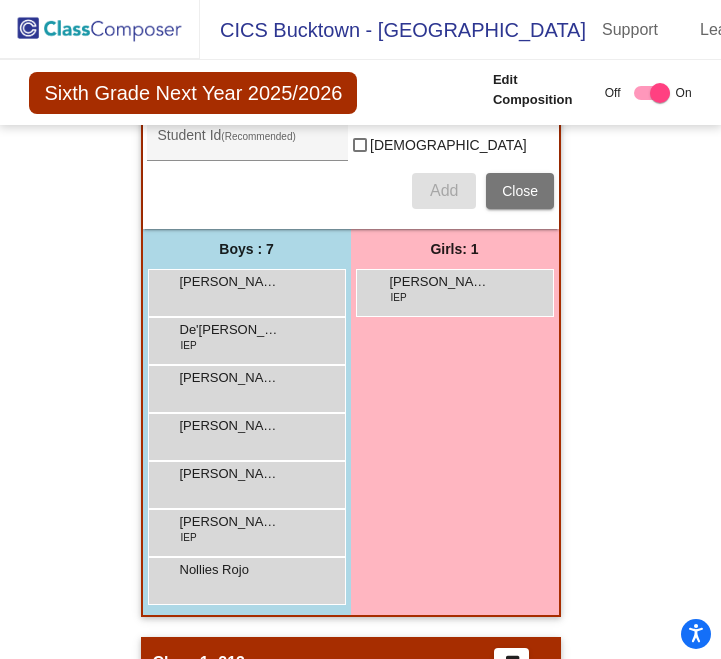 scroll, scrollTop: 626, scrollLeft: 0, axis: vertical 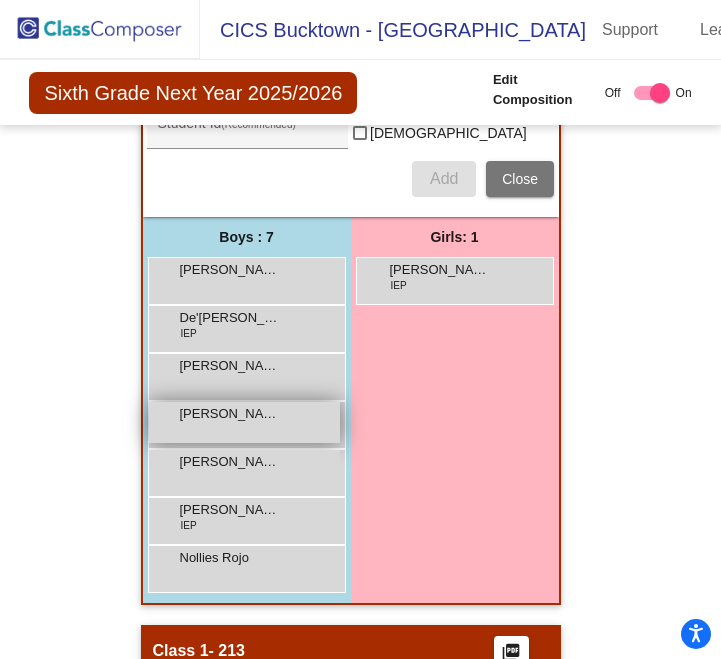click on "[PERSON_NAME] lock do_not_disturb_alt" at bounding box center [244, 422] 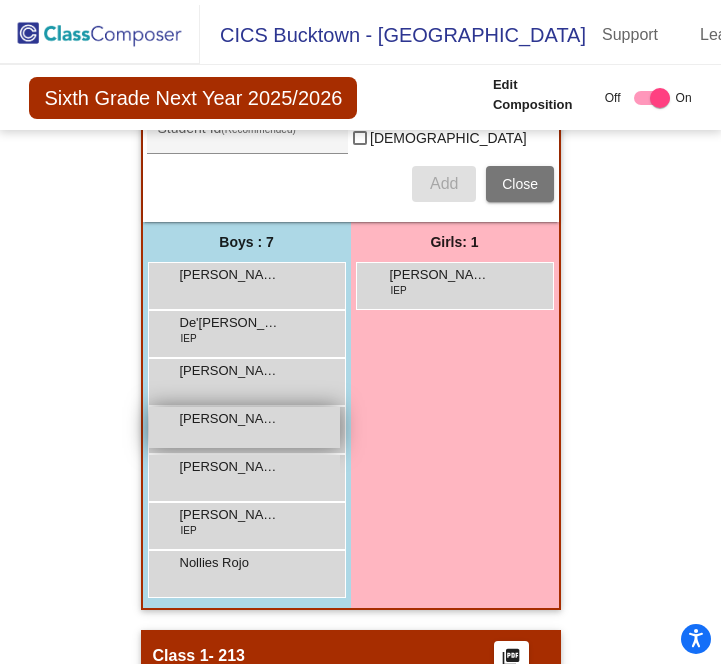 scroll, scrollTop: 0, scrollLeft: 0, axis: both 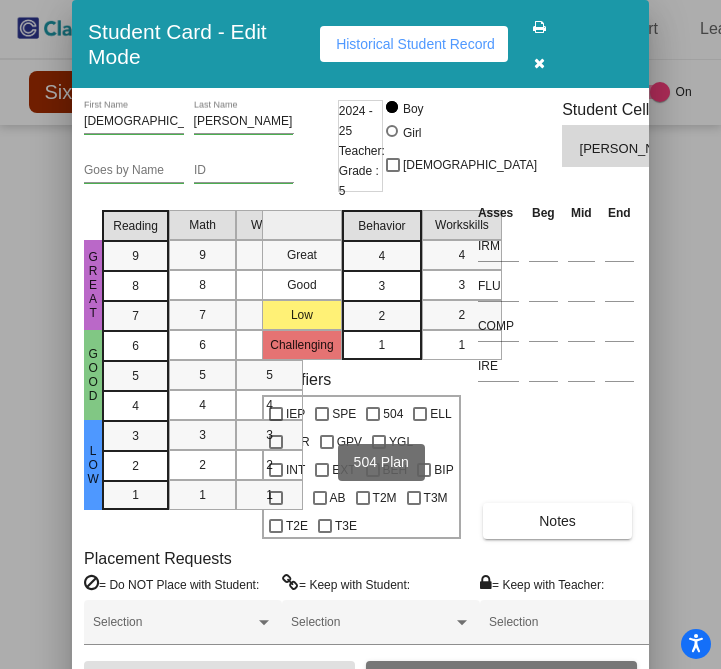 click at bounding box center (373, 414) 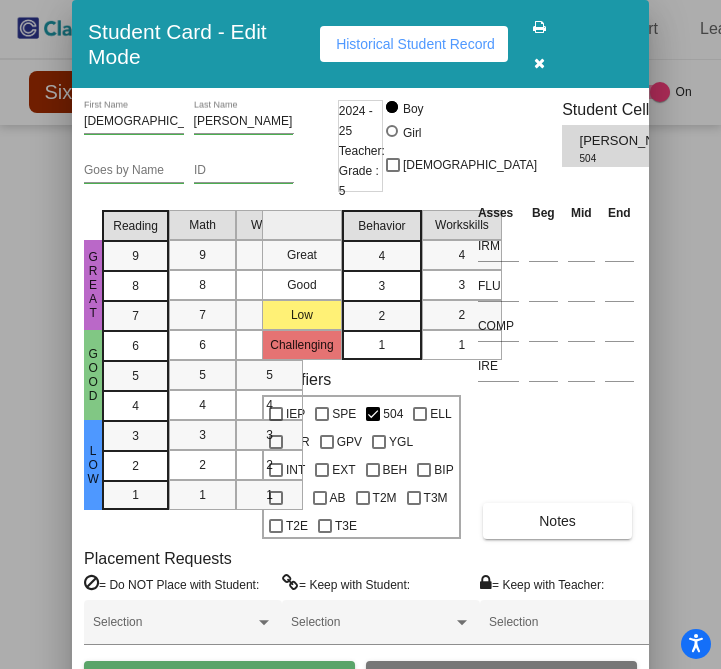 click on "Save" at bounding box center [219, 679] 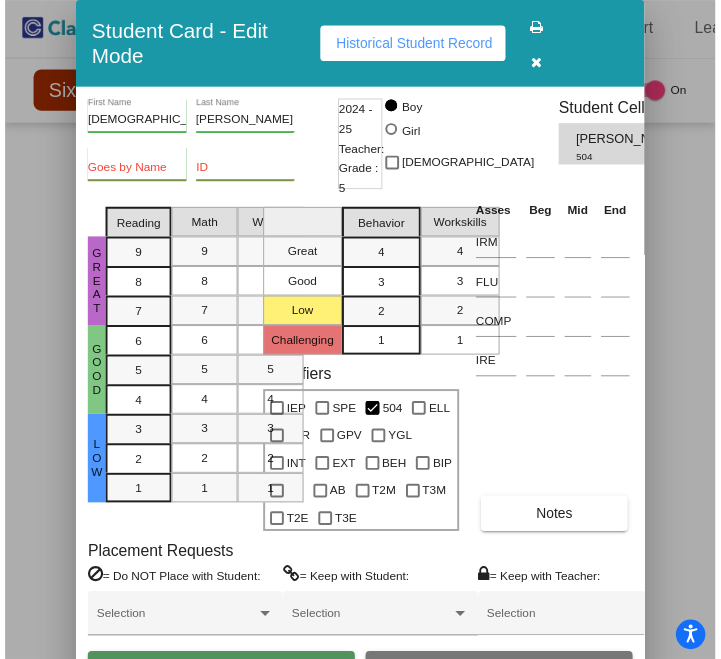 scroll, scrollTop: 0, scrollLeft: 0, axis: both 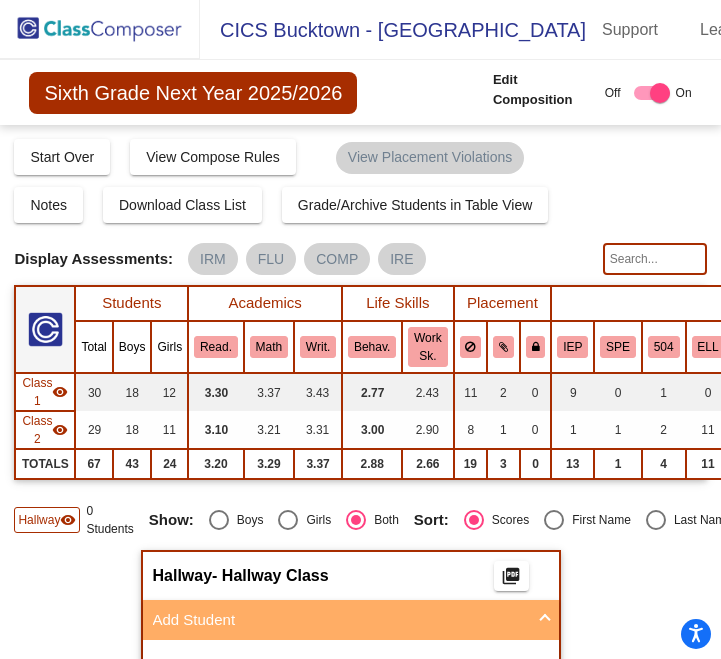 click 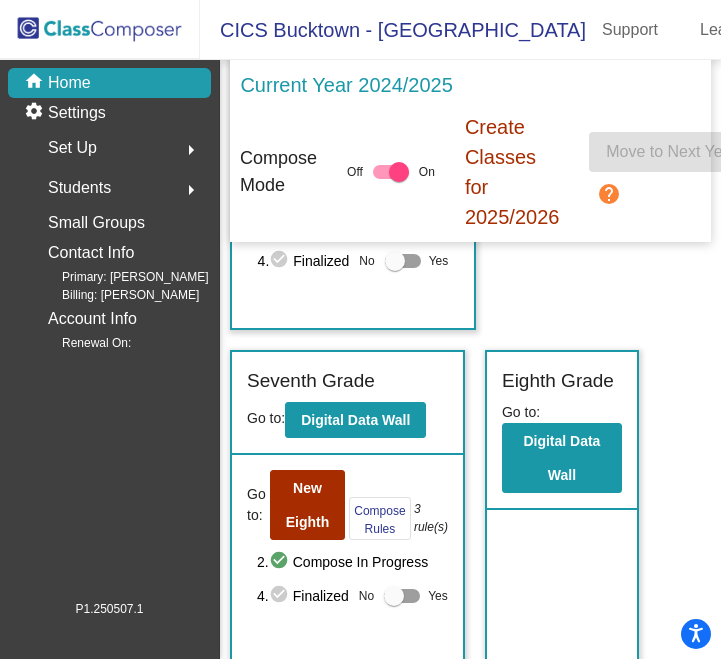 scroll, scrollTop: 2279, scrollLeft: 0, axis: vertical 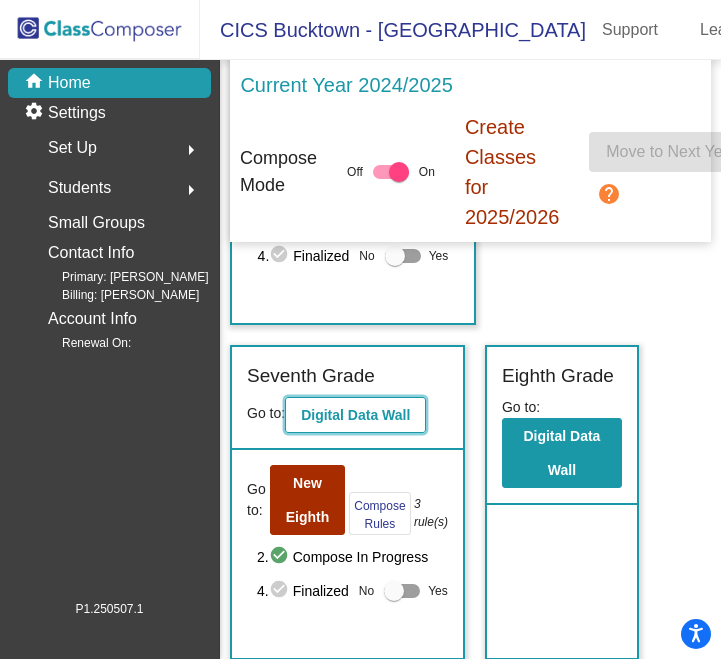 click on "Digital Data Wall" 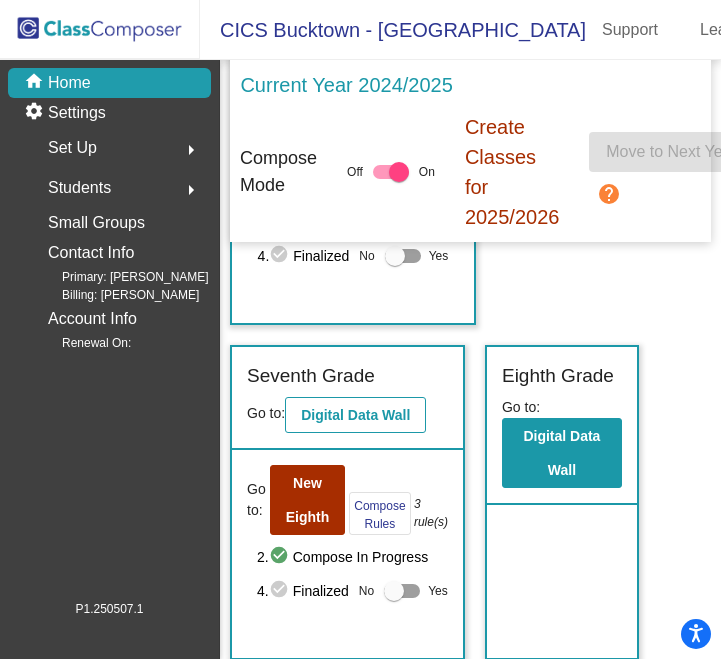 scroll, scrollTop: 0, scrollLeft: 0, axis: both 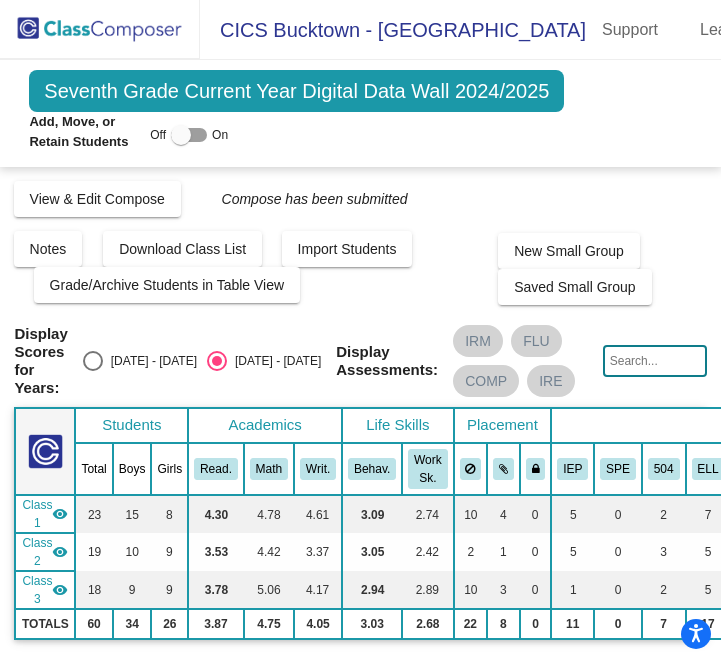 click 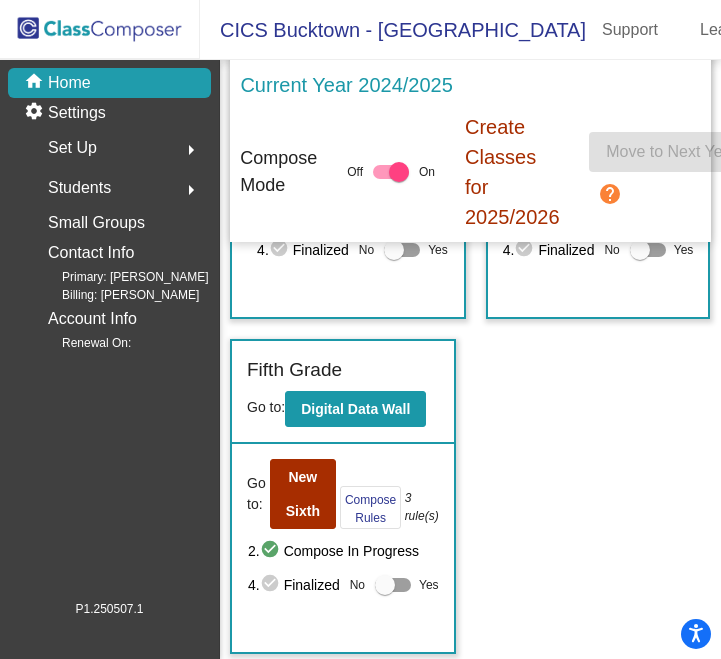 scroll, scrollTop: 1626, scrollLeft: 0, axis: vertical 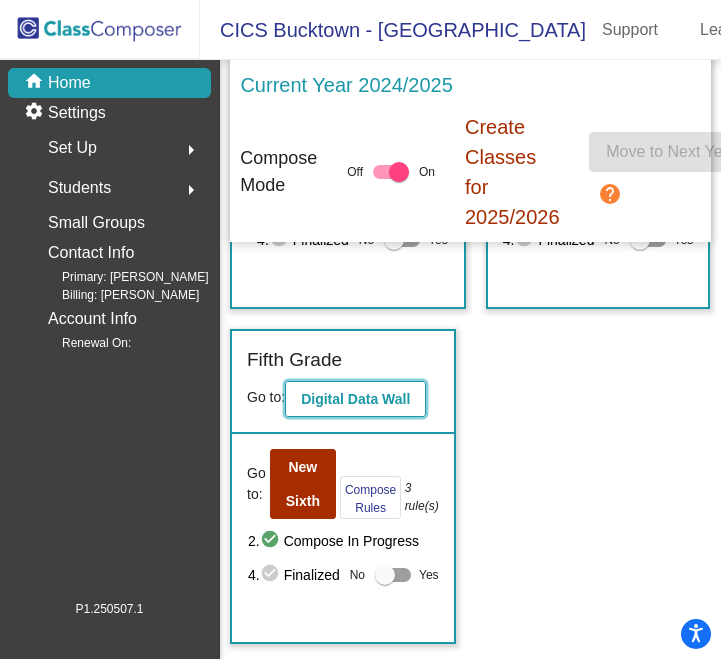 click on "Digital Data Wall" 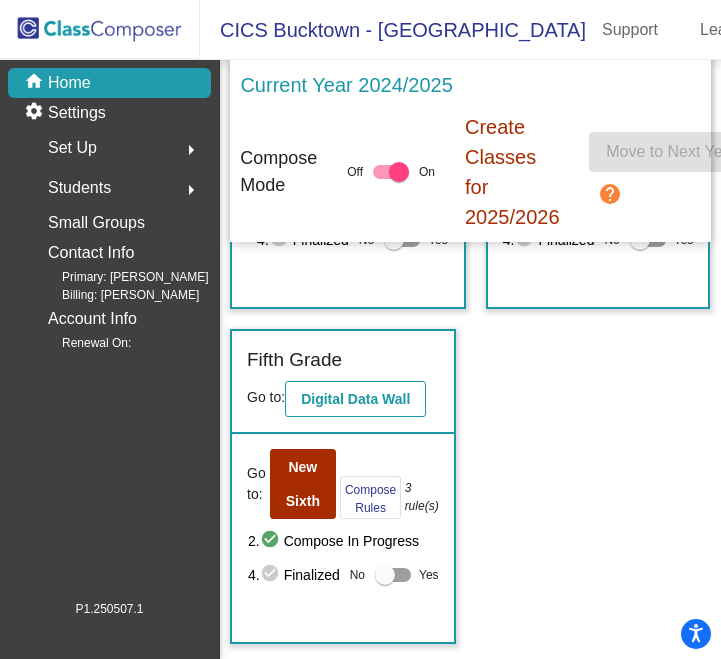 scroll, scrollTop: 0, scrollLeft: 0, axis: both 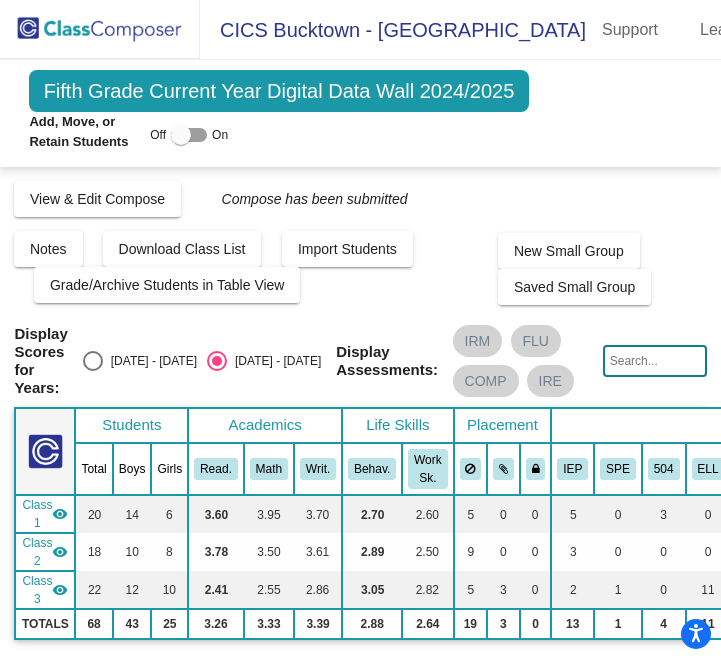 click at bounding box center [181, 135] 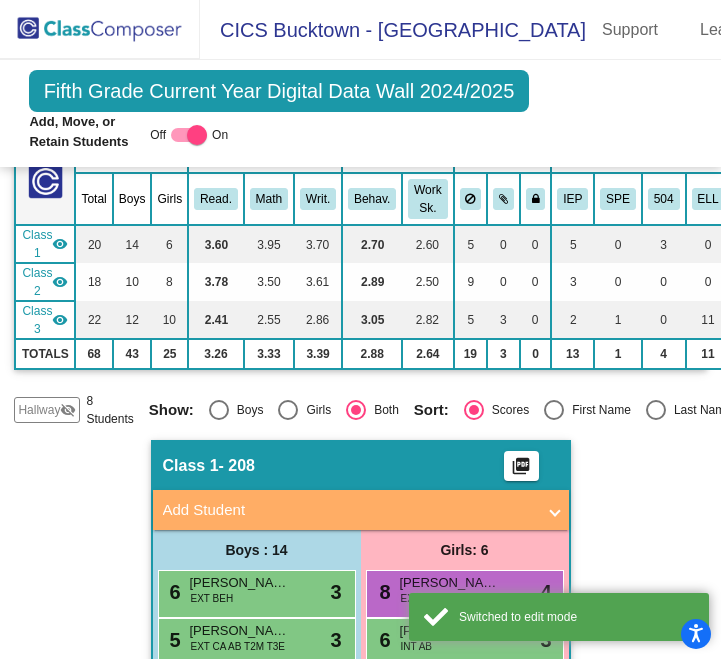 scroll, scrollTop: 366, scrollLeft: 0, axis: vertical 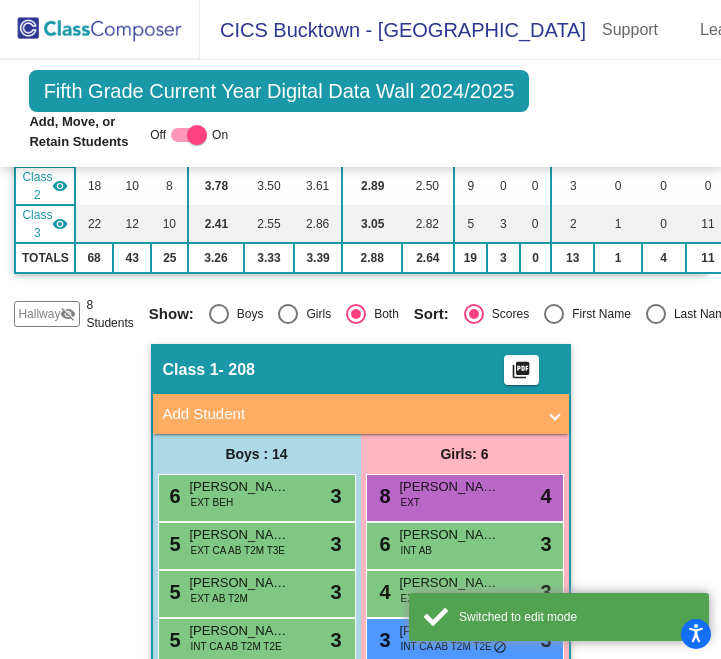click on "Hallway" 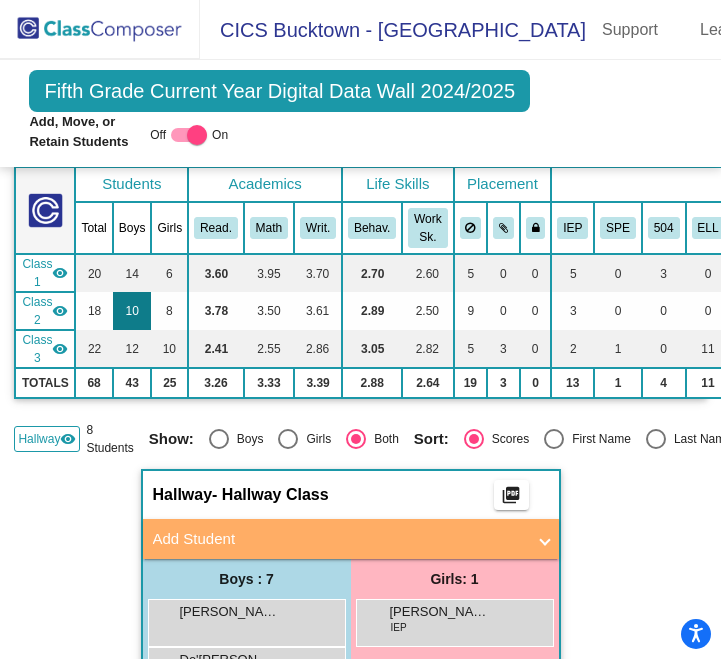 scroll, scrollTop: 240, scrollLeft: 0, axis: vertical 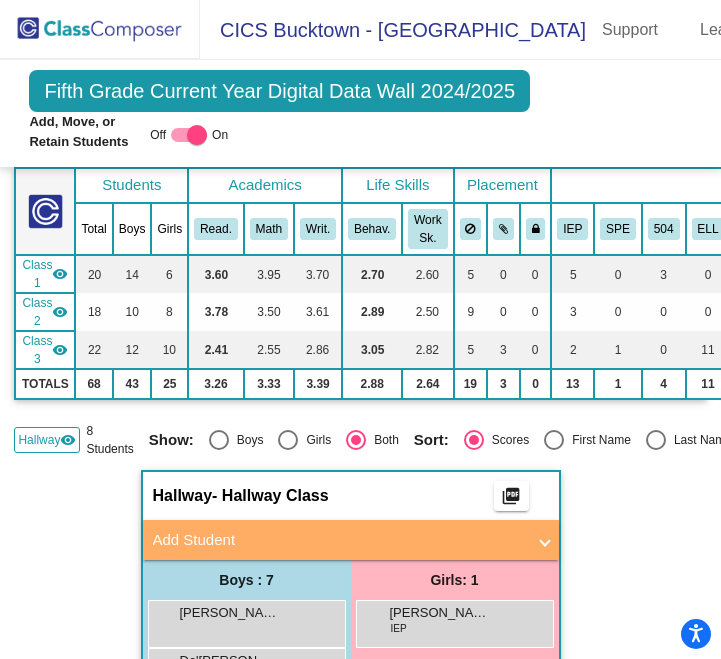 click 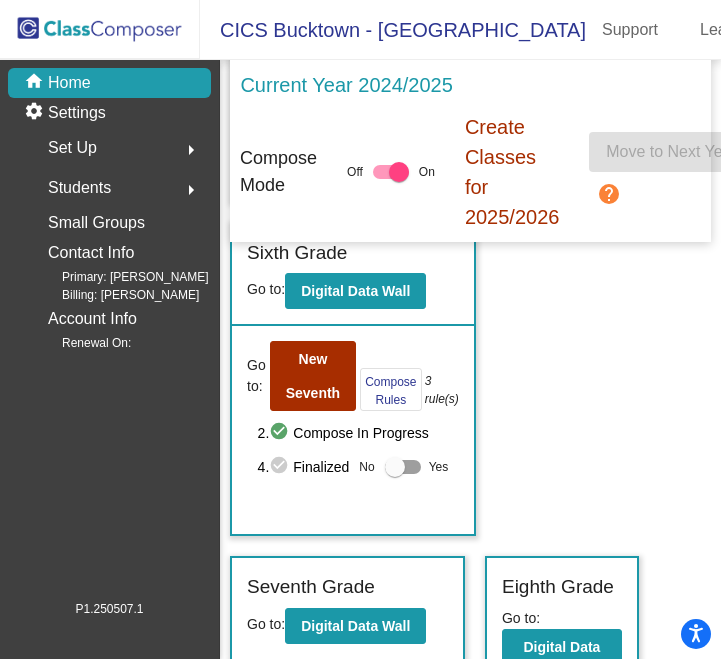 scroll, scrollTop: 2070, scrollLeft: 0, axis: vertical 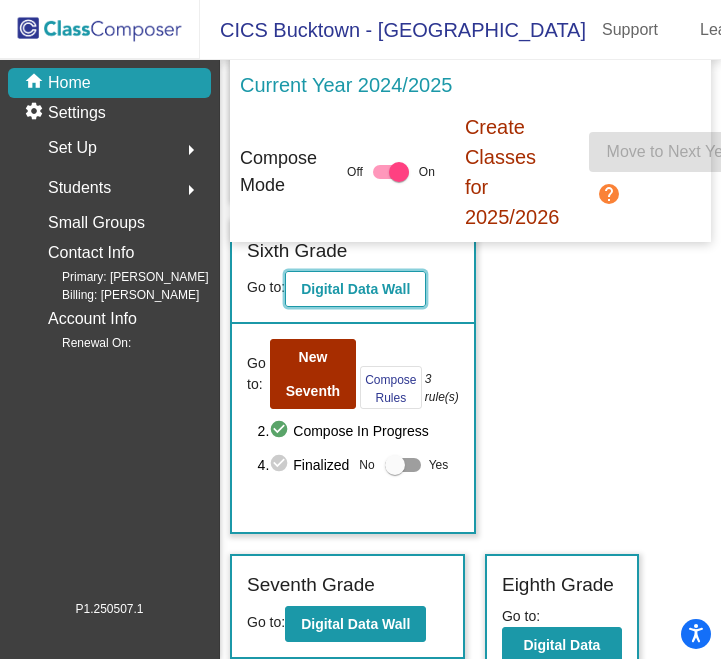 click on "Digital Data Wall" 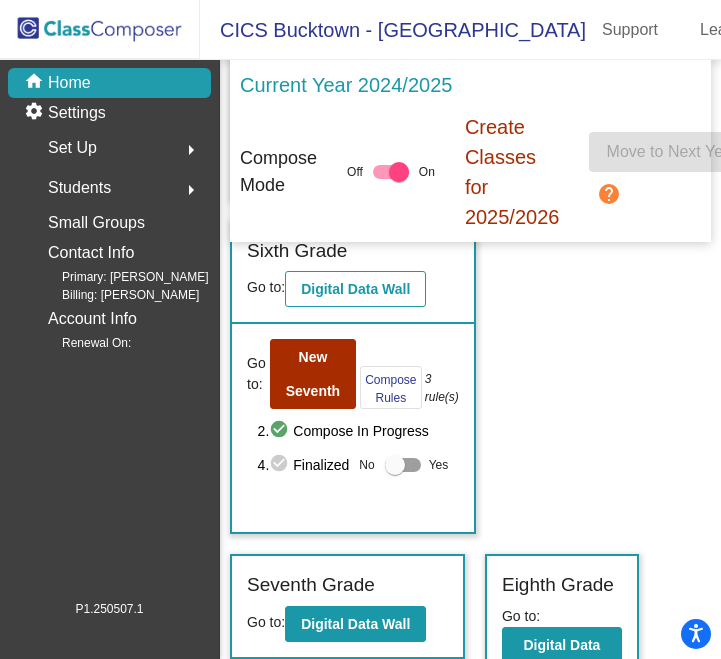 scroll, scrollTop: 0, scrollLeft: 0, axis: both 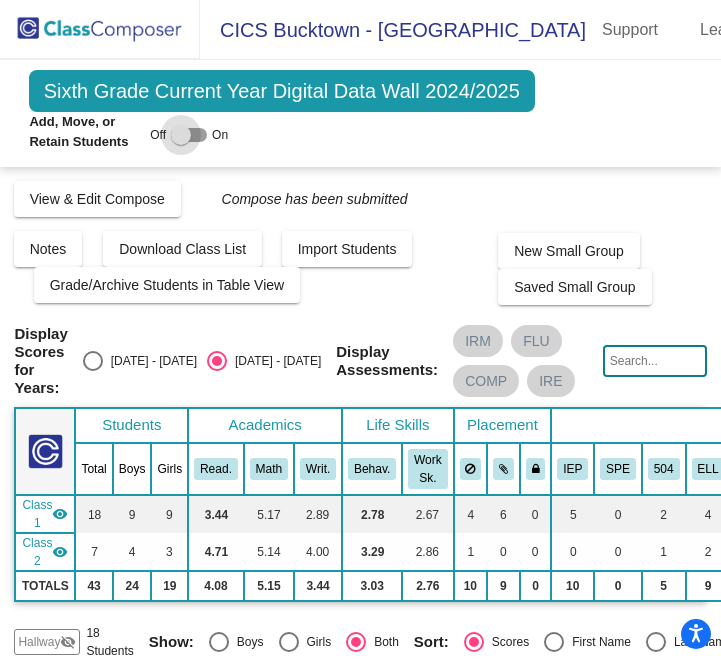 click at bounding box center [181, 135] 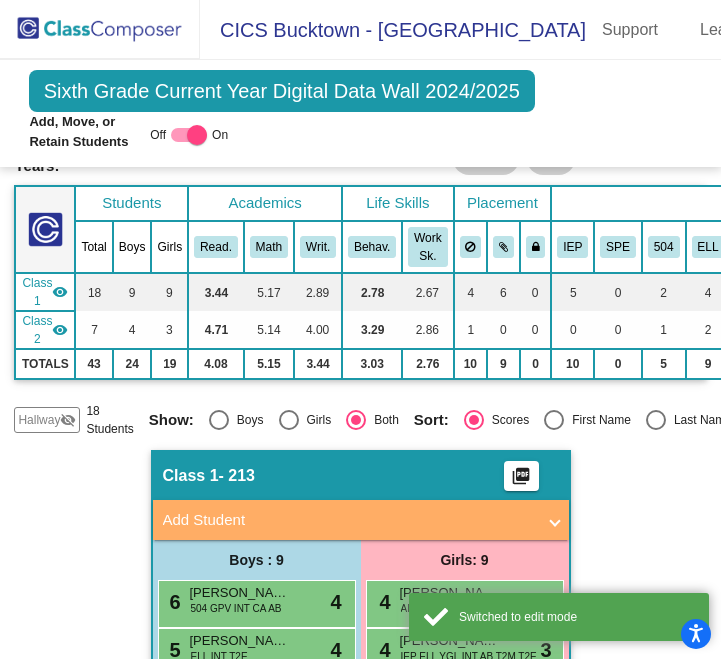 scroll, scrollTop: 325, scrollLeft: 0, axis: vertical 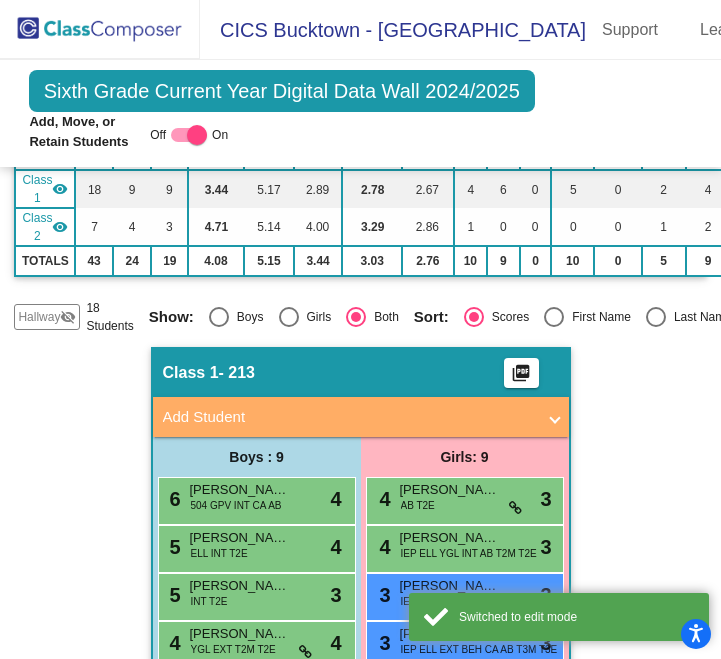 click on "visibility_off" 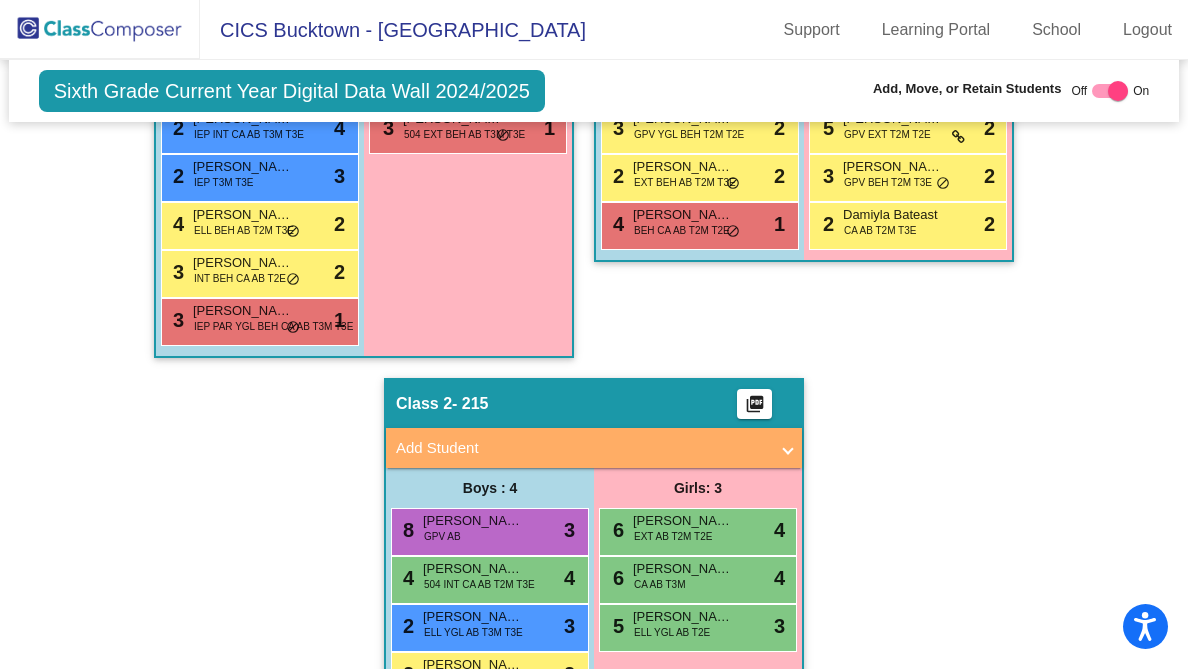 scroll, scrollTop: 921, scrollLeft: 0, axis: vertical 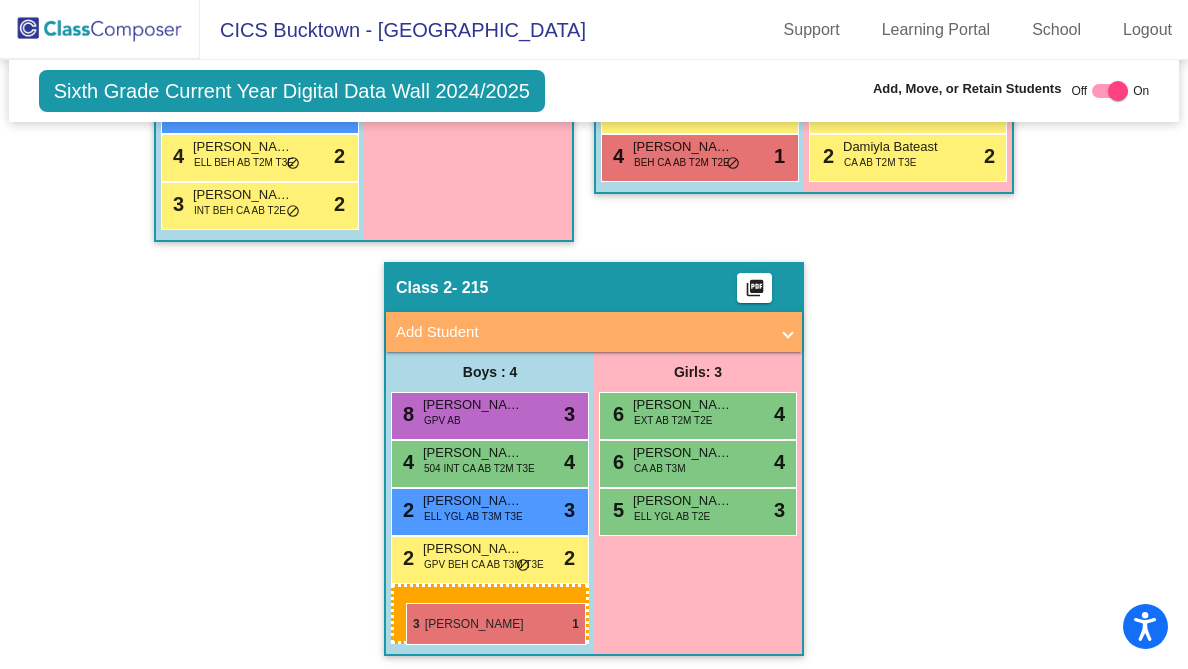 drag, startPoint x: 270, startPoint y: 250, endPoint x: 406, endPoint y: 602, distance: 377.35925 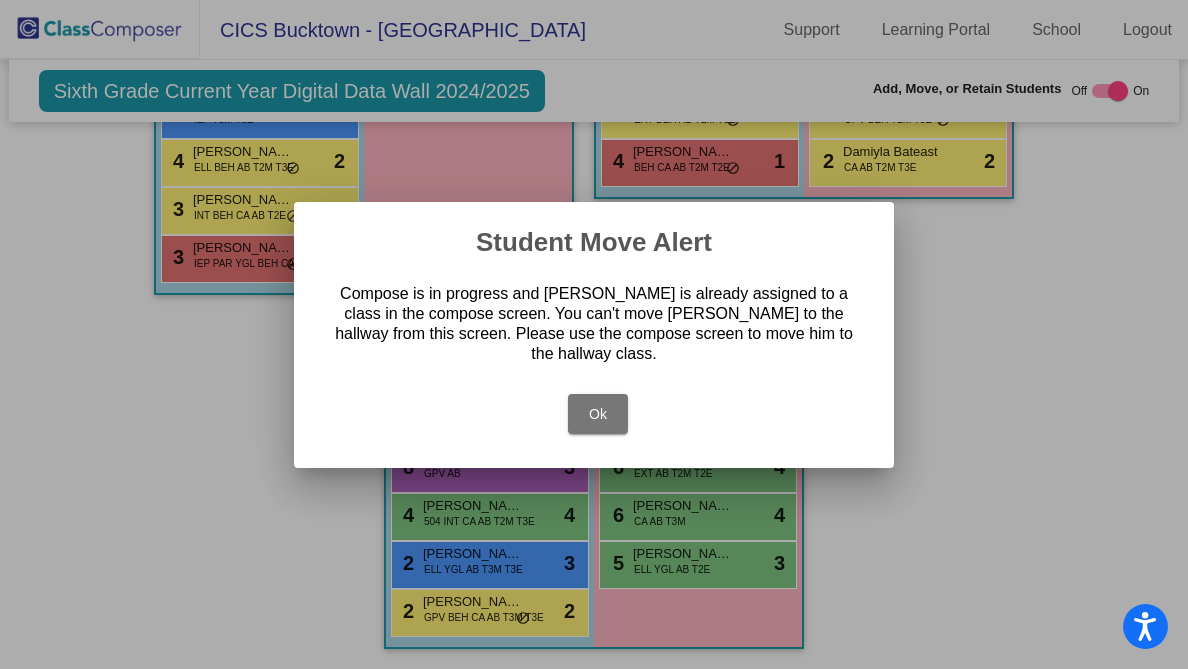 click on "Ok" at bounding box center [598, 414] 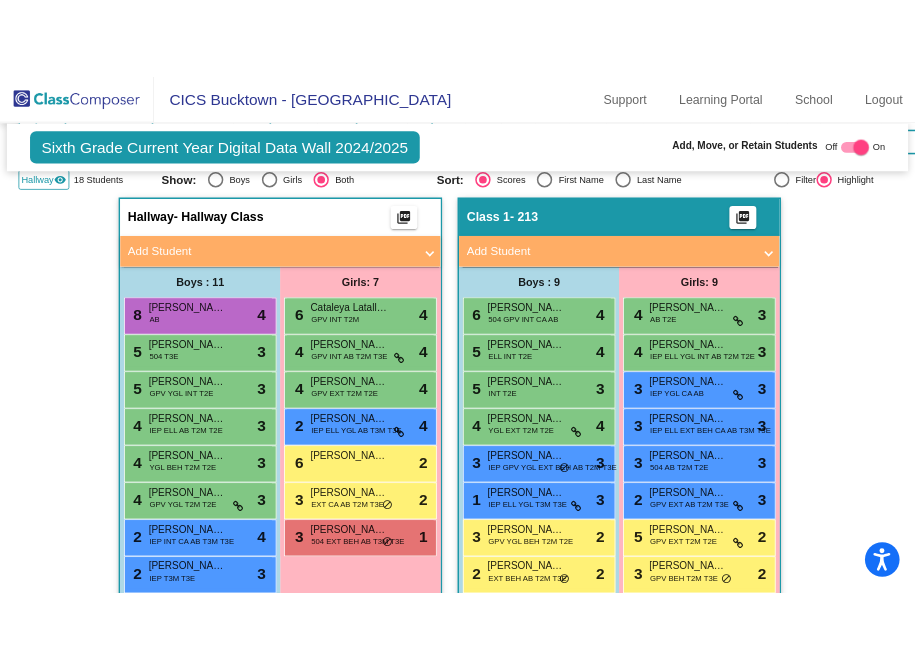 scroll, scrollTop: 324, scrollLeft: 0, axis: vertical 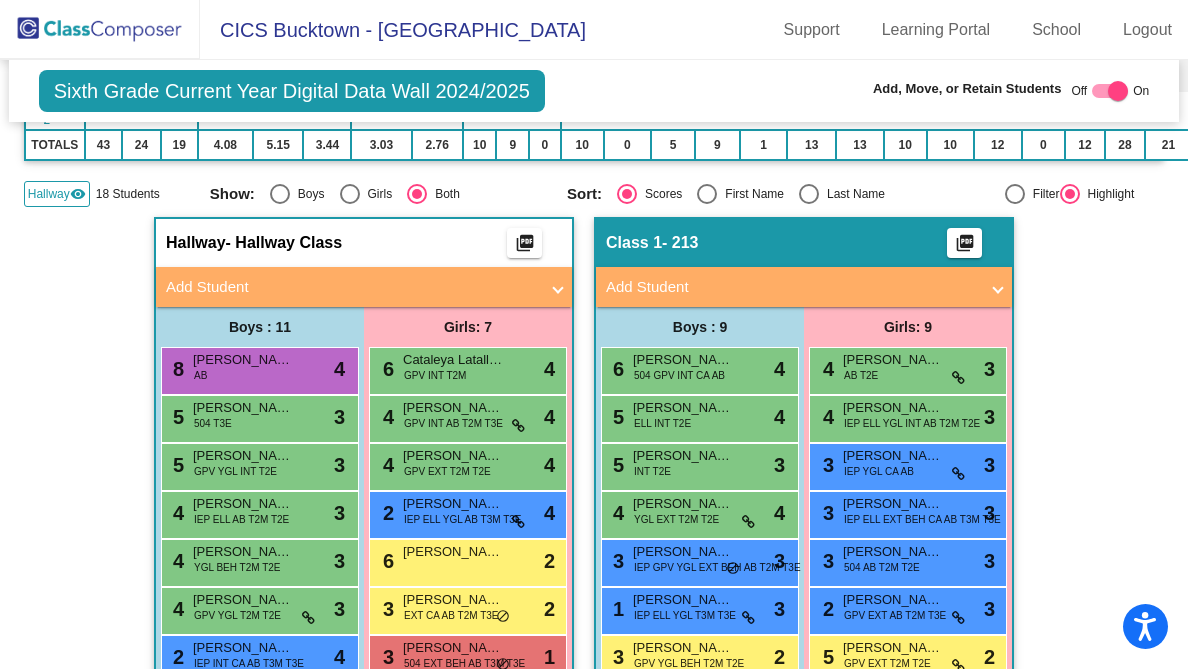 click on "Add Student" at bounding box center [352, 287] 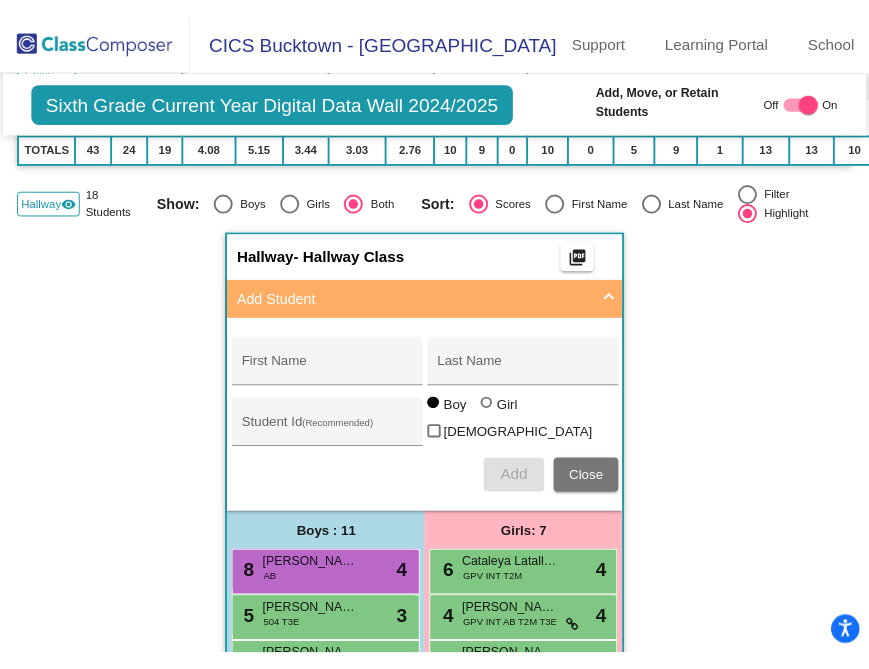 scroll, scrollTop: 403, scrollLeft: 0, axis: vertical 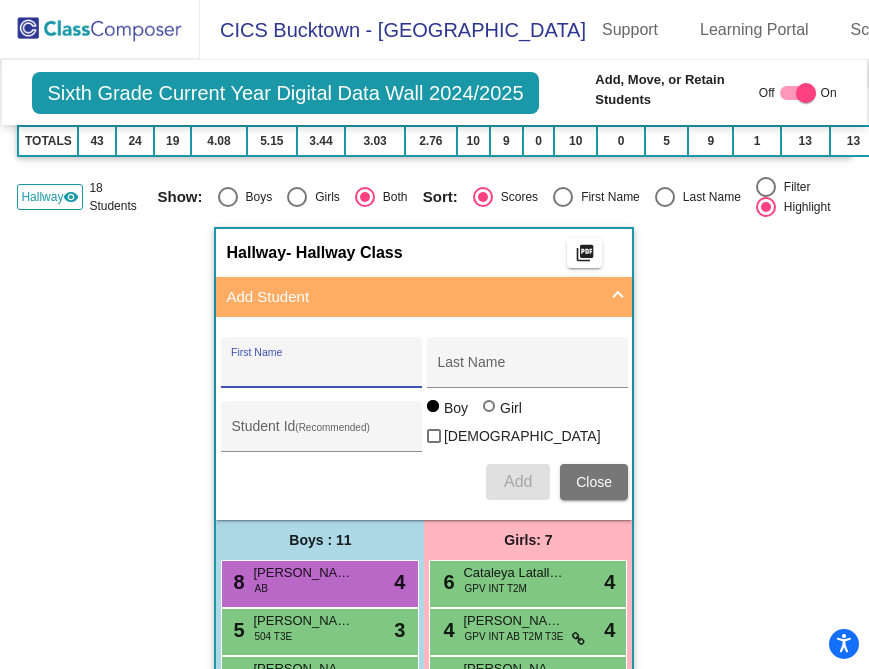 click on "First Name" at bounding box center [321, 370] 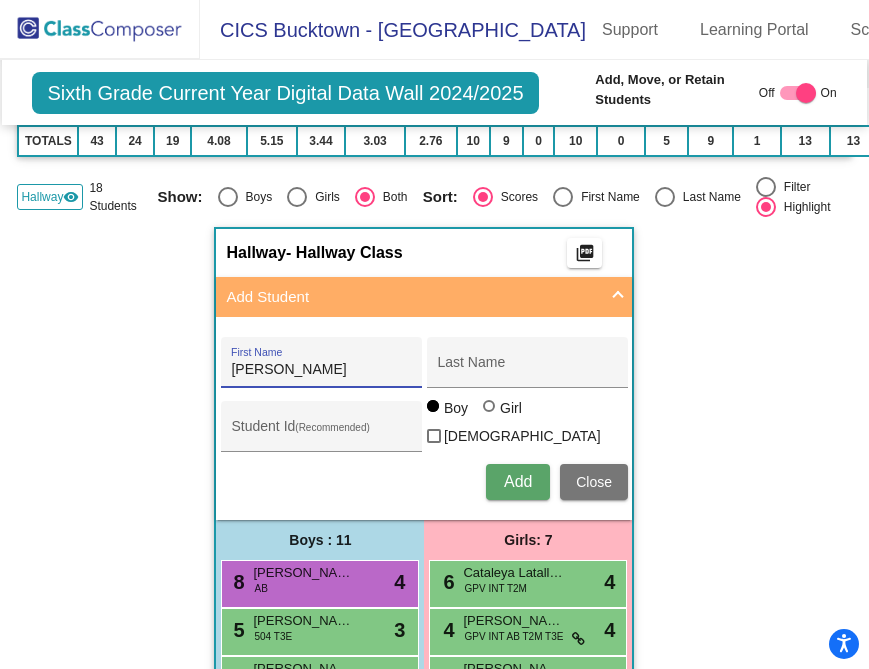 type on "[PERSON_NAME]" 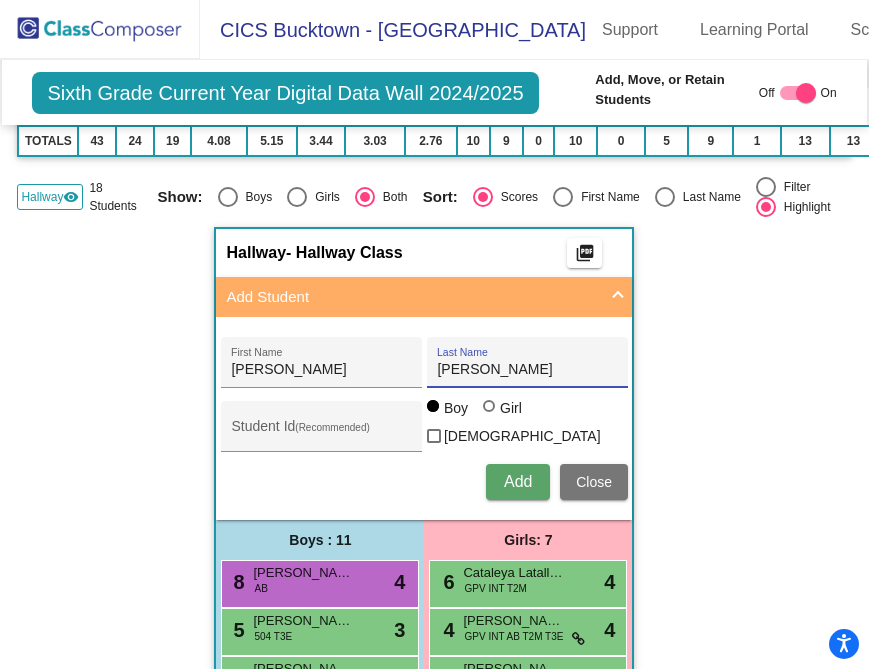 type on "[PERSON_NAME]" 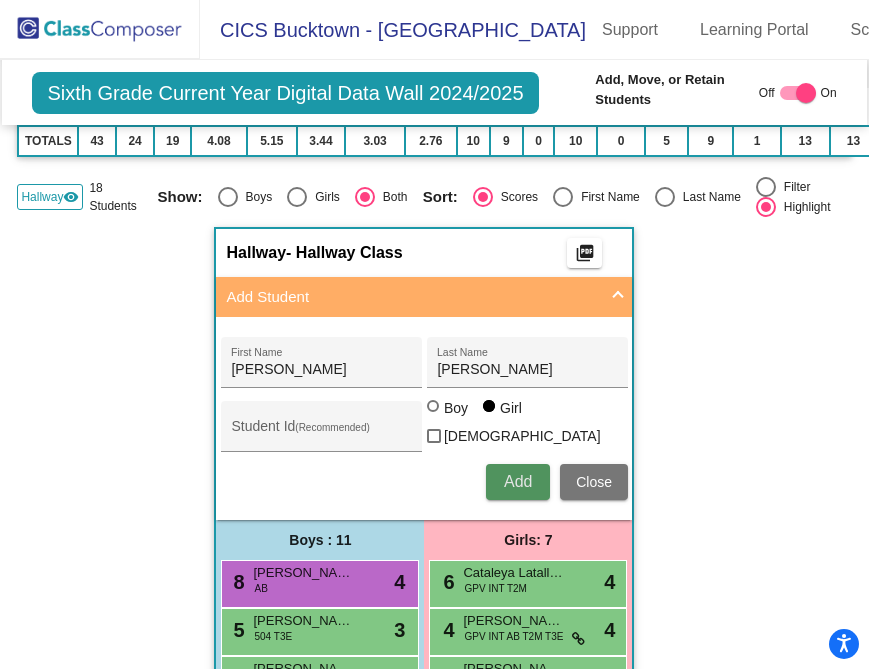 click on "Add" at bounding box center (518, 481) 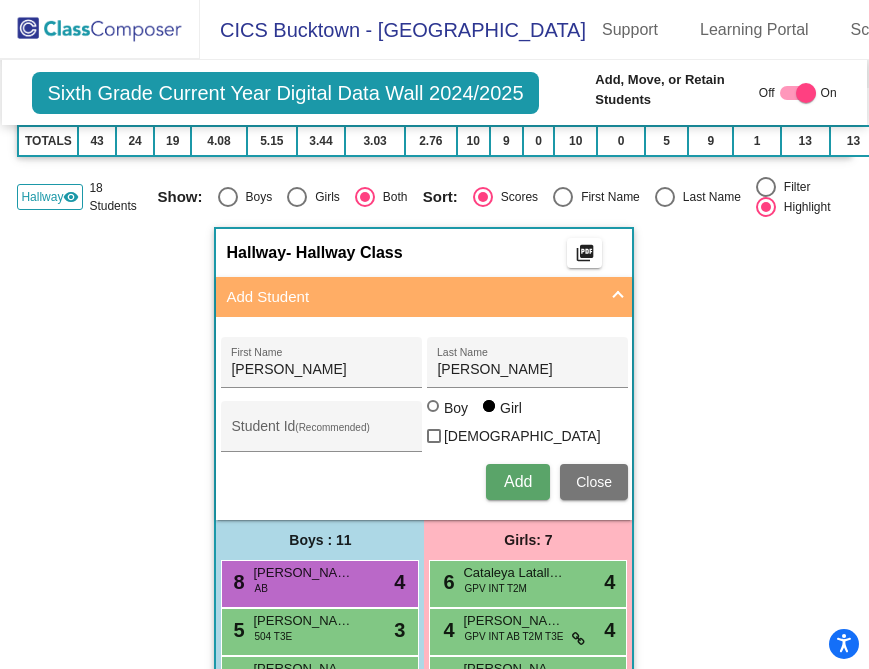 type 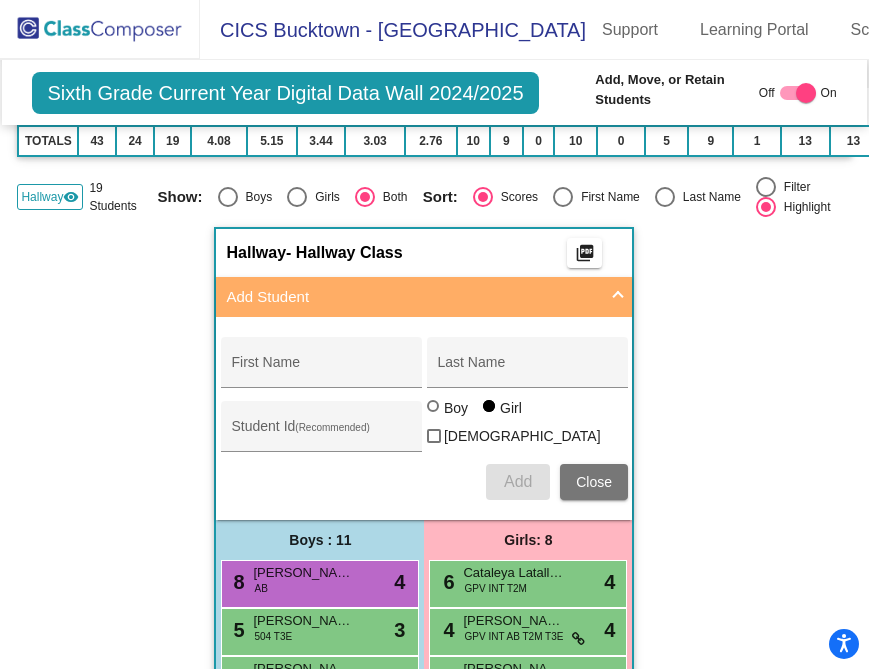 click 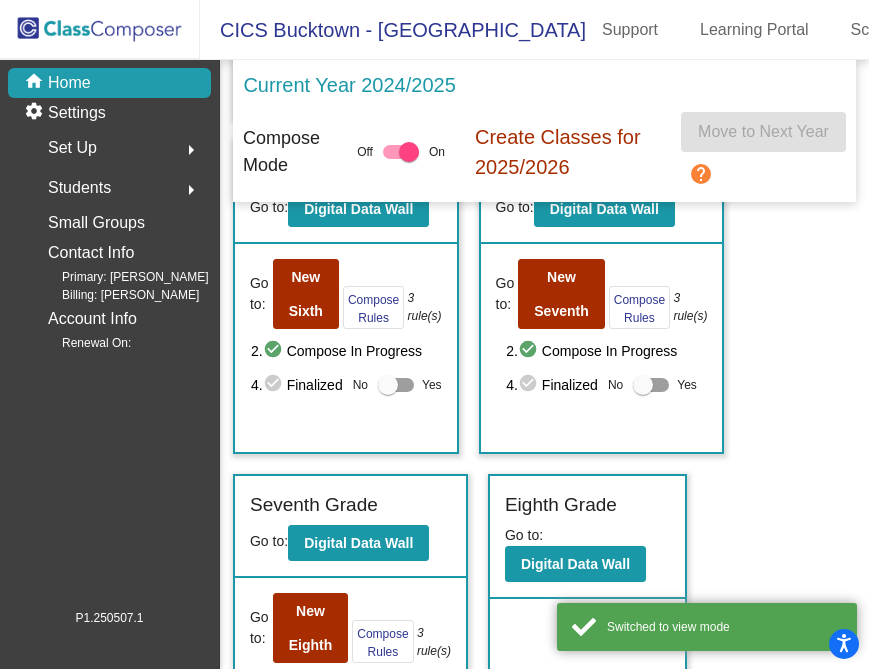 scroll, scrollTop: 1247, scrollLeft: 0, axis: vertical 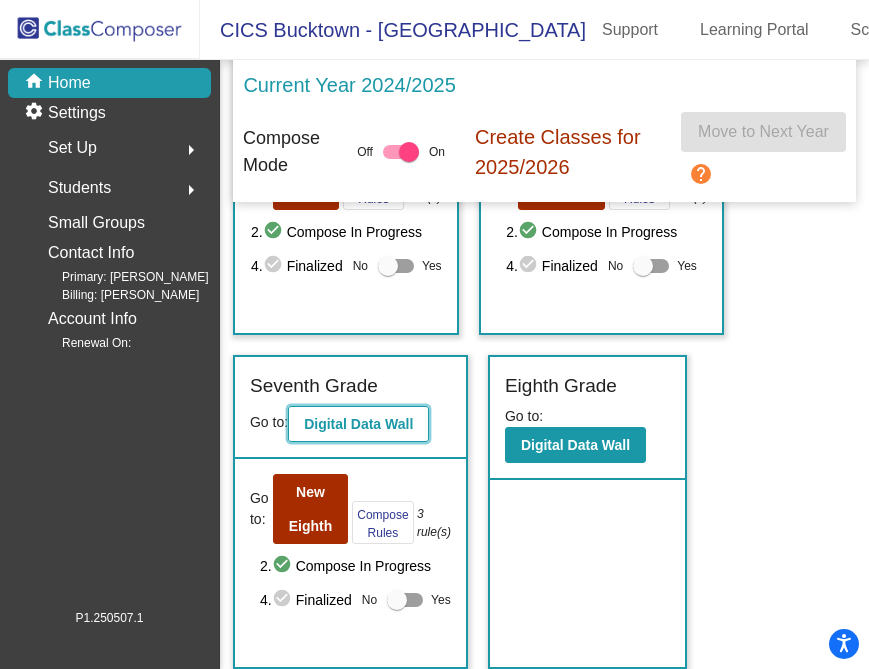 click on "Digital Data Wall" 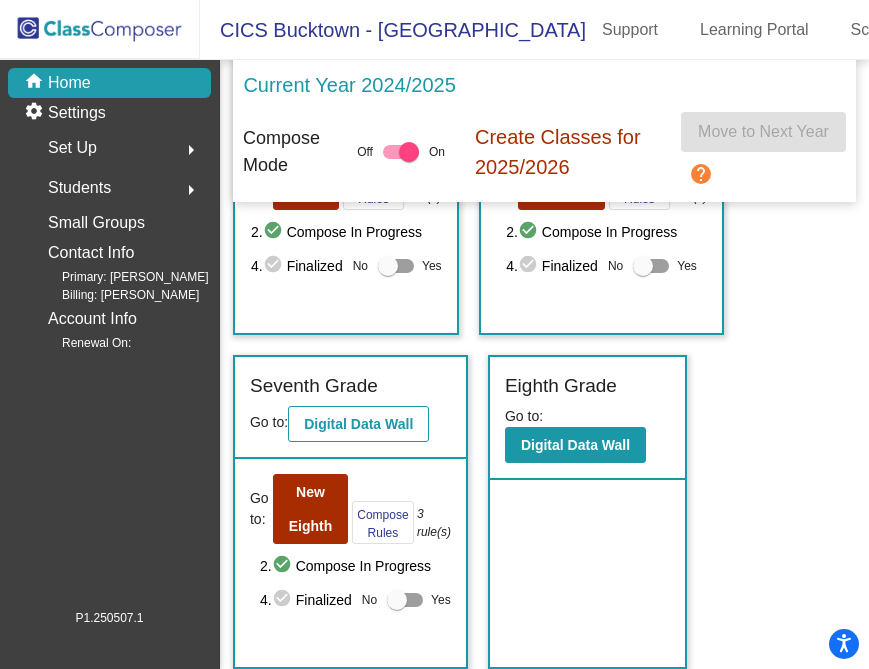 scroll, scrollTop: 0, scrollLeft: 0, axis: both 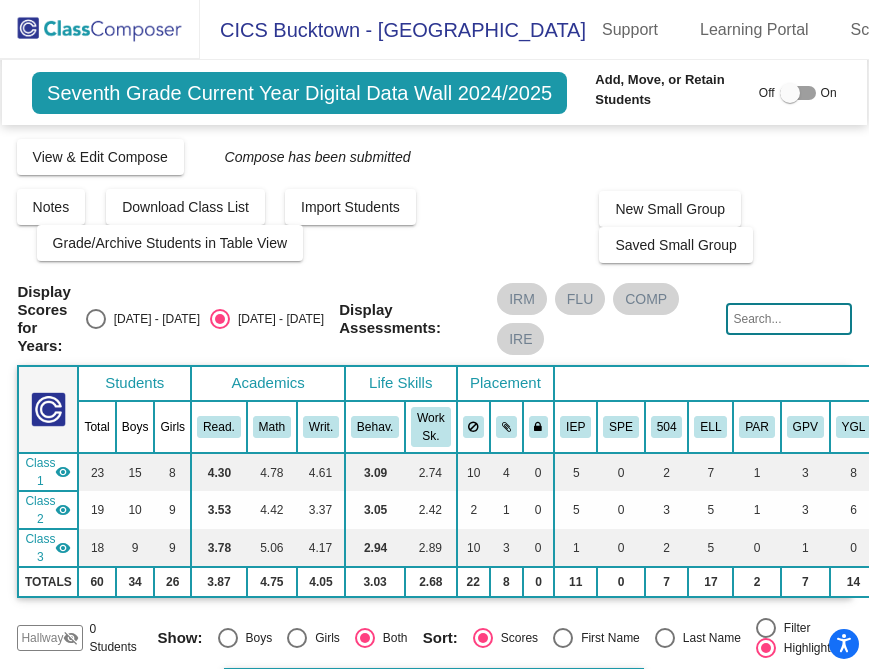 click at bounding box center (790, 93) 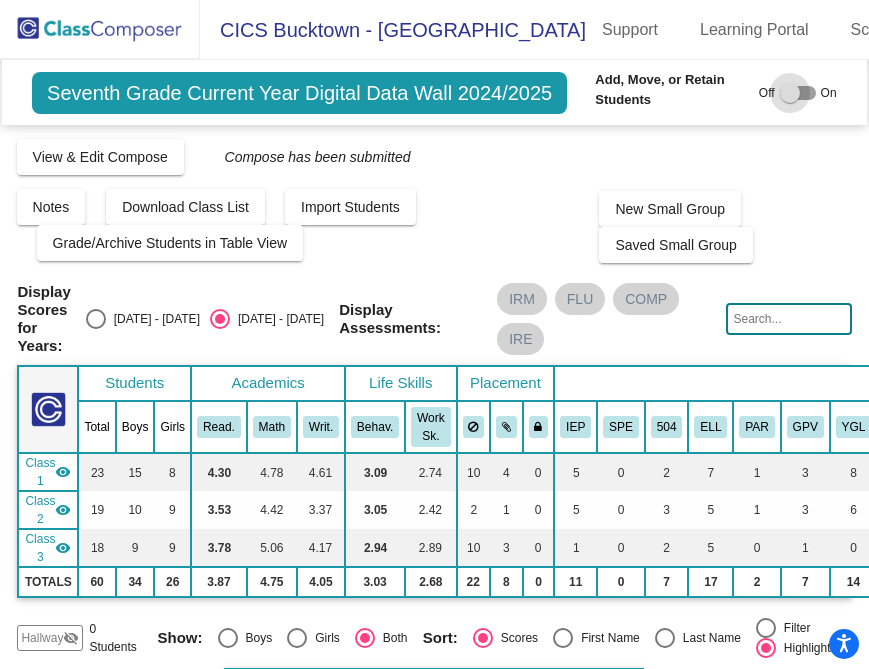 checkbox on "true" 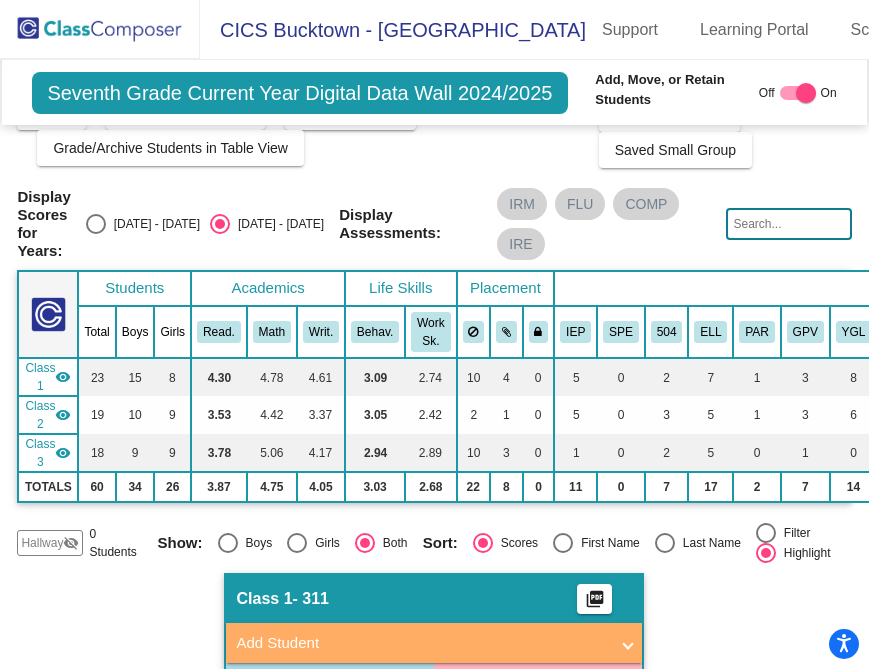 scroll, scrollTop: 246, scrollLeft: 0, axis: vertical 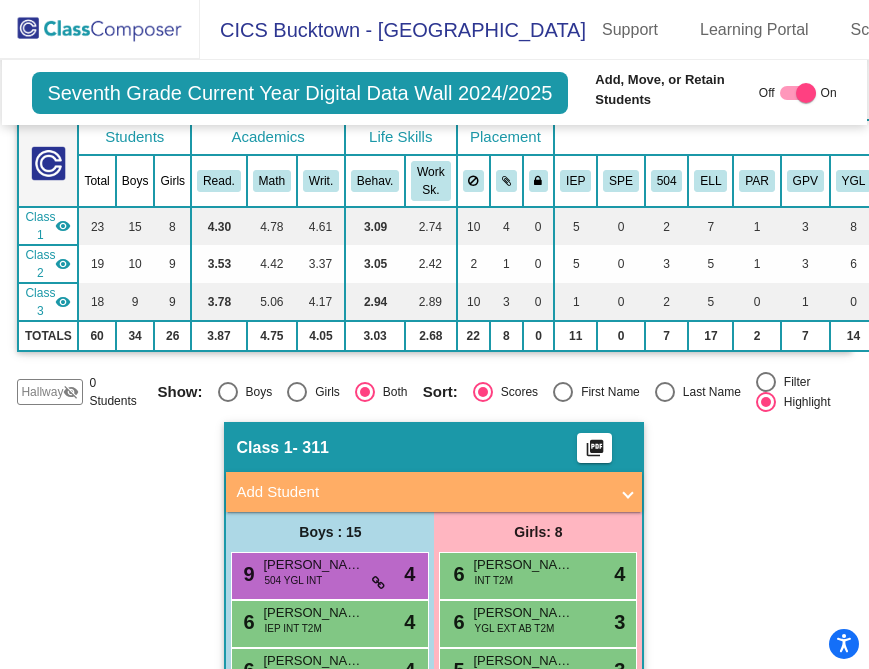 click on "Hallway   visibility_off" 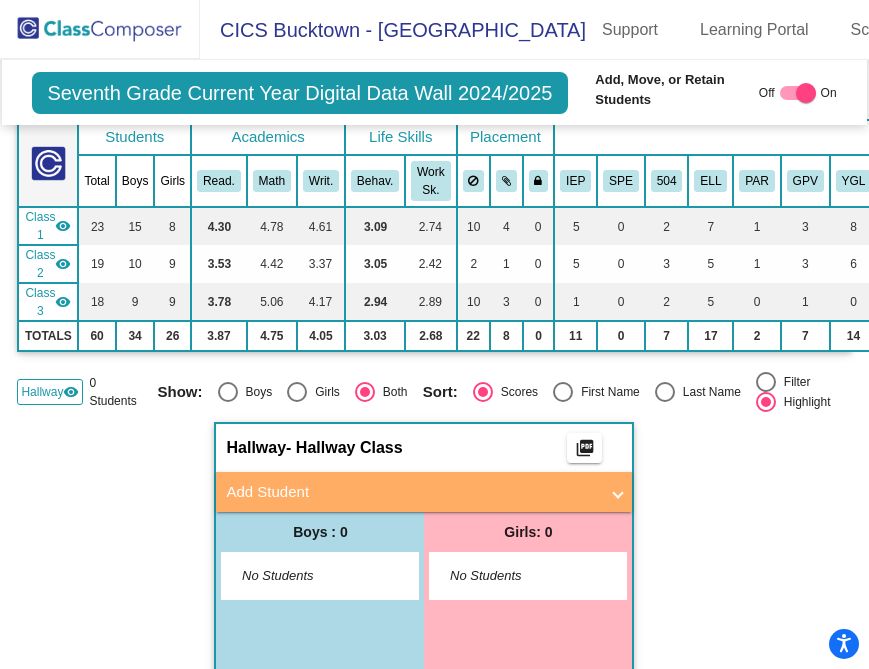 click on "Add Student" at bounding box center [412, 492] 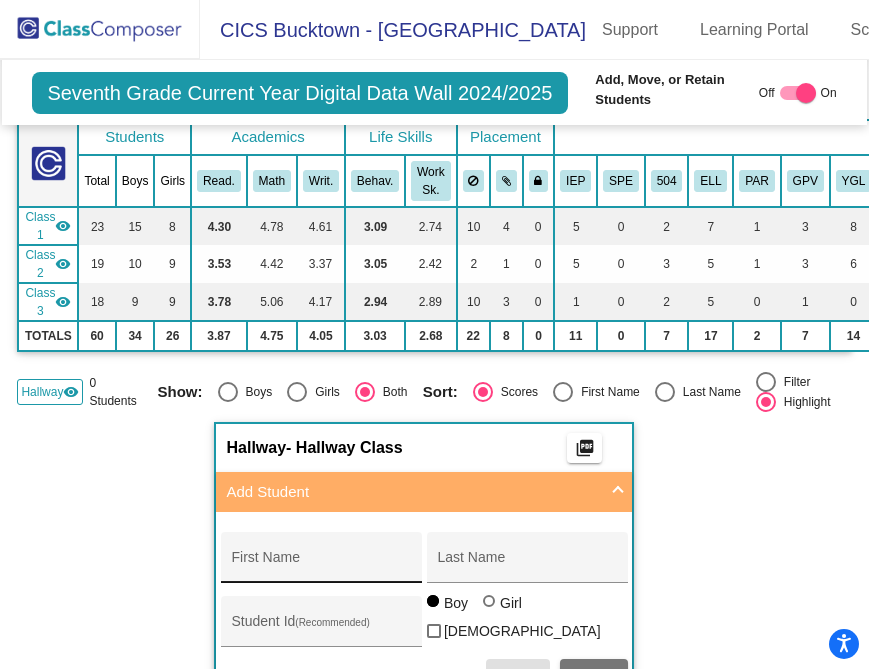 click on "First Name" at bounding box center (321, 563) 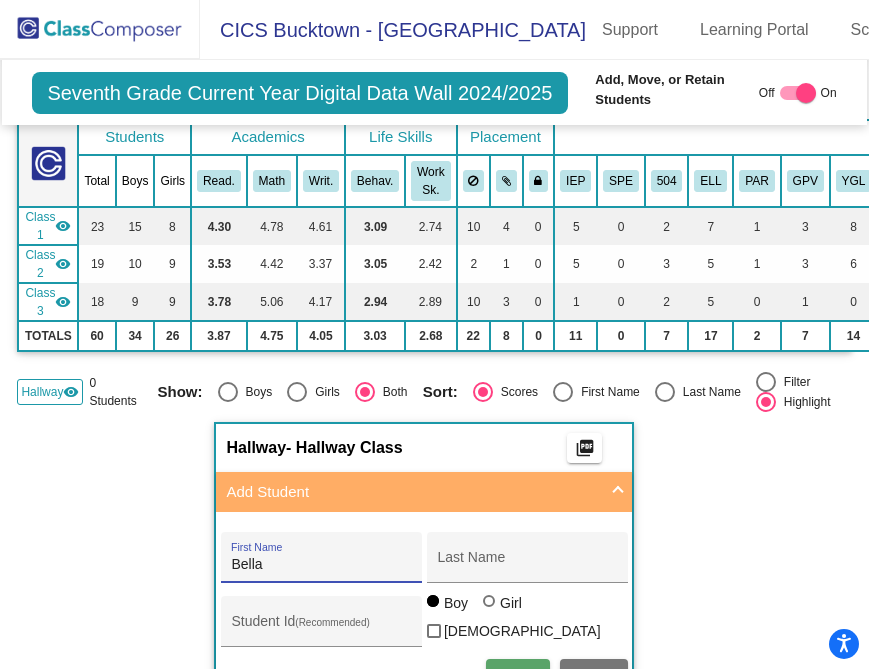 type on "Bella" 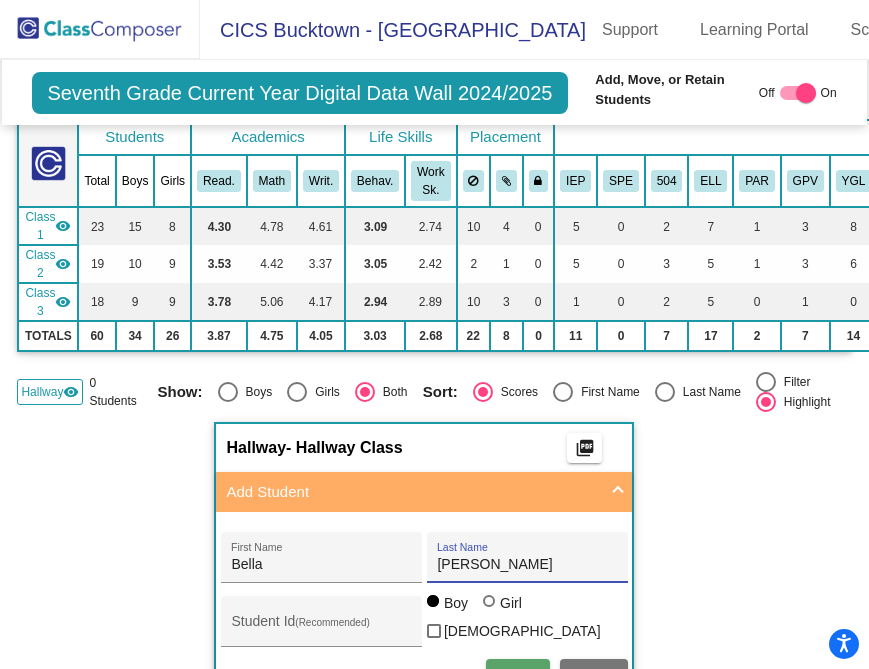 type on "[PERSON_NAME]" 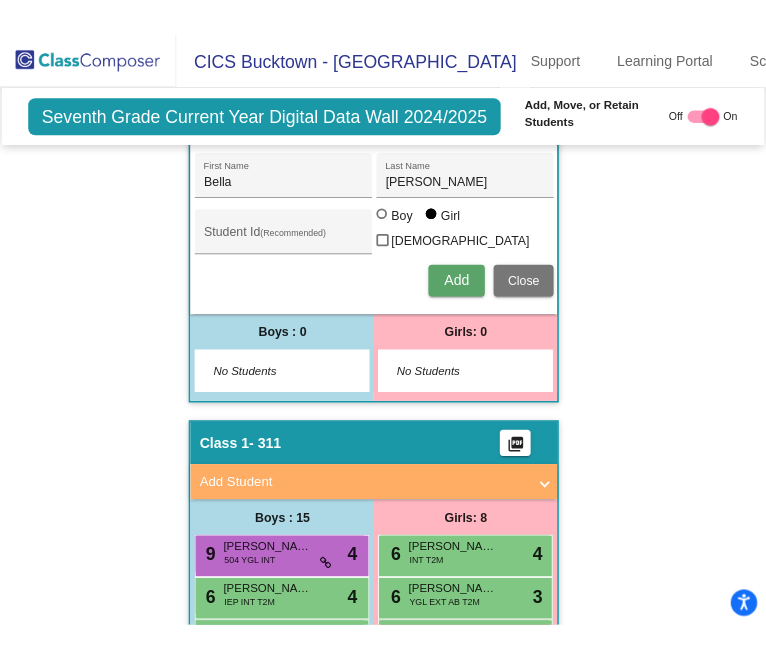 scroll, scrollTop: 674, scrollLeft: 0, axis: vertical 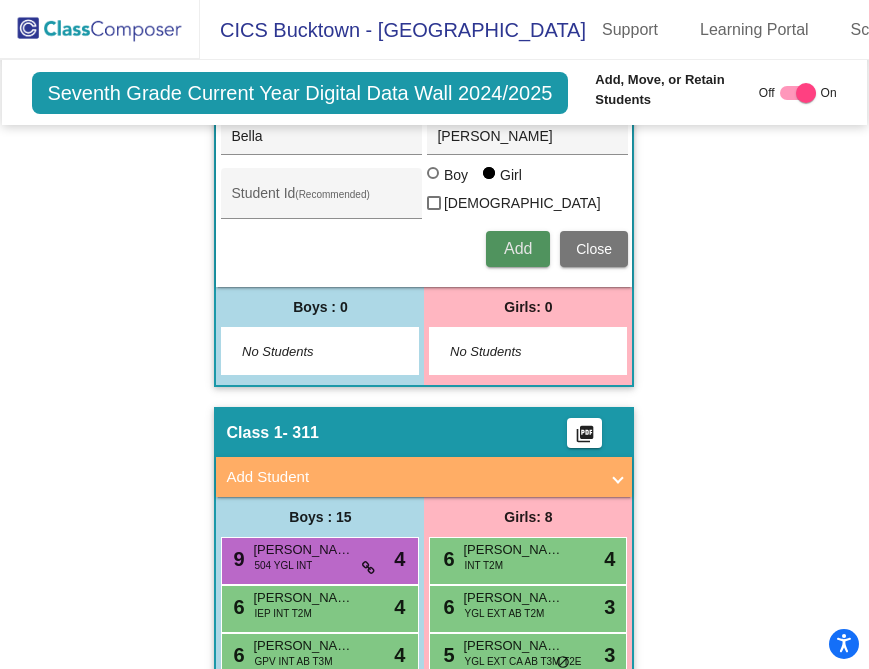 click on "Add" at bounding box center [518, 249] 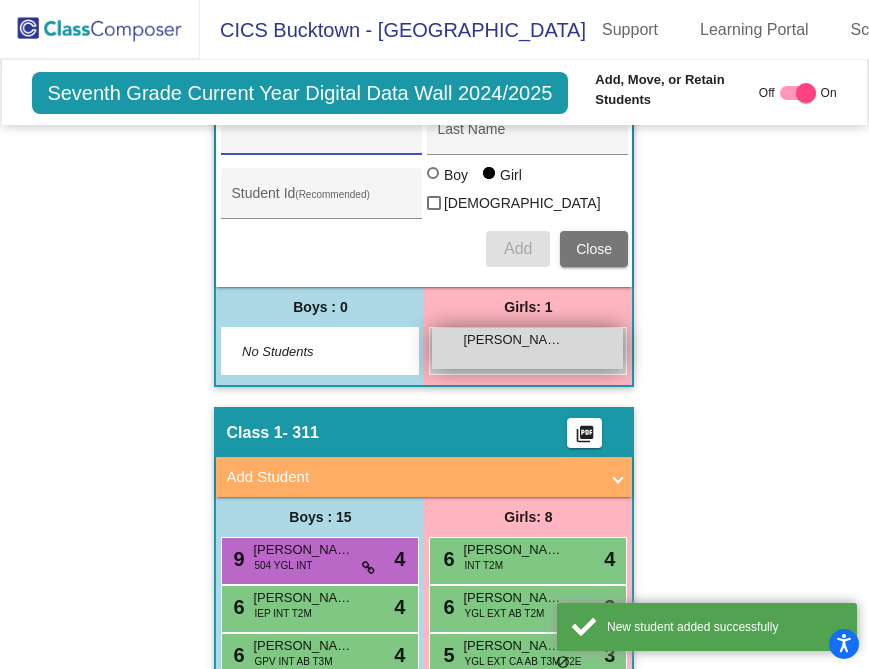 click on "[PERSON_NAME] lock do_not_disturb_alt" at bounding box center [527, 348] 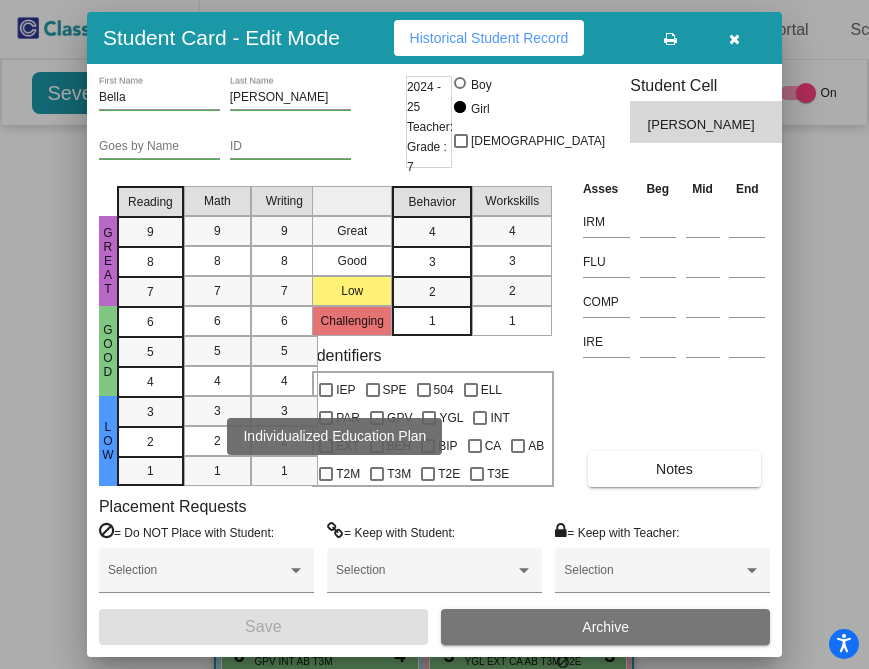 click at bounding box center [326, 390] 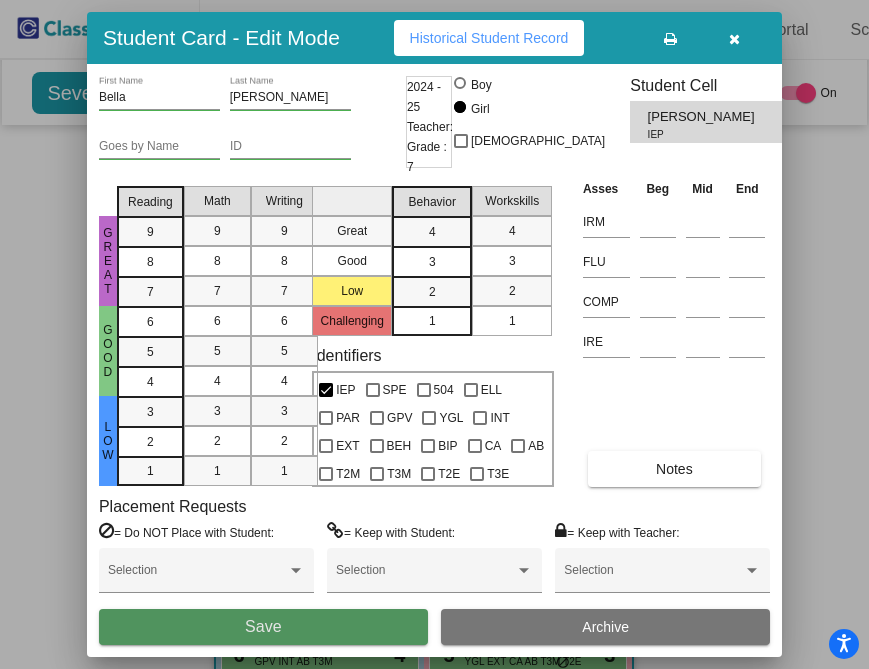 click on "Save" at bounding box center (263, 627) 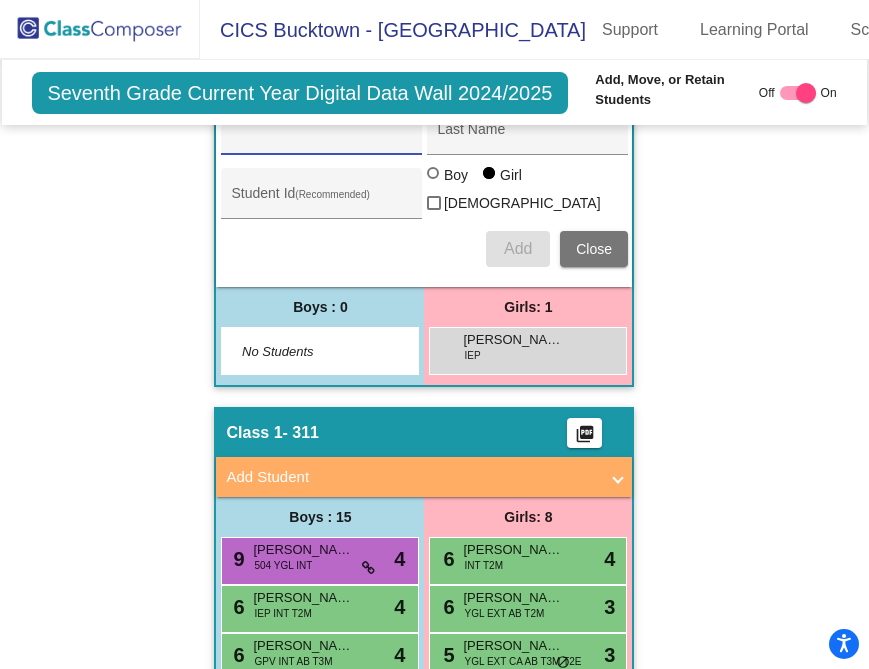 click on "First Name" at bounding box center [321, 137] 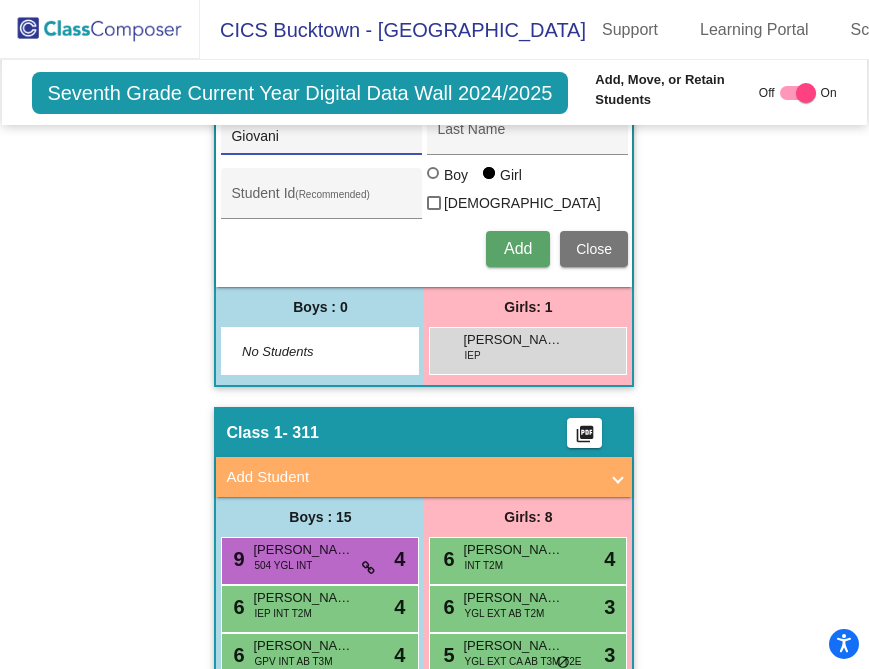 type on "Giovani" 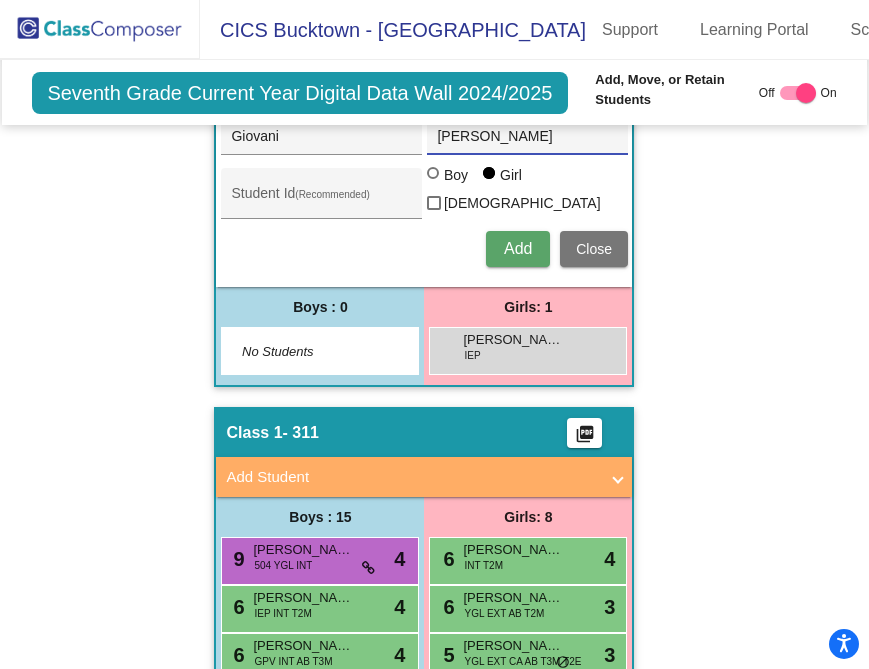 type on "[PERSON_NAME]" 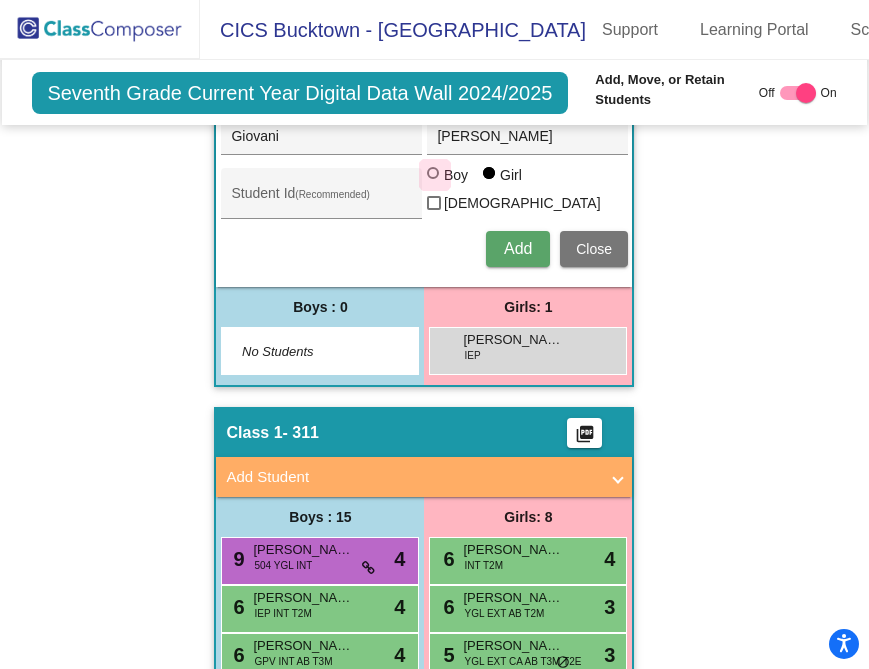 click at bounding box center [433, 173] 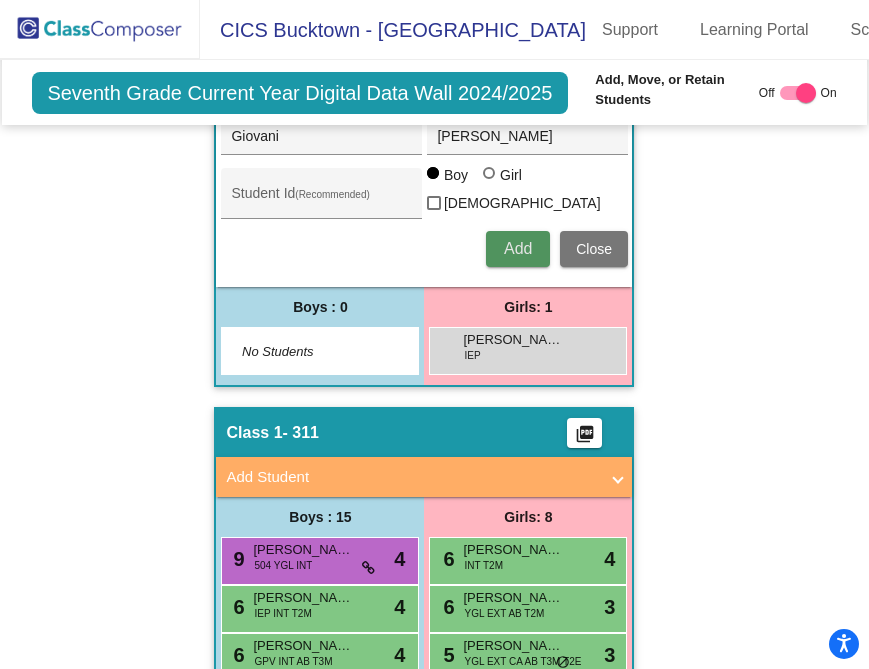 click on "Add" at bounding box center [518, 248] 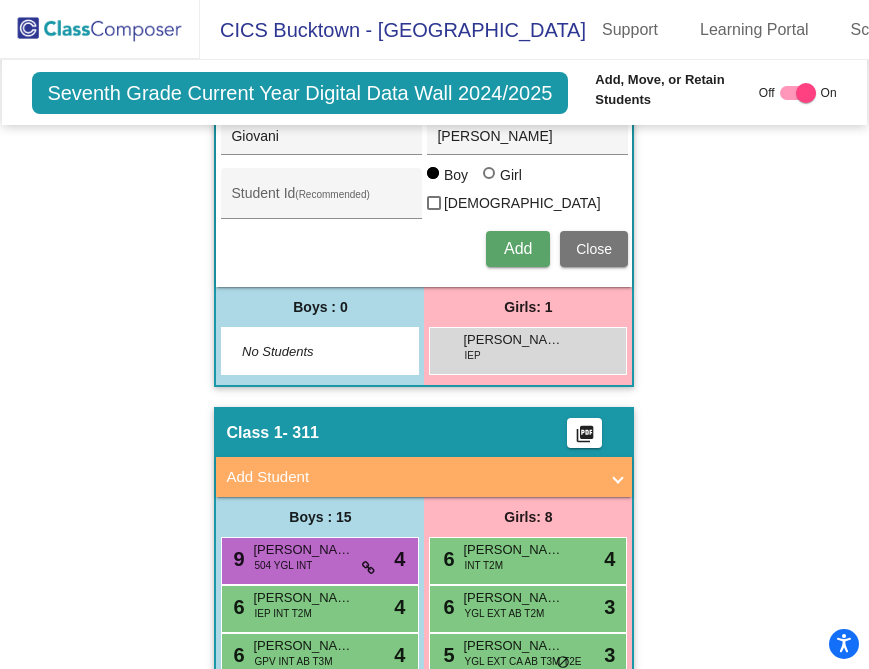 type 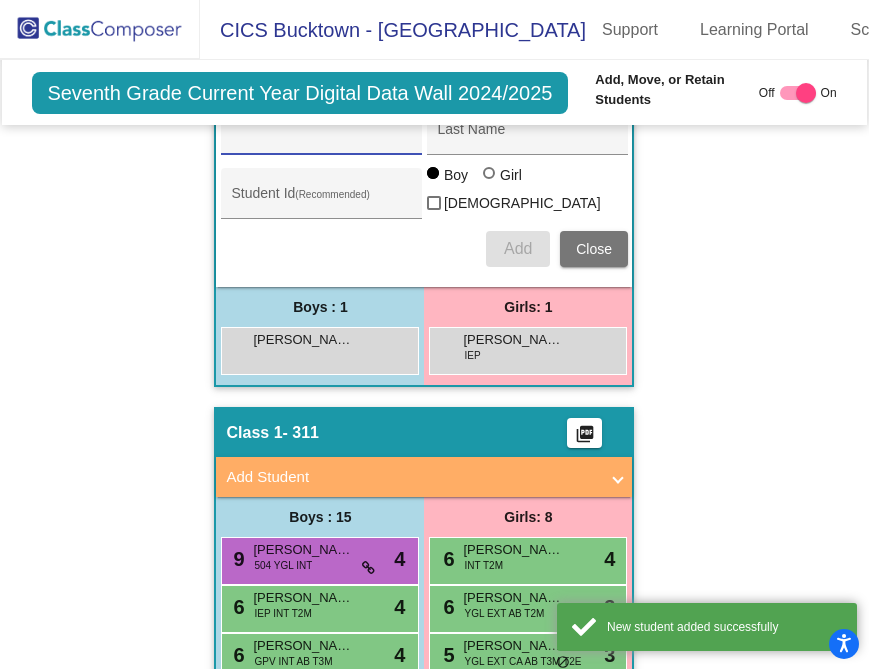 click on "First Name" at bounding box center [321, 137] 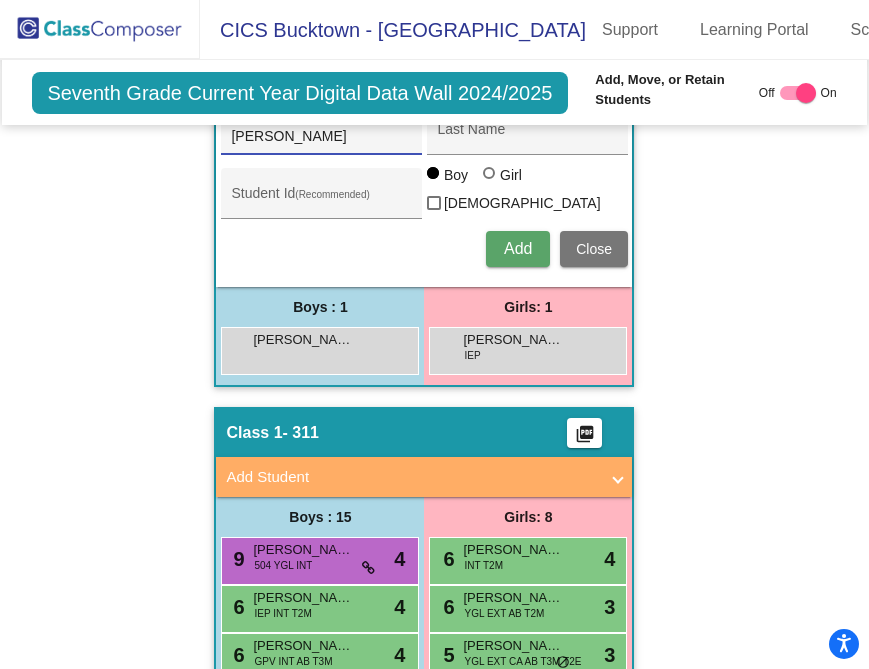 type on "[PERSON_NAME]" 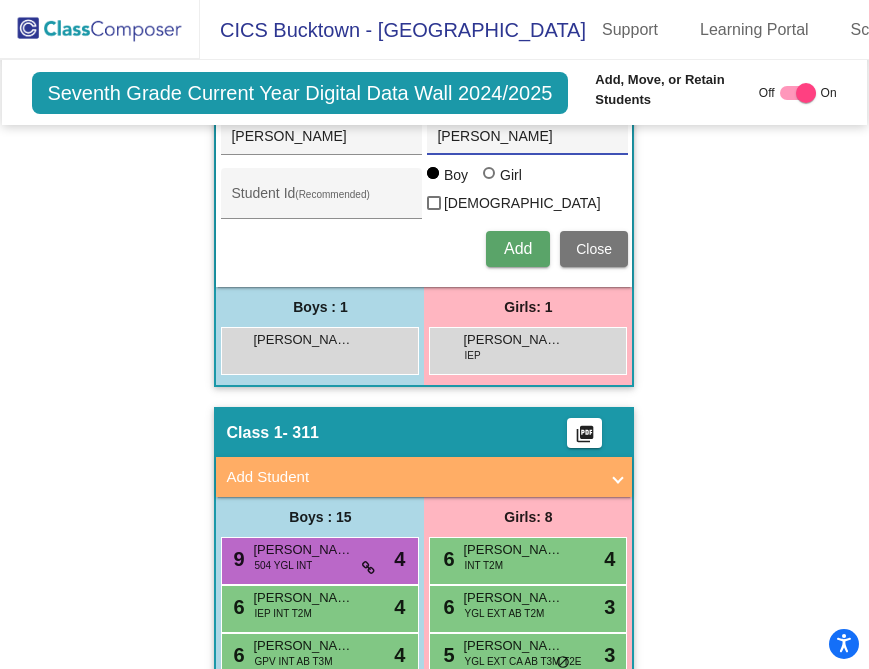 type on "[PERSON_NAME]" 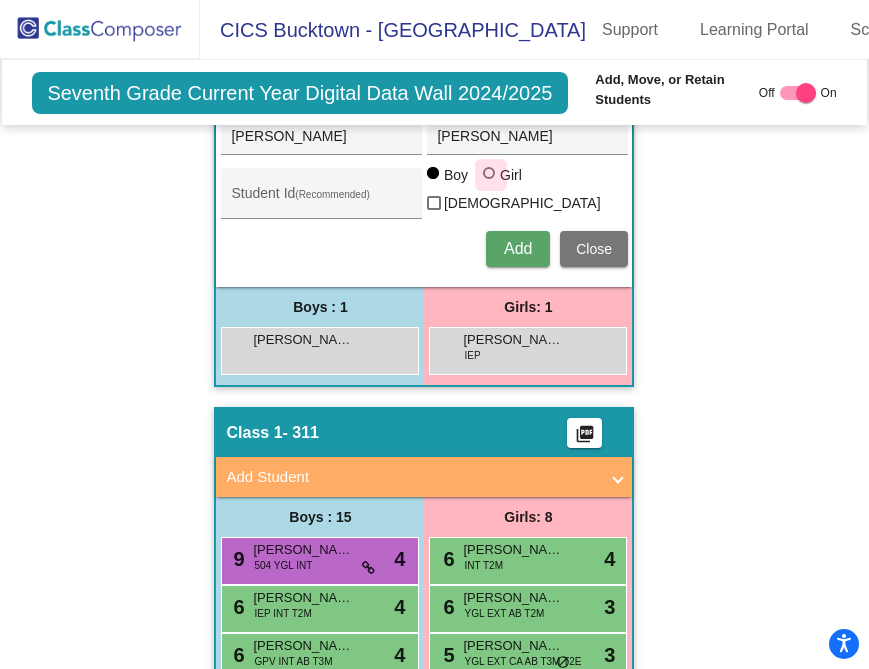 click at bounding box center [489, 173] 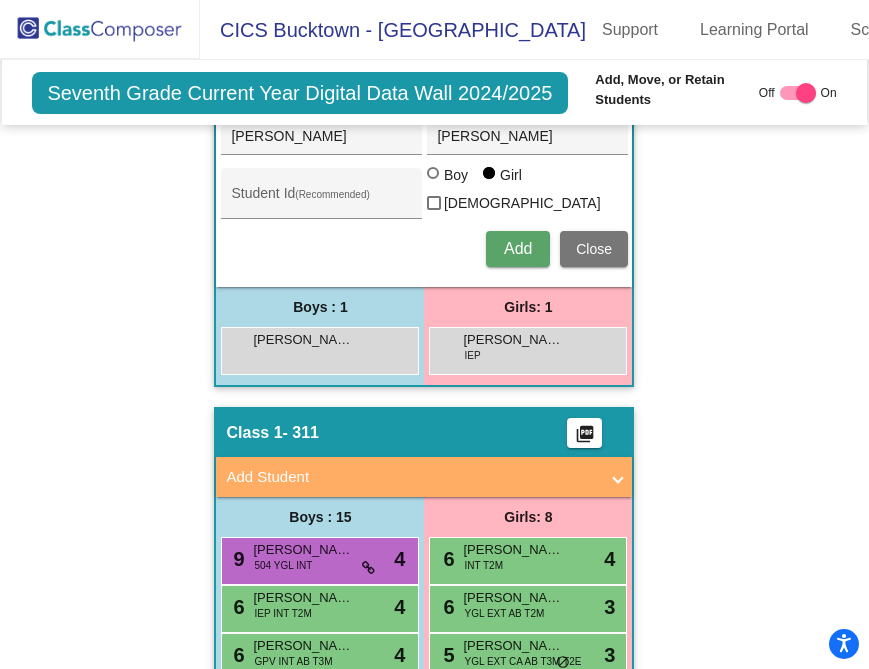 click on "Add" at bounding box center [518, 248] 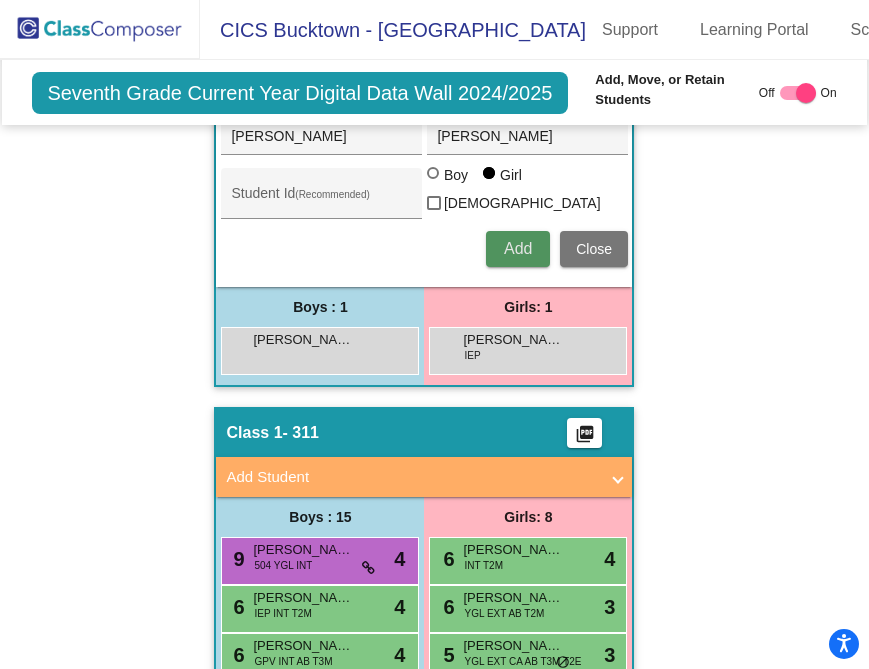 type 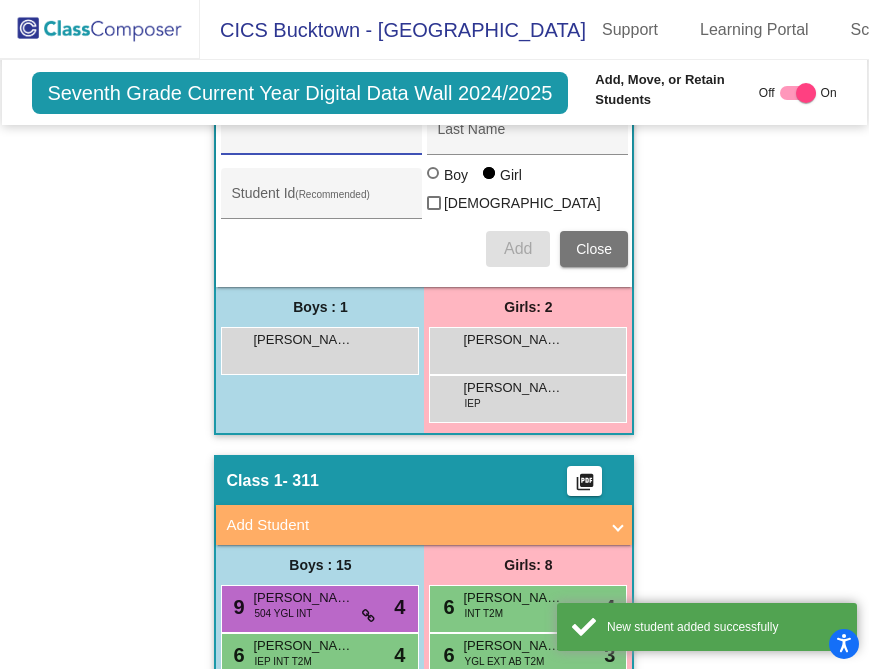click on "First Name" at bounding box center (321, 137) 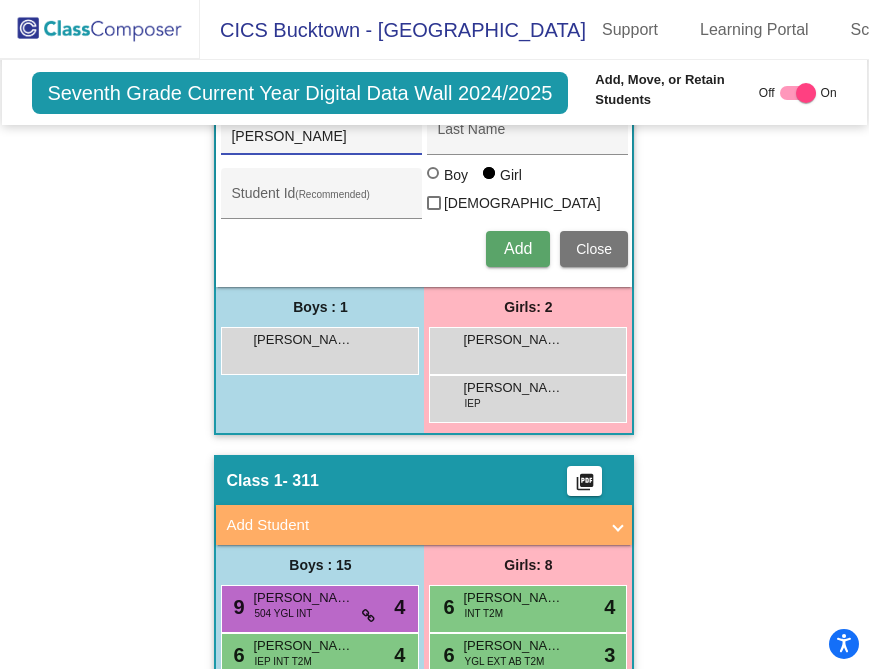 type on "[PERSON_NAME]" 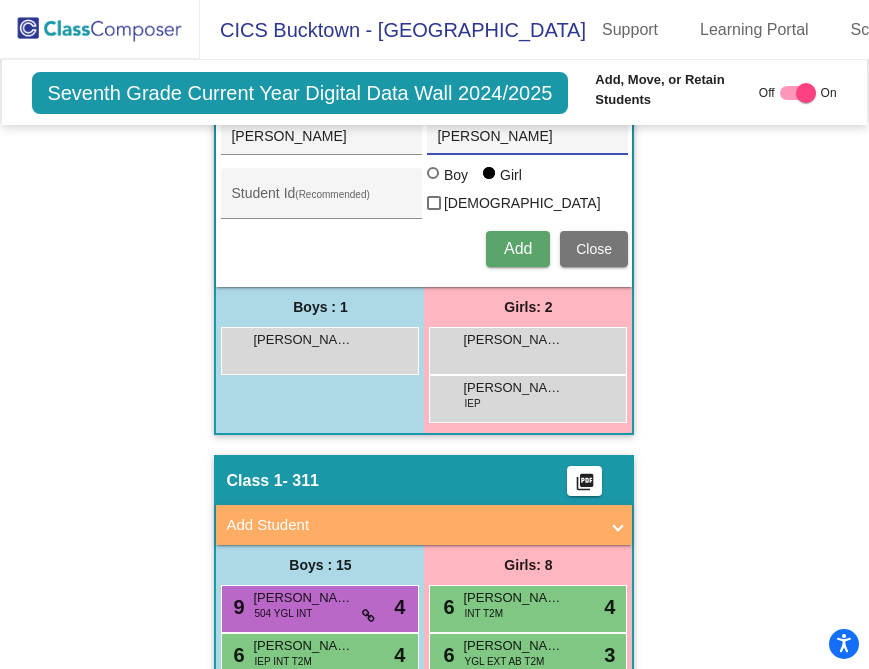 type on "[PERSON_NAME]" 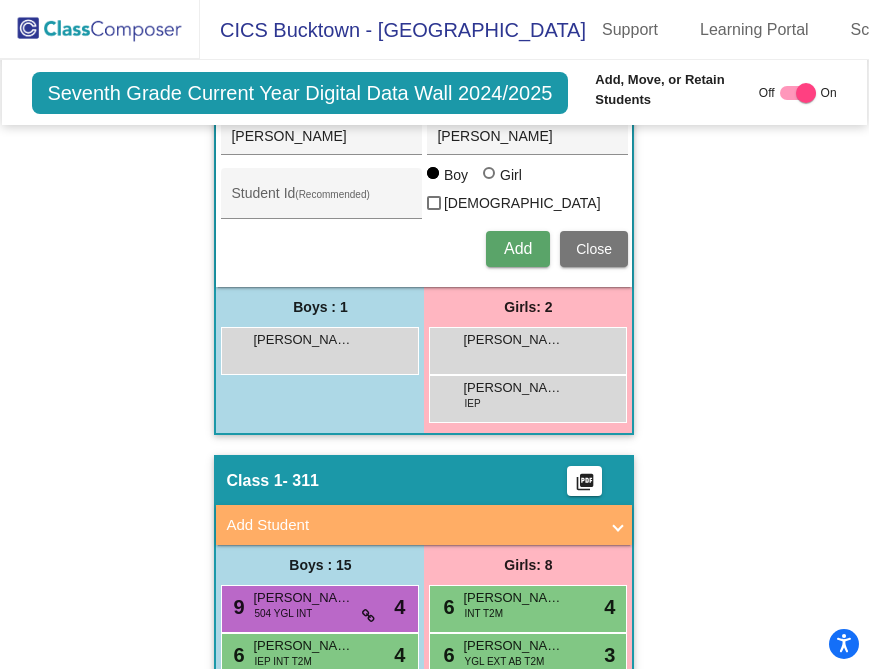 click on "Add" at bounding box center [518, 249] 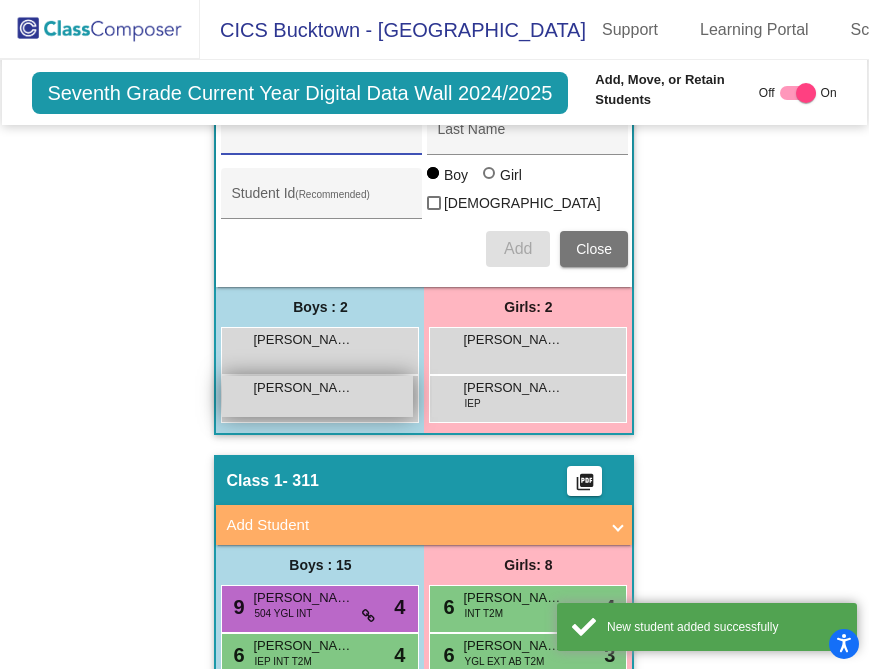 click on "[PERSON_NAME] lock do_not_disturb_alt" at bounding box center [317, 396] 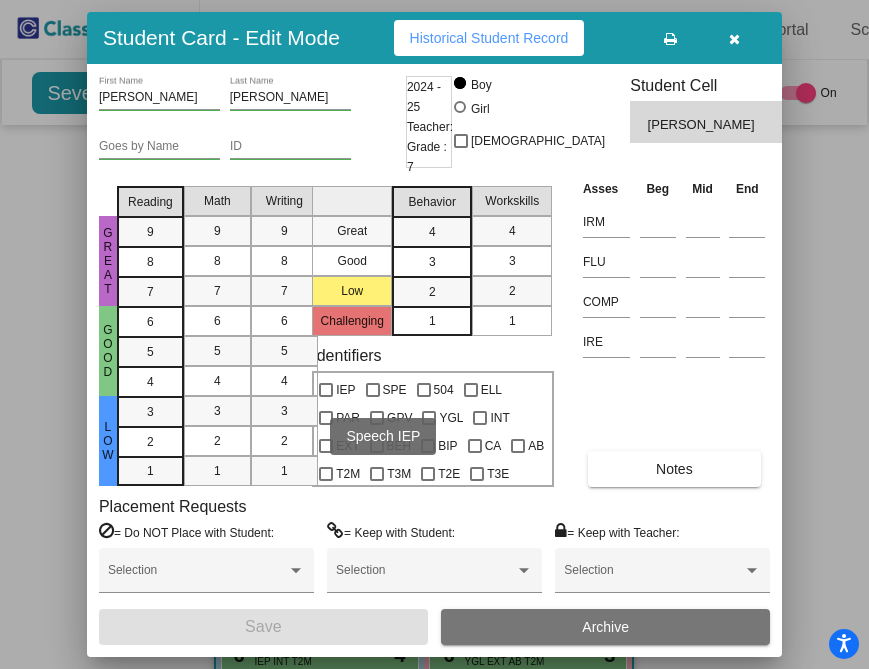 click at bounding box center (373, 390) 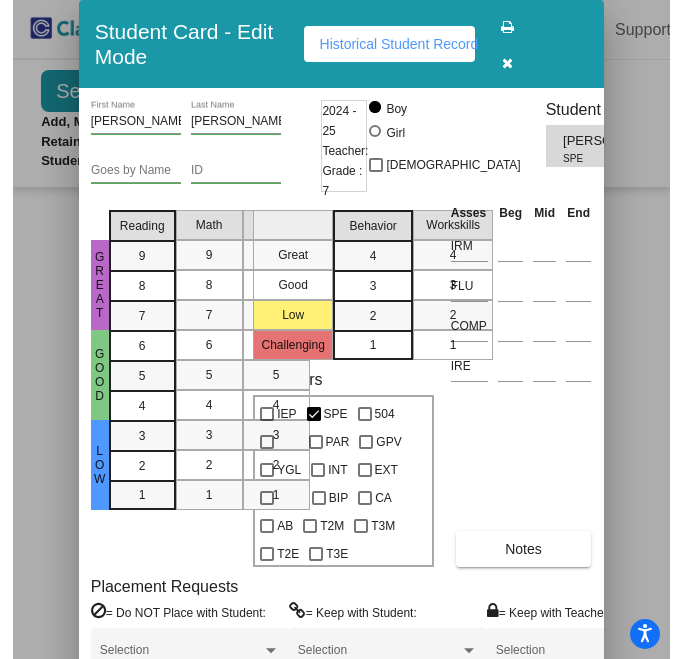 scroll, scrollTop: 735, scrollLeft: 0, axis: vertical 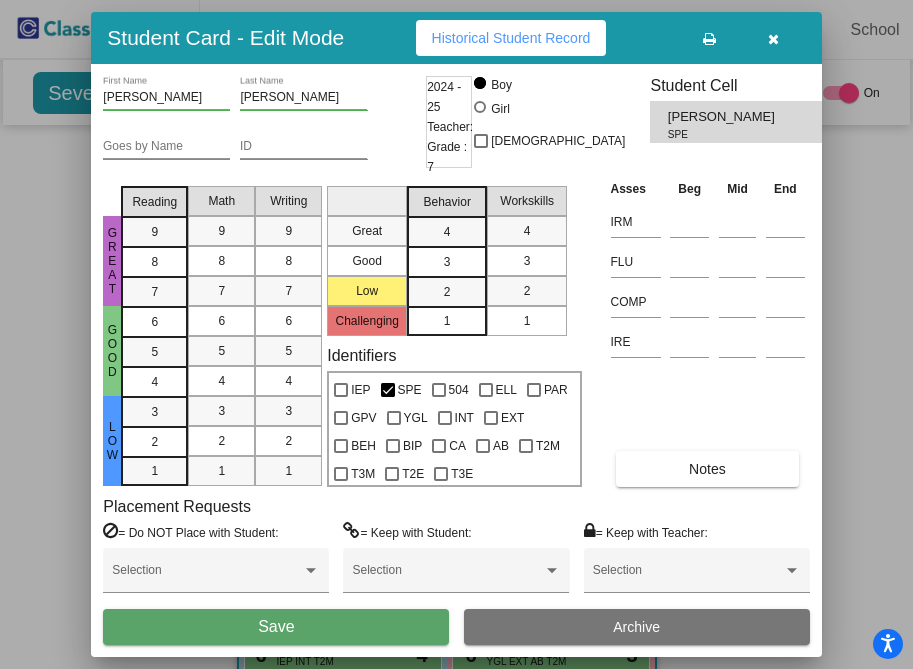 click on "Save" at bounding box center (276, 626) 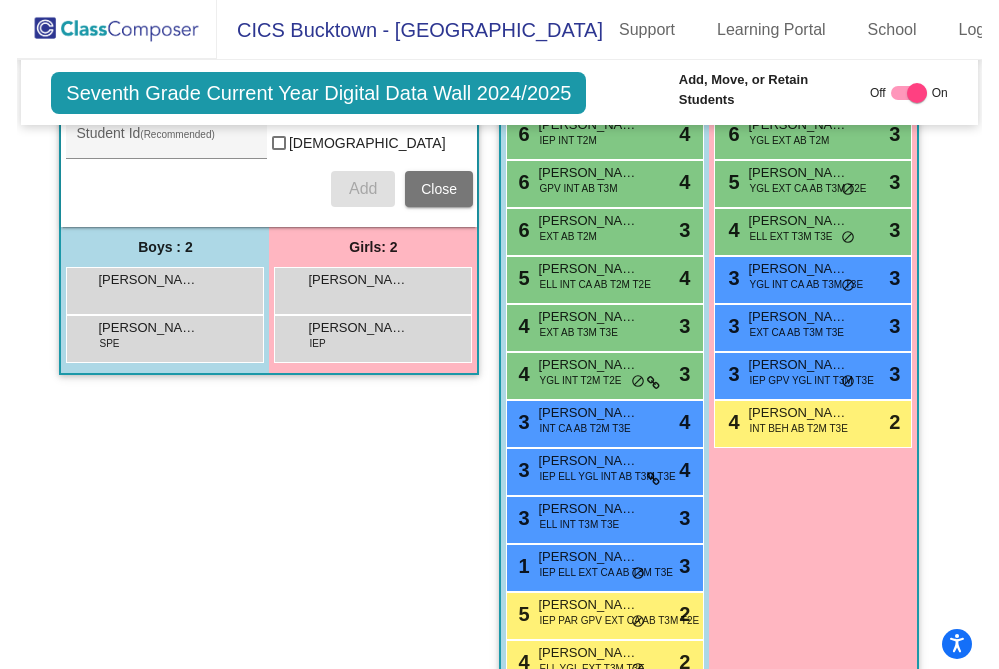 scroll, scrollTop: 638, scrollLeft: 0, axis: vertical 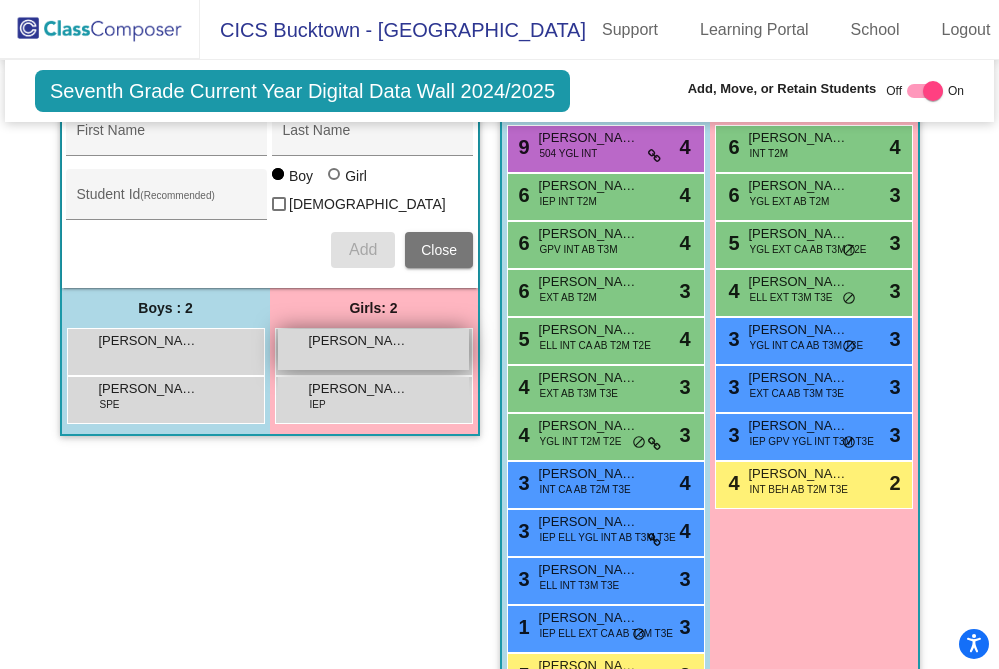 click on "[PERSON_NAME] lock do_not_disturb_alt" at bounding box center [373, 349] 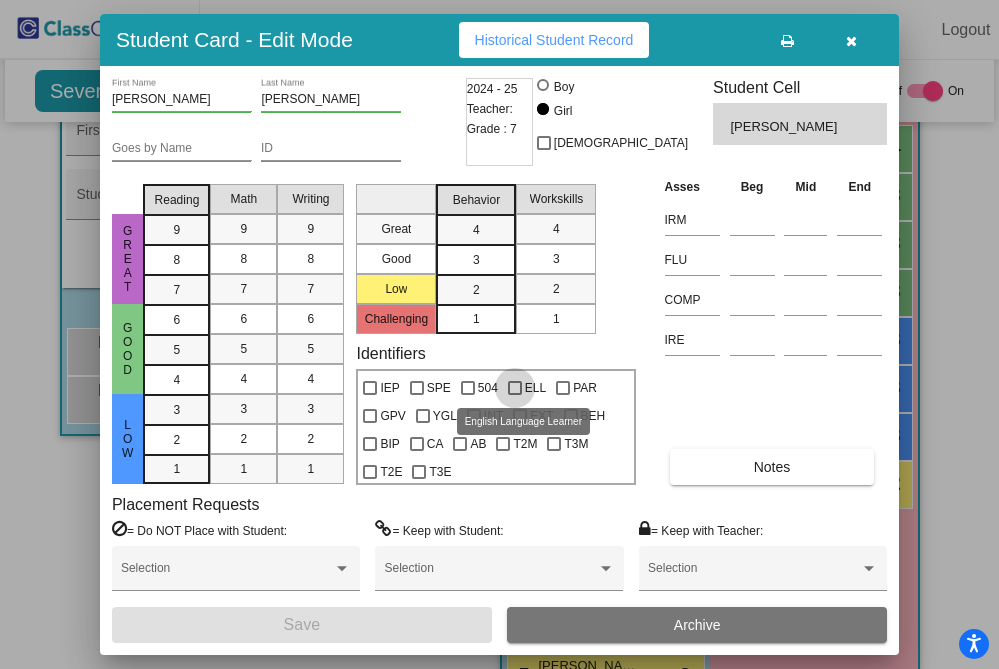click at bounding box center [515, 388] 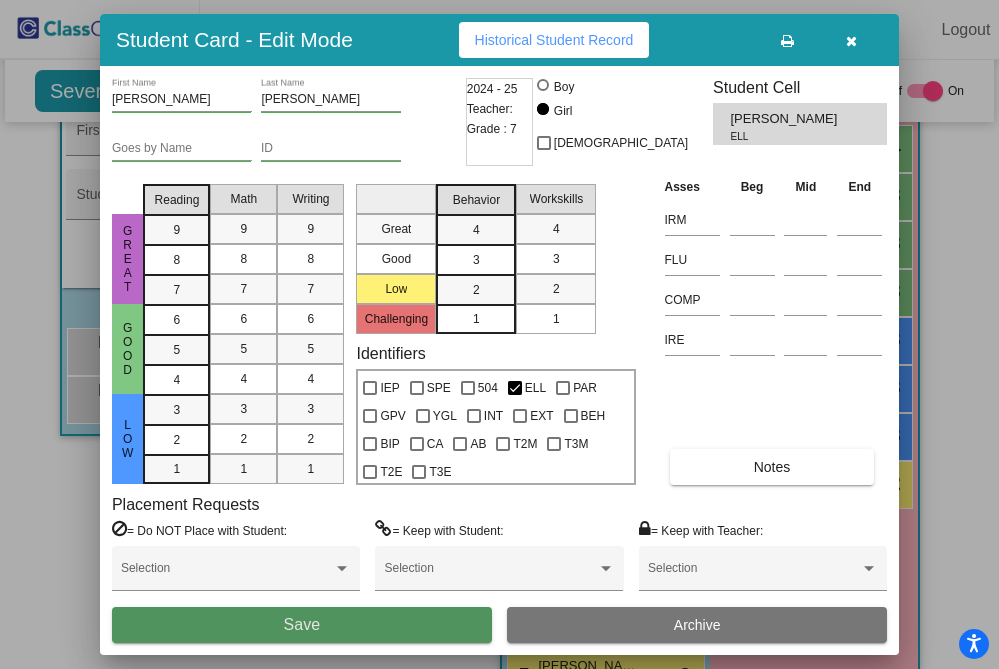 click on "Save" at bounding box center [302, 625] 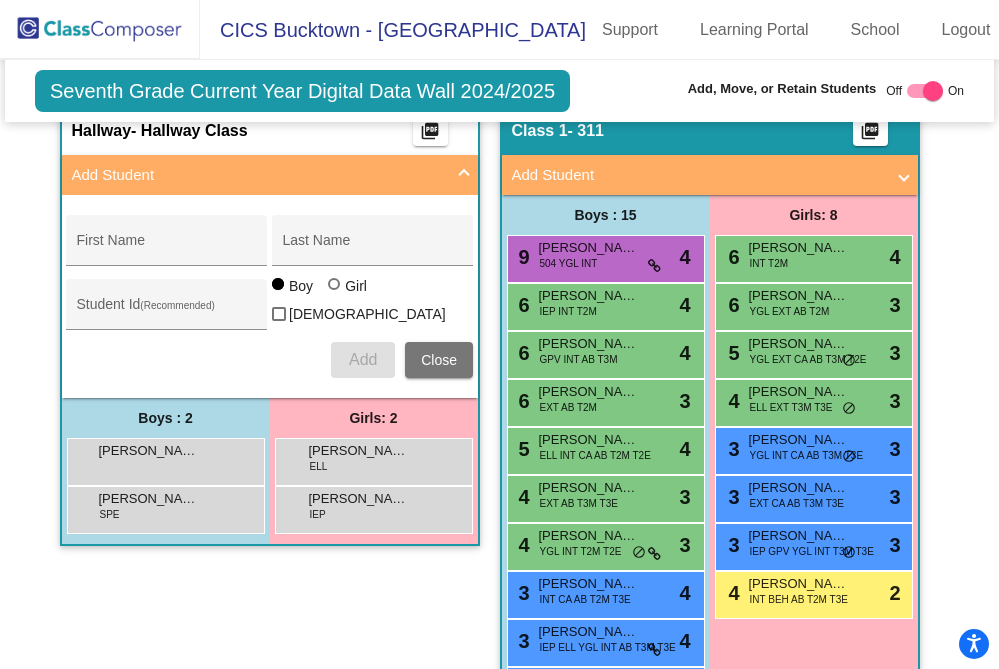 scroll, scrollTop: 303, scrollLeft: 0, axis: vertical 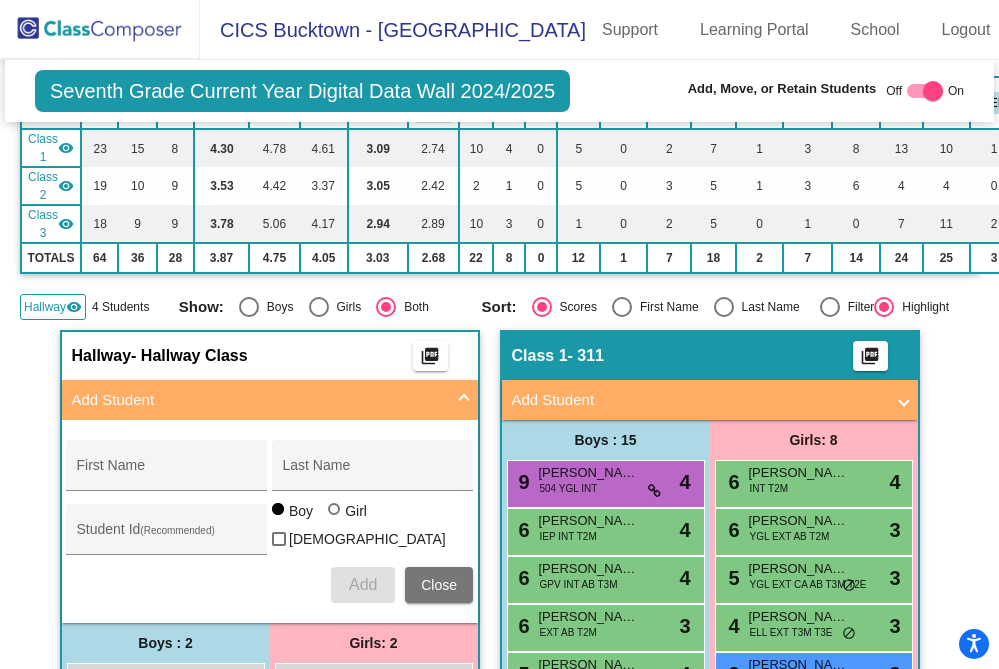 click on "Seventh Grade Current Year Digital Data Wall 2024/2025" 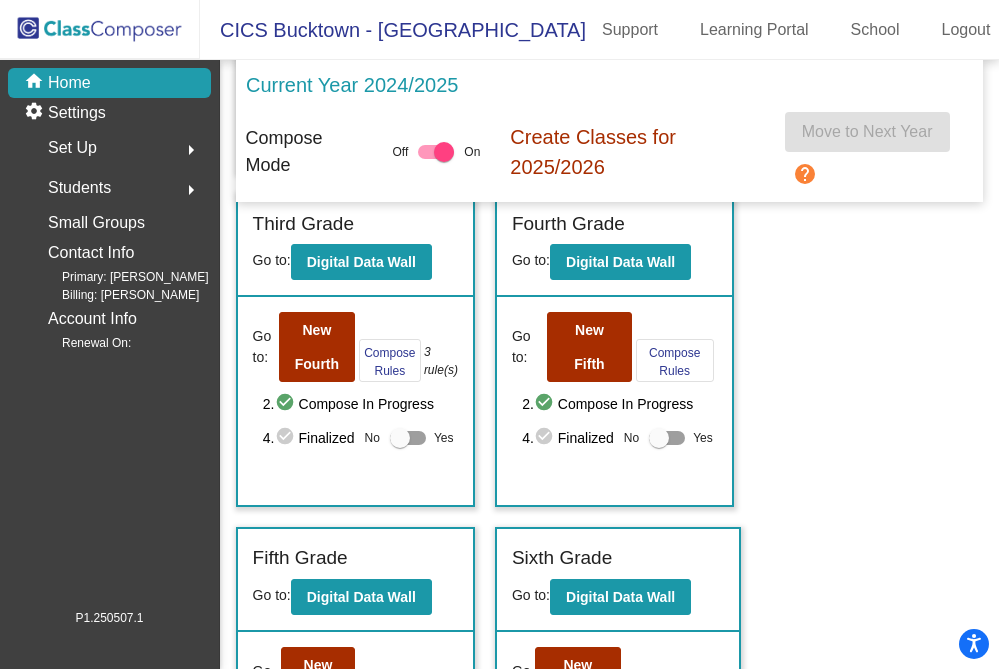 scroll, scrollTop: 758, scrollLeft: 0, axis: vertical 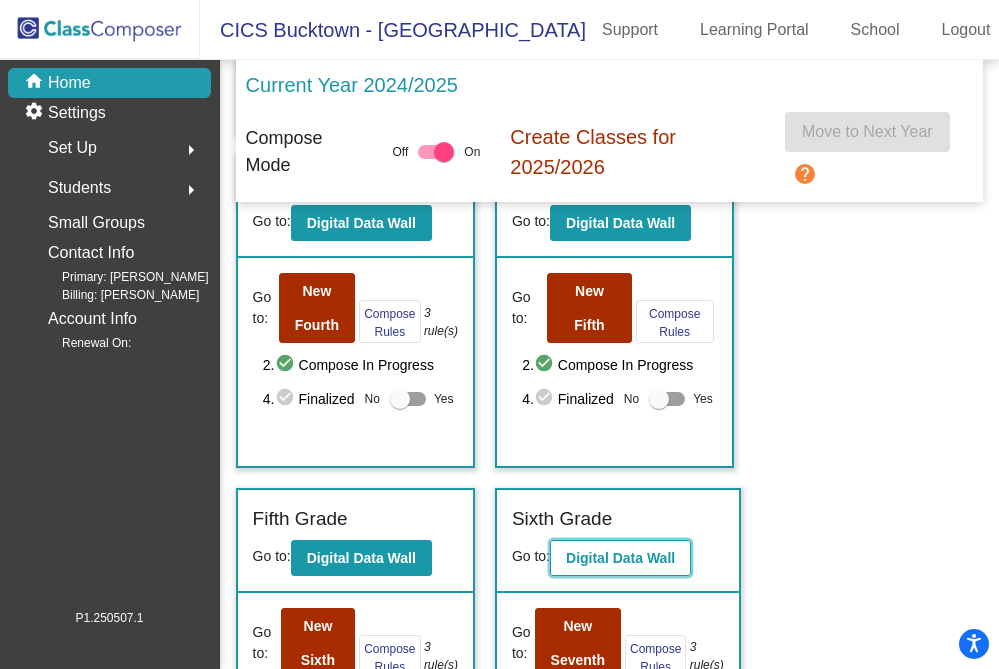 click on "Digital Data Wall" 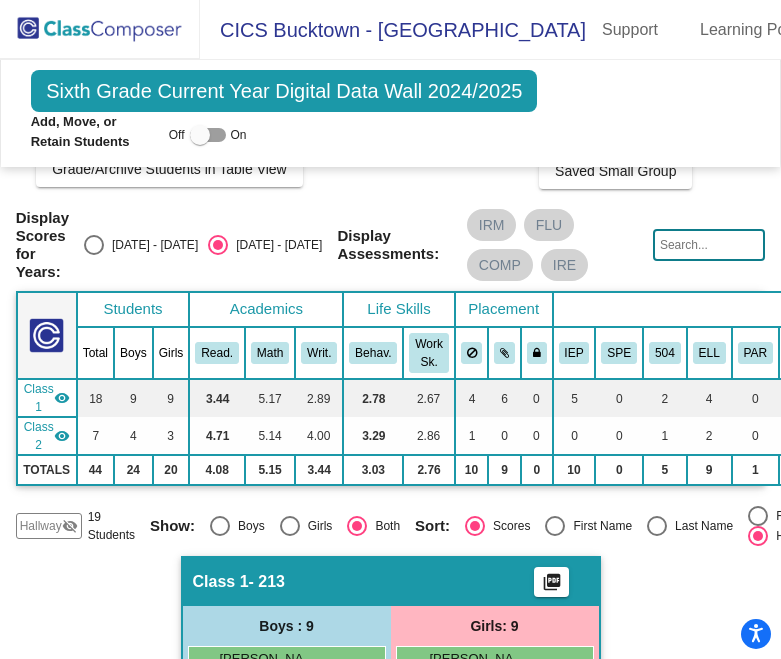 scroll, scrollTop: 191, scrollLeft: 0, axis: vertical 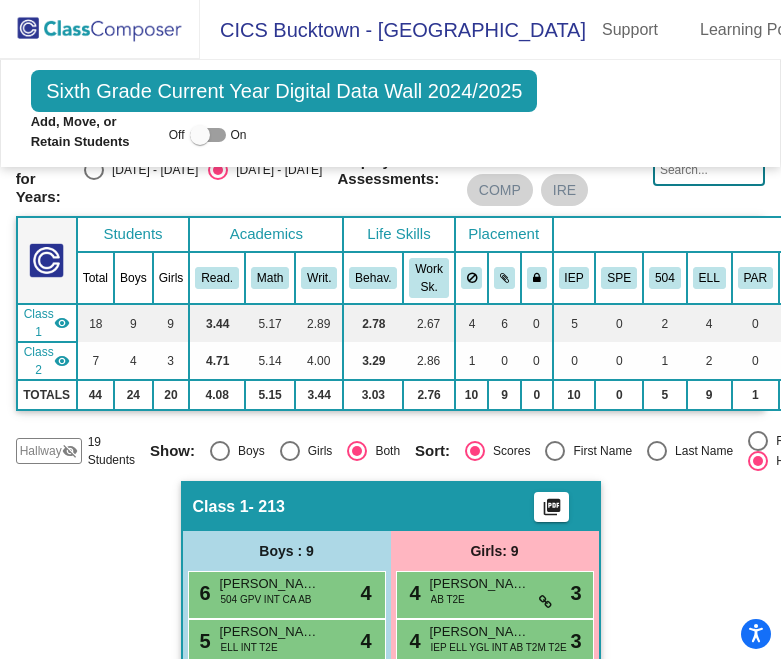click on "Hallway   visibility_off" 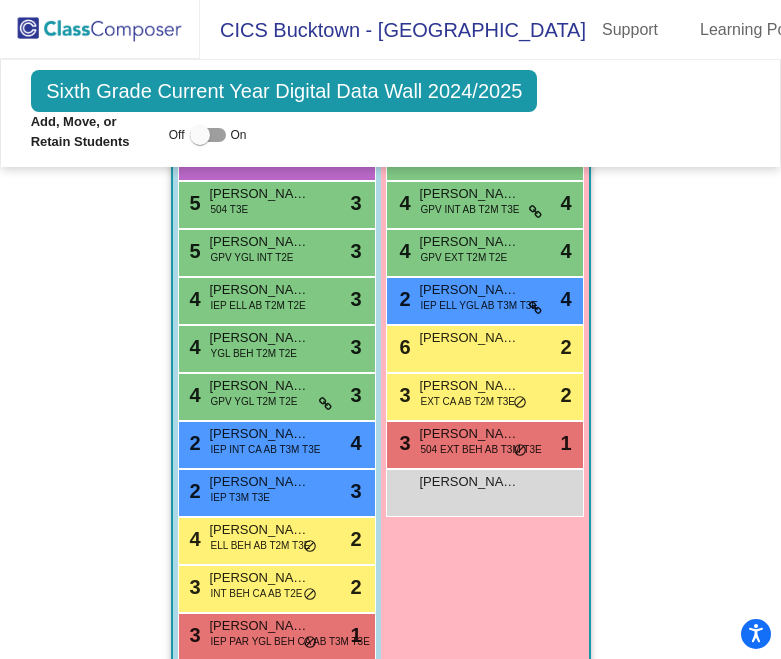 scroll, scrollTop: 646, scrollLeft: 0, axis: vertical 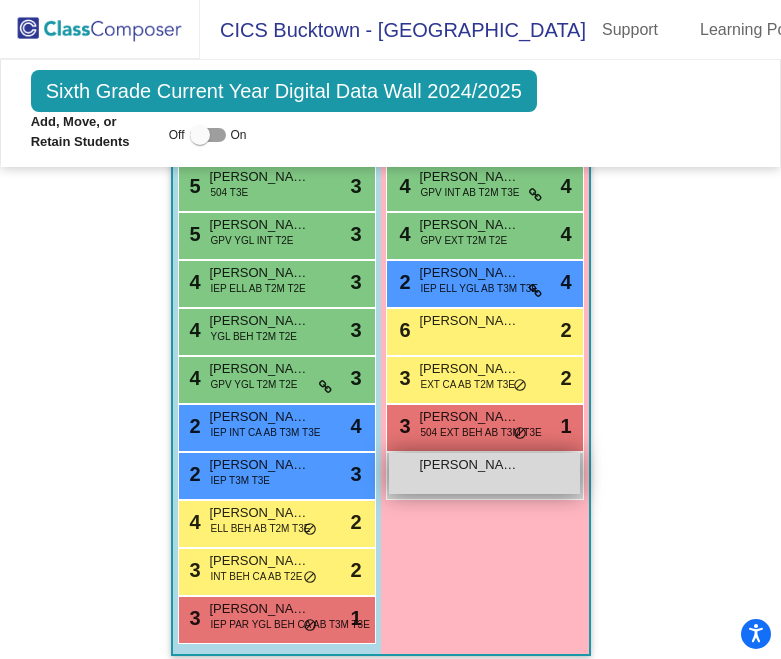 click on "[PERSON_NAME] lock do_not_disturb_alt" at bounding box center (484, 473) 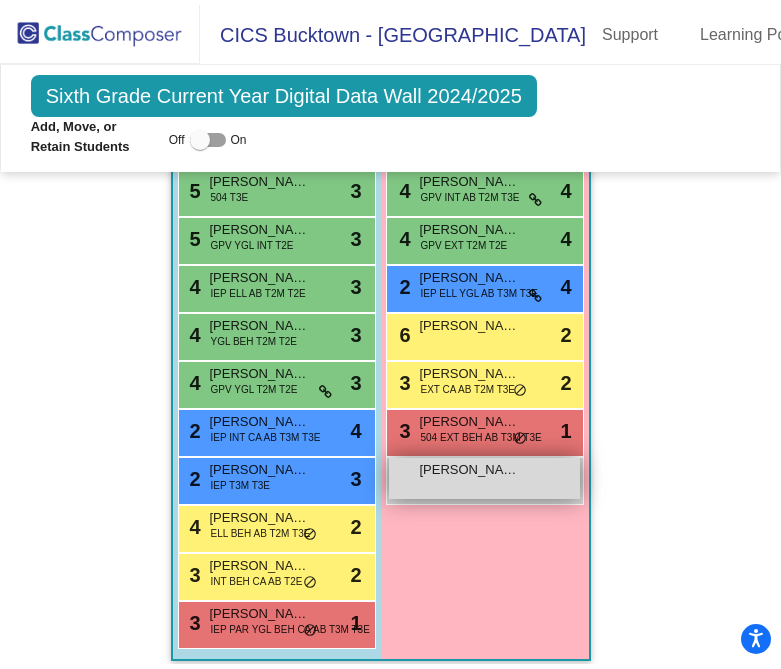 scroll, scrollTop: 0, scrollLeft: 0, axis: both 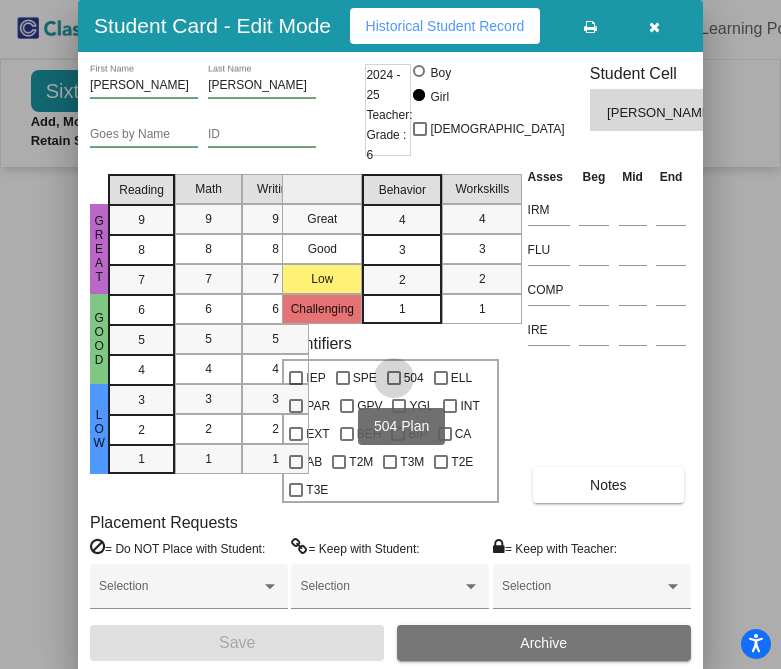click at bounding box center (394, 378) 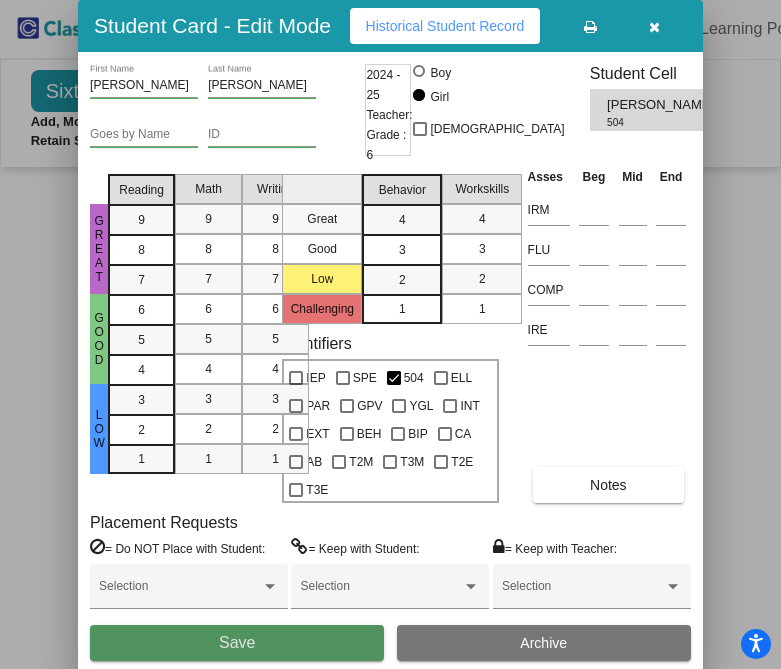 click on "Save" at bounding box center (237, 643) 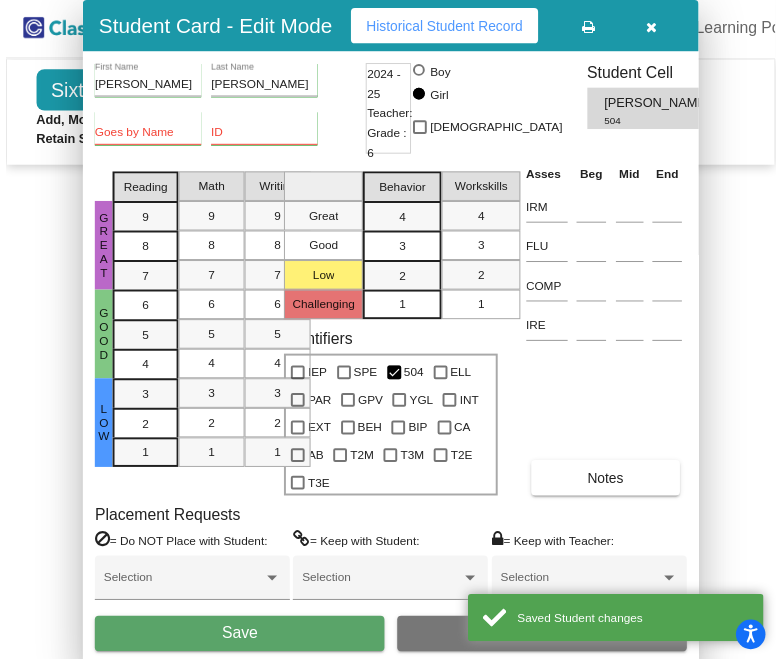 scroll, scrollTop: 0, scrollLeft: 0, axis: both 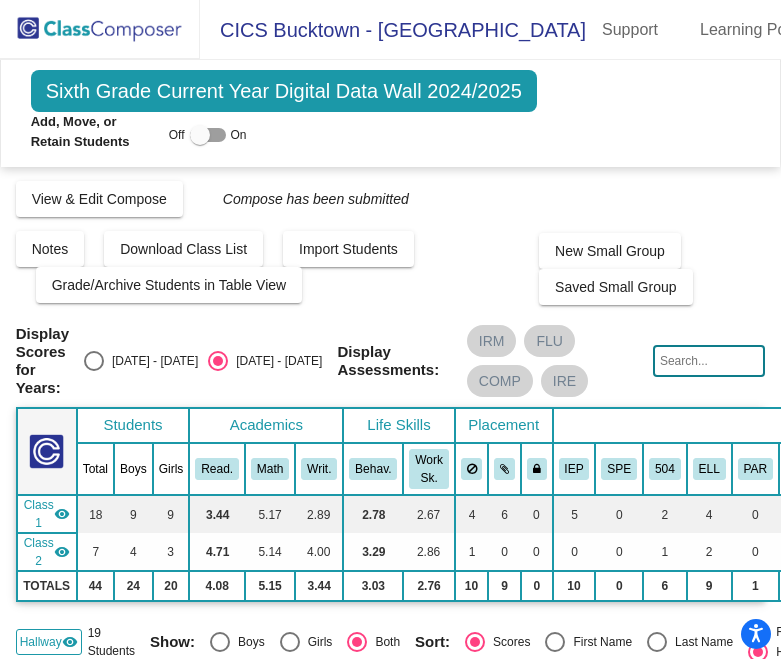 click 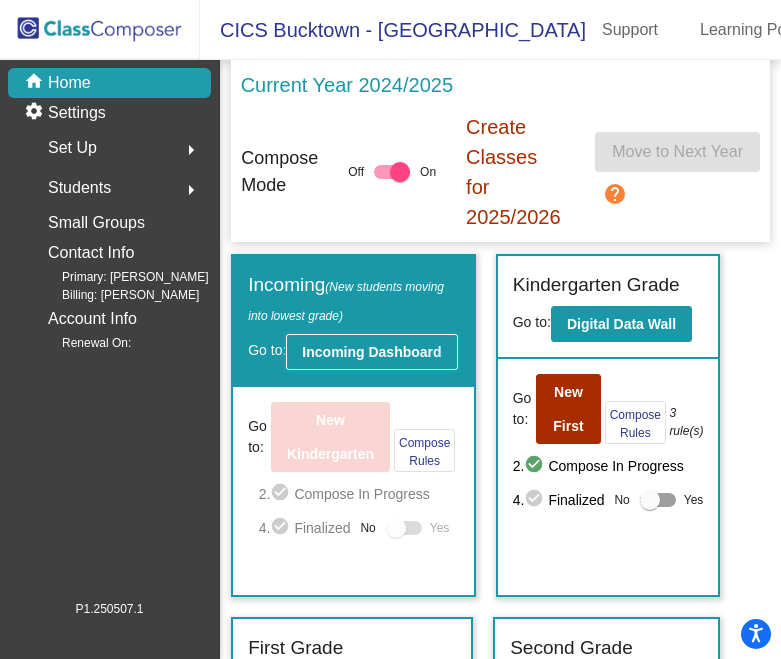 click on "Incoming Dashboard" 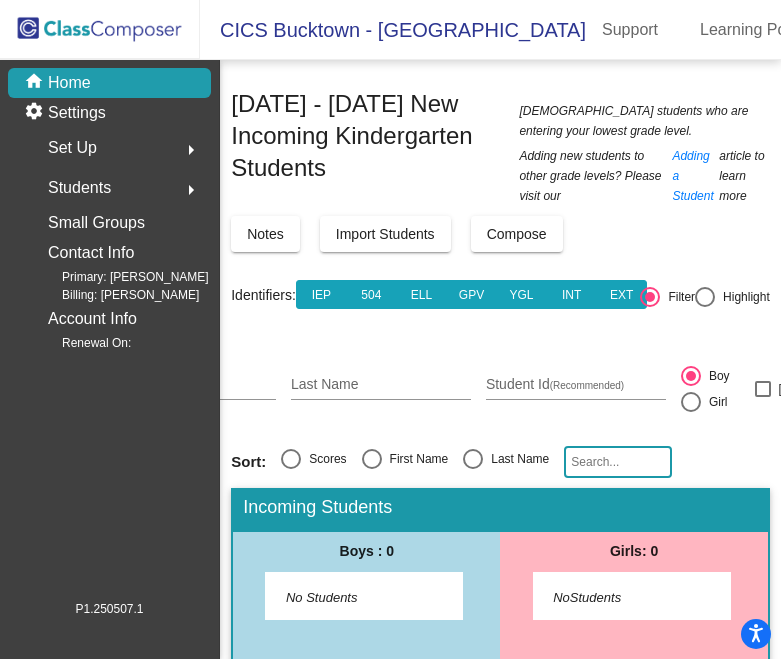 scroll, scrollTop: 0, scrollLeft: 0, axis: both 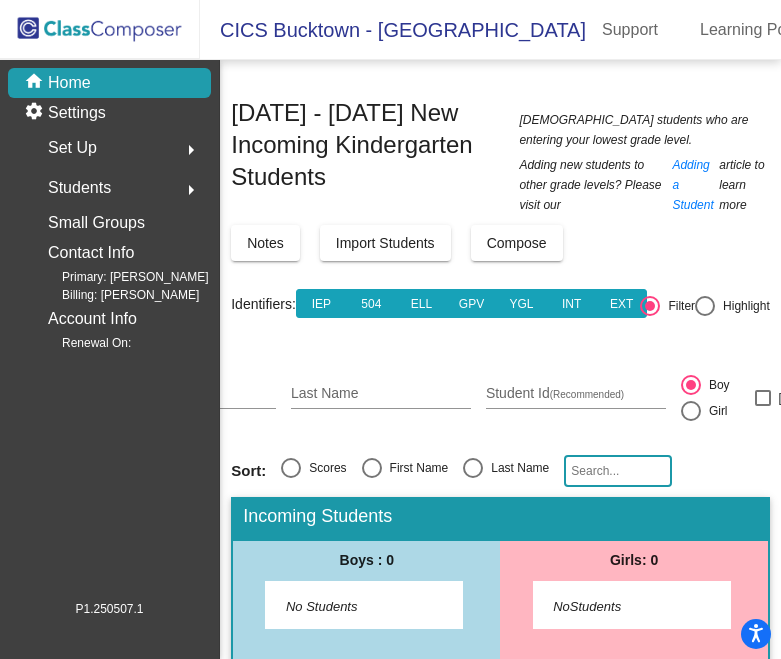 click on "Import Students" 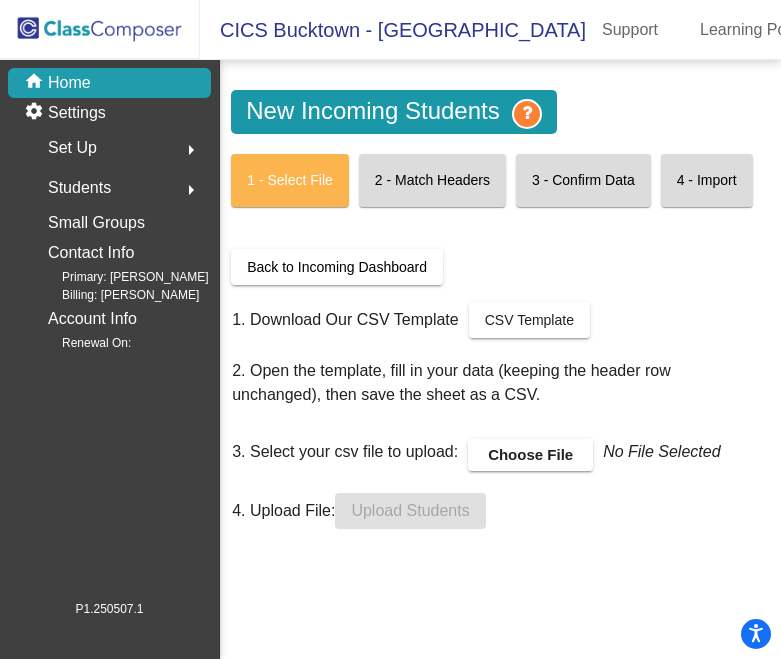 click on "Choose File" at bounding box center [530, 455] 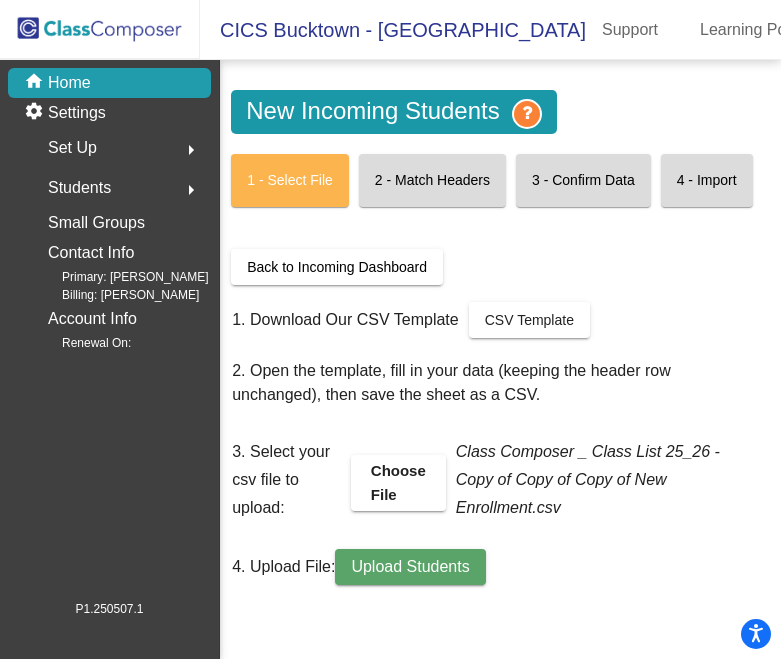 click on "Upload Students" at bounding box center (410, 567) 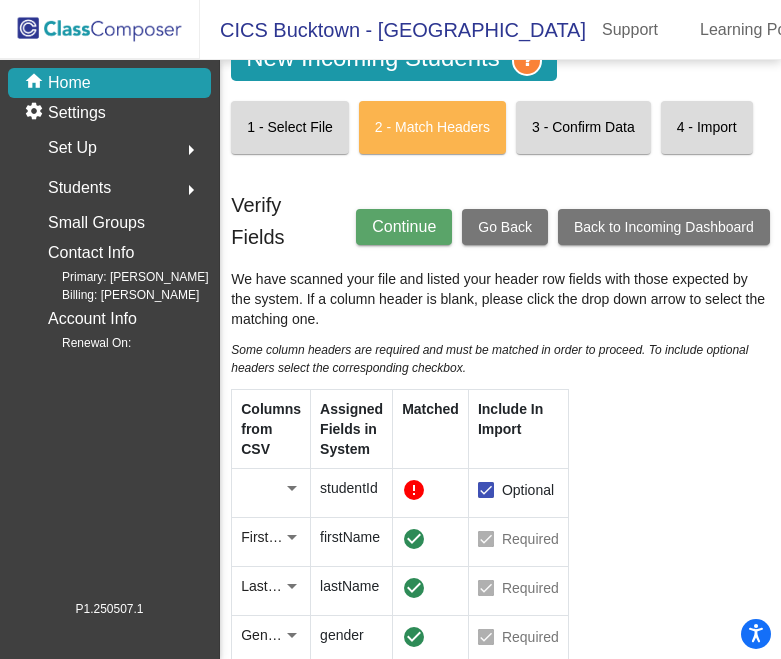 scroll, scrollTop: 61, scrollLeft: 0, axis: vertical 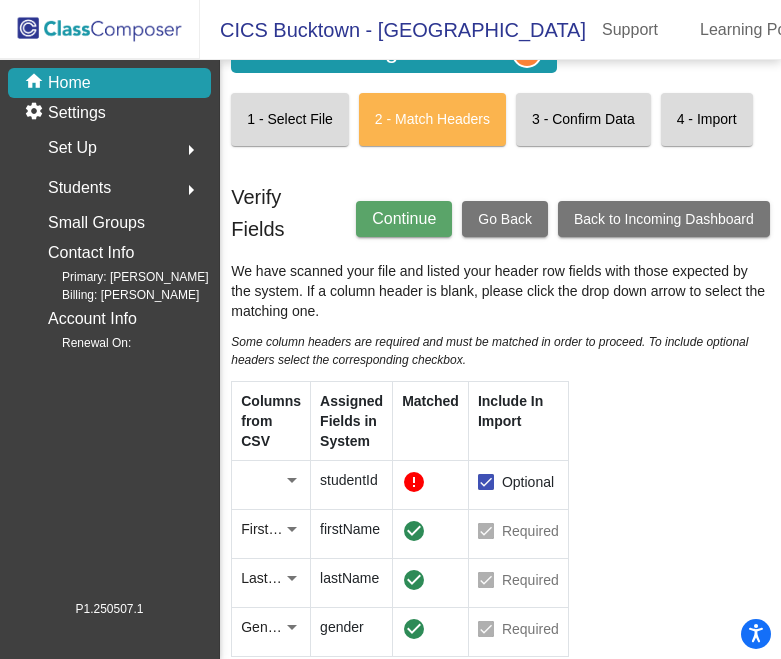 click at bounding box center [486, 482] 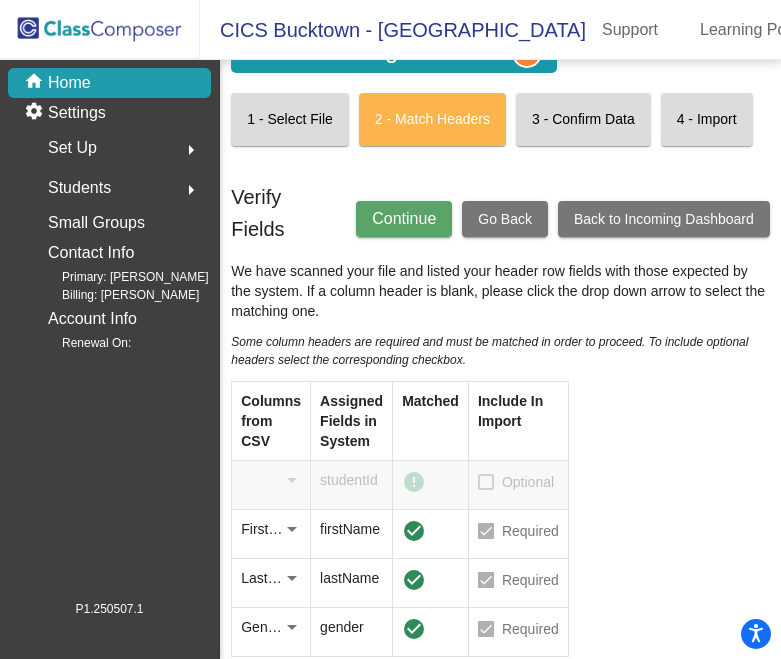 scroll, scrollTop: 10, scrollLeft: 0, axis: vertical 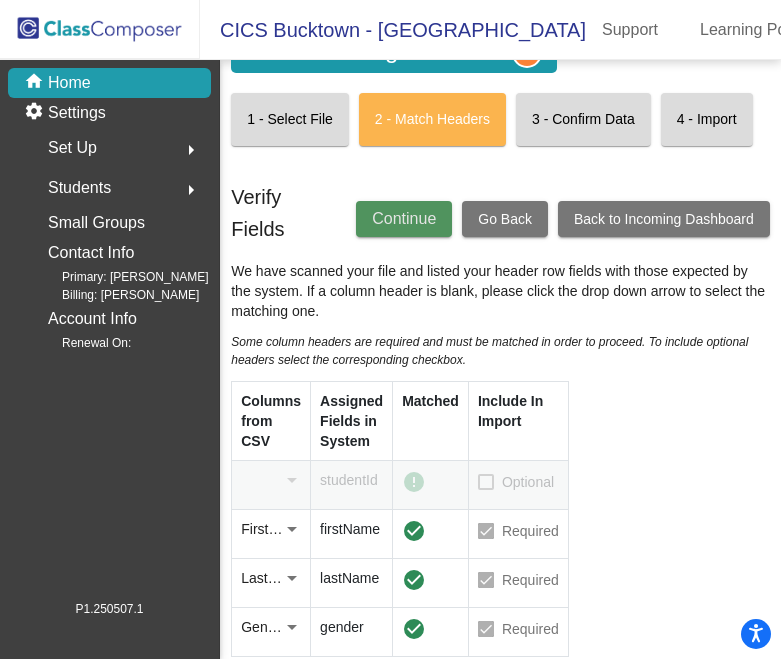 click on "Continue" 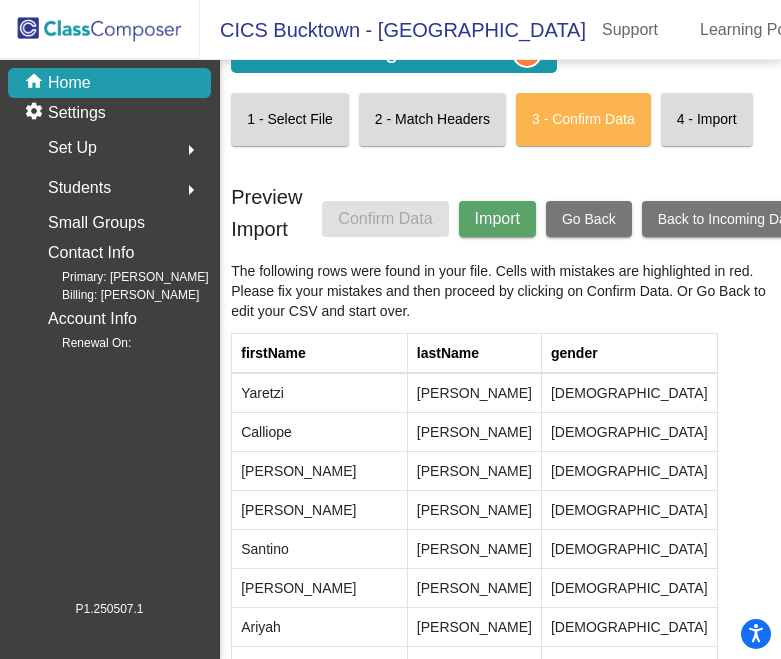 click on "Import" 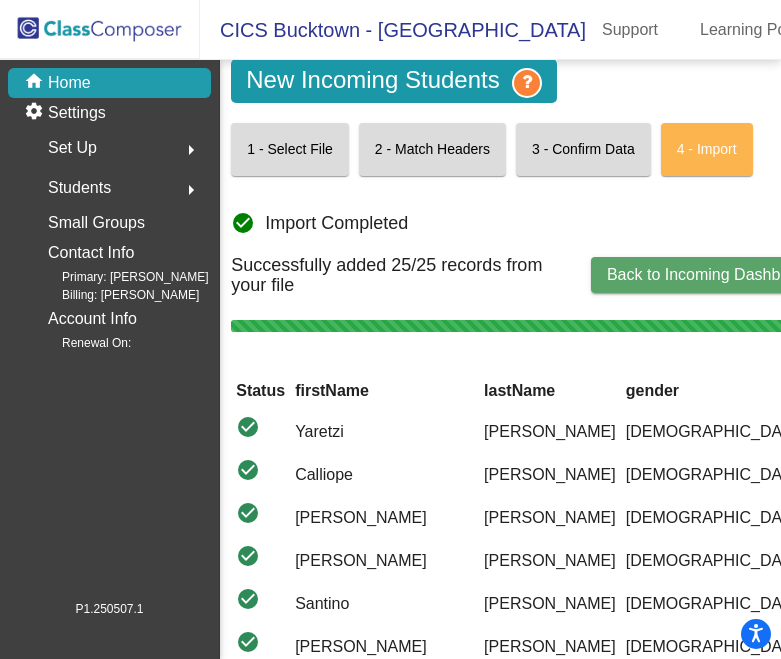 scroll, scrollTop: 0, scrollLeft: 0, axis: both 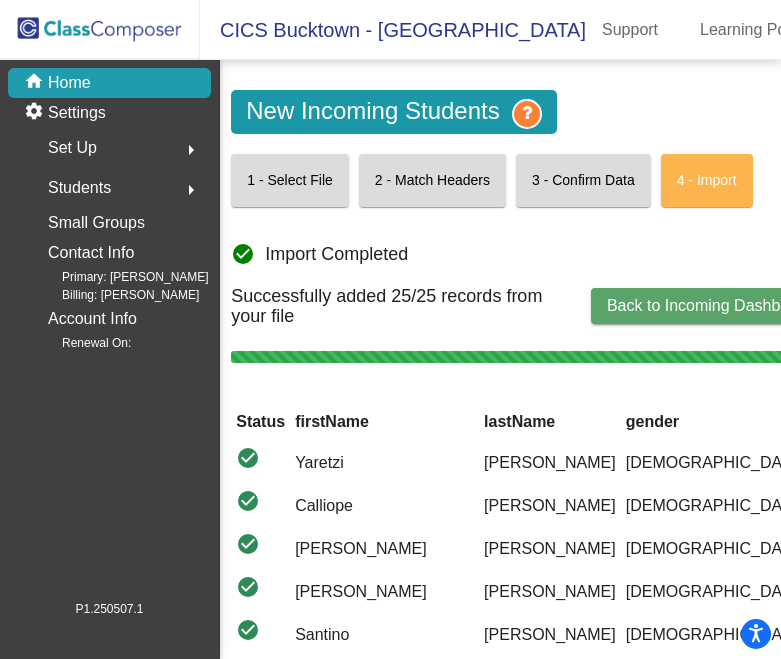 click on "Back to Incoming Dashboard" 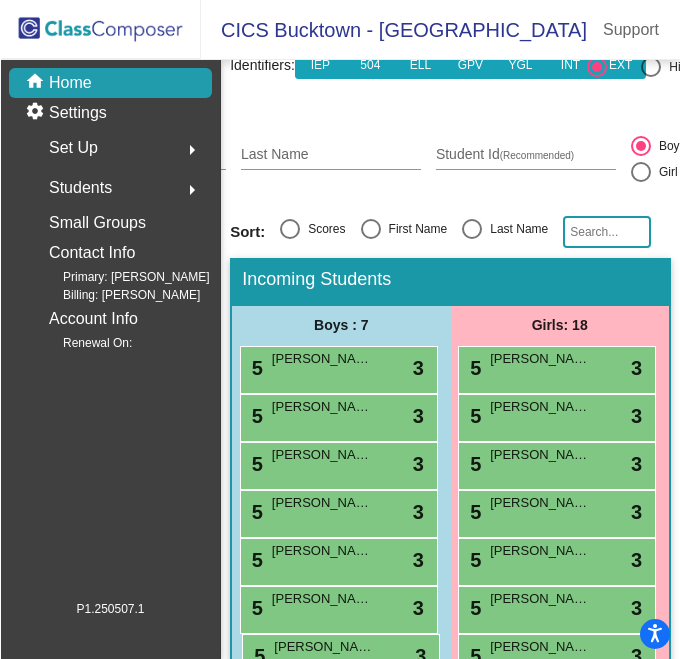 scroll, scrollTop: 278, scrollLeft: 0, axis: vertical 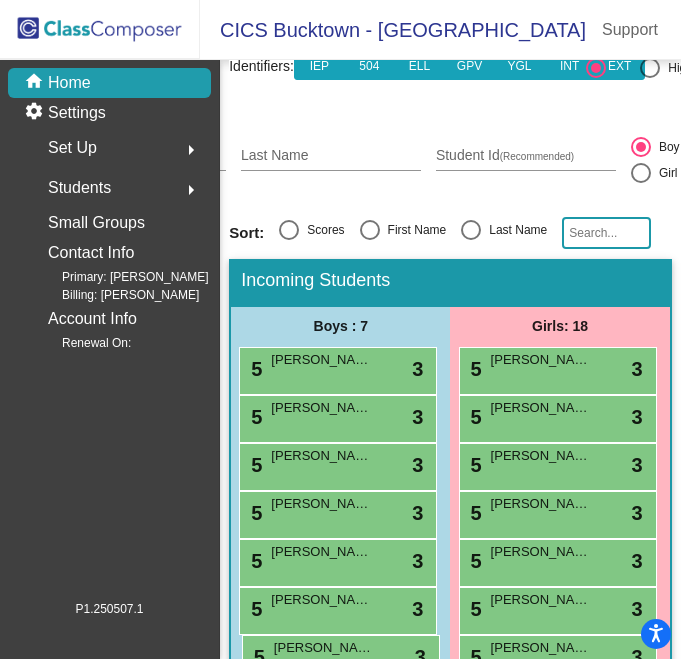 click on "5 [PERSON_NAME] lock do_not_disturb_alt 3" at bounding box center (558, 563) 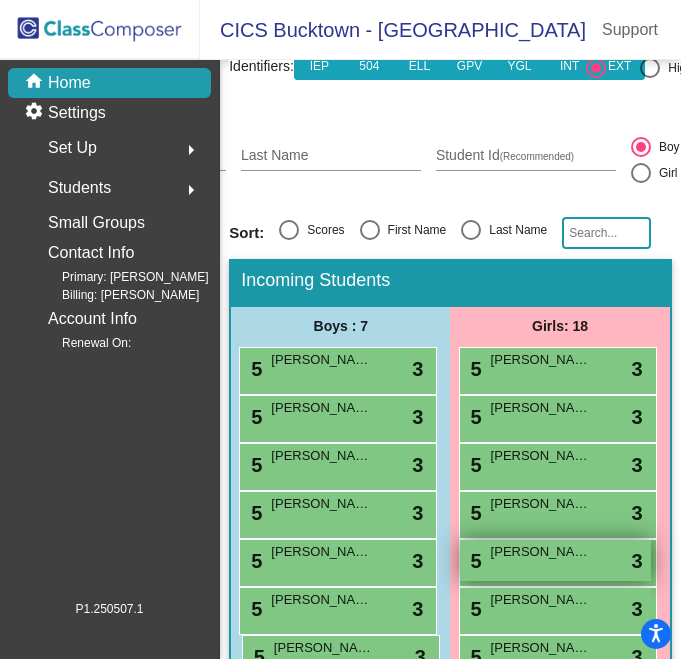 click on "5 [PERSON_NAME] lock do_not_disturb_alt 3" at bounding box center (555, 560) 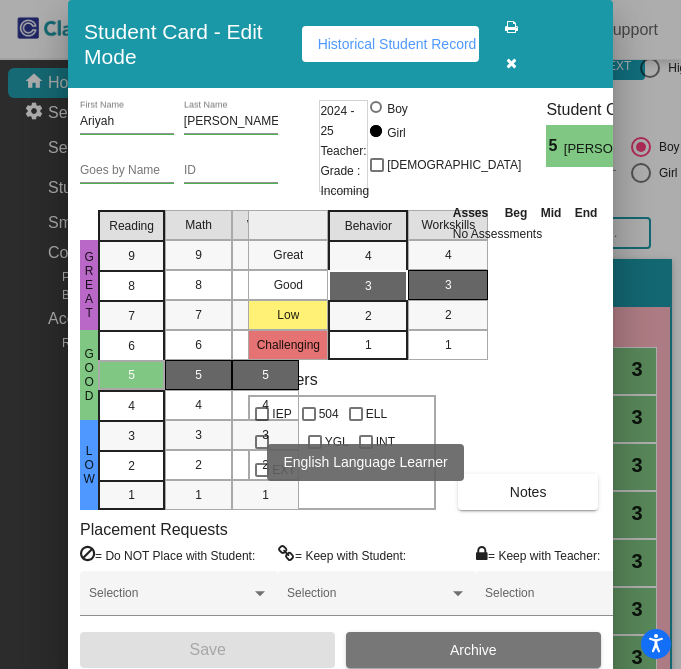 click at bounding box center (356, 414) 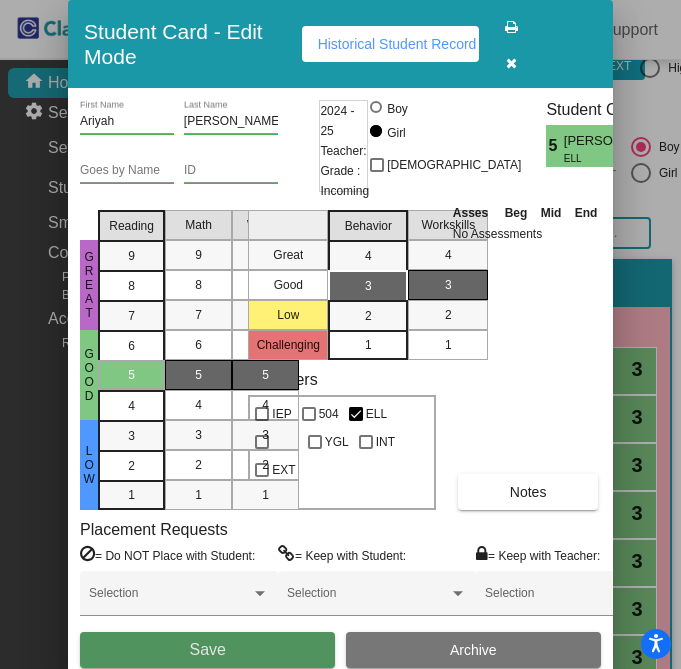 click on "Save" at bounding box center (207, 650) 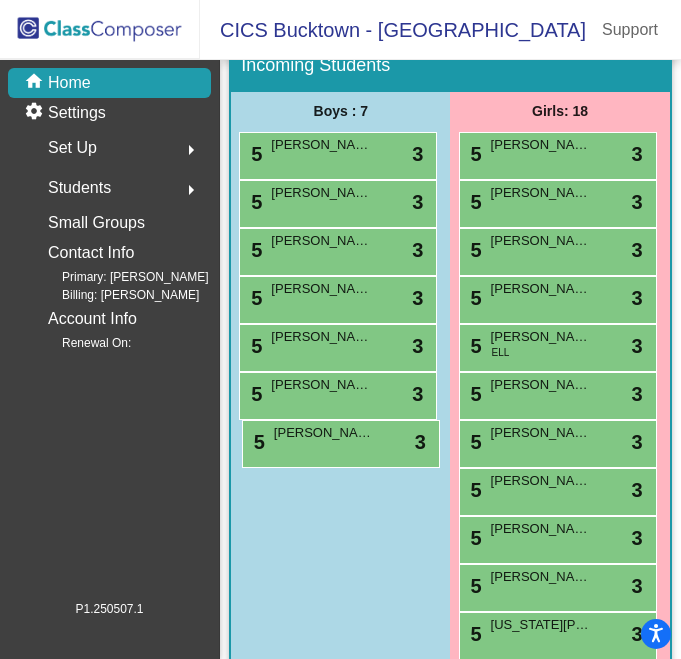 scroll, scrollTop: 533, scrollLeft: 0, axis: vertical 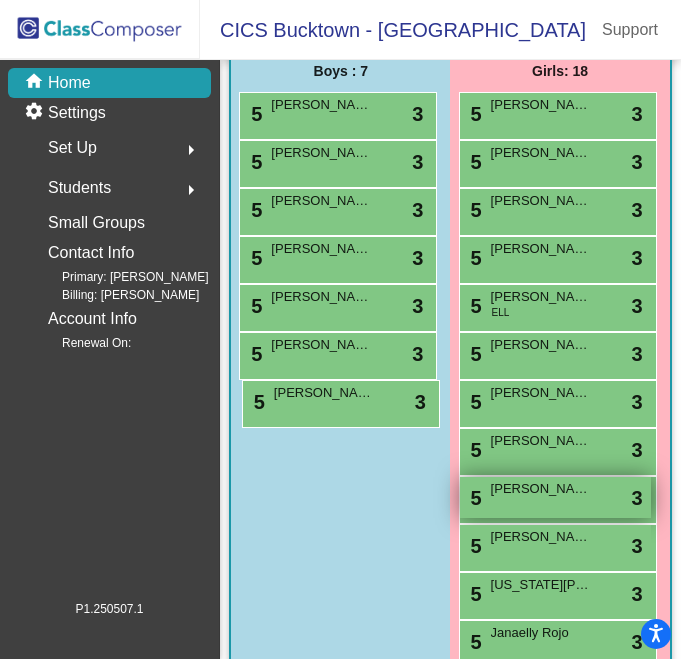 click on "5 [PERSON_NAME] lock do_not_disturb_alt 3" at bounding box center (555, 497) 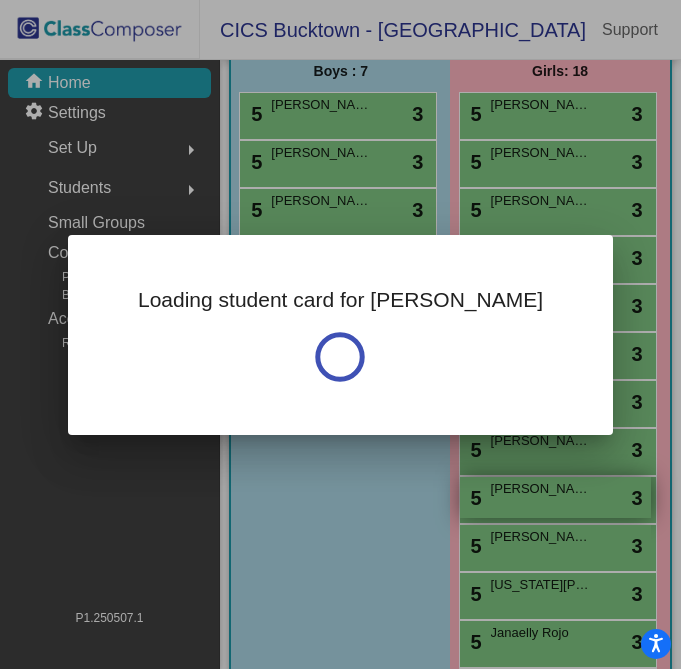 click on "Loading student card for [PERSON_NAME]" at bounding box center (340, 334) 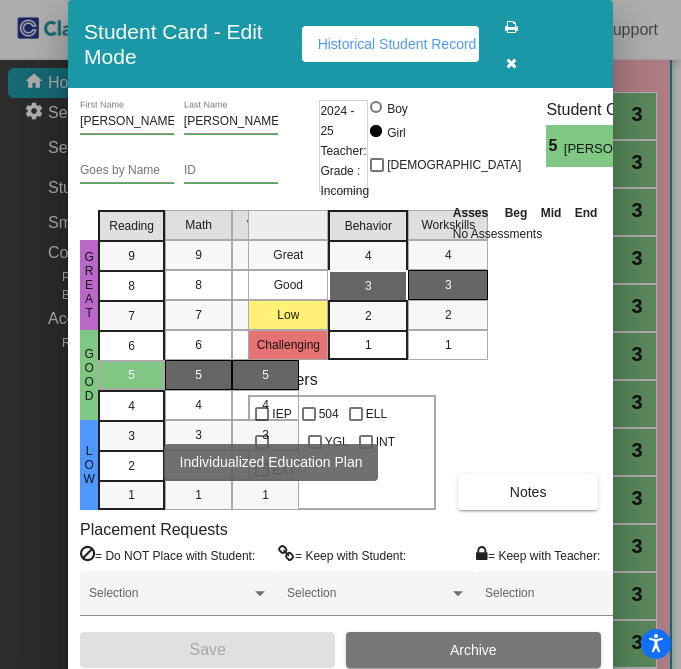 click at bounding box center [262, 414] 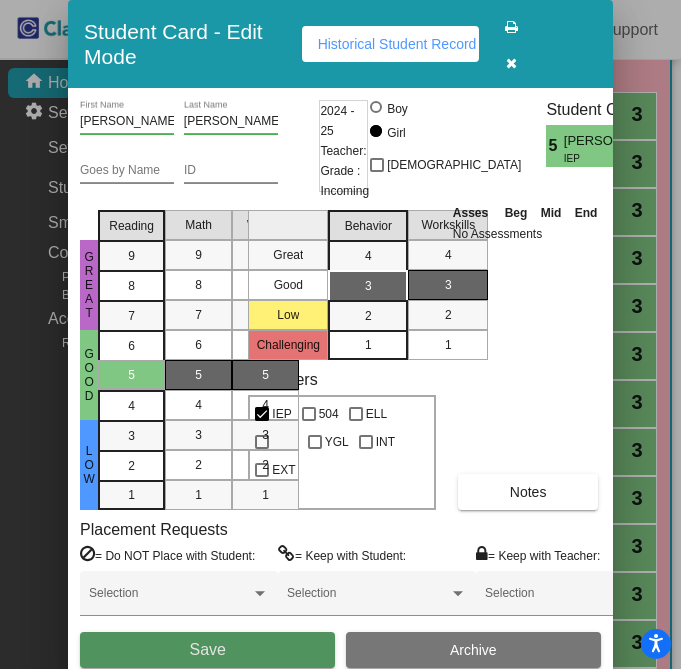 click on "Save" at bounding box center (207, 650) 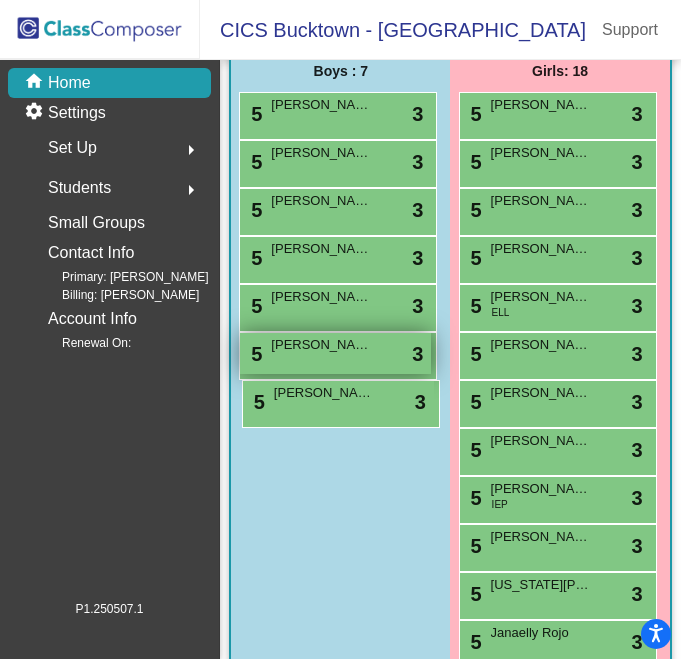 click on "5 [PERSON_NAME] lock do_not_disturb_alt 3" at bounding box center (335, 353) 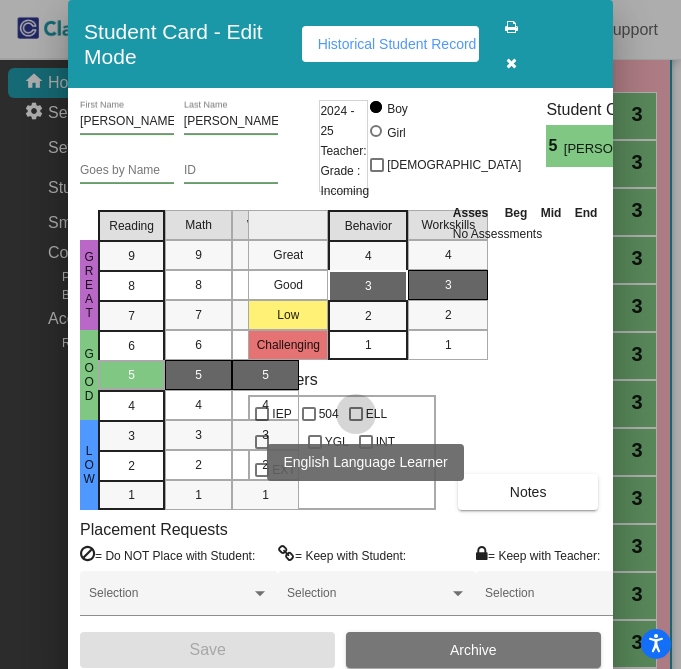 click at bounding box center [356, 414] 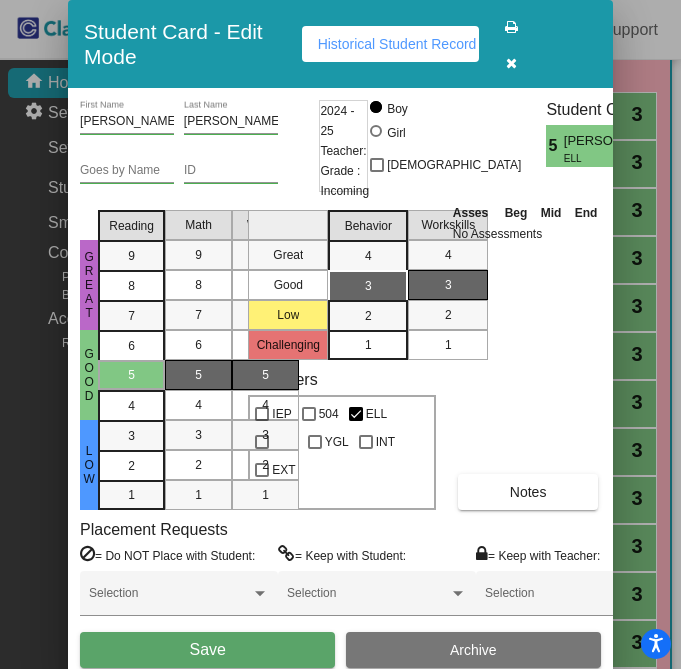 click on "Save" at bounding box center (207, 650) 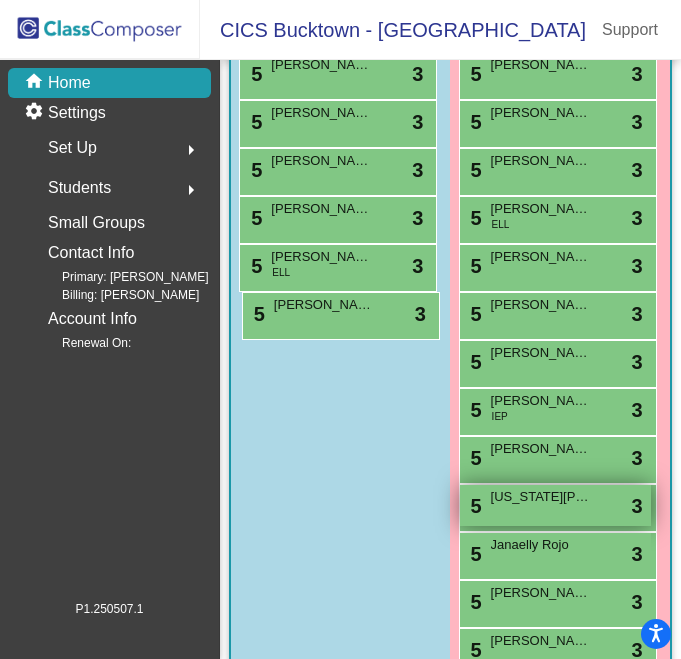 scroll, scrollTop: 629, scrollLeft: 0, axis: vertical 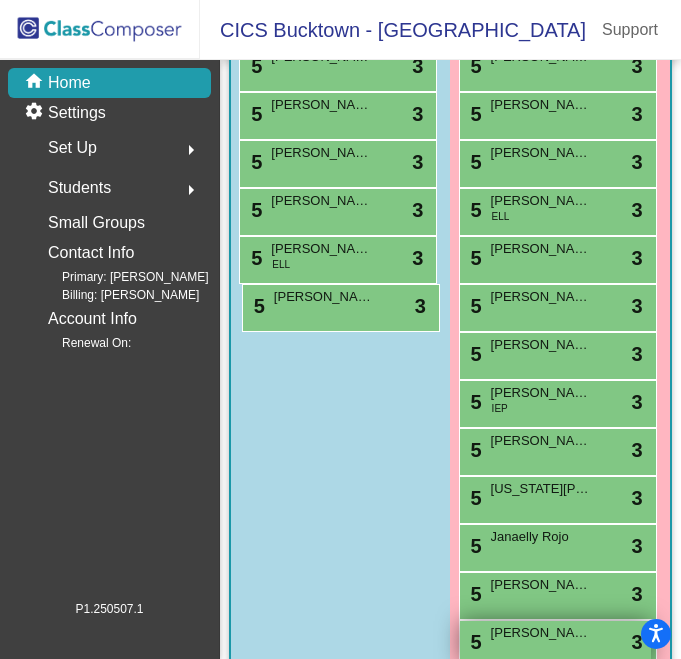 click on "5 [PERSON_NAME] lock do_not_disturb_alt 3" at bounding box center [555, 641] 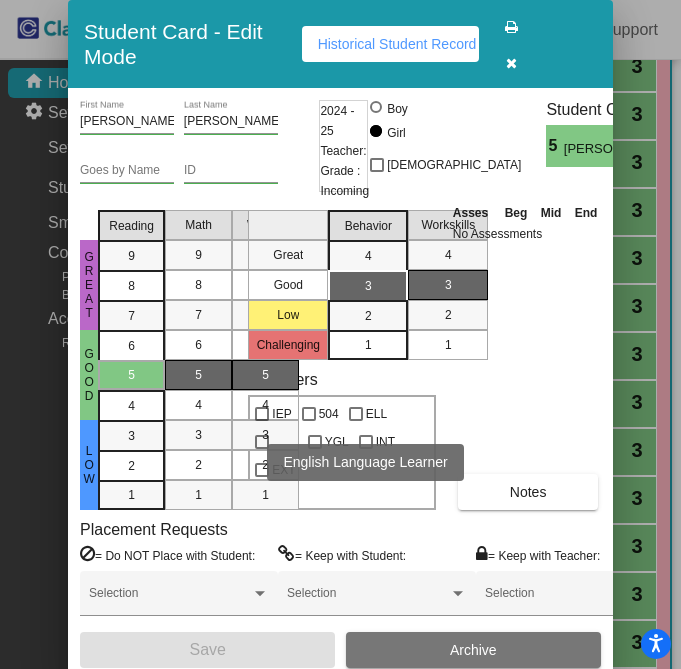 click on "INT" at bounding box center [377, 439] 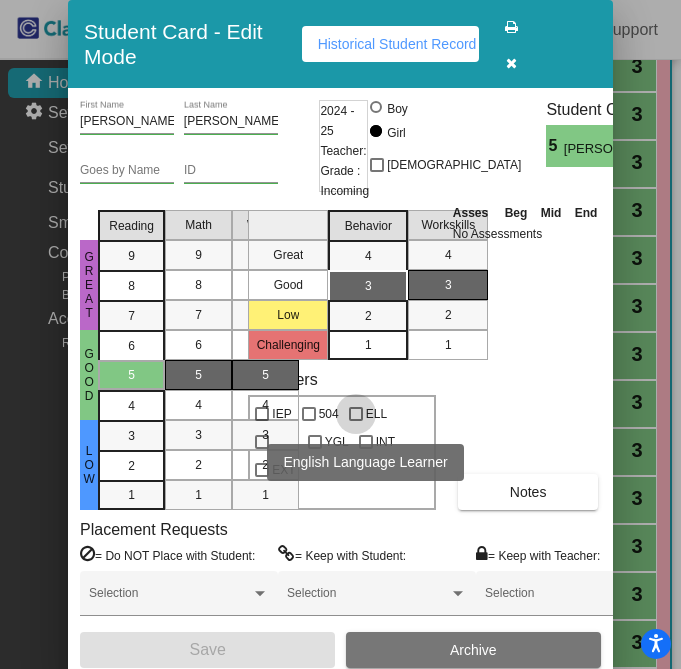 click at bounding box center [356, 414] 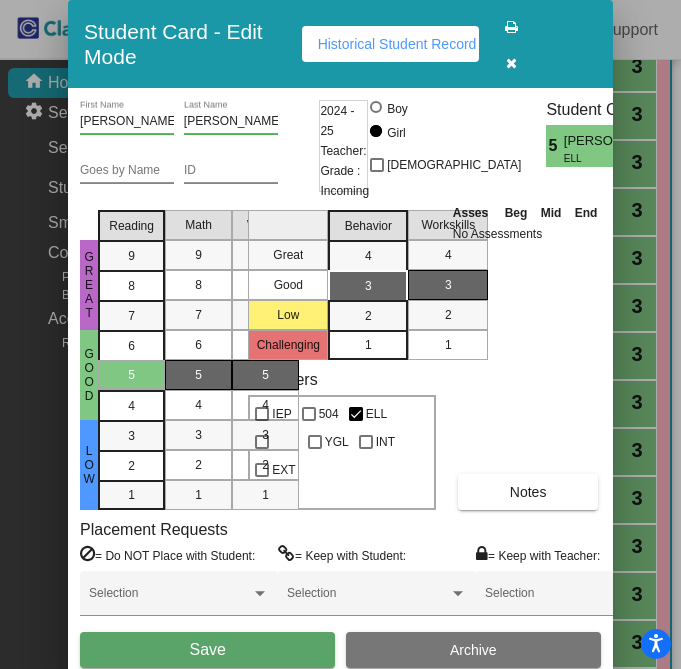 click on "Save" at bounding box center (207, 650) 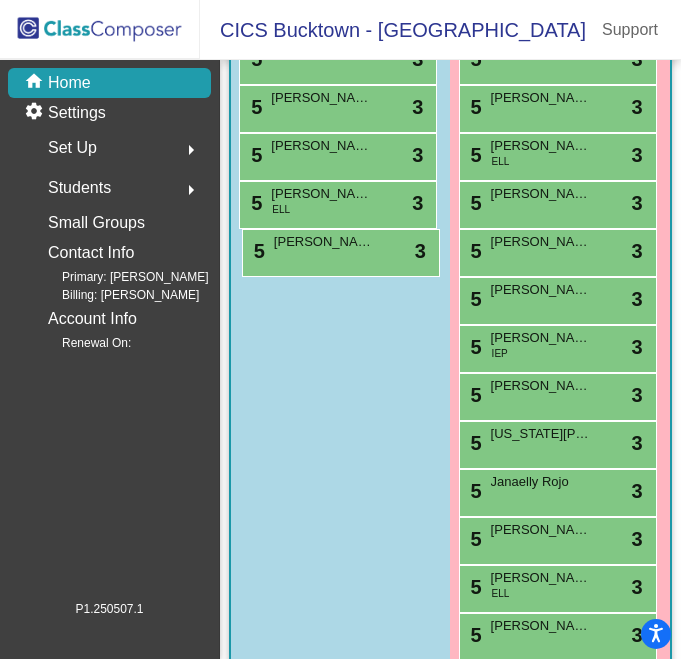 scroll, scrollTop: 843, scrollLeft: 0, axis: vertical 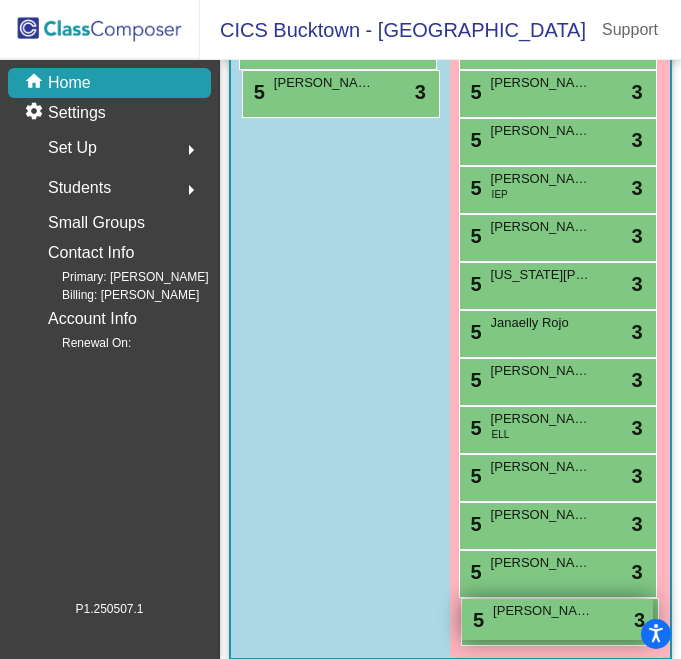 click on "5 Karmyn [PERSON_NAME] do_not_disturb_alt 3" at bounding box center (557, 619) 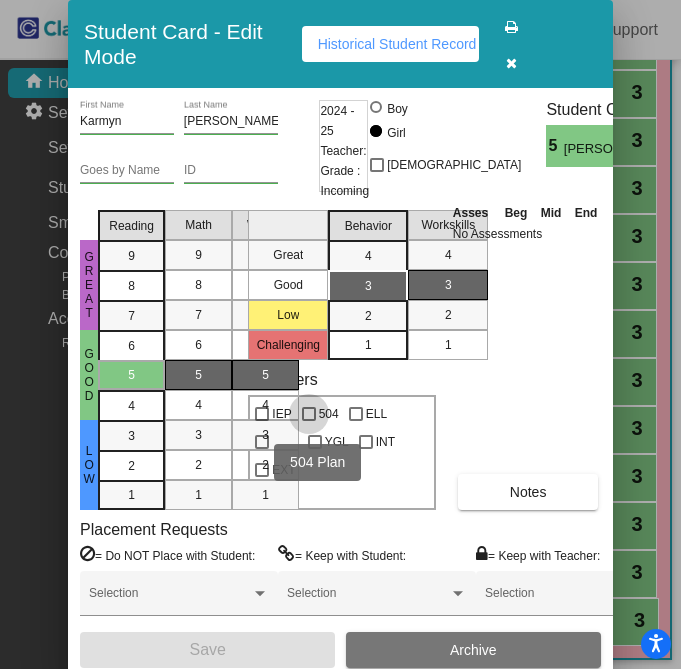 click at bounding box center [309, 414] 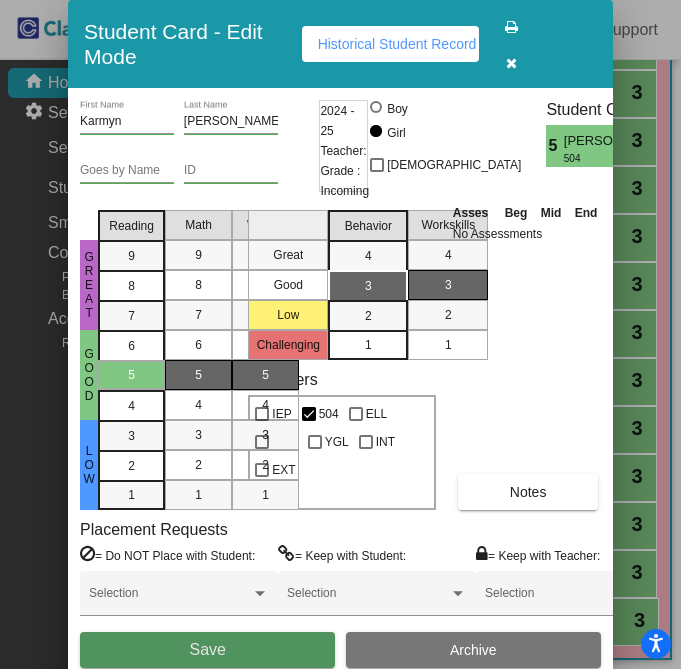 click on "Save" at bounding box center [207, 650] 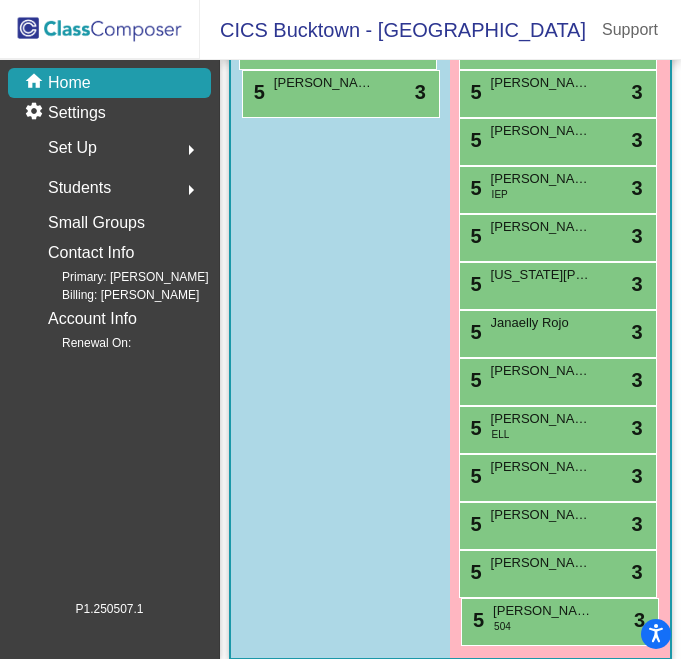 click on "Home" 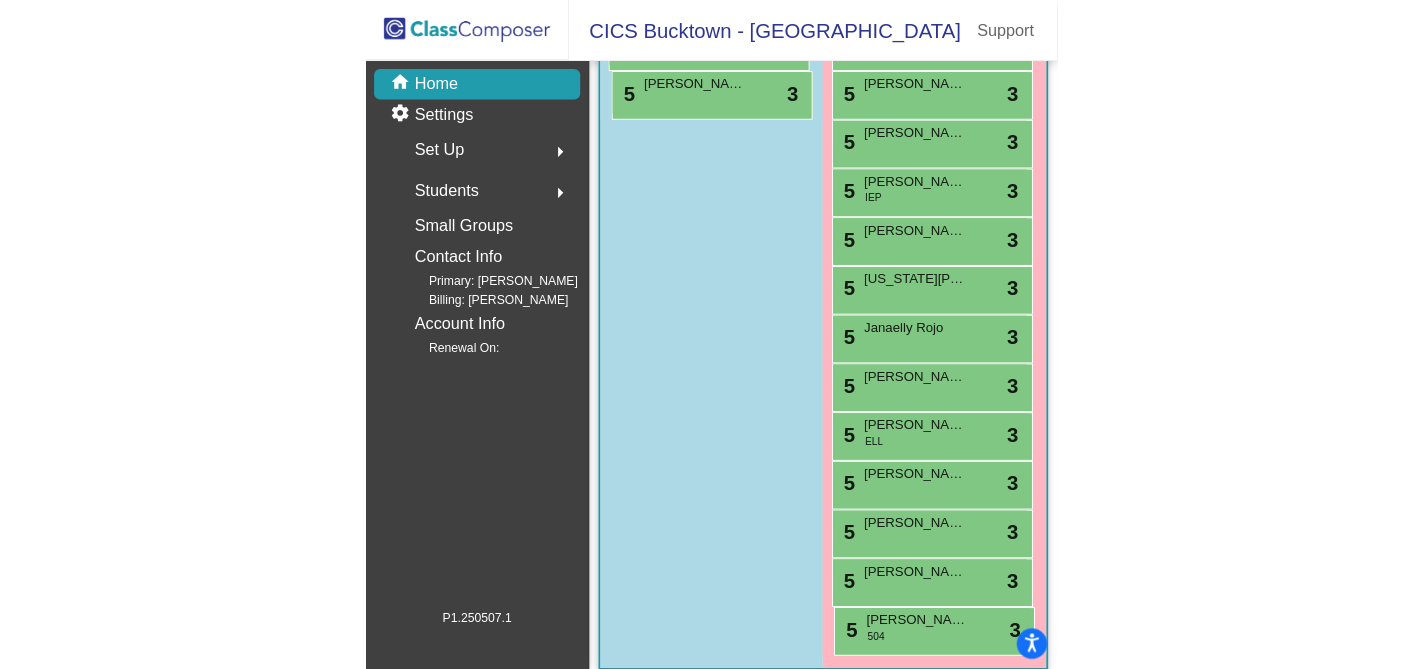 scroll, scrollTop: 0, scrollLeft: 0, axis: both 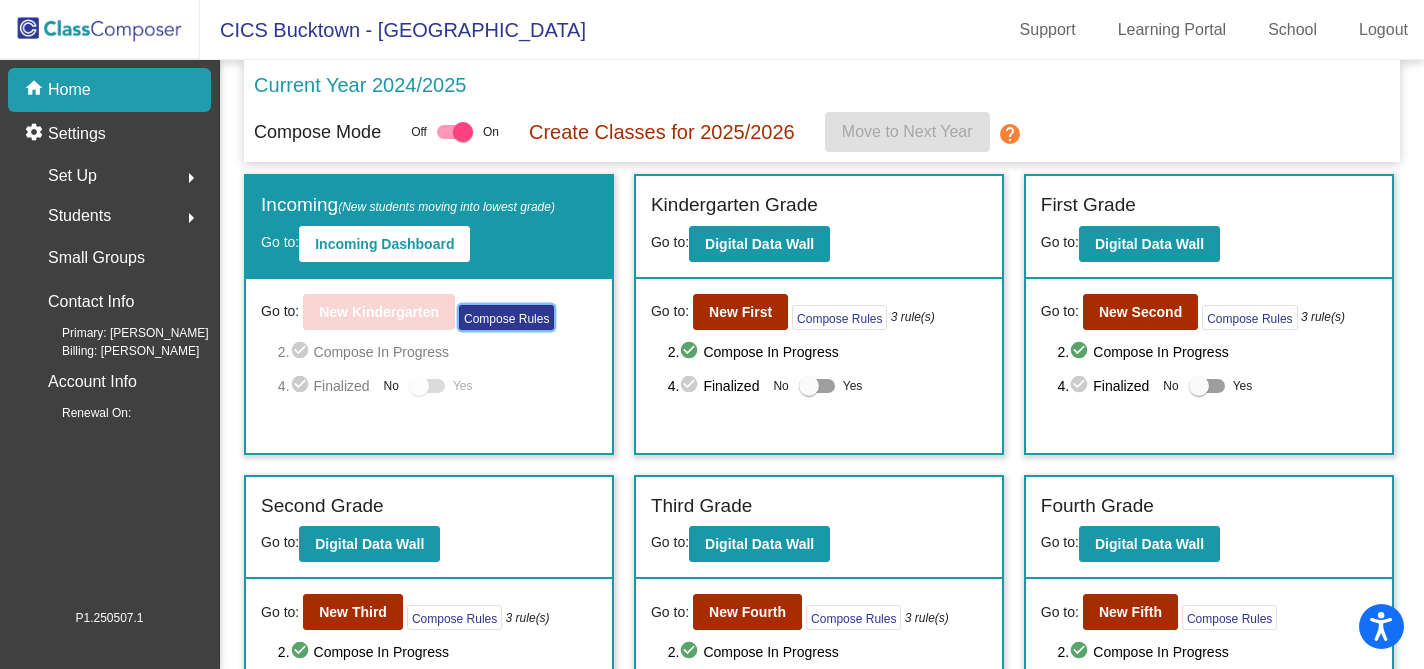 click on "Compose Rules" 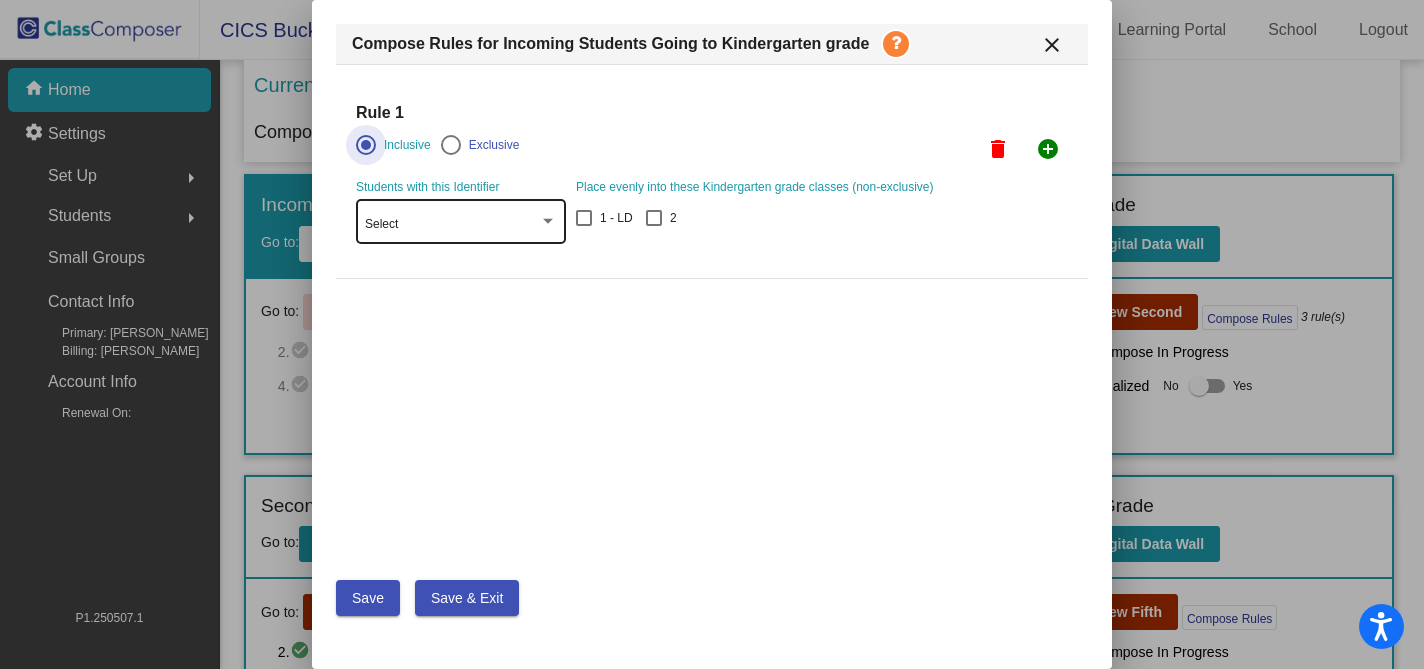 click at bounding box center [548, 222] 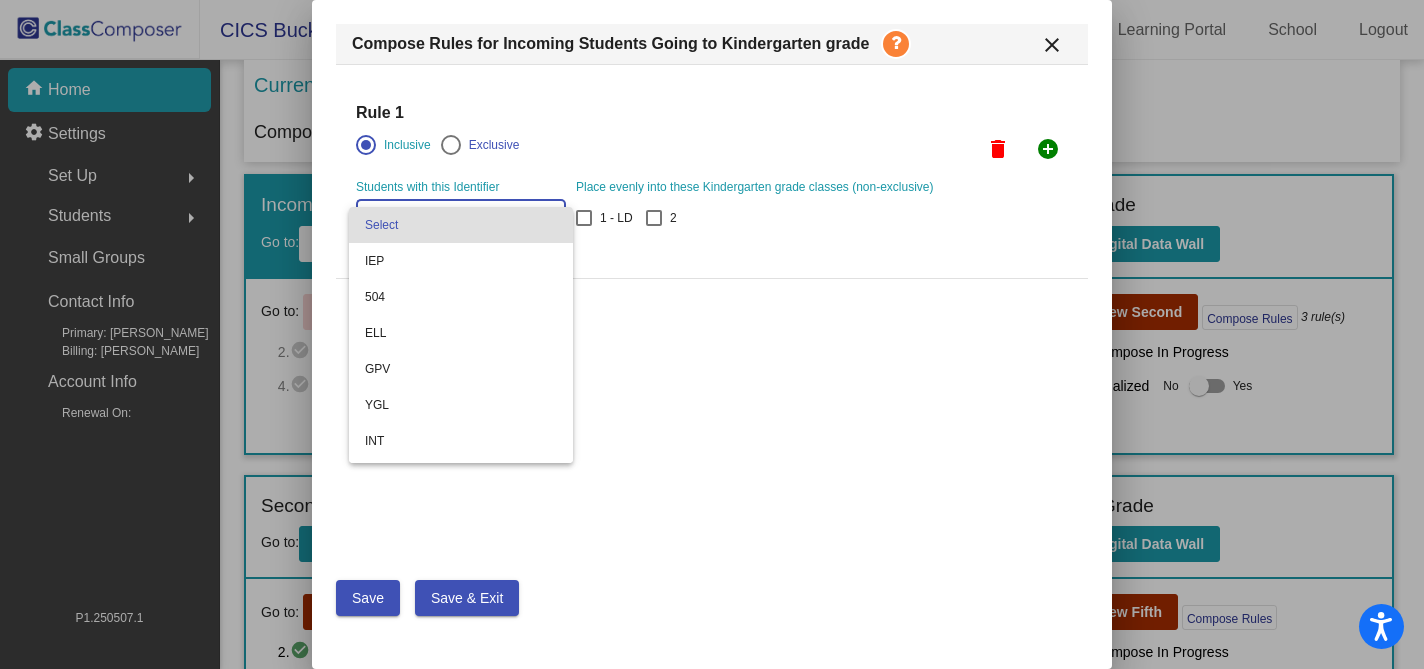 click at bounding box center [712, 334] 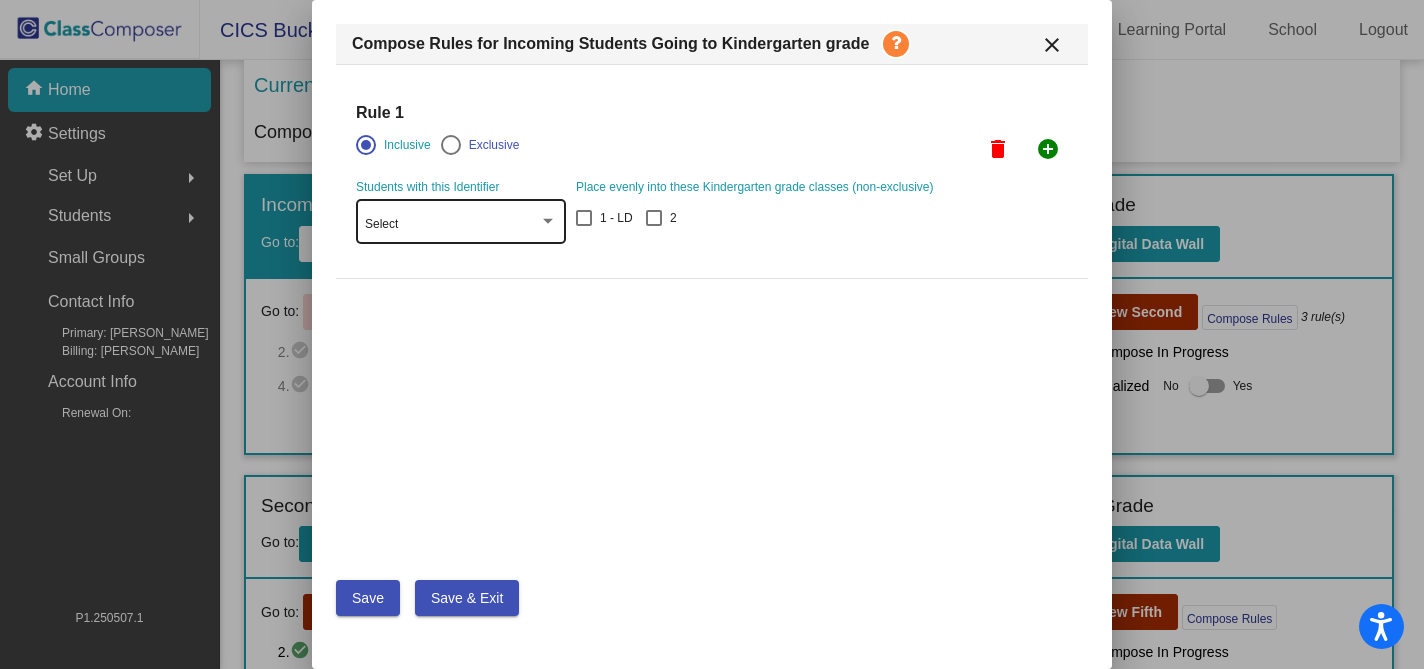 click on "Select" at bounding box center (461, 225) 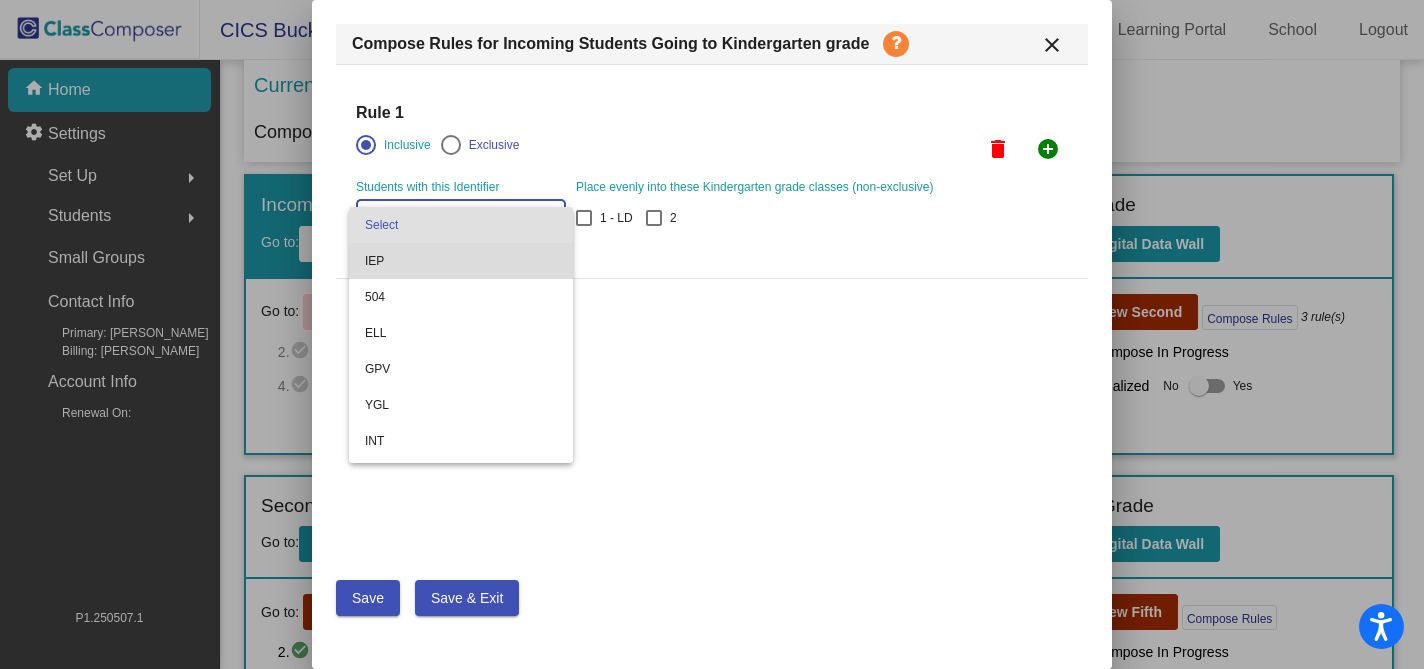 click on "IEP" at bounding box center [461, 261] 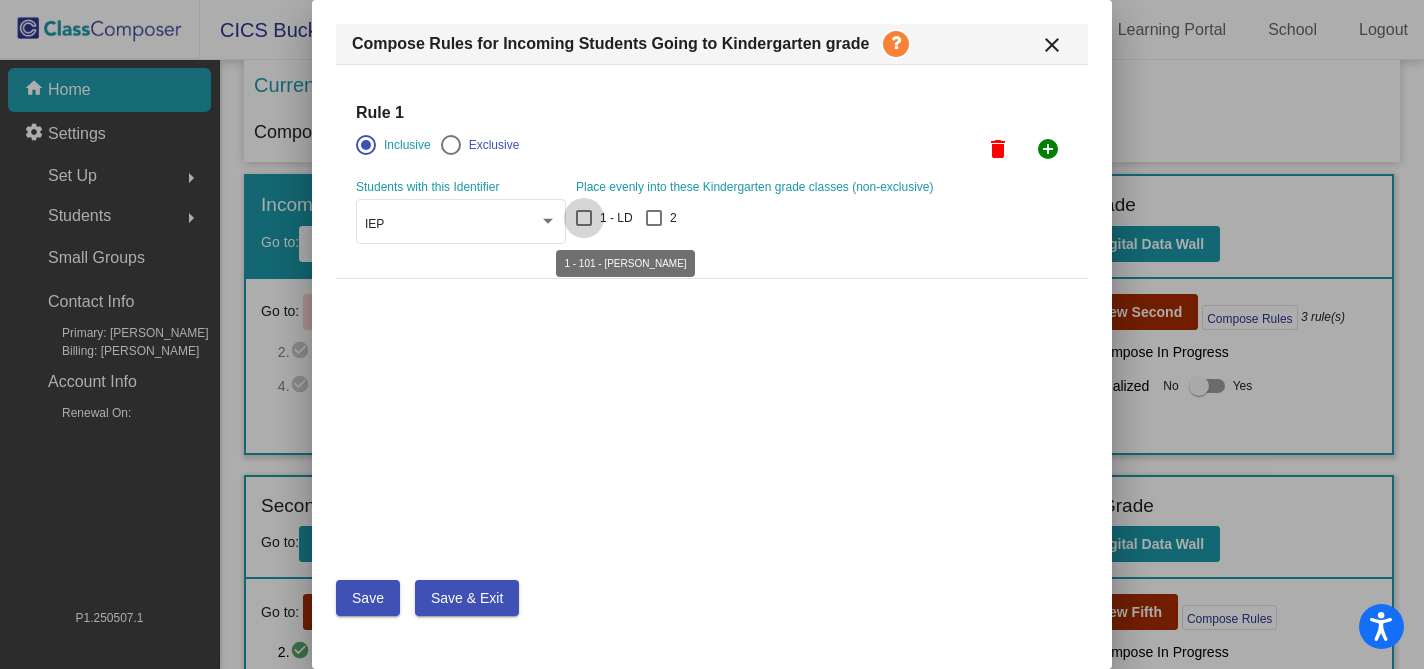 click at bounding box center [584, 218] 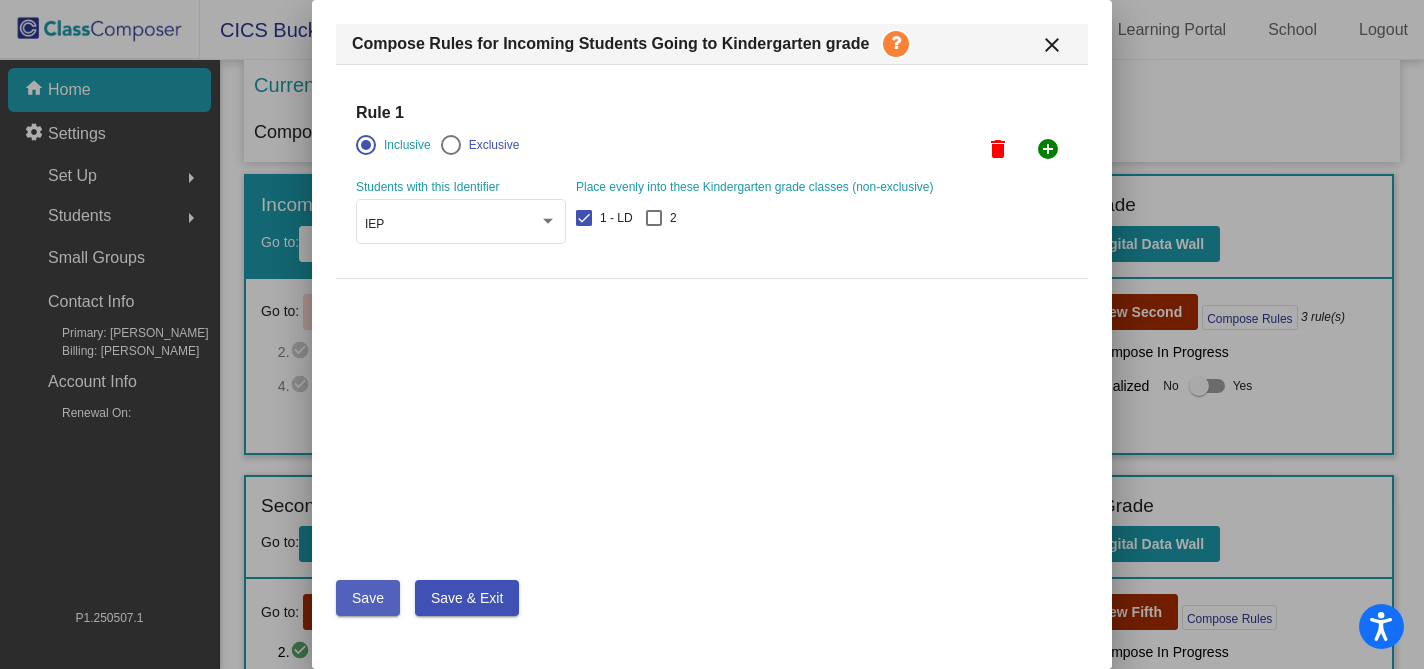 click on "Save" at bounding box center [368, 598] 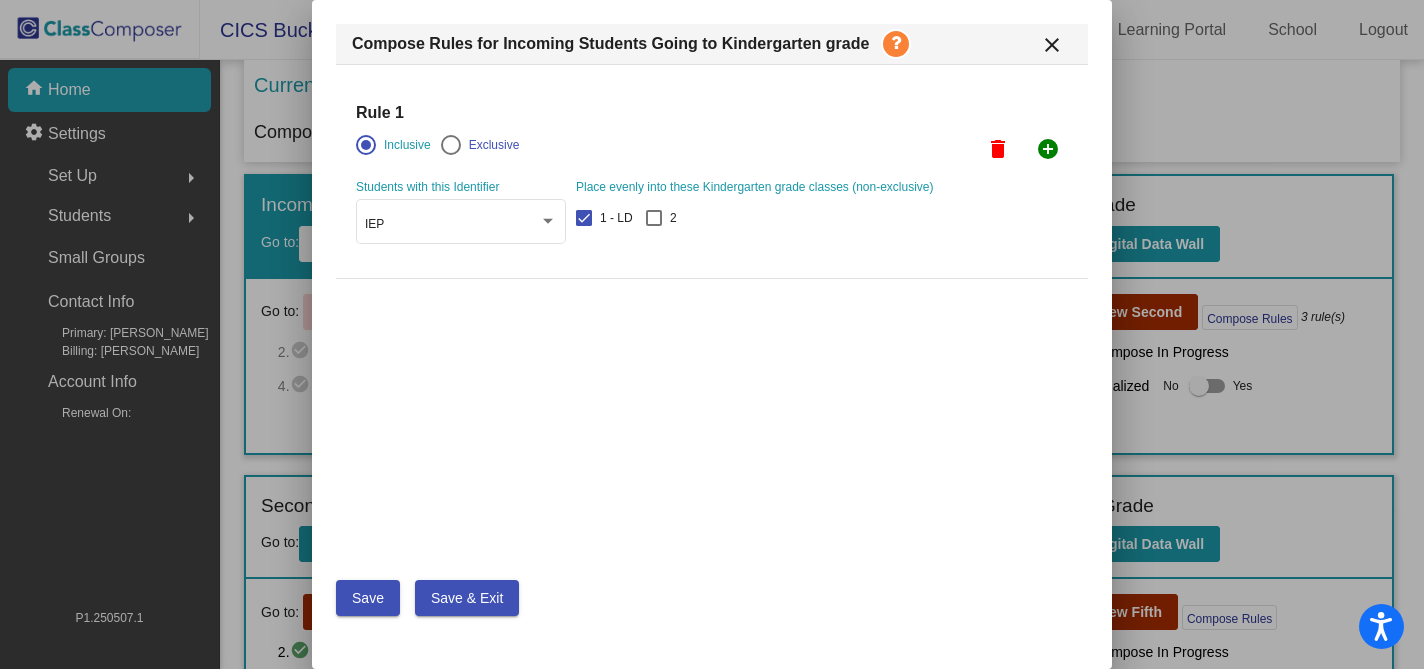 click on "close" at bounding box center [1052, 45] 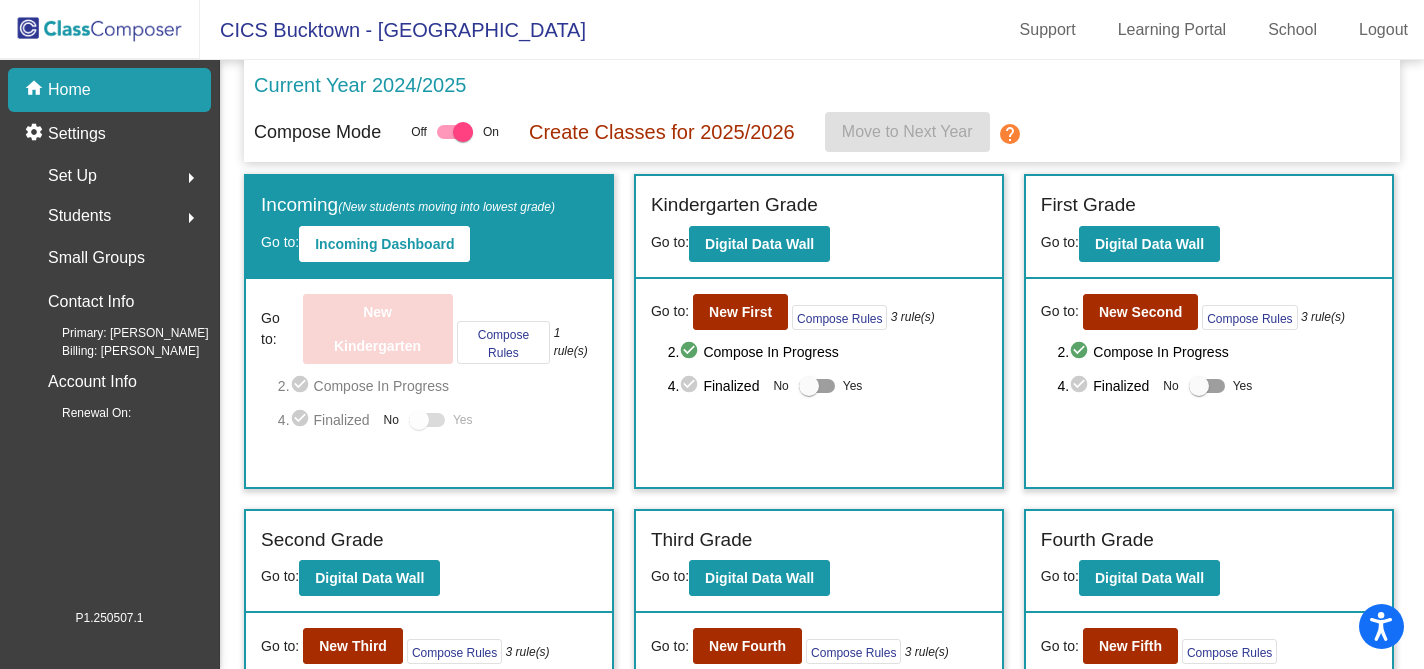 click on "Set Up" 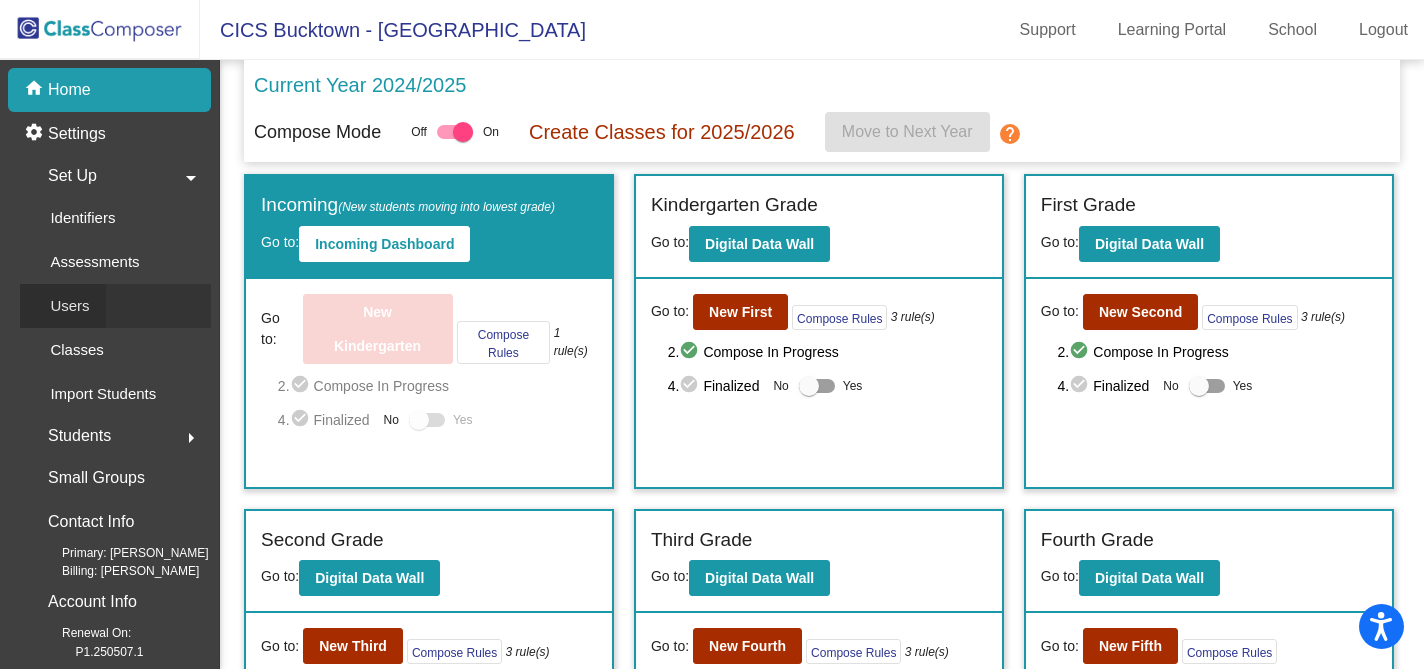 click on "Users" 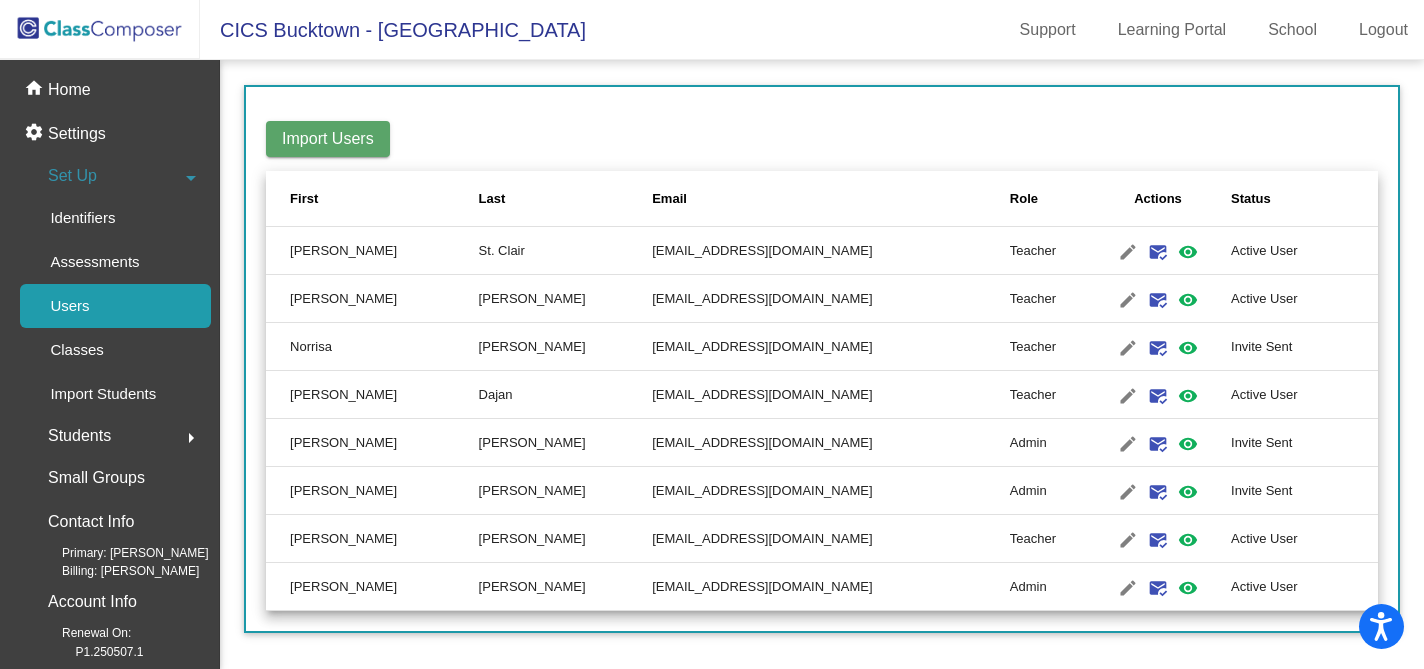 scroll, scrollTop: 0, scrollLeft: 0, axis: both 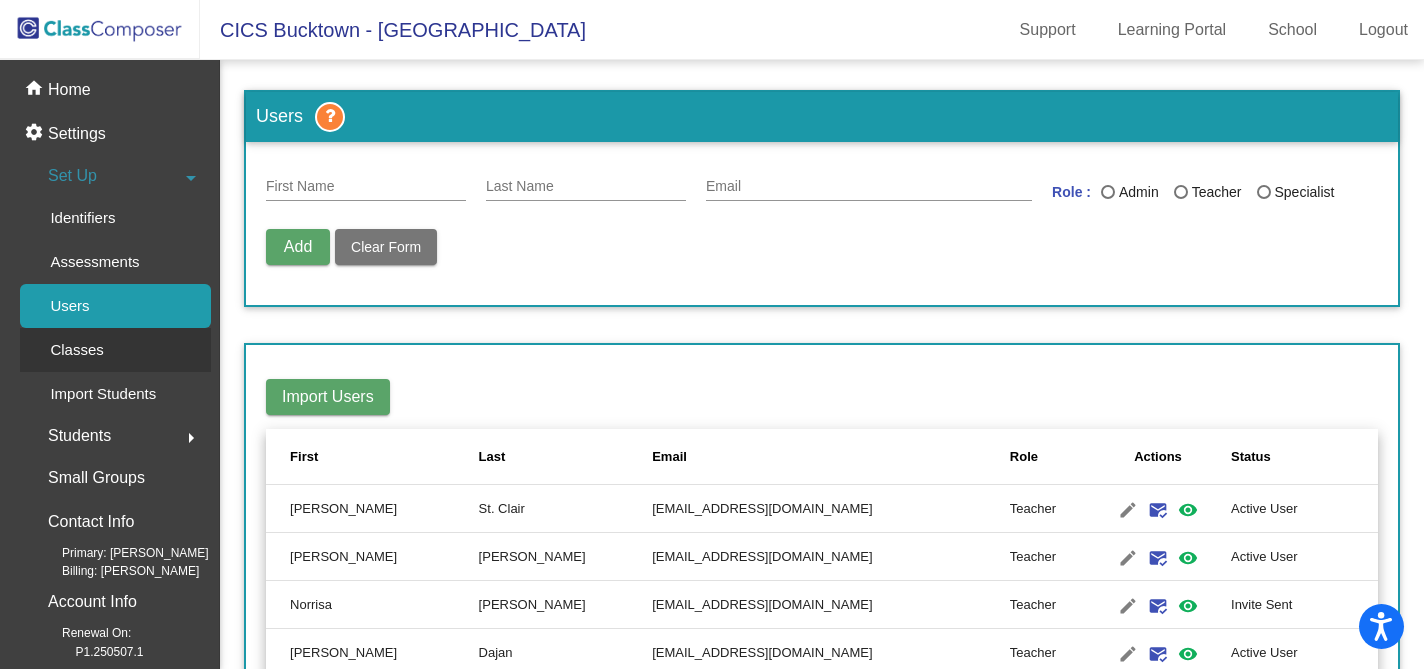 click on "Classes" 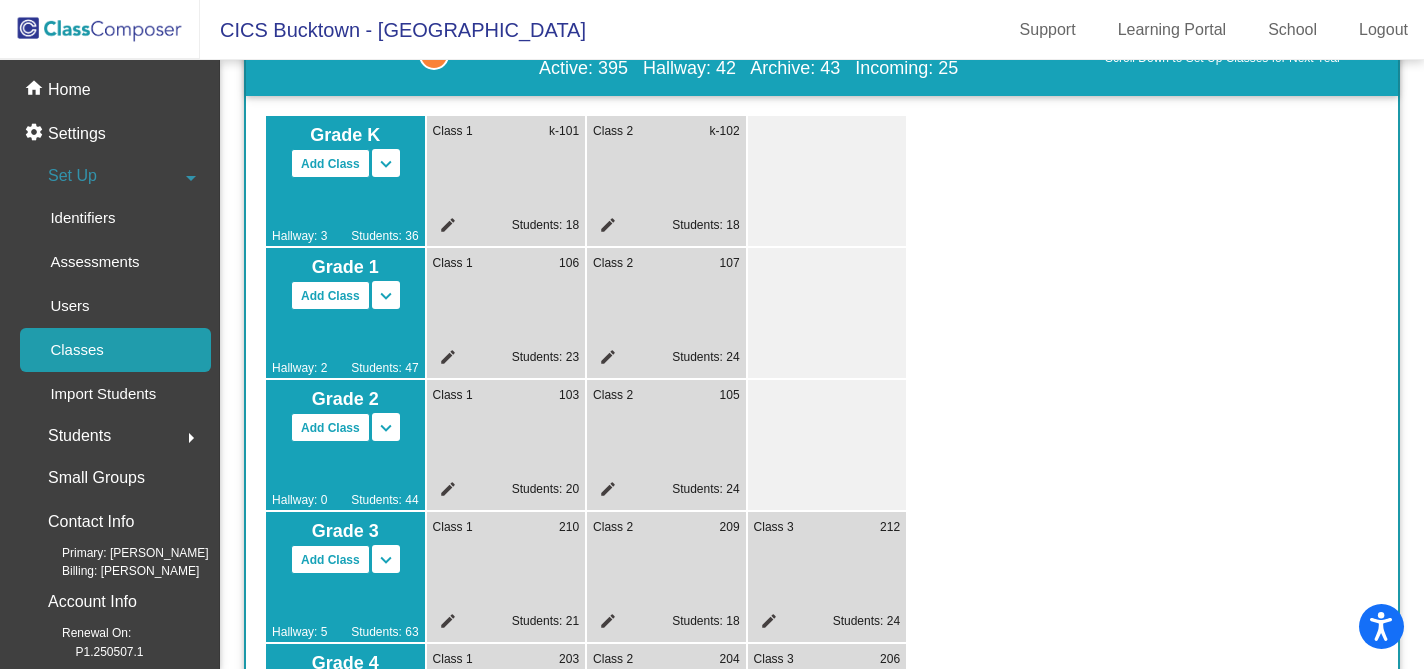 scroll, scrollTop: 137, scrollLeft: 0, axis: vertical 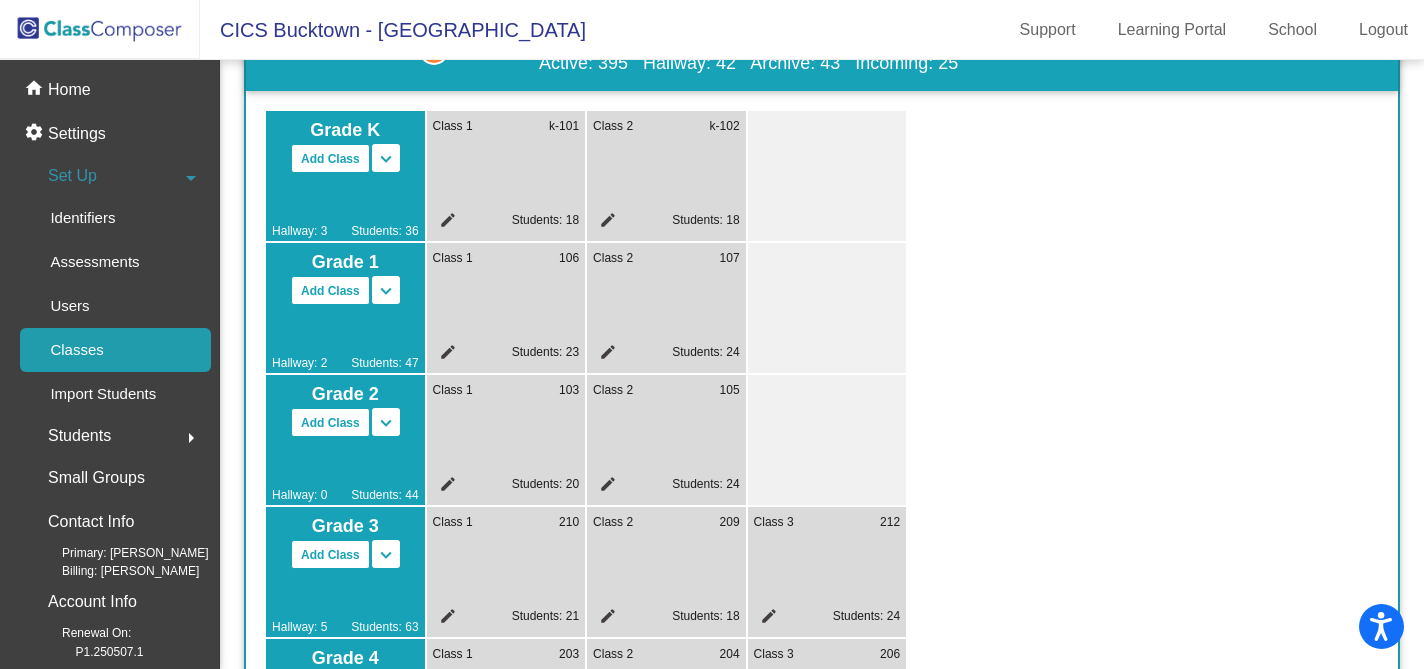 click on "Class 2" 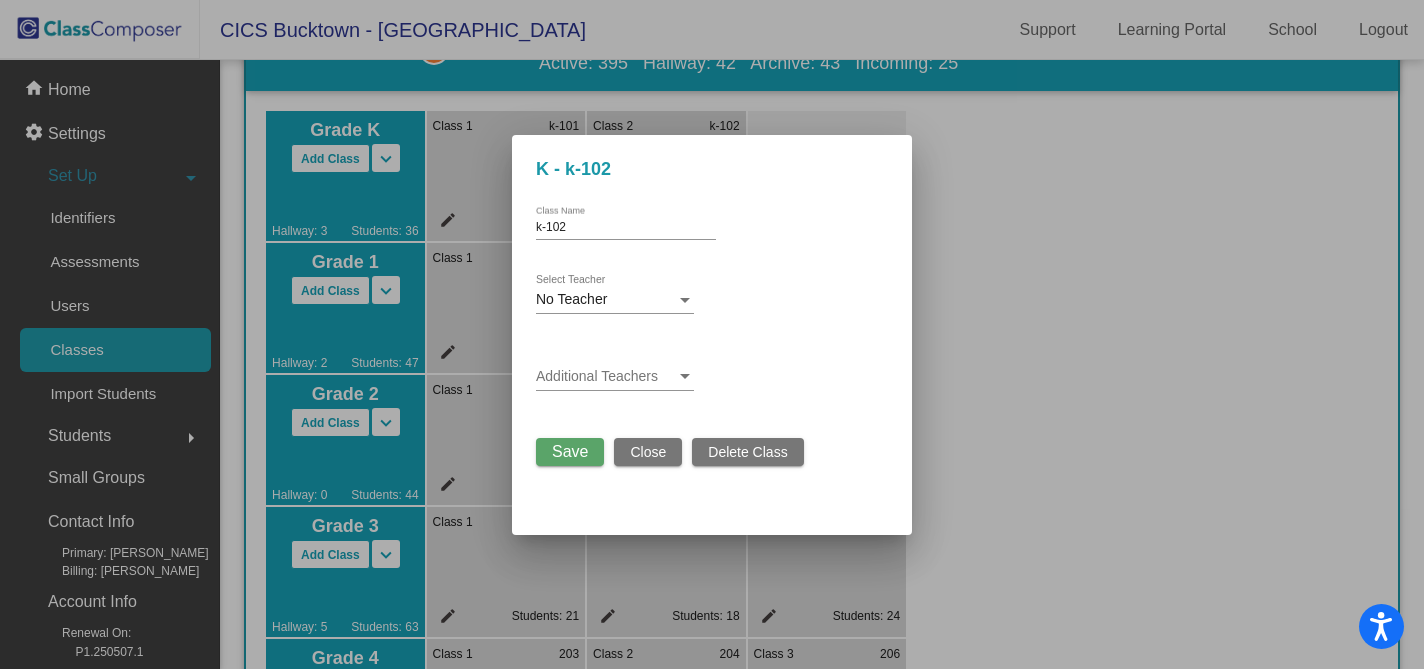 click on "k-102" at bounding box center [626, 228] 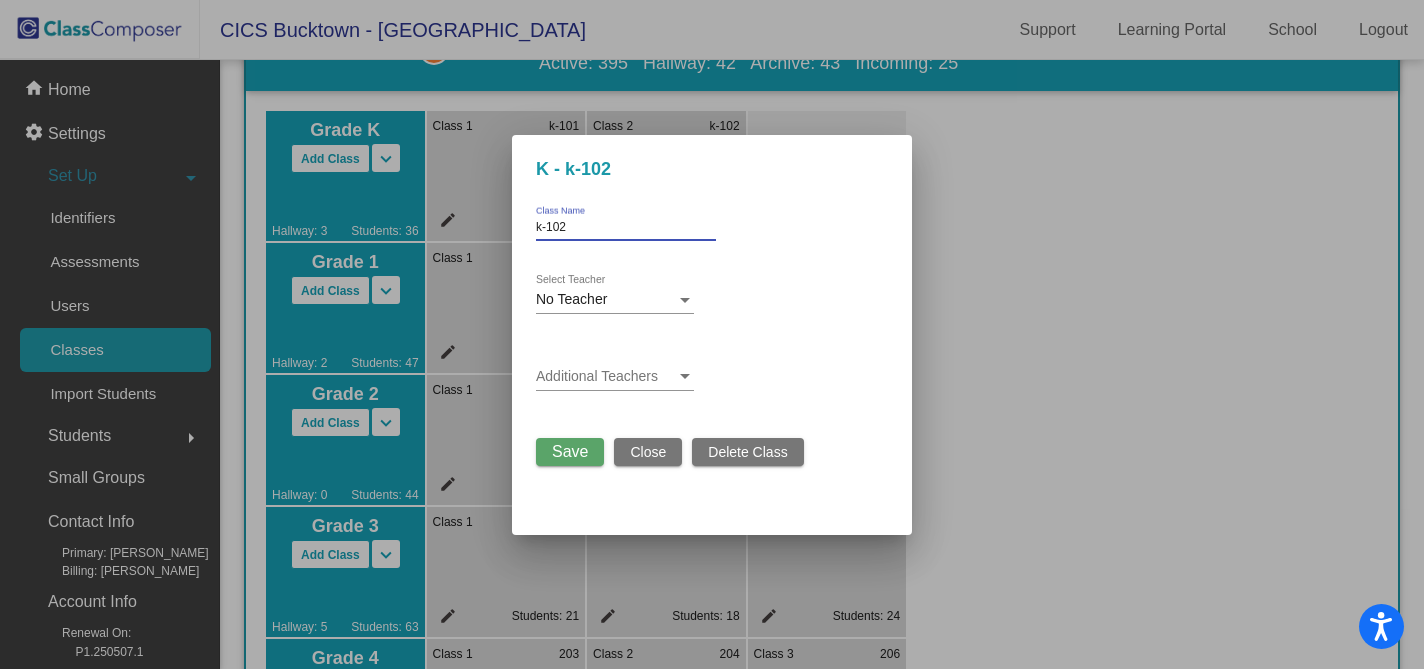 click on "k-102" at bounding box center [626, 228] 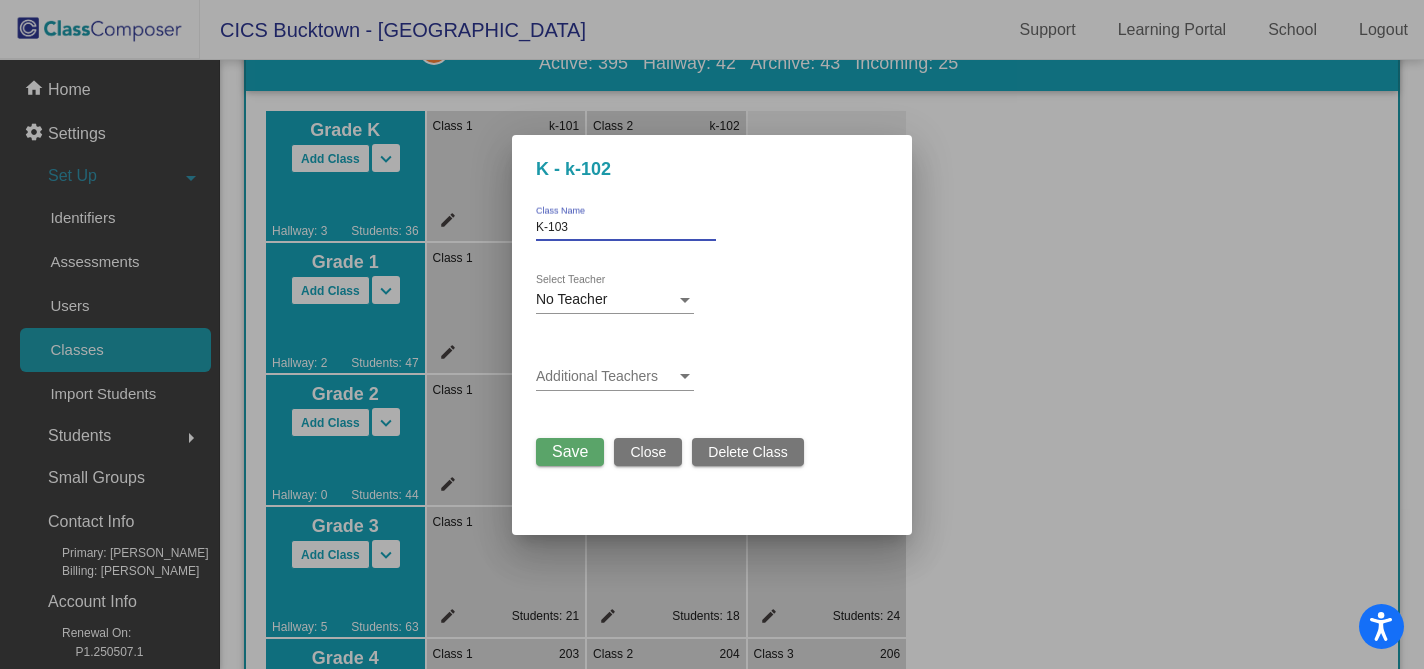 type on "K-103" 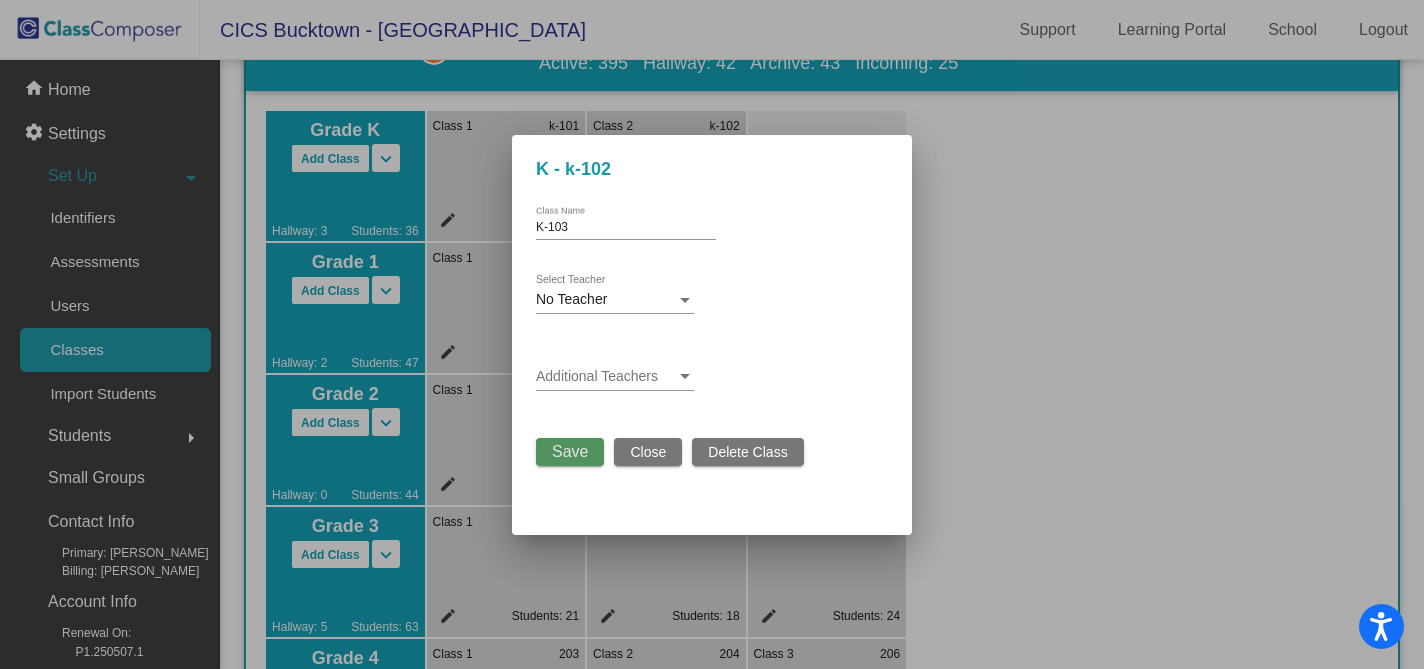 click on "Save" at bounding box center (570, 451) 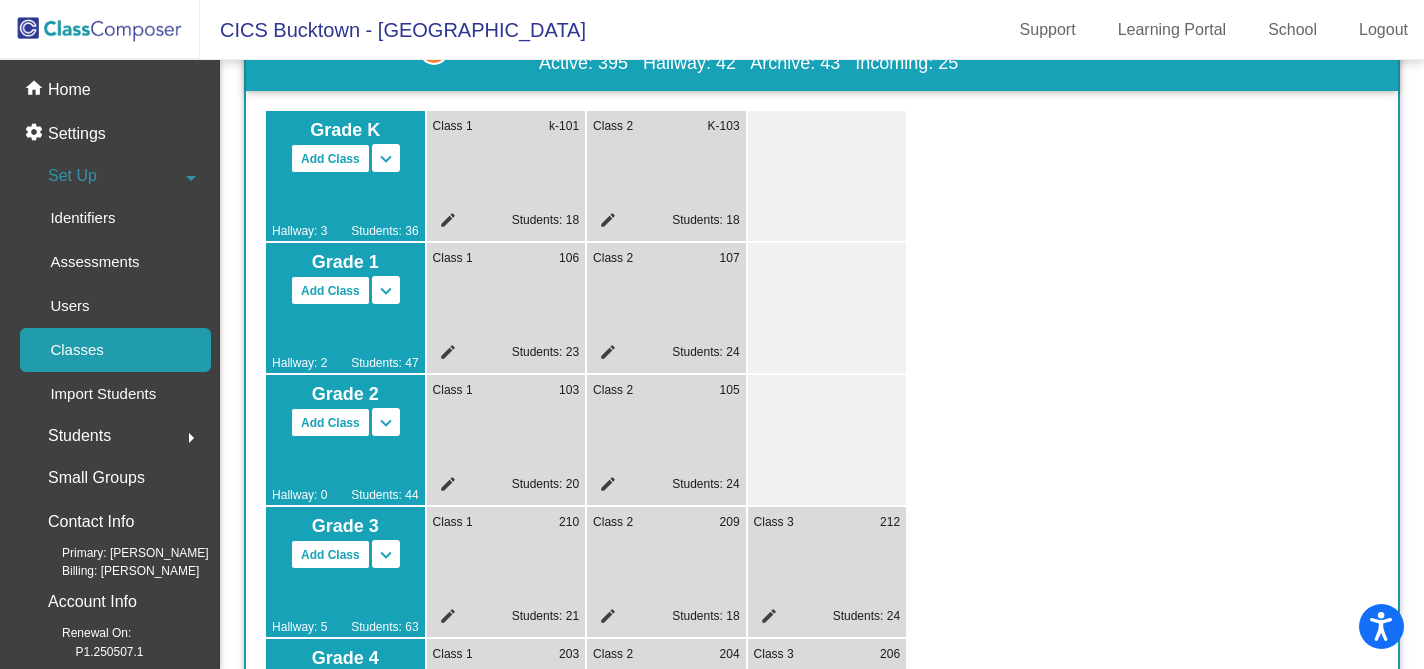 click on "edit" 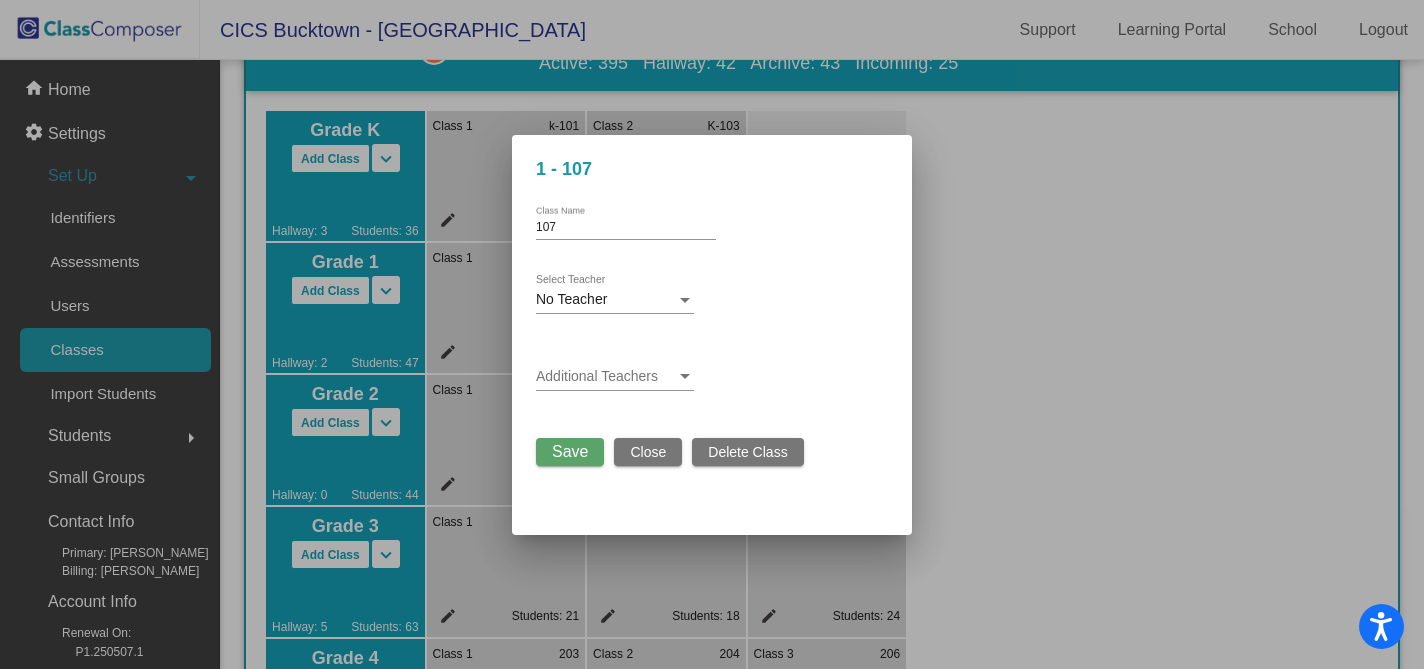 click on "107" at bounding box center [626, 228] 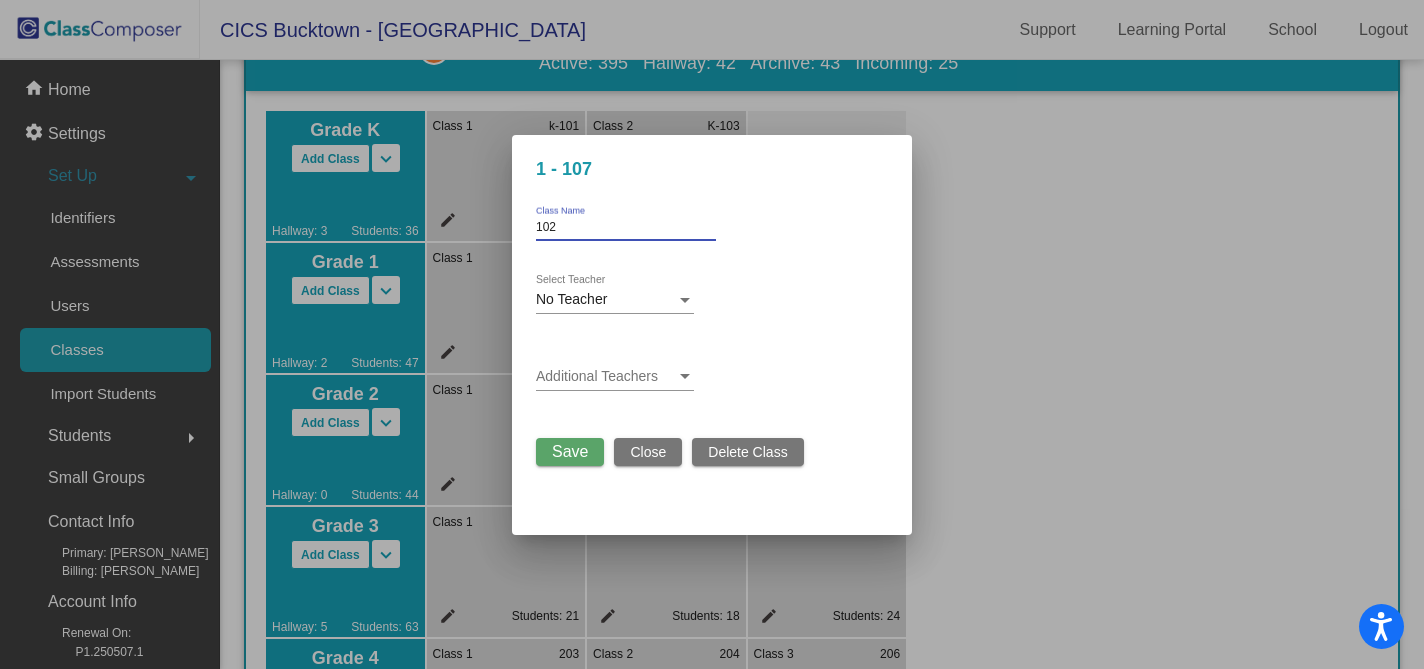 type on "102" 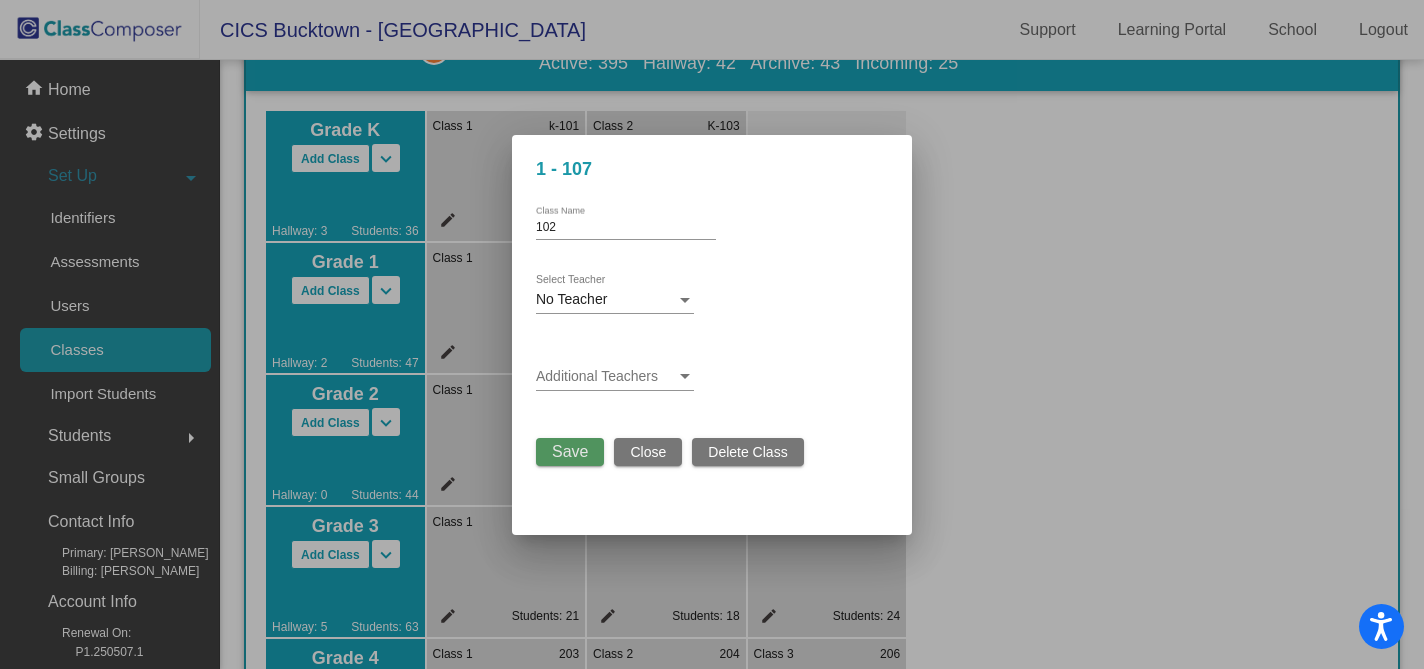 click on "Save" at bounding box center [570, 452] 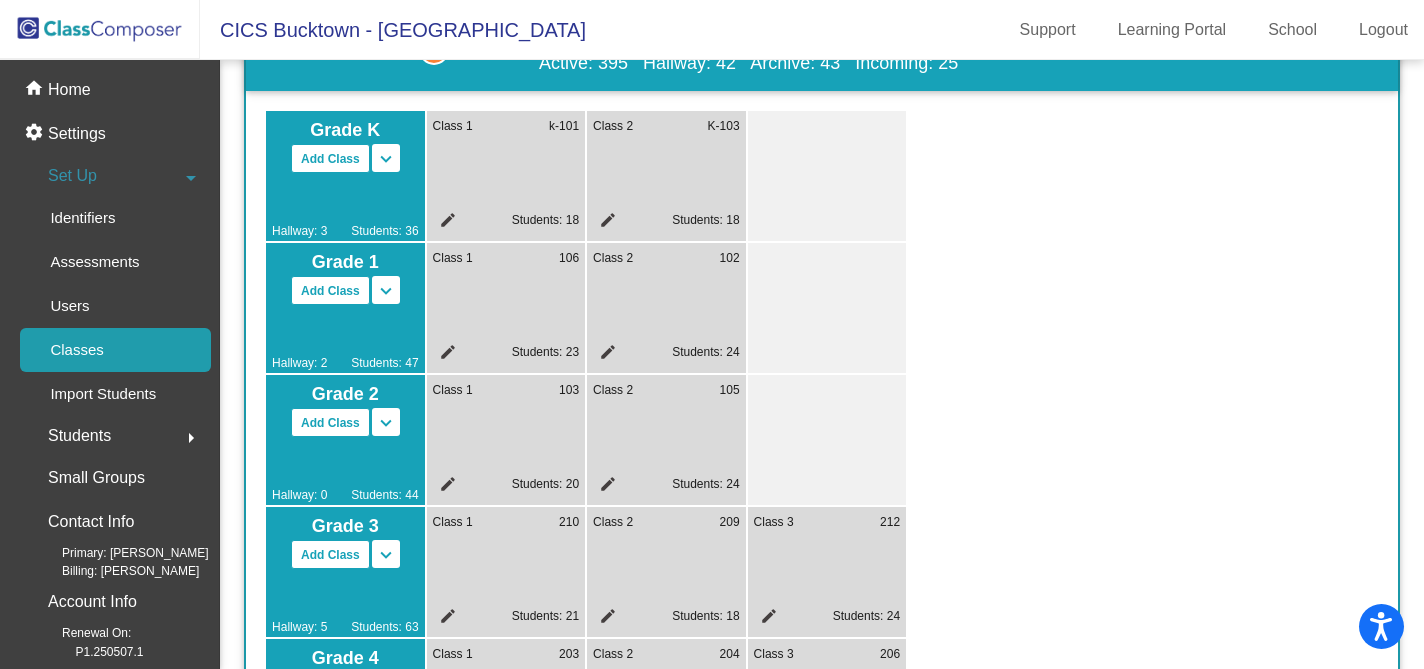 click on "edit" 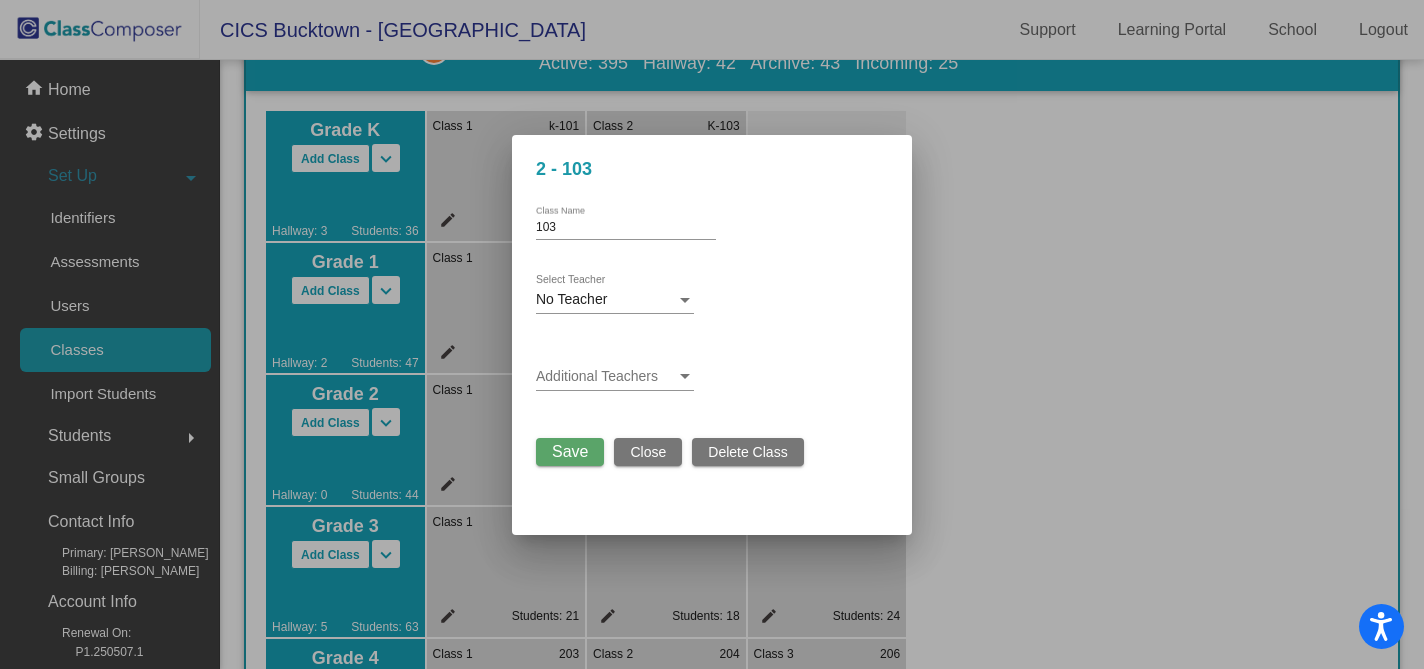 click on "103" at bounding box center [626, 228] 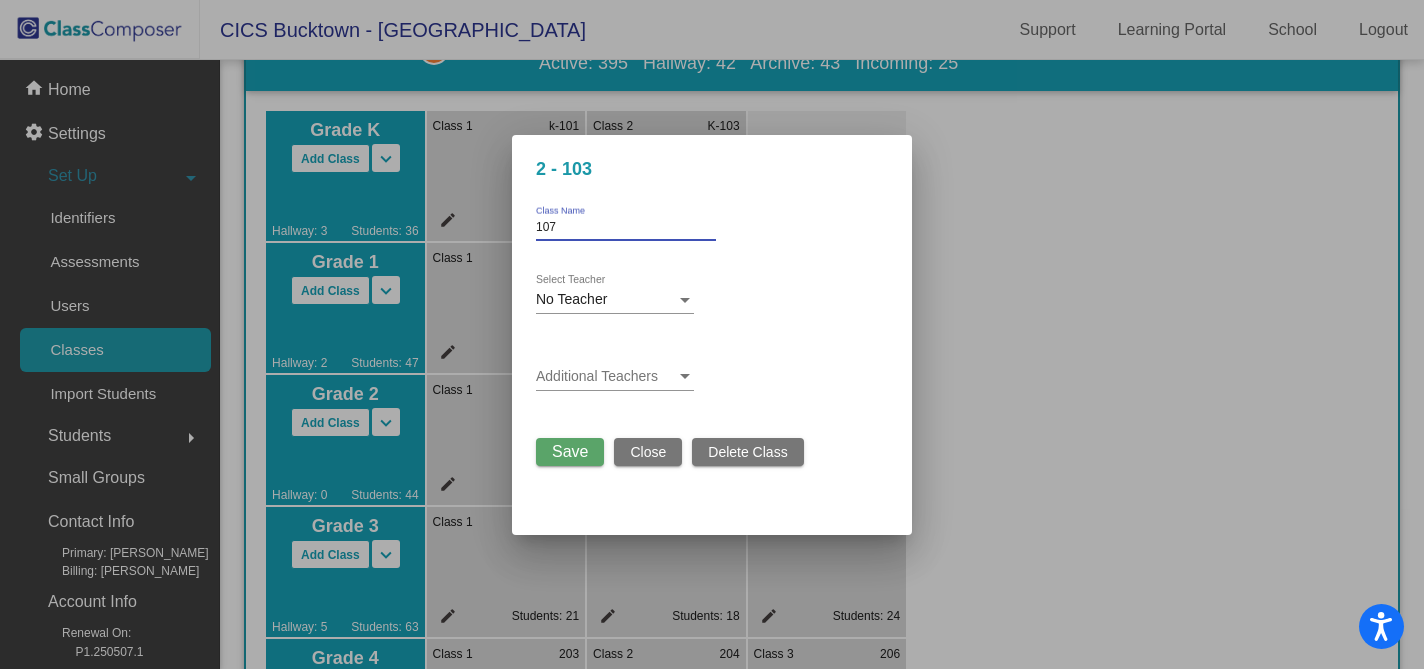 type on "107" 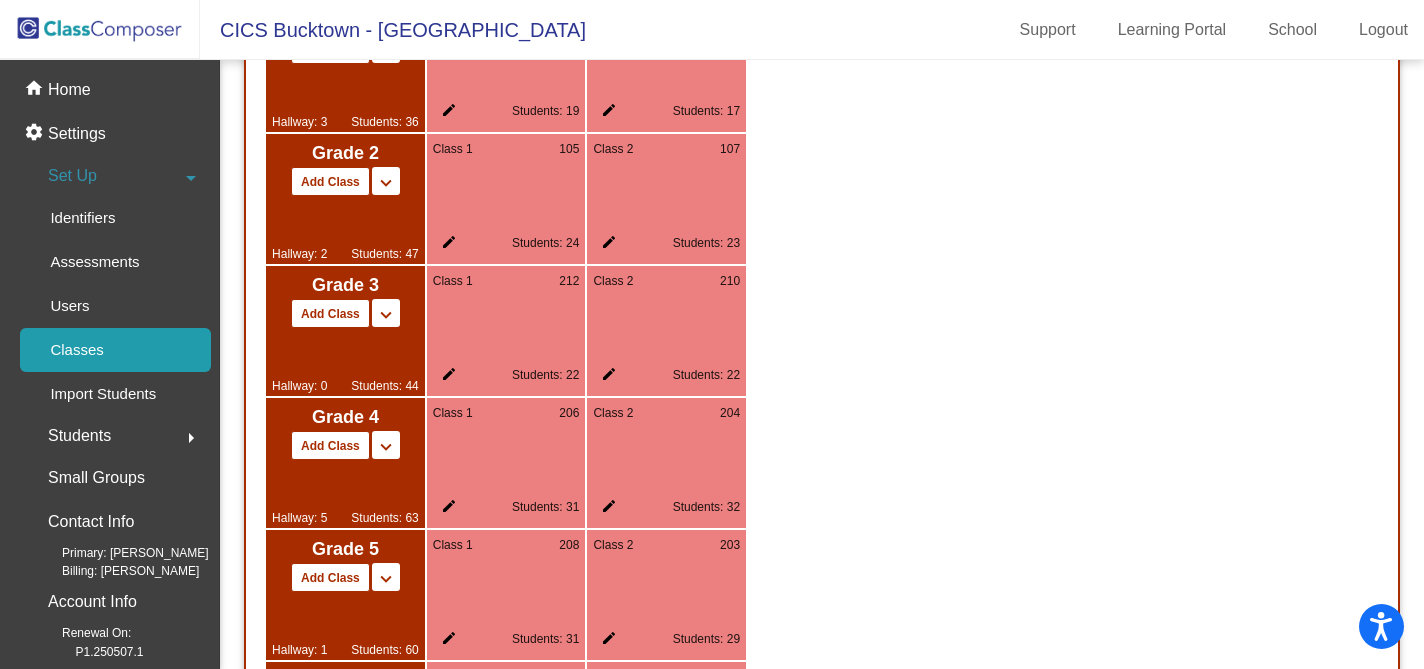 scroll, scrollTop: 1726, scrollLeft: 0, axis: vertical 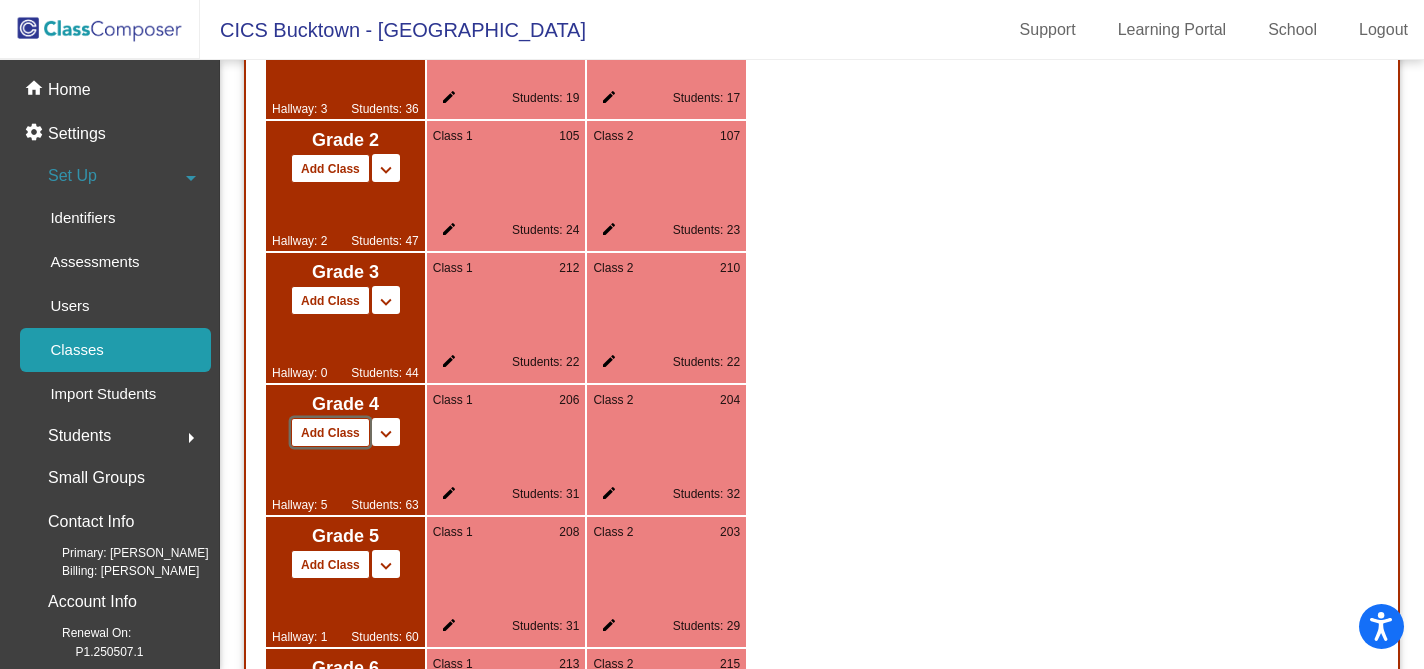 click on "Add Class" 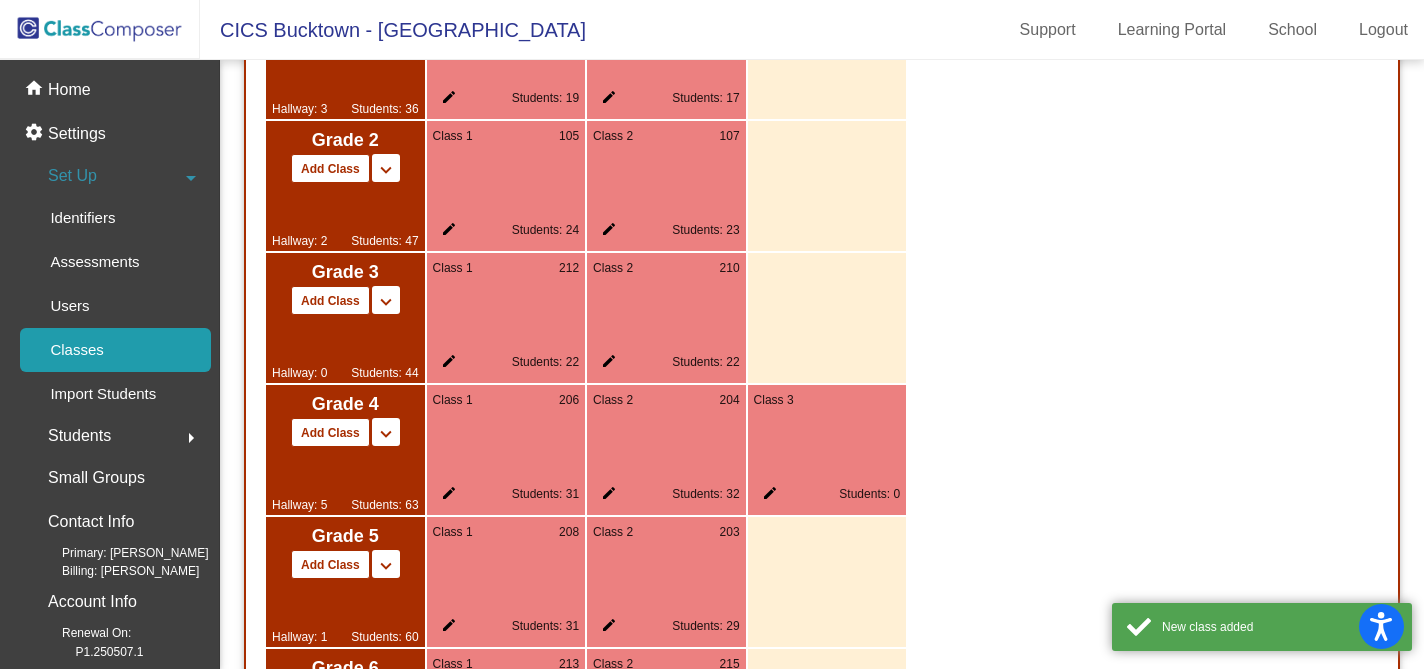 click on "edit" 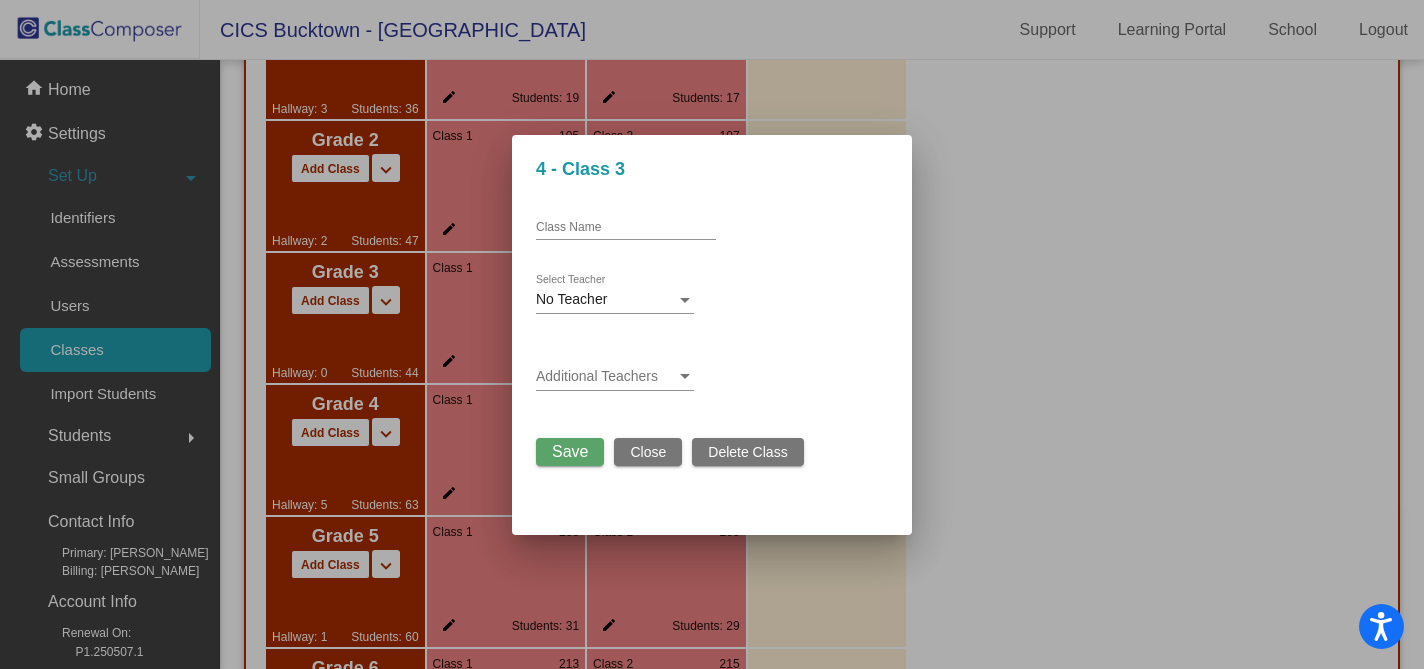 click on "Class Name" at bounding box center [626, 228] 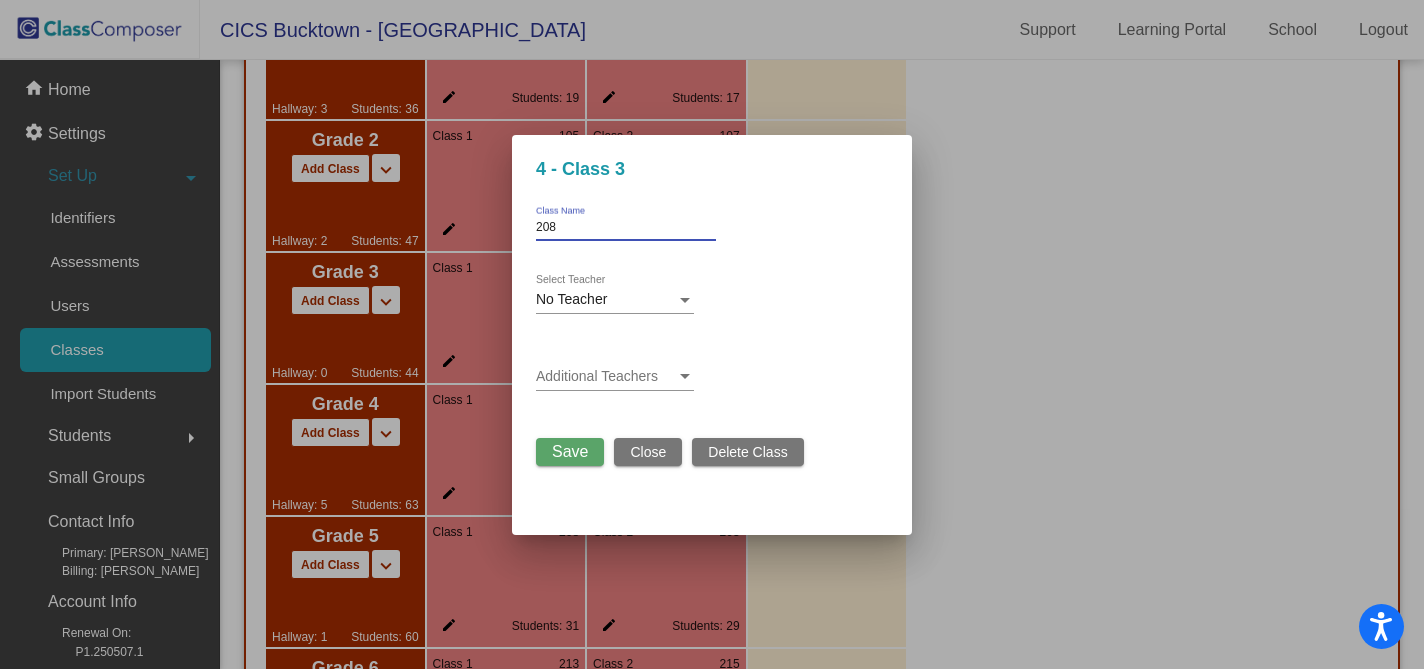 type on "208" 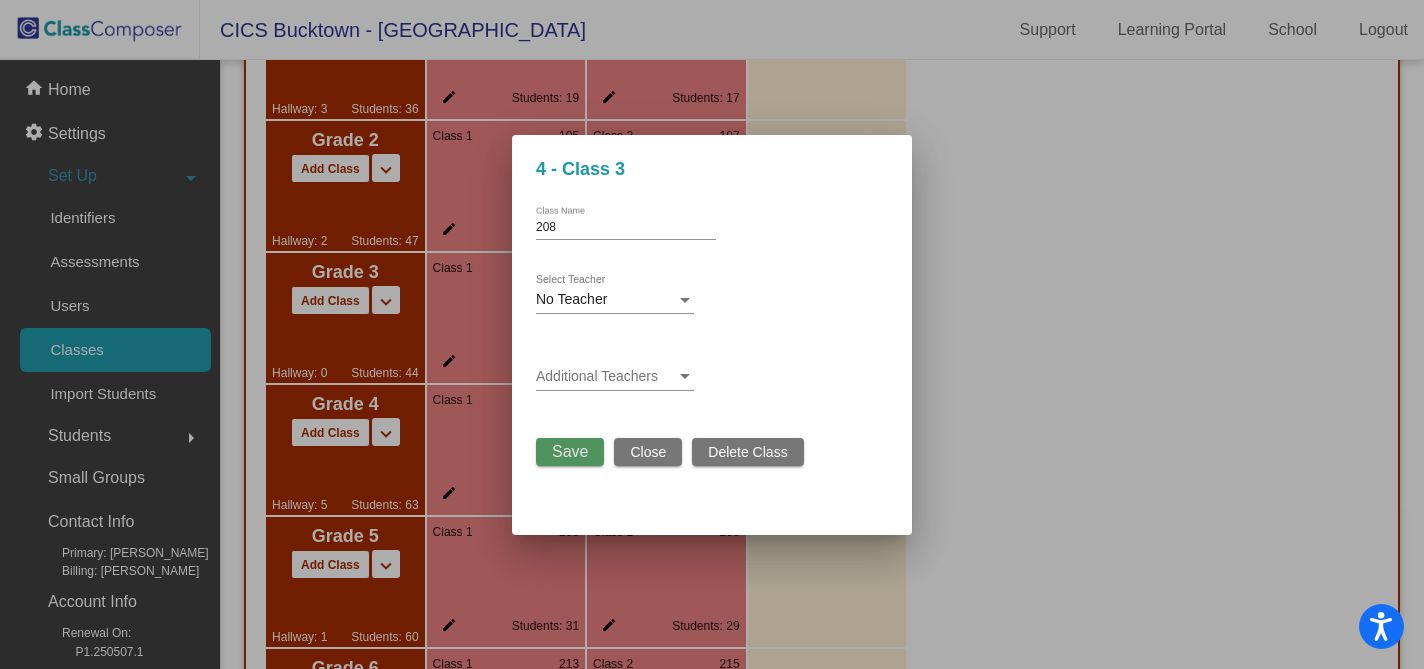 click on "Save" at bounding box center (570, 452) 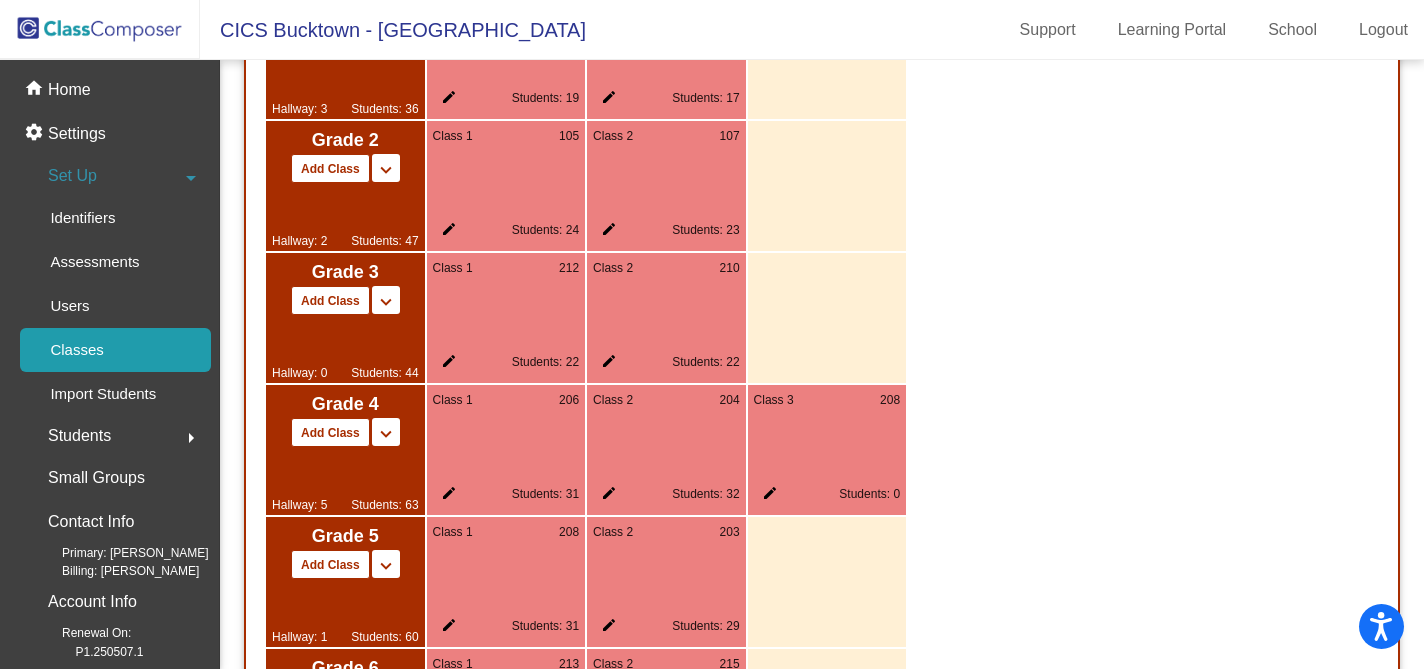 click on "edit" 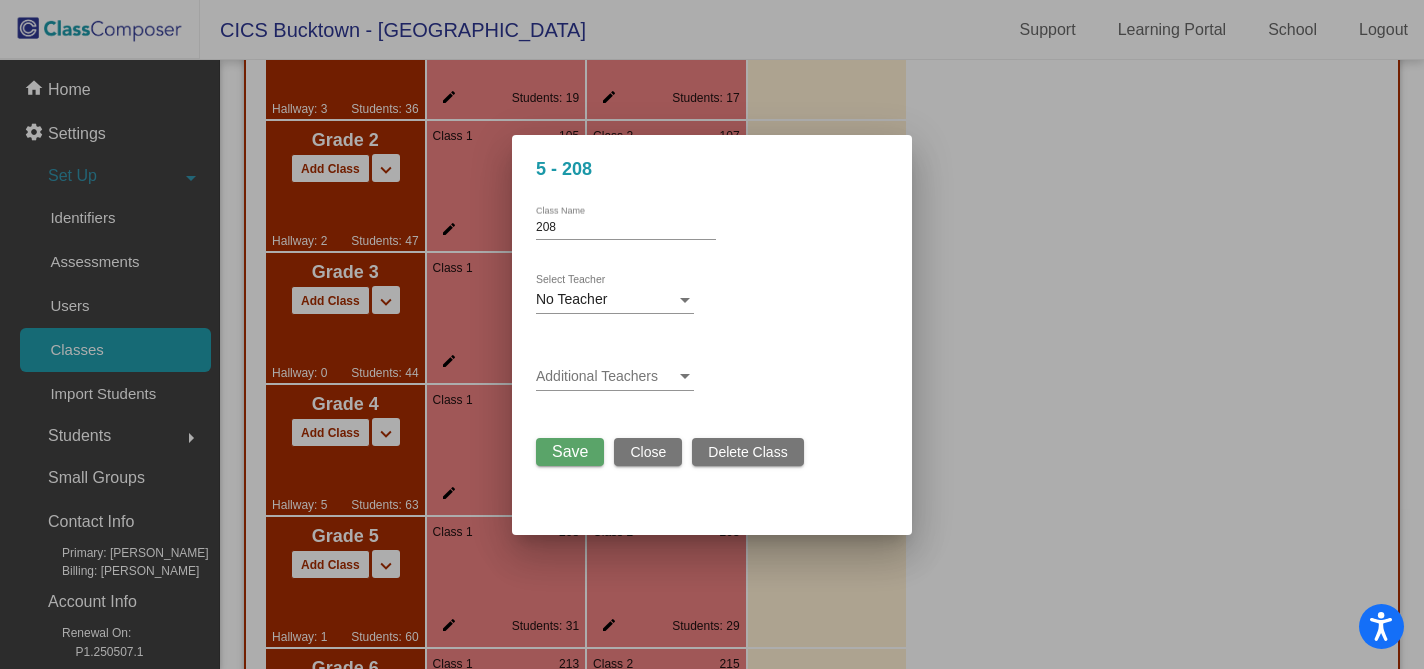 click on "208" at bounding box center [626, 228] 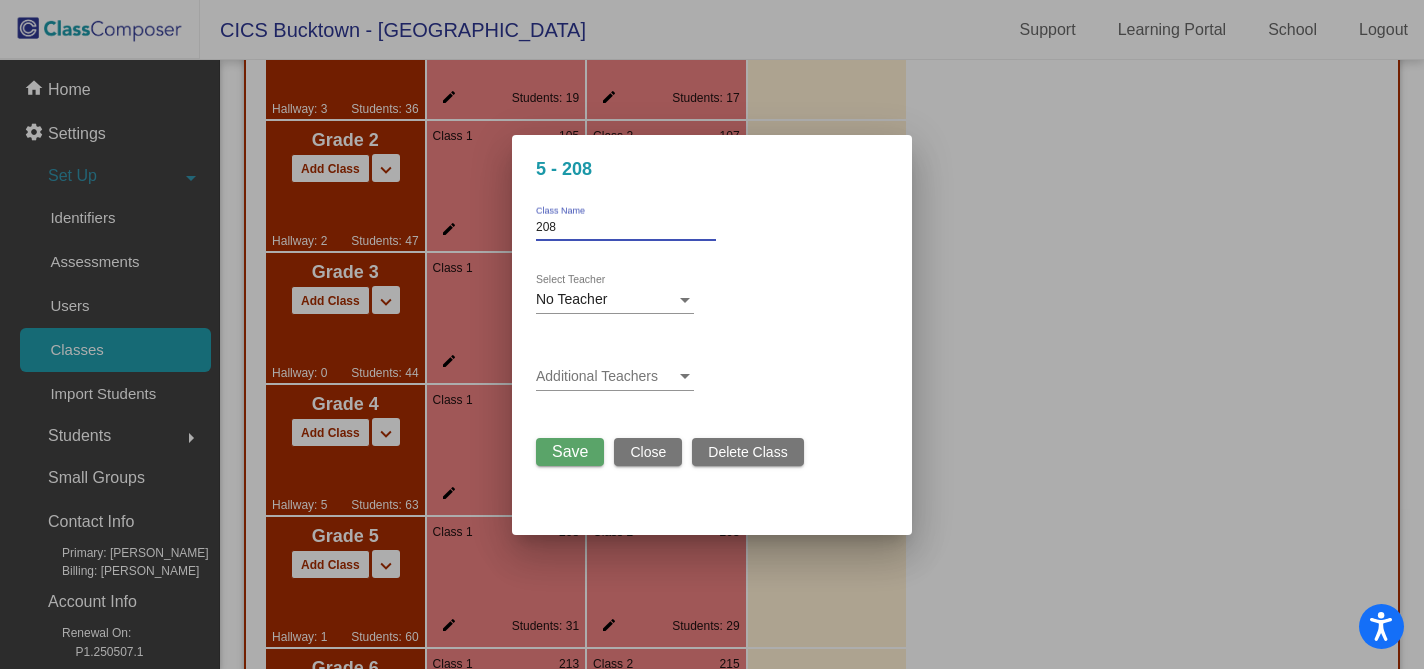 click on "208" at bounding box center [626, 228] 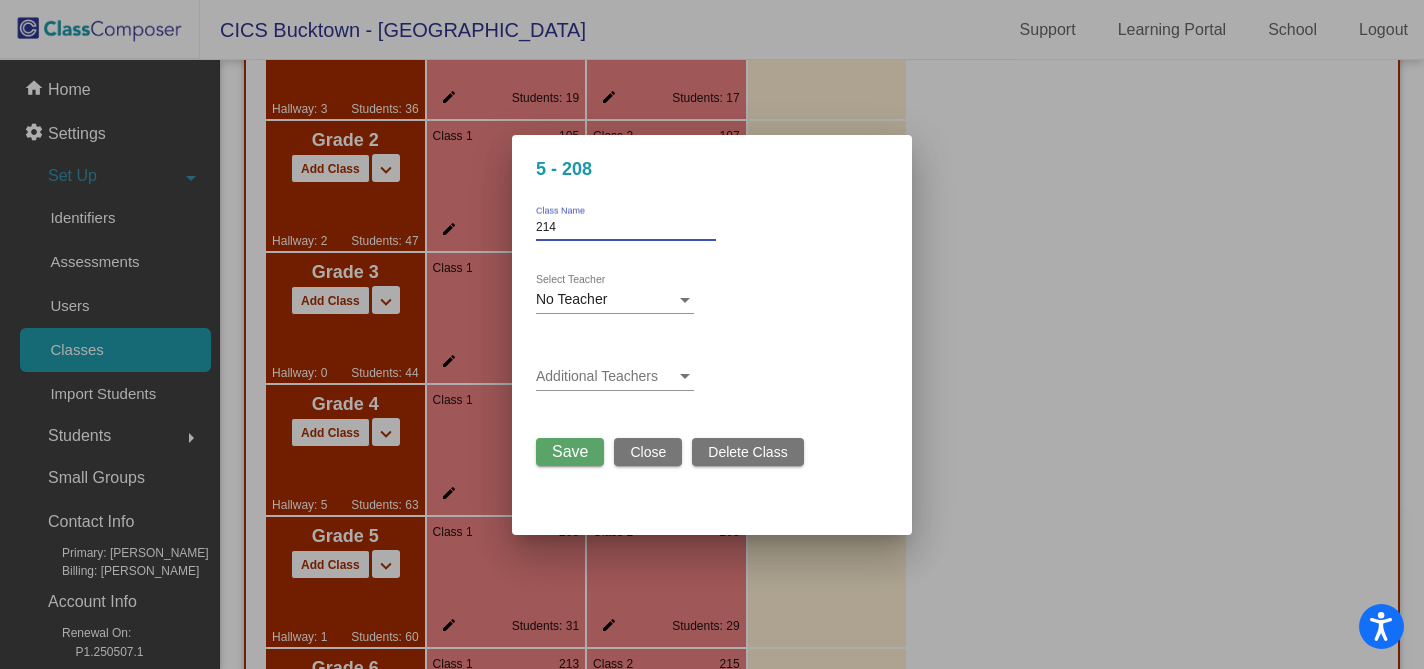 type on "214" 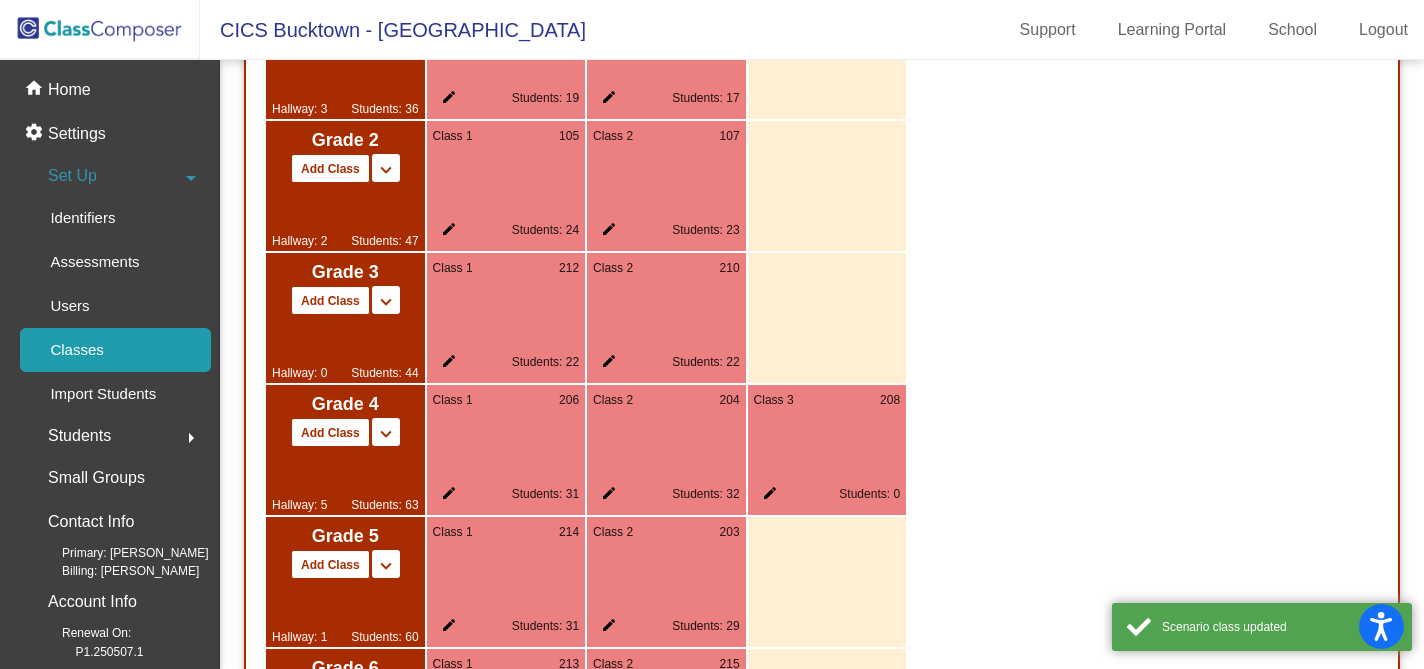 click on "edit" 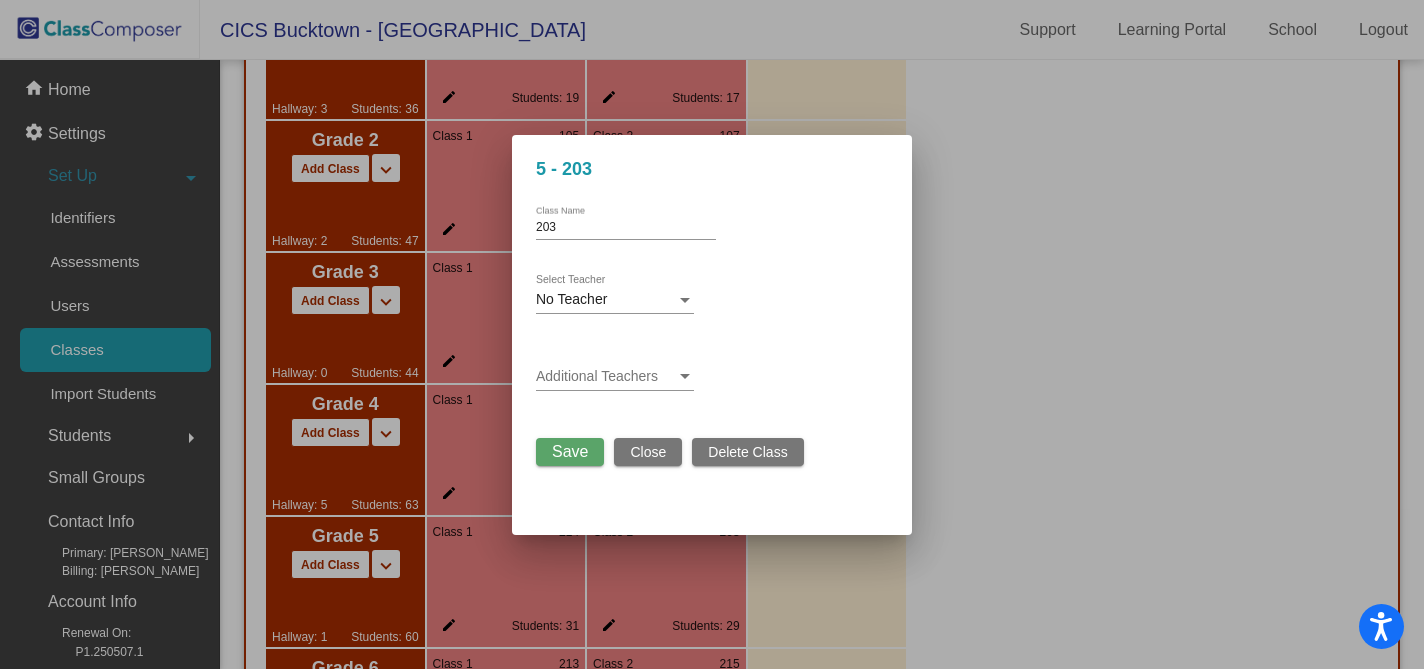 click on "203" at bounding box center (626, 228) 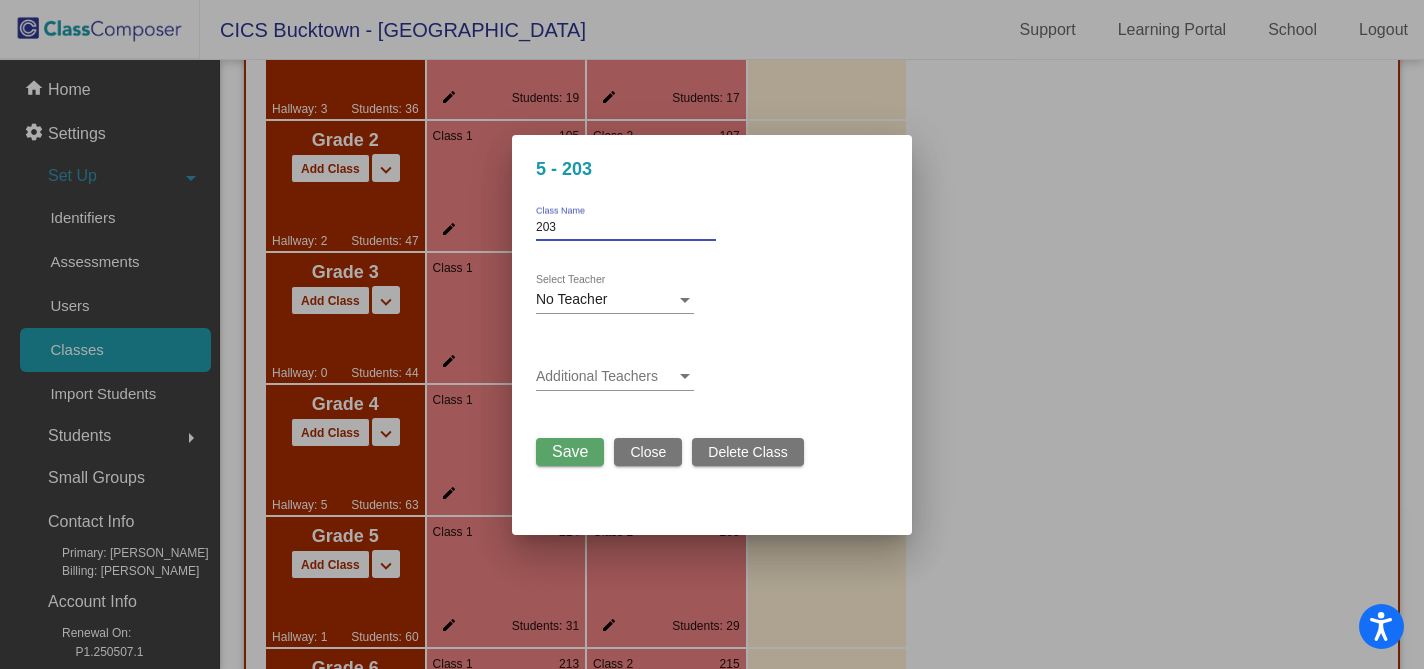 click on "203" at bounding box center [626, 228] 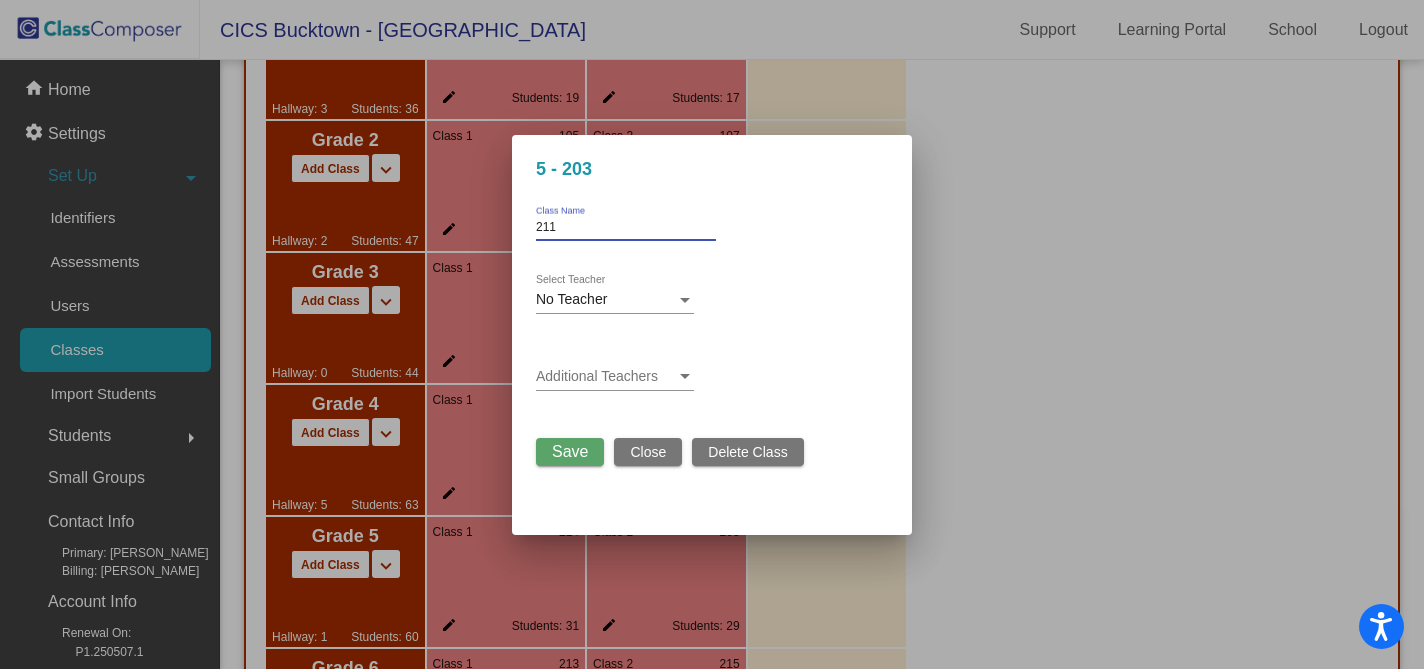 type on "211" 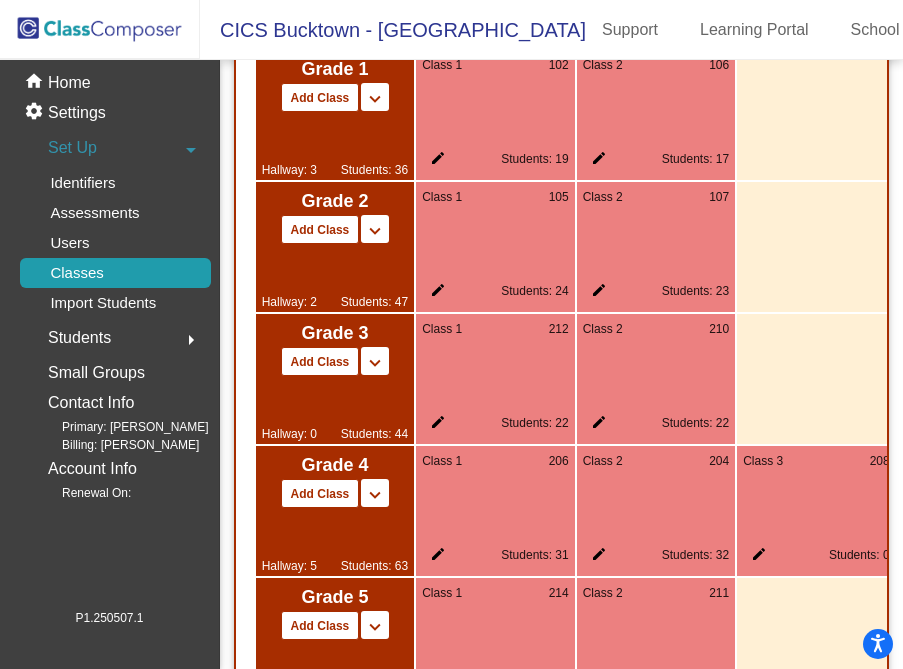 scroll, scrollTop: 1699, scrollLeft: 0, axis: vertical 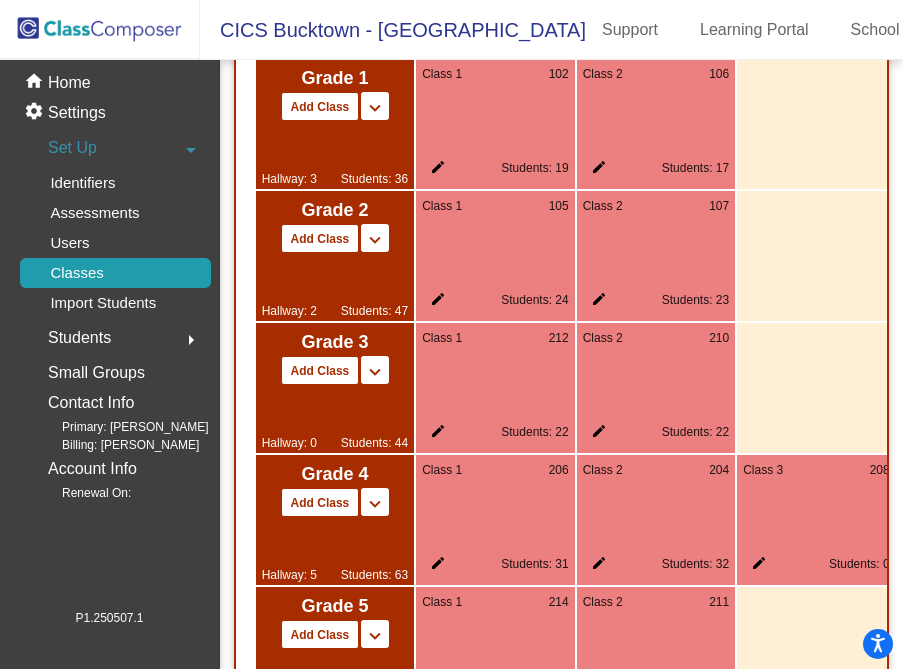 click on "Hallway: 2   Students: 47" 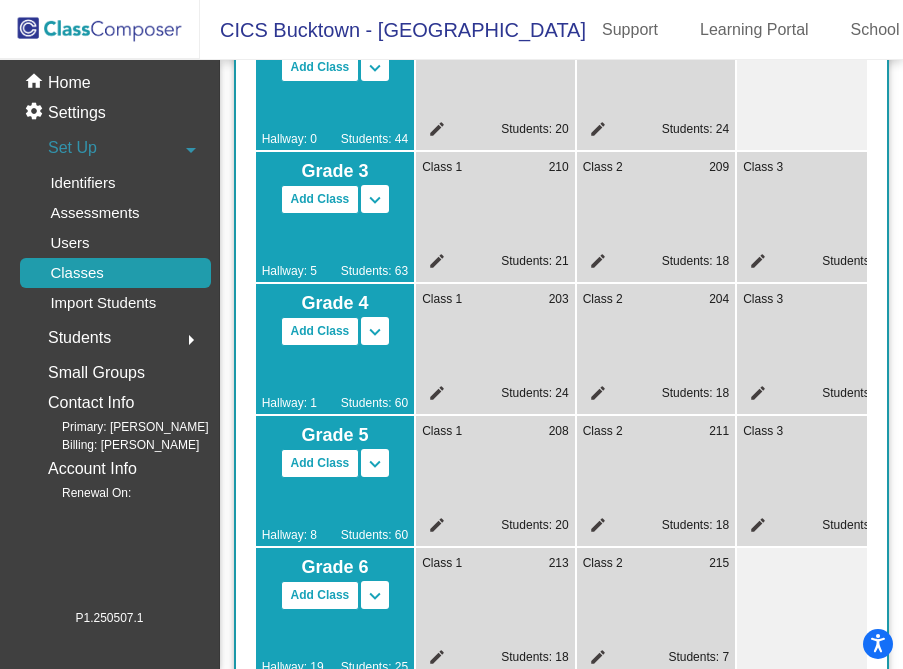 scroll, scrollTop: 0, scrollLeft: 0, axis: both 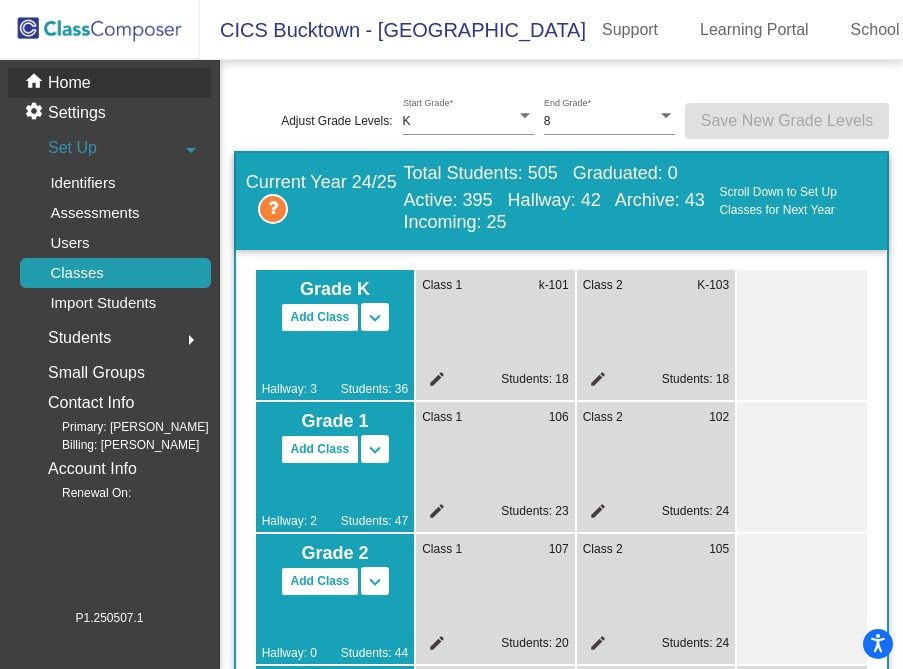 click on "Home" 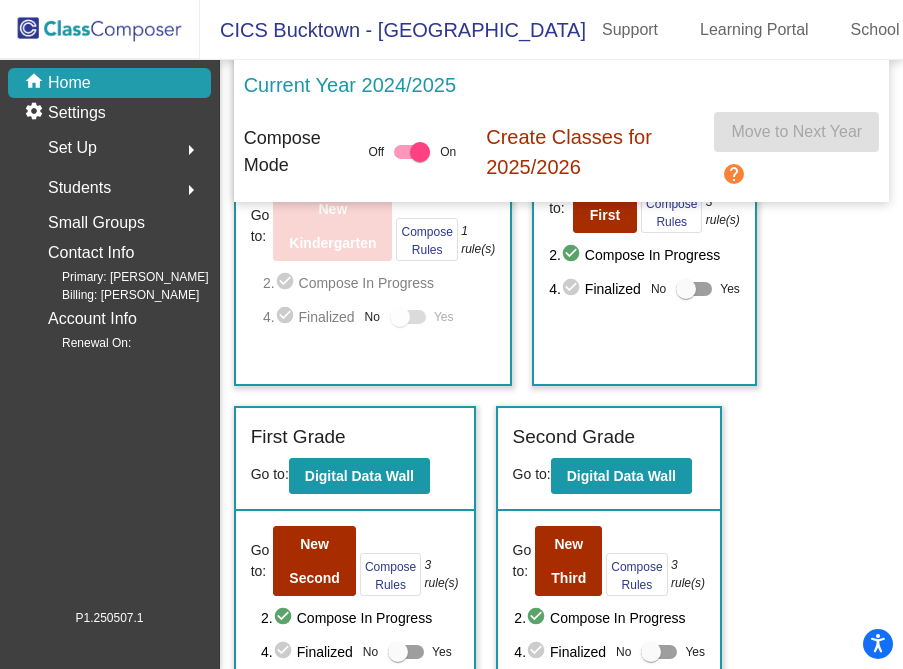 scroll, scrollTop: 242, scrollLeft: 0, axis: vertical 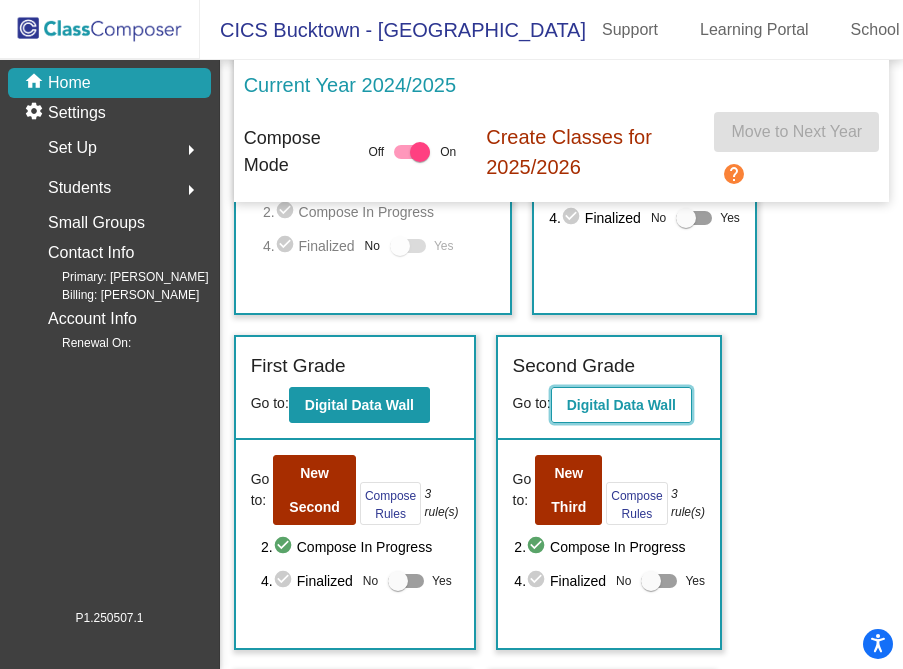 click on "Digital Data Wall" 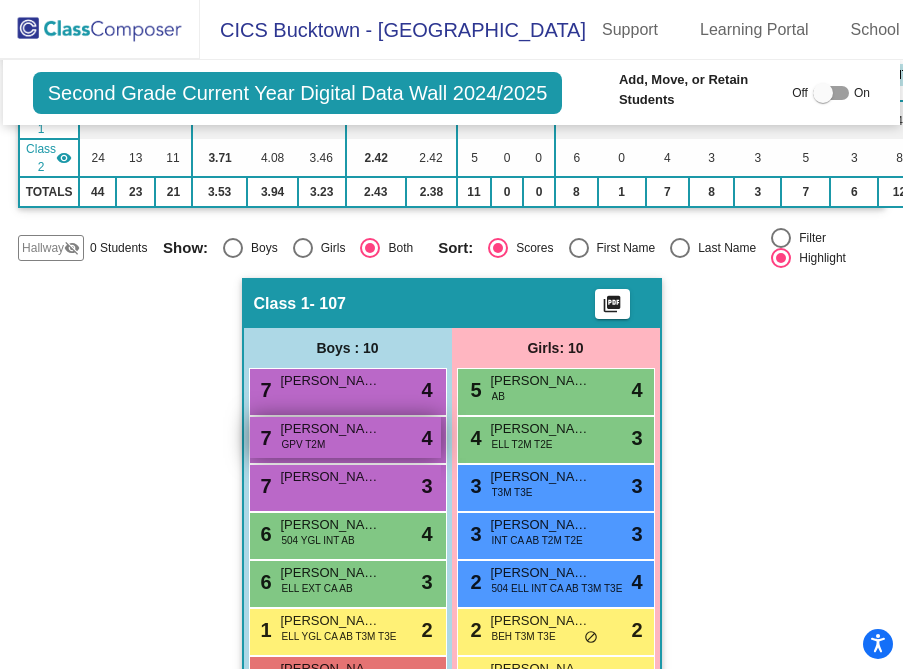 scroll, scrollTop: 354, scrollLeft: 0, axis: vertical 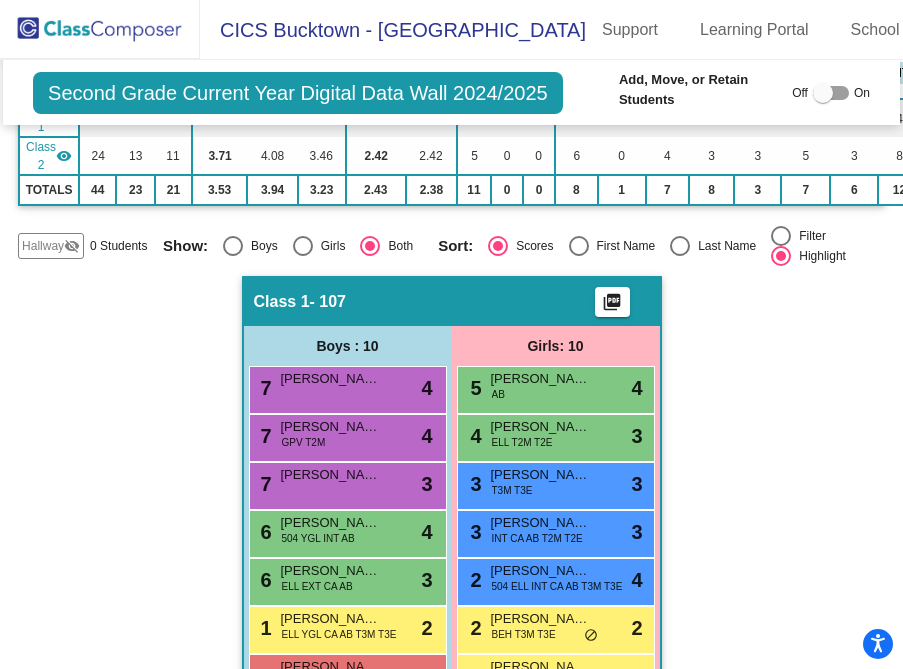 click at bounding box center [680, 246] 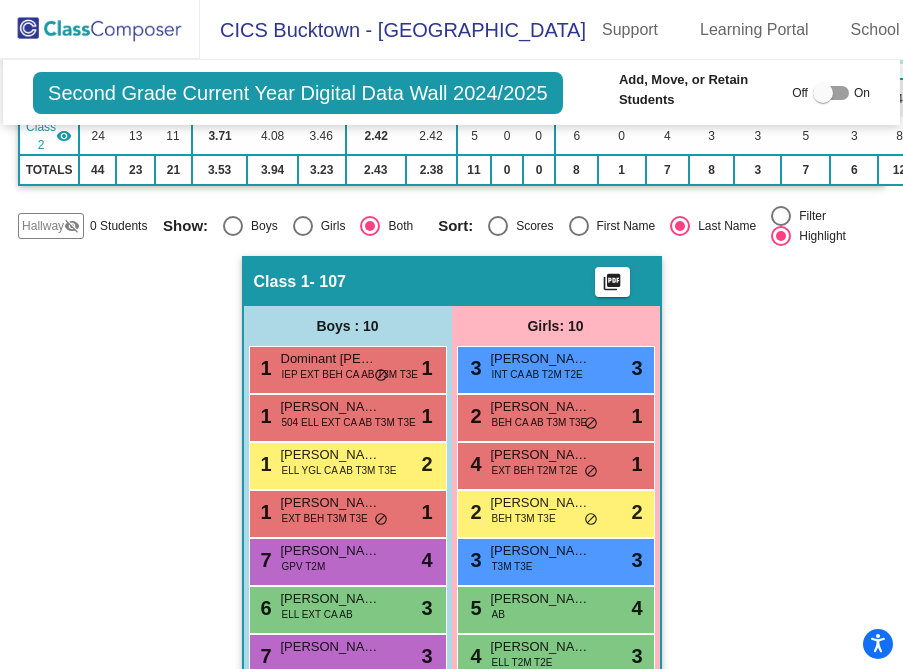 scroll, scrollTop: 361, scrollLeft: 0, axis: vertical 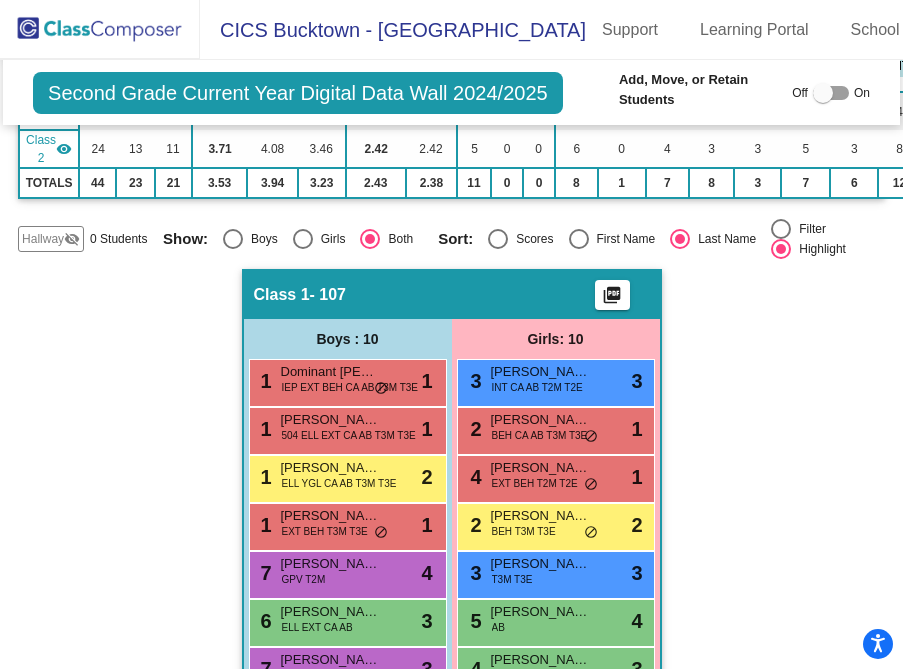 click 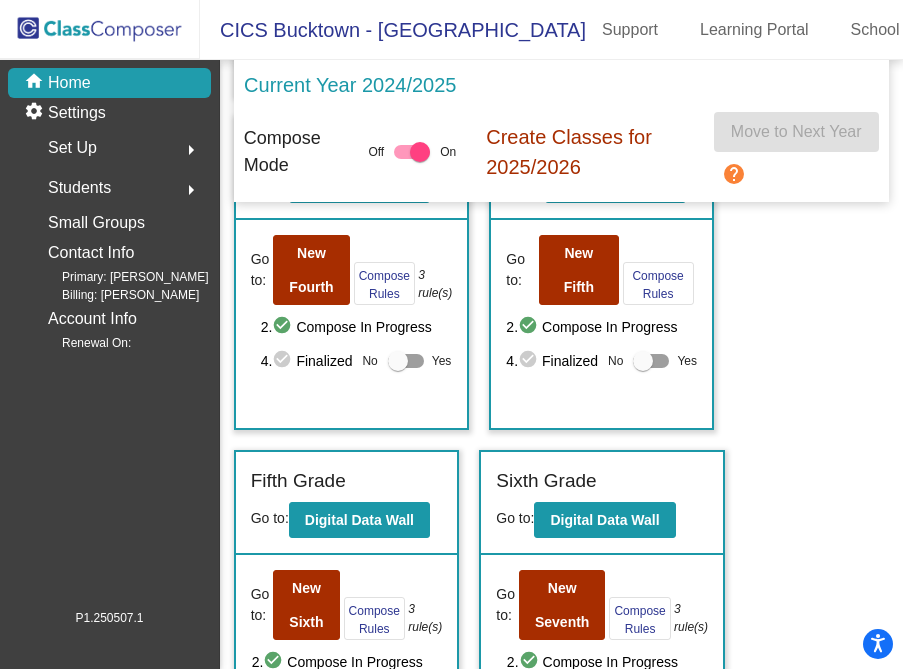 scroll, scrollTop: 867, scrollLeft: 0, axis: vertical 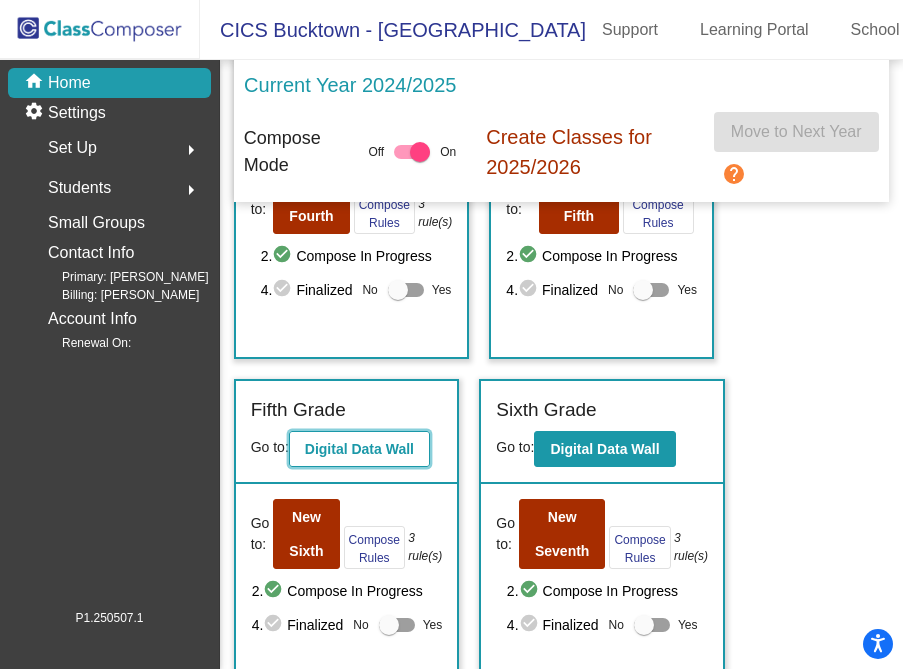 click on "Digital Data Wall" 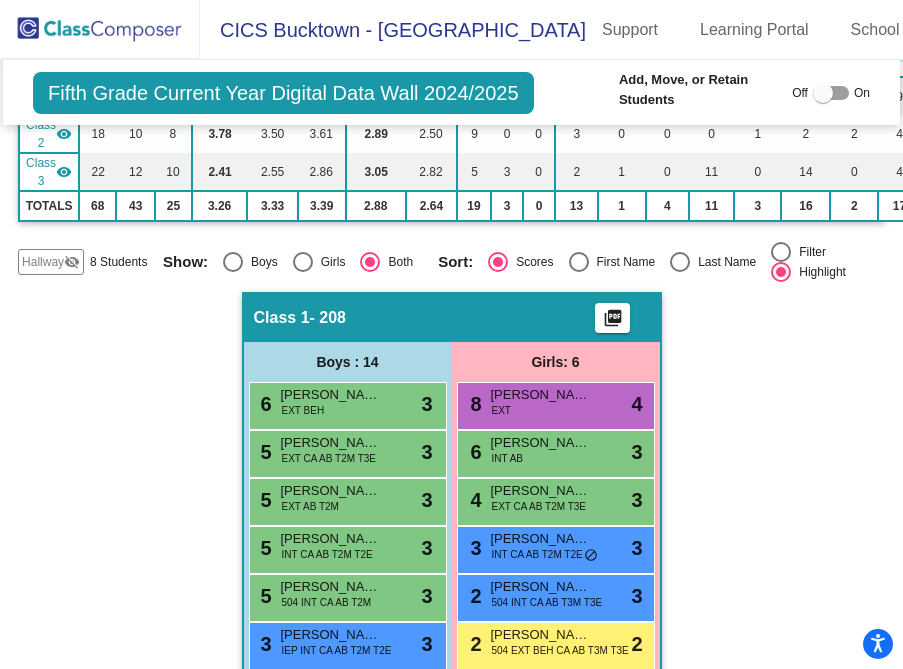 scroll, scrollTop: 0, scrollLeft: 0, axis: both 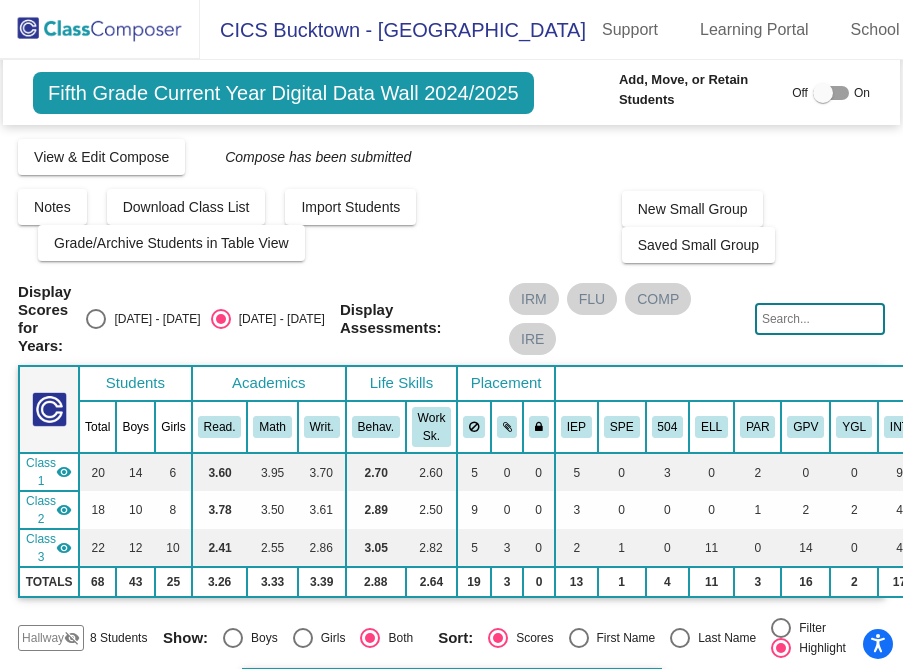click 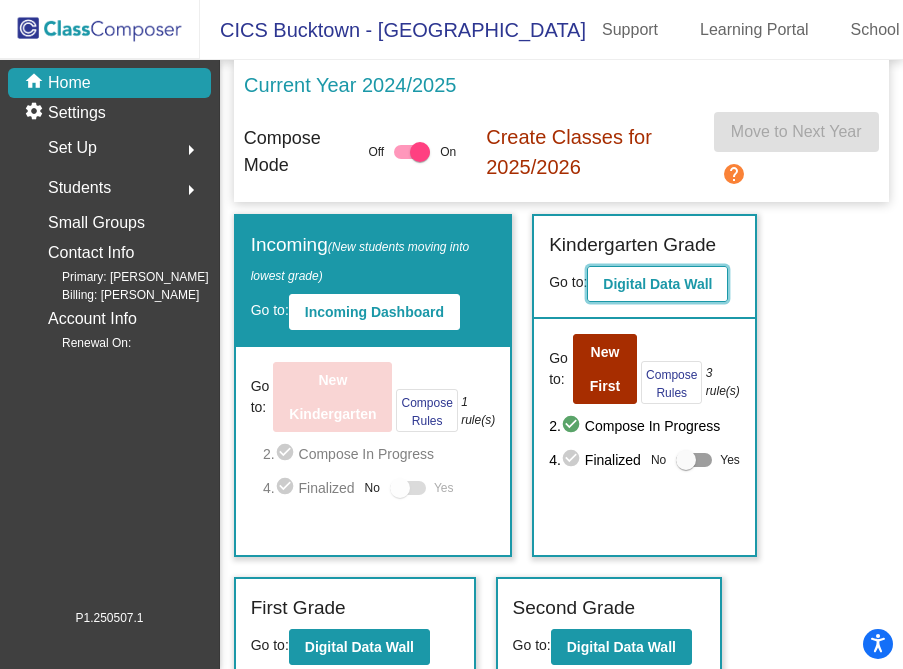 click on "Digital Data Wall" 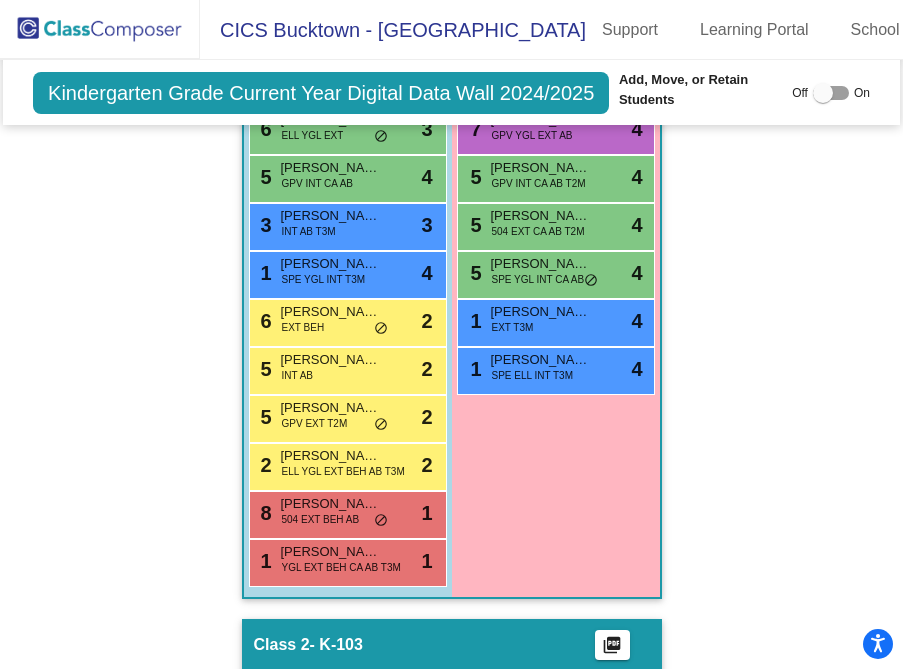 scroll, scrollTop: 799, scrollLeft: 0, axis: vertical 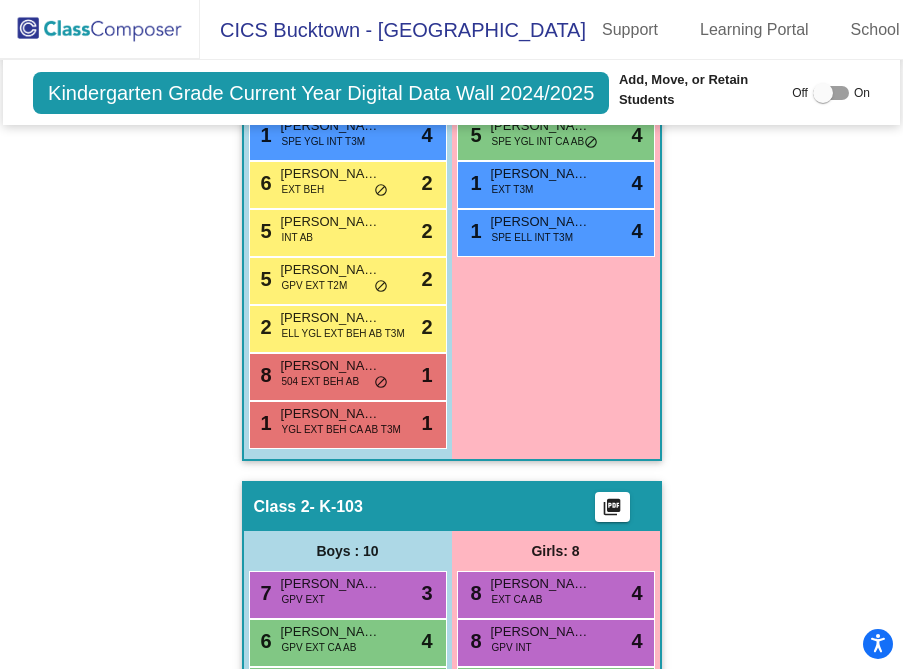 click 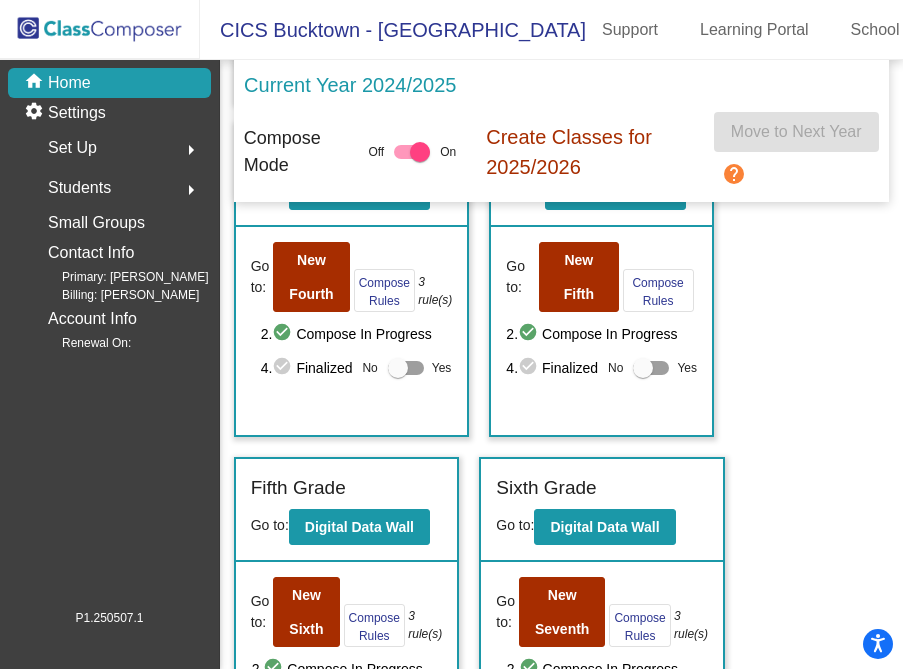 scroll, scrollTop: 1226, scrollLeft: 0, axis: vertical 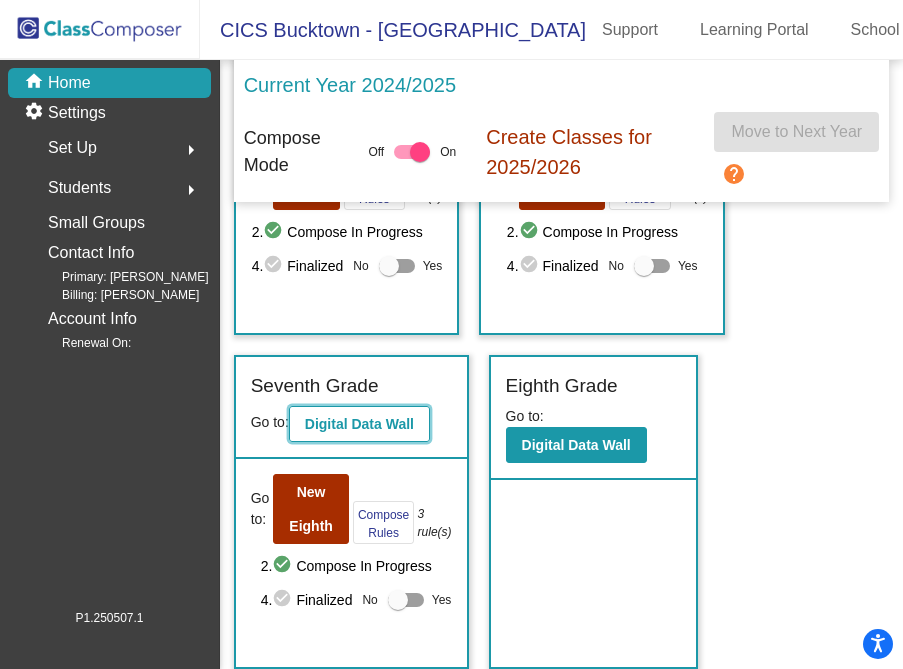 click on "Digital Data Wall" 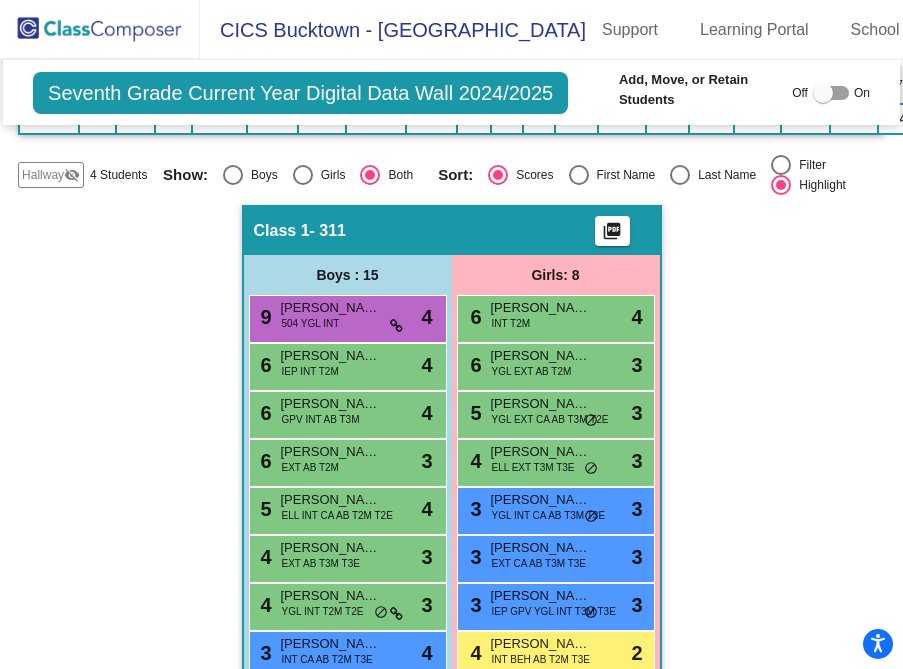 scroll, scrollTop: 462, scrollLeft: 0, axis: vertical 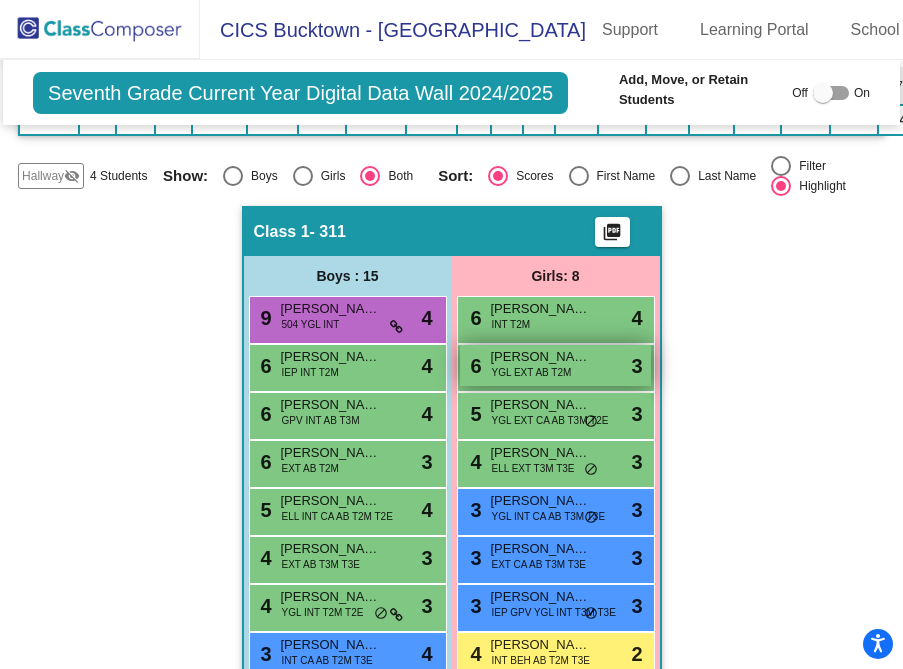 click on "YGL EXT AB T2M" at bounding box center [532, 372] 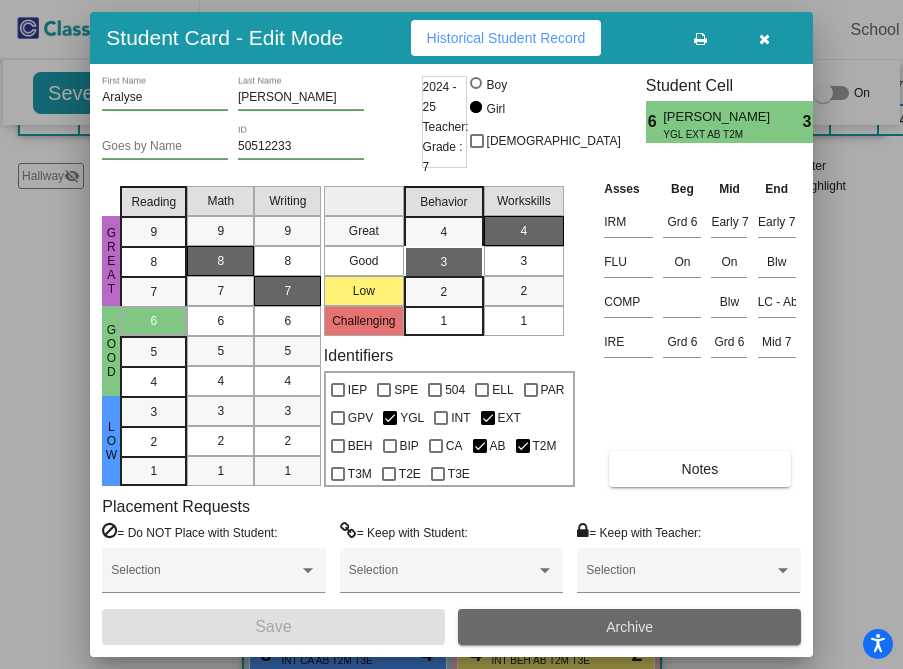 click on "Archive" at bounding box center (629, 627) 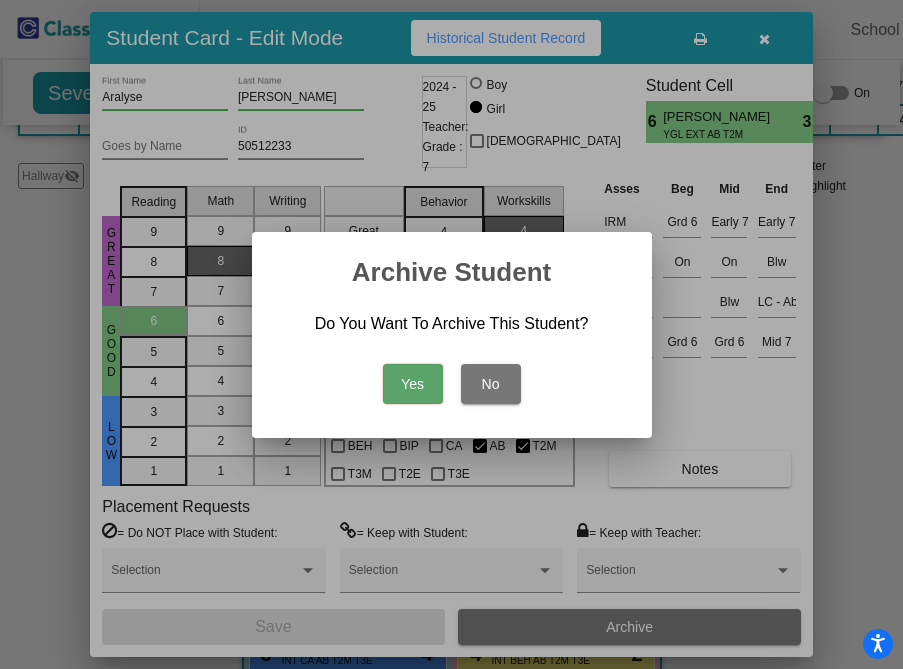 click on "Yes" at bounding box center [413, 384] 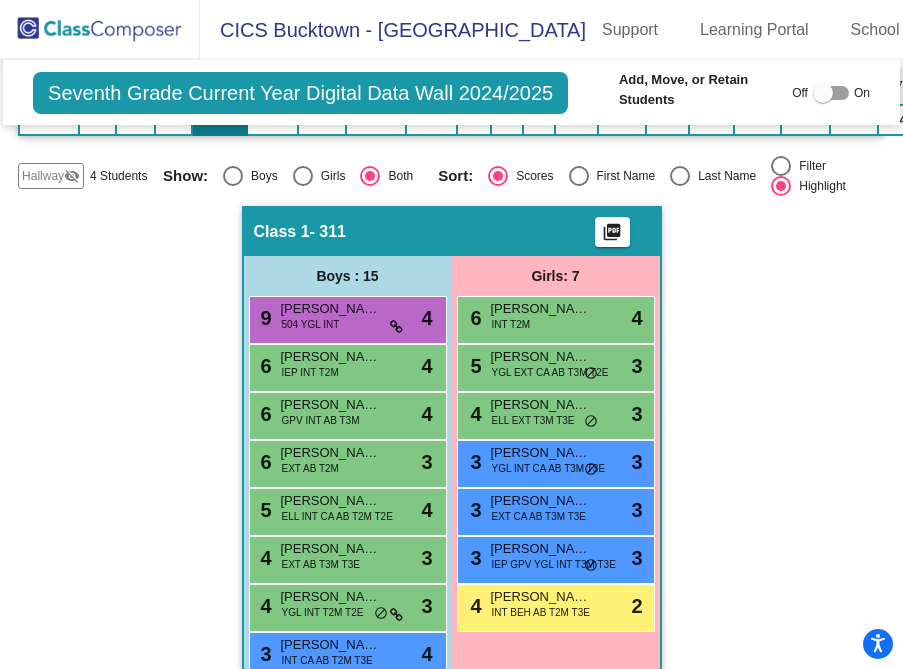 scroll, scrollTop: 0, scrollLeft: 0, axis: both 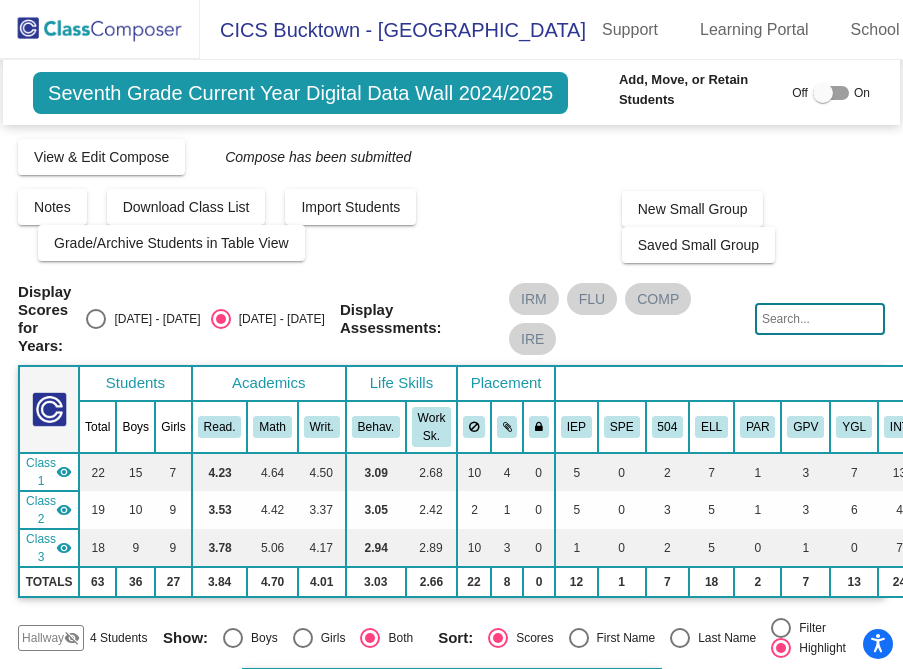 click 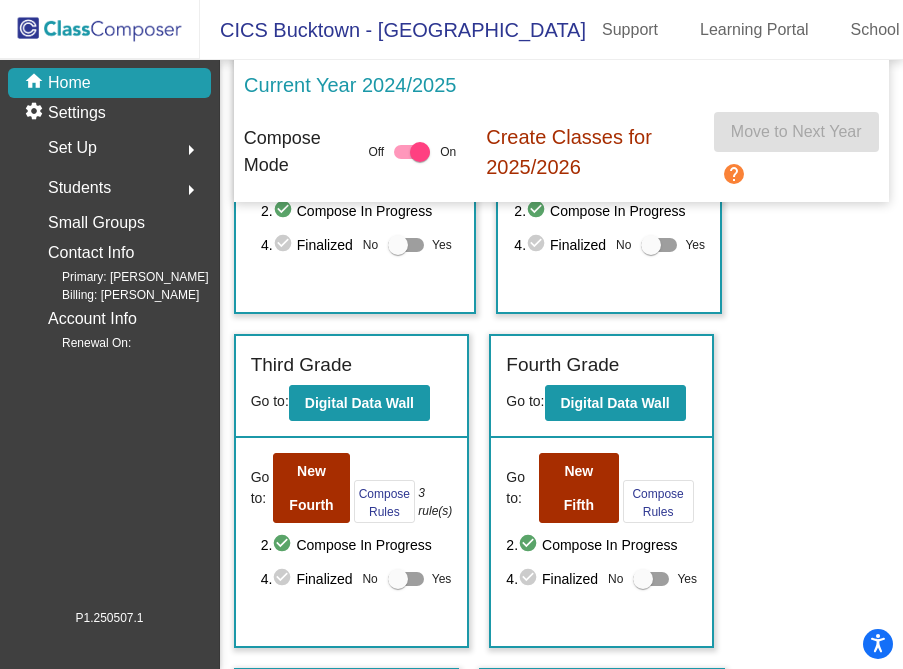 scroll, scrollTop: 594, scrollLeft: 0, axis: vertical 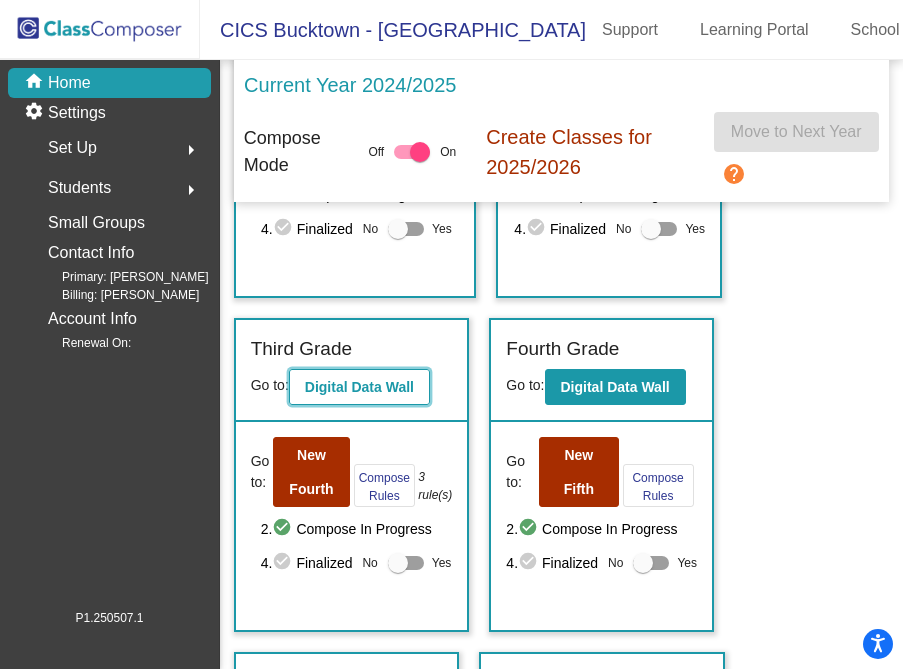 click on "Digital Data Wall" 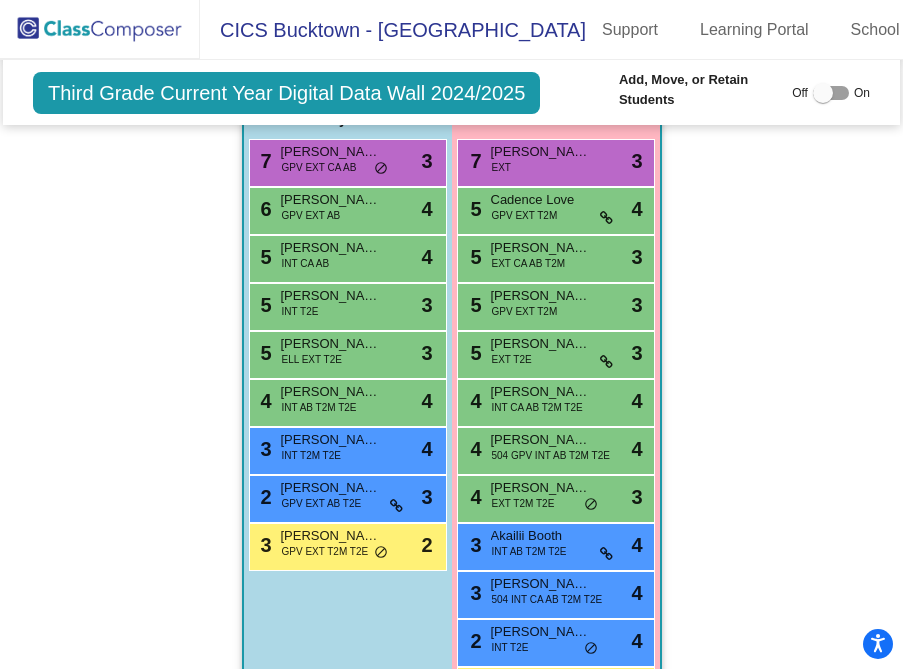 scroll, scrollTop: 0, scrollLeft: 0, axis: both 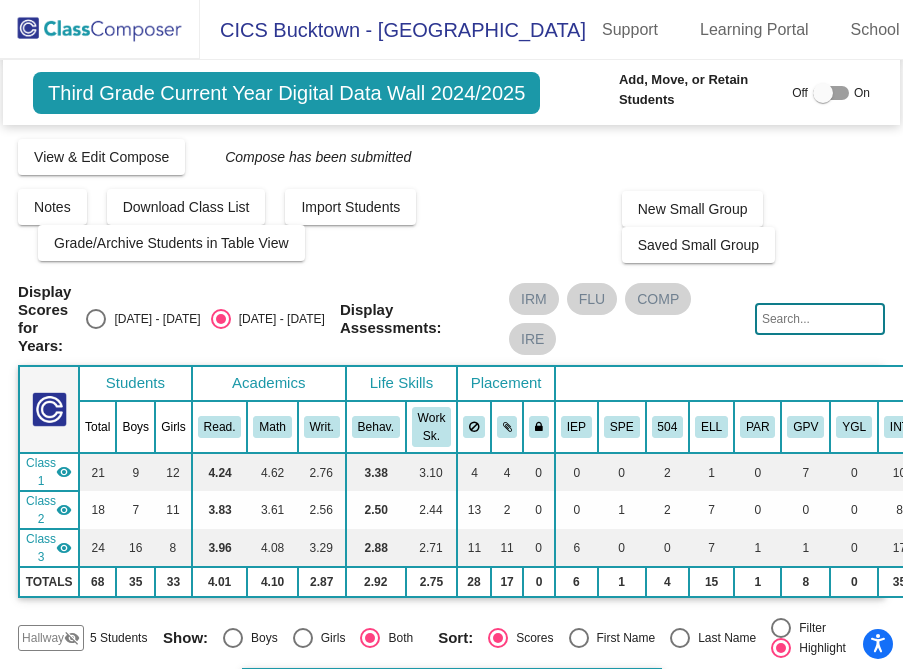 click 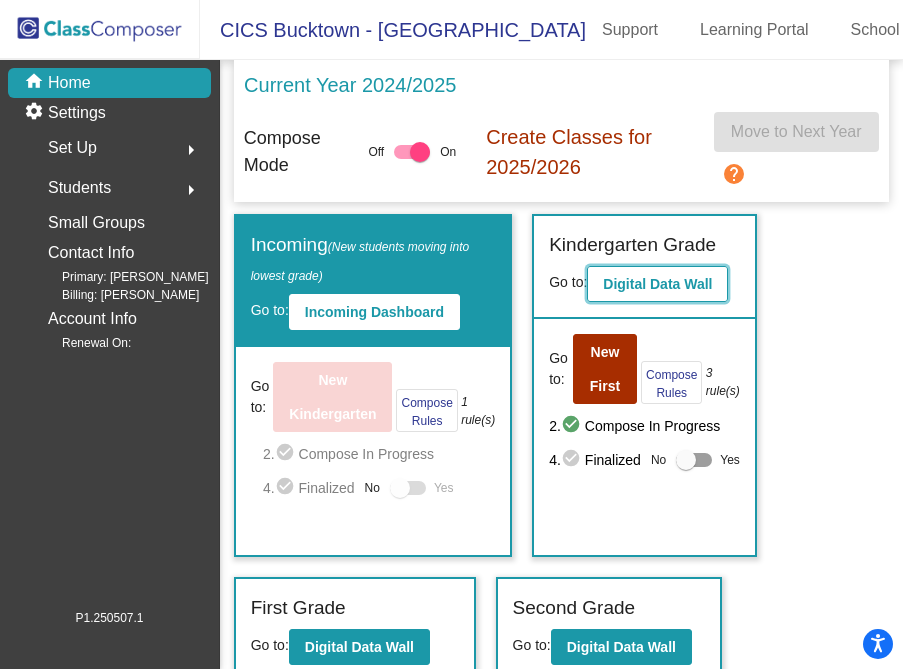 click on "Digital Data Wall" 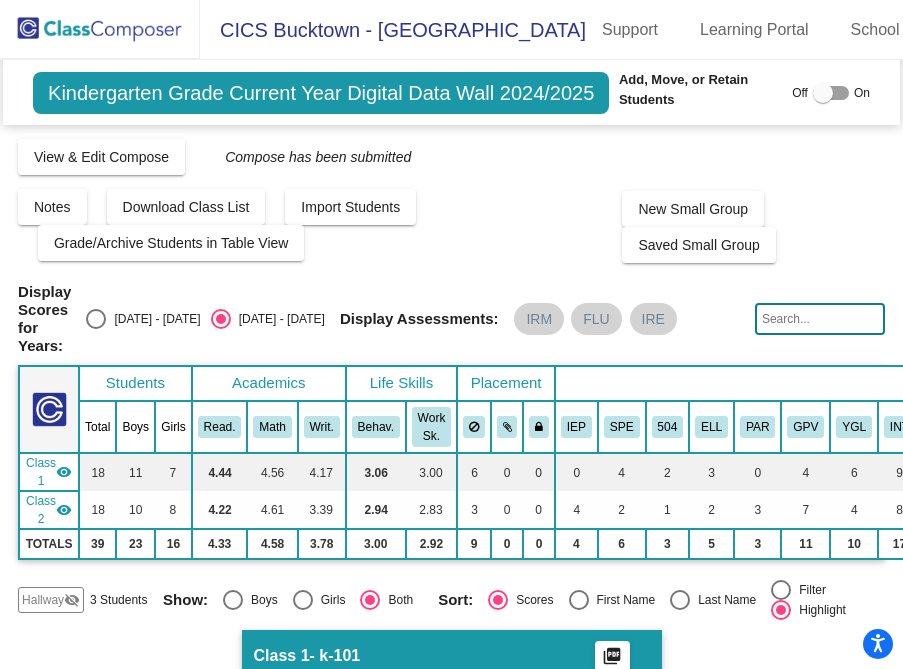 scroll, scrollTop: 589, scrollLeft: 0, axis: vertical 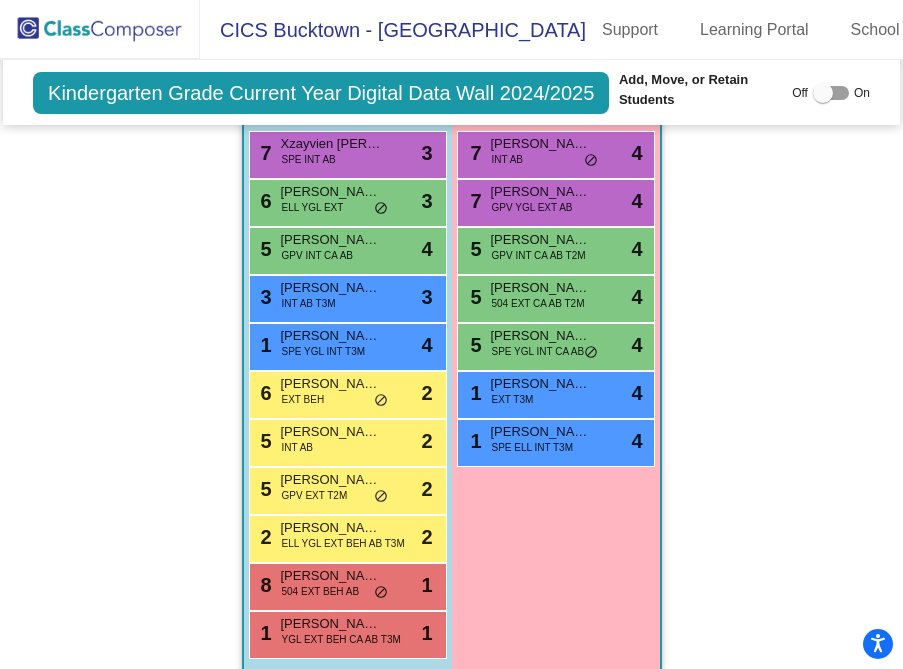 click on "Hallway   - Hallway Class  picture_as_pdf  Add Student  First Name Last Name Student Id  (Recommended)   Boy   Girl   [DEMOGRAPHIC_DATA] Add Close  Boys : 2  [PERSON_NAME] lock do_not_disturb_alt [PERSON_NAME] lock do_not_disturb_alt Girls: 1 [PERSON_NAME] lock do_not_disturb_alt Class 1   - k-101  picture_as_pdf  Add Student  First Name Last Name Student Id  (Recommended)   Boy   Girl   [DEMOGRAPHIC_DATA] Add Close  Boys : 11  7 Xzayvien [PERSON_NAME] SPE INT AB lock do_not_disturb_alt 3 6 [PERSON_NAME] ELL YGL EXT lock do_not_disturb_alt 3 5 [PERSON_NAME] GPV INT CA AB lock do_not_disturb_alt 4 3 [PERSON_NAME] INT AB T3M lock do_not_disturb_alt 3 1 [PERSON_NAME] SPE YGL INT T3M lock do_not_disturb_alt 4 6 [PERSON_NAME] EXT BEH lock do_not_disturb_alt 2 5 [PERSON_NAME] INT AB lock do_not_disturb_alt 2 5 [PERSON_NAME] GPV EXT T2M lock do_not_disturb_alt 2 2 [PERSON_NAME] ELL YGL EXT BEH AB T3M lock do_not_disturb_alt 2 8 [PERSON_NAME] 504 EXT BEH AB lock do_not_disturb_alt 1 1 [PERSON_NAME] YGL EXT BEH CA AB T3M lock 1" 